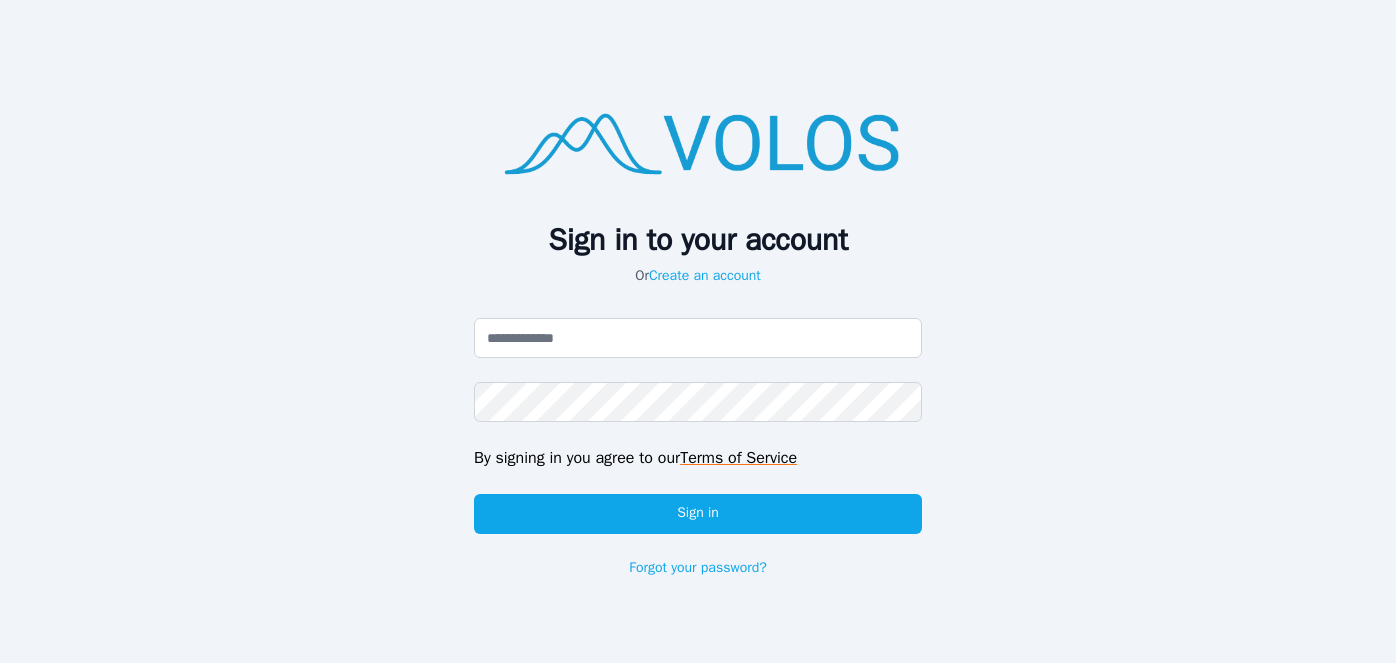 scroll, scrollTop: 0, scrollLeft: 0, axis: both 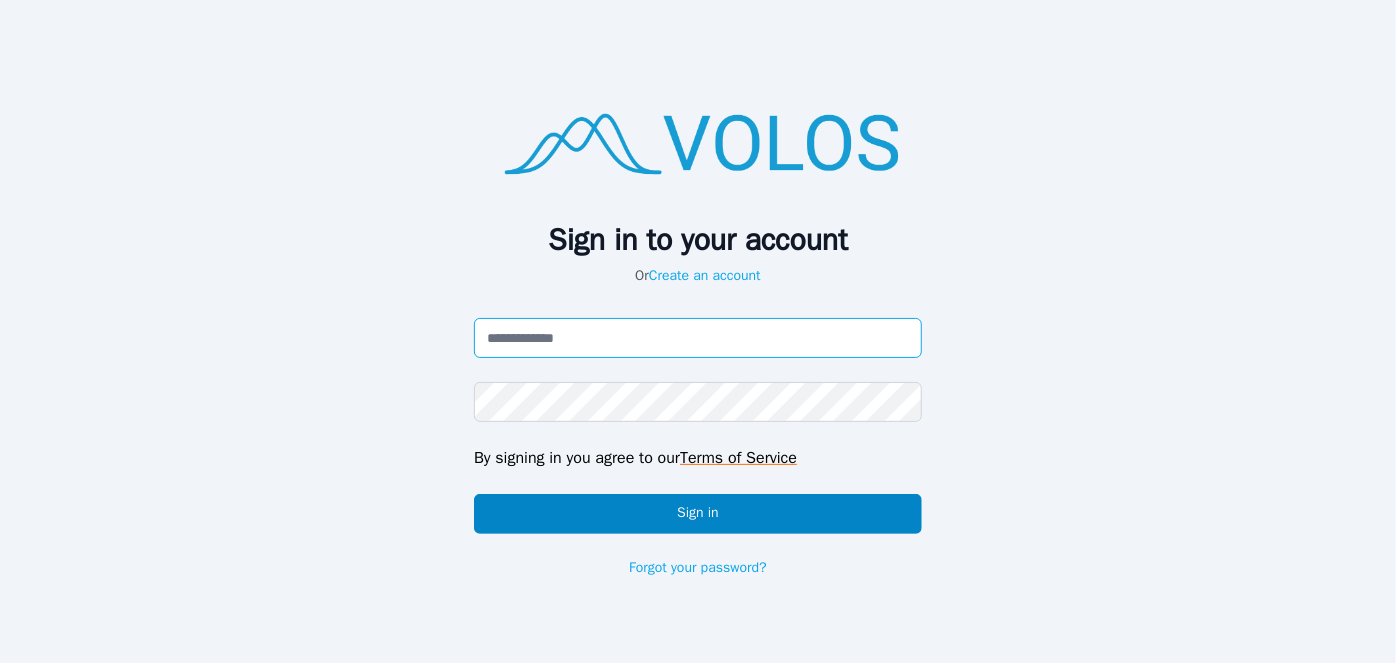 type on "**********" 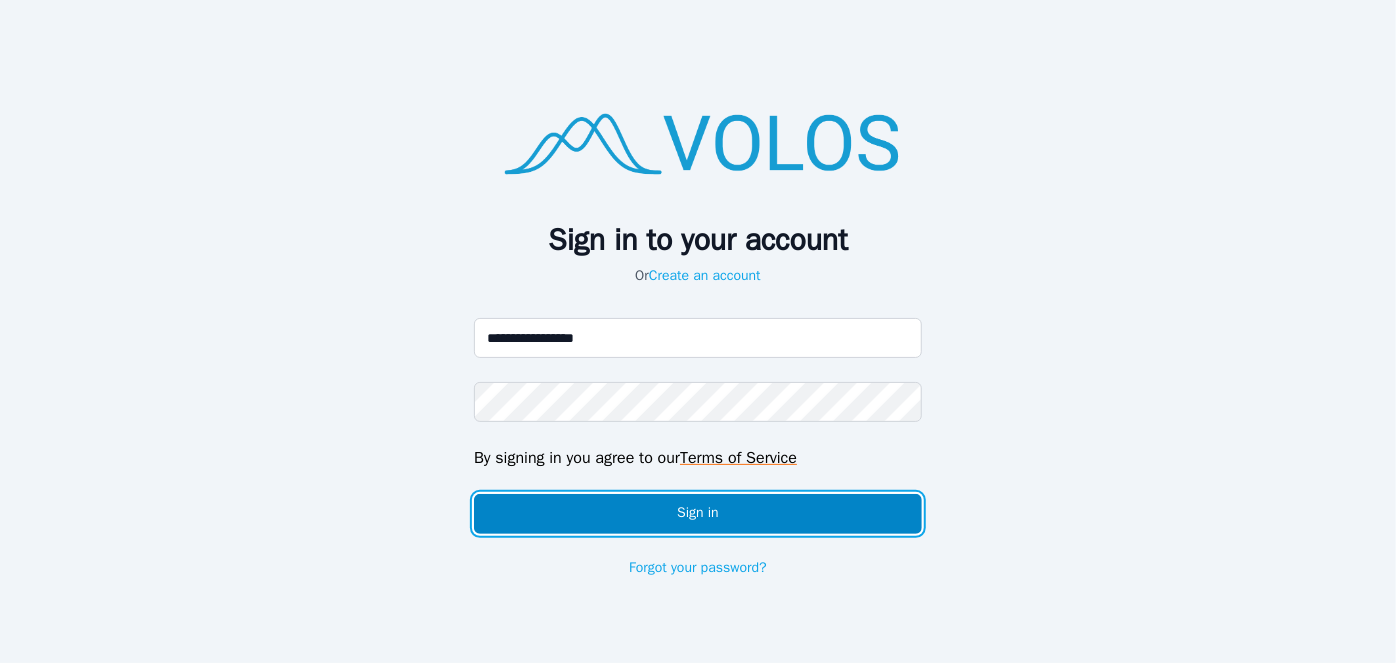 click on "Sign in" 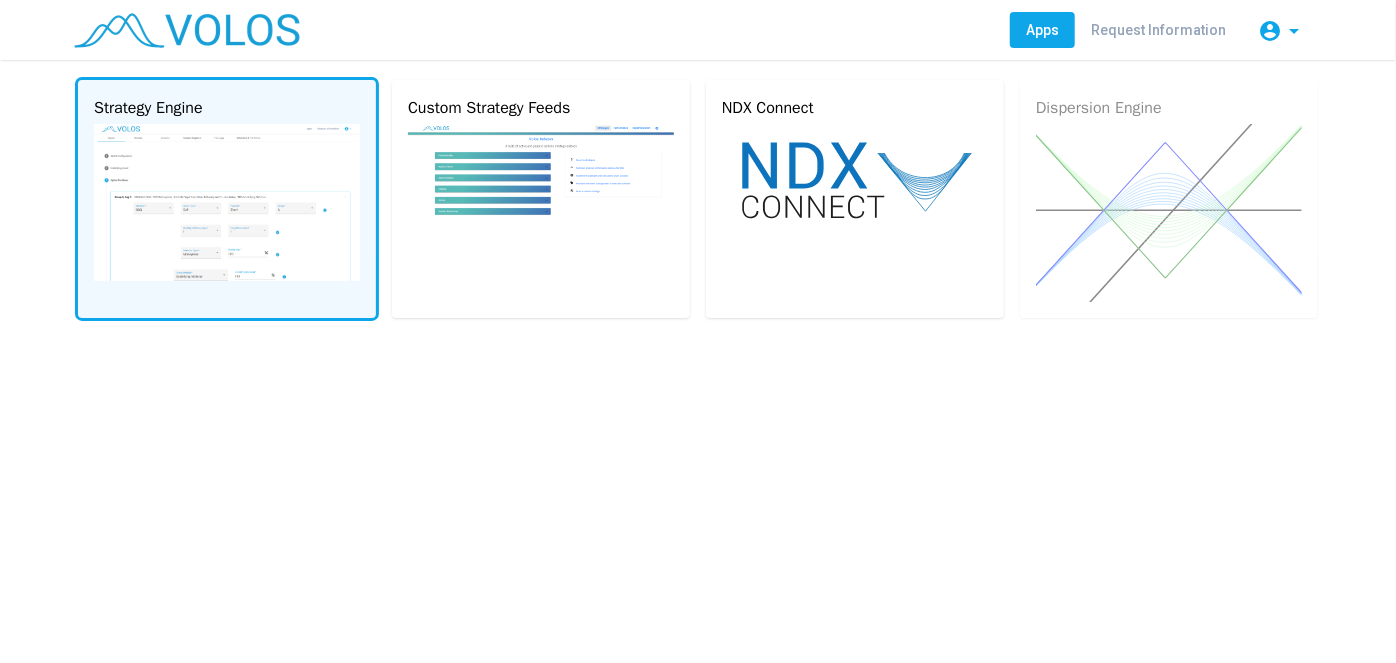 click 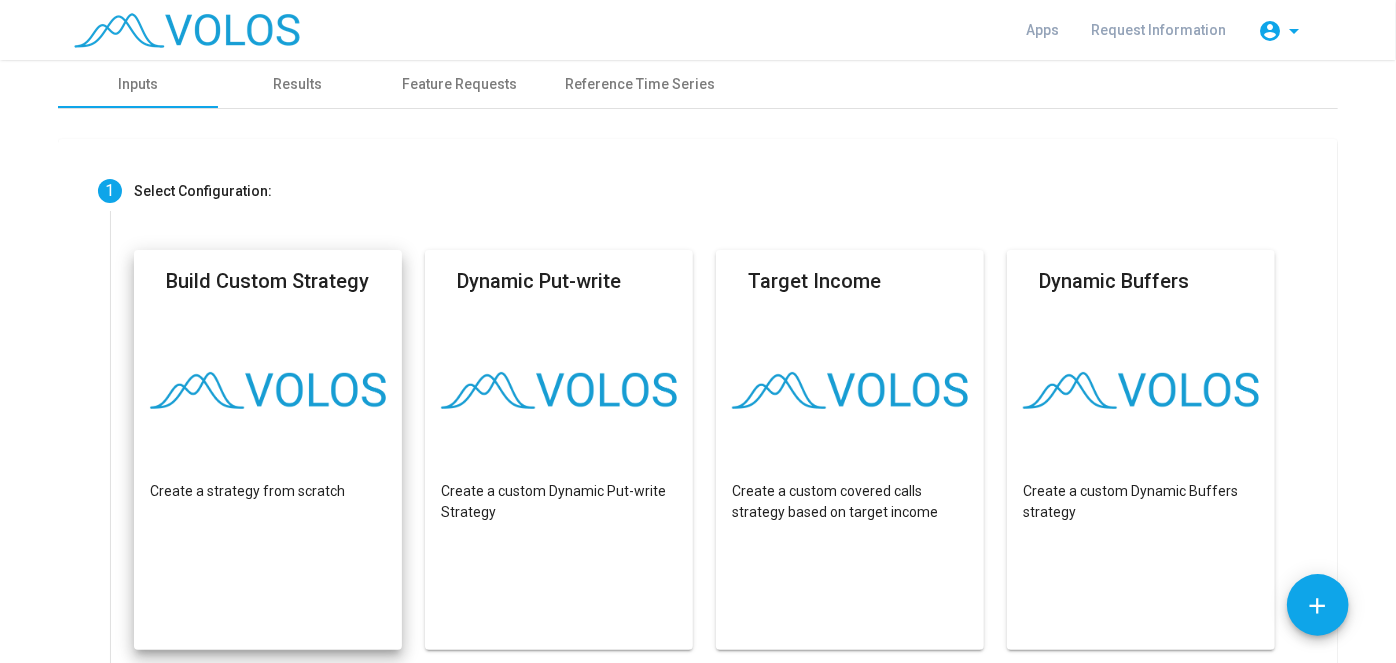 click on "Build Custom Strategy  Create a strategy from scratch" at bounding box center [268, 450] 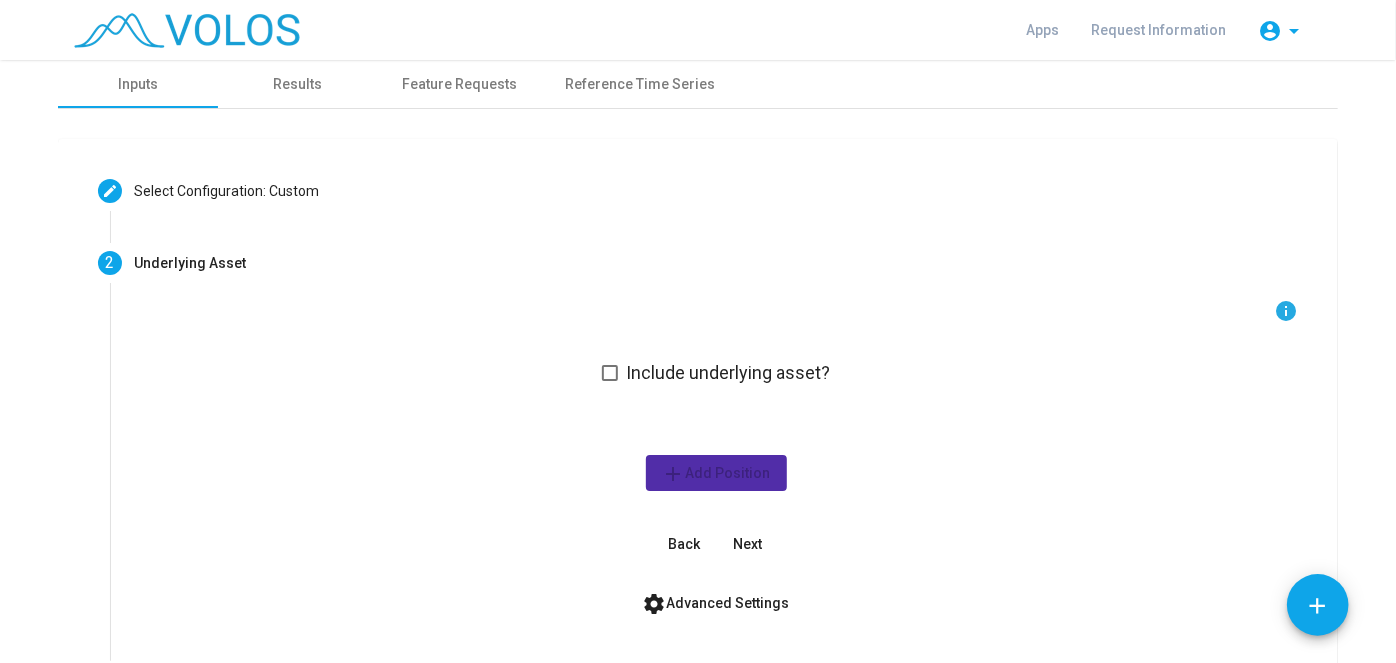 scroll, scrollTop: 221, scrollLeft: 0, axis: vertical 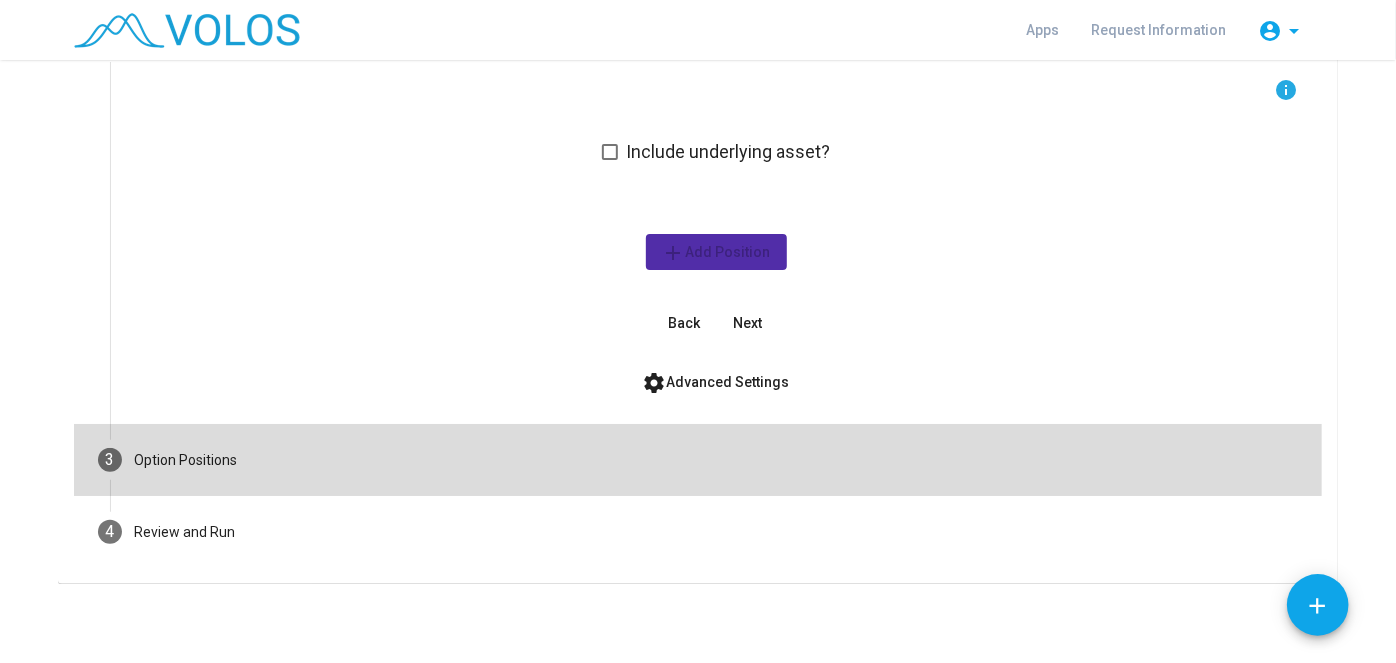 click on "3 Option Positions" at bounding box center [698, 460] 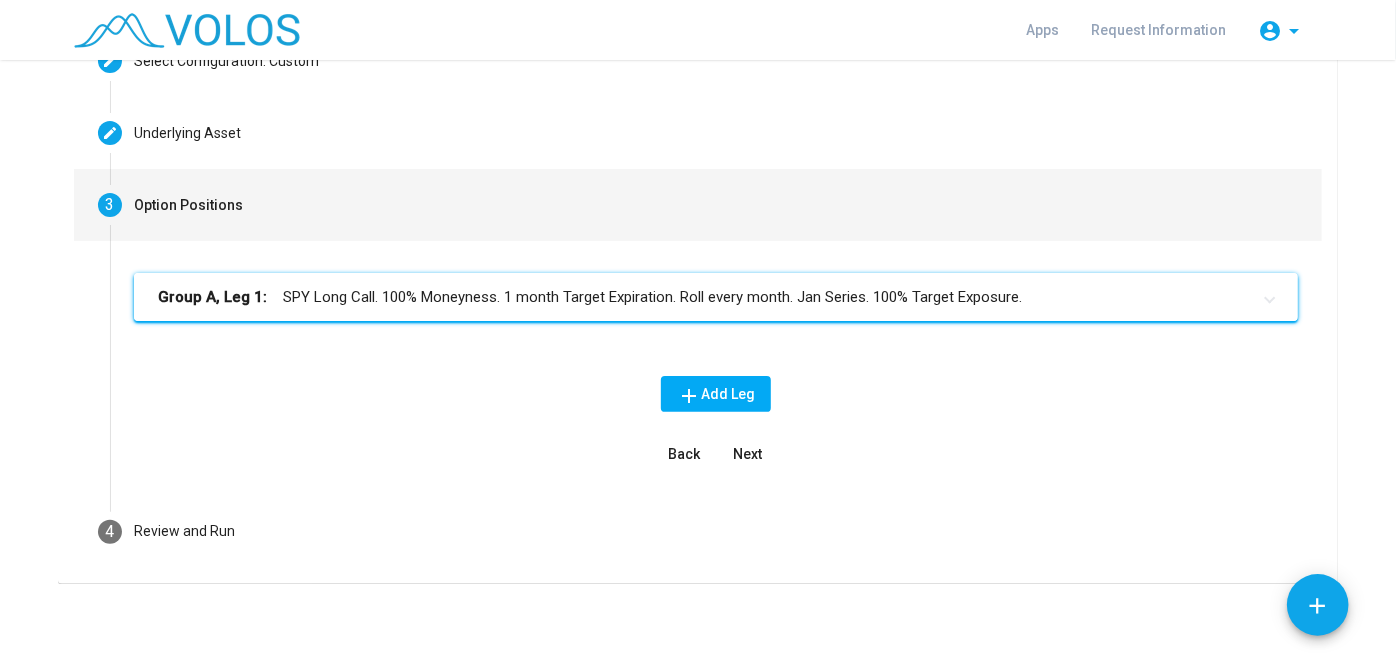 click on "Group A, Leg 1:   SPY Long Call. 100% Moneyness. 1 month Target Expiration. Roll every month. Jan Series. 100% Target Exposure." at bounding box center (716, 297) 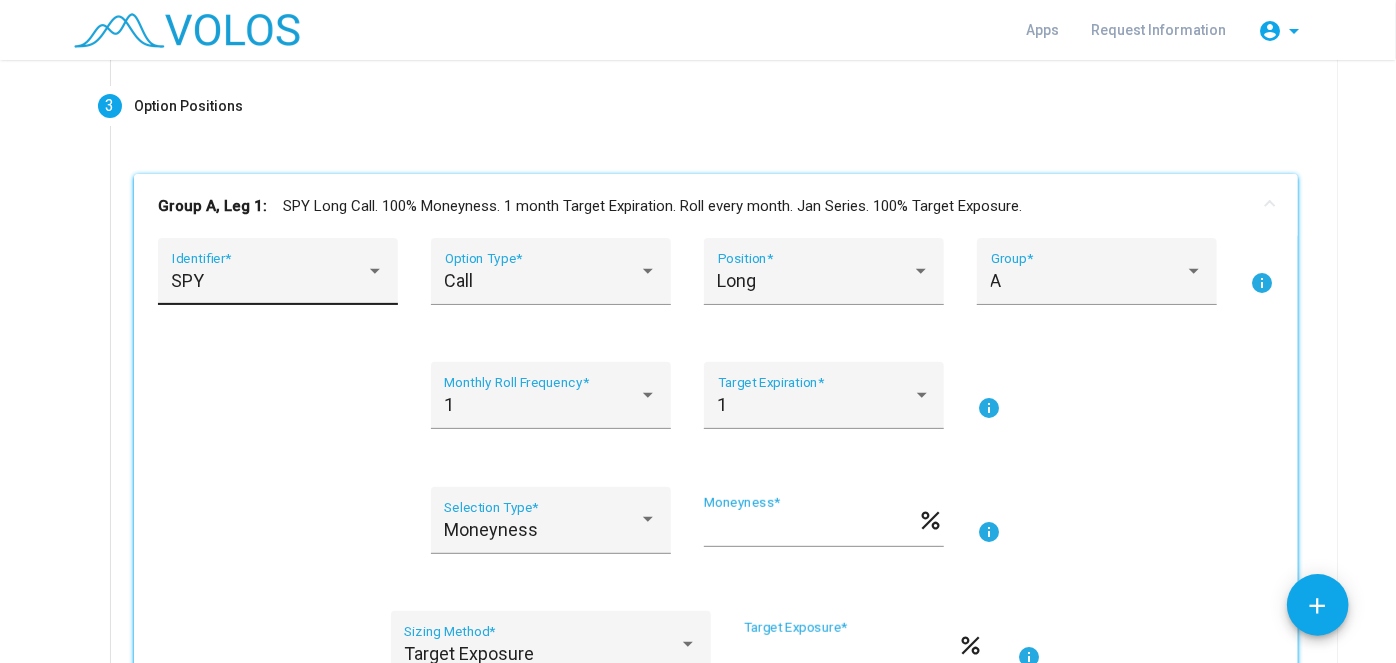 scroll, scrollTop: 230, scrollLeft: 0, axis: vertical 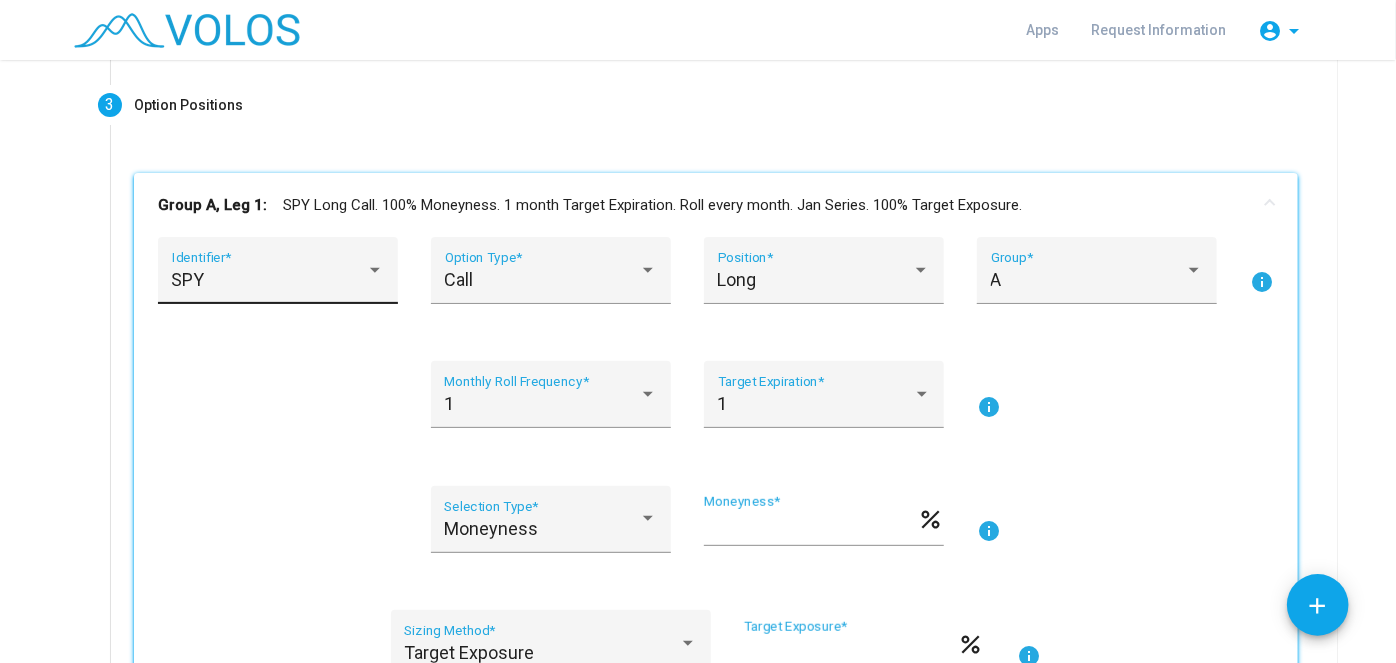 click on "SPY Identifier  *" at bounding box center [278, 277] 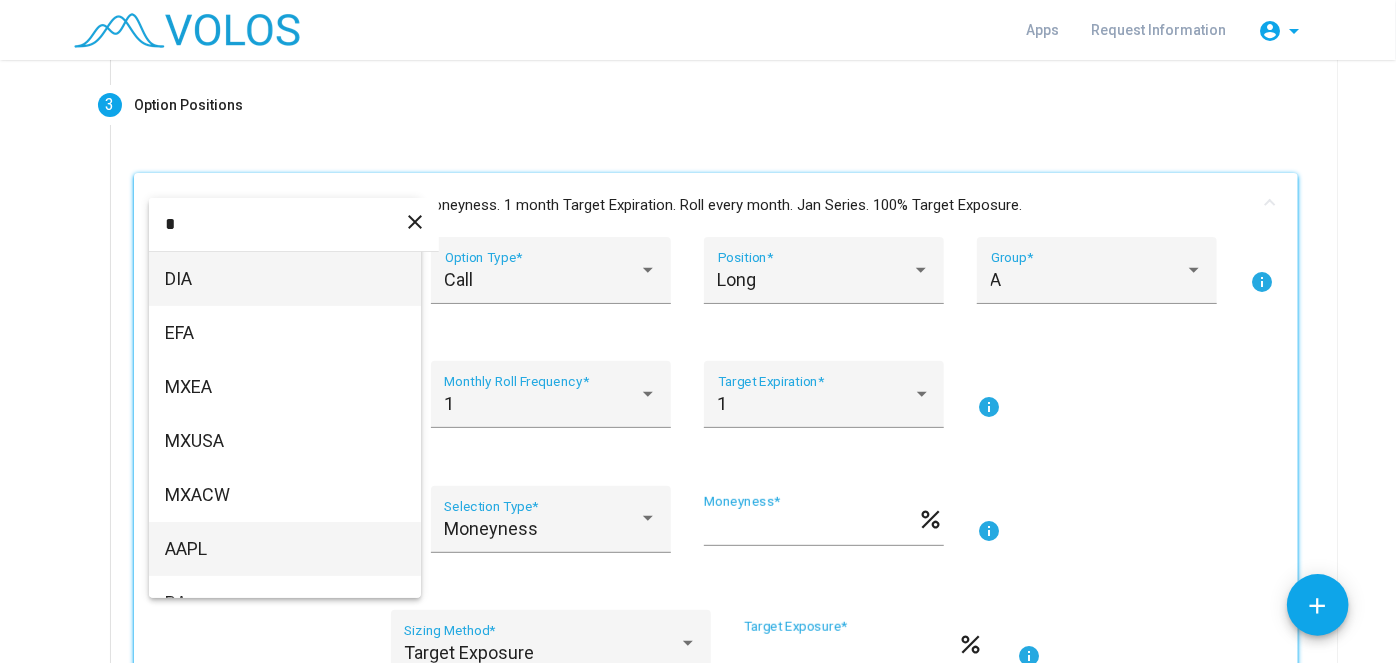 type on "*" 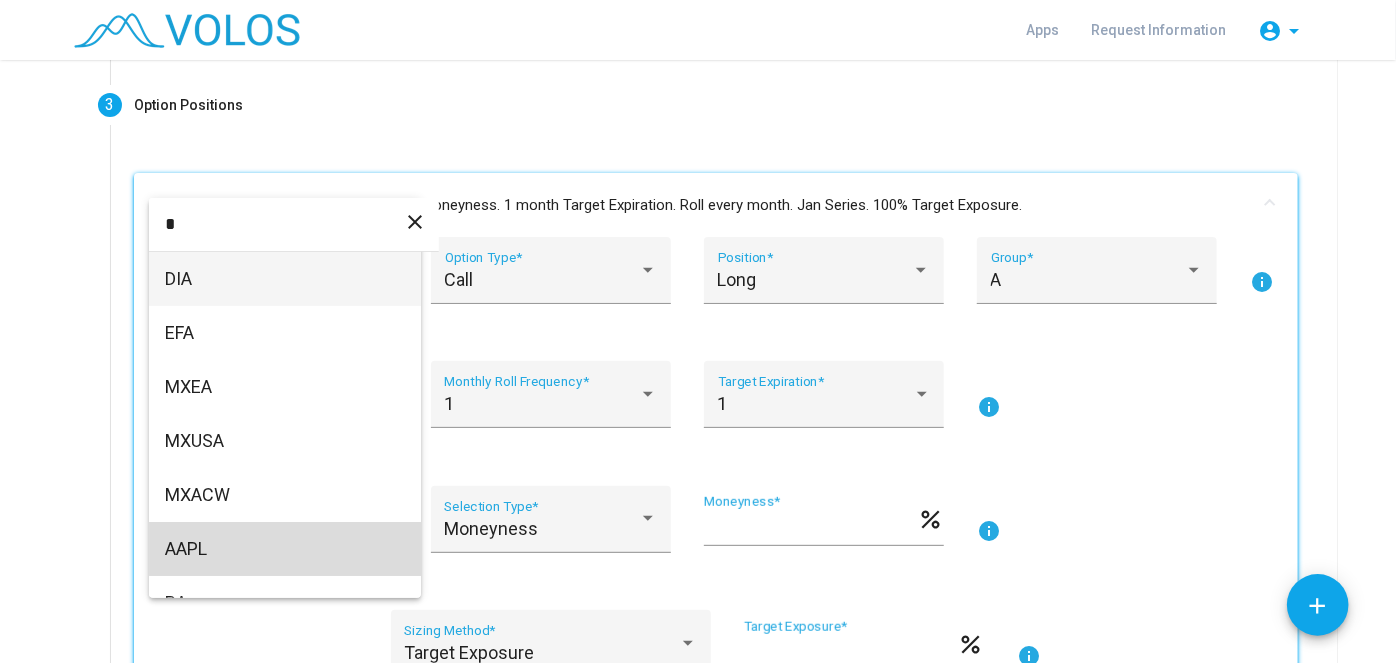 click on "AAPL" at bounding box center [285, 549] 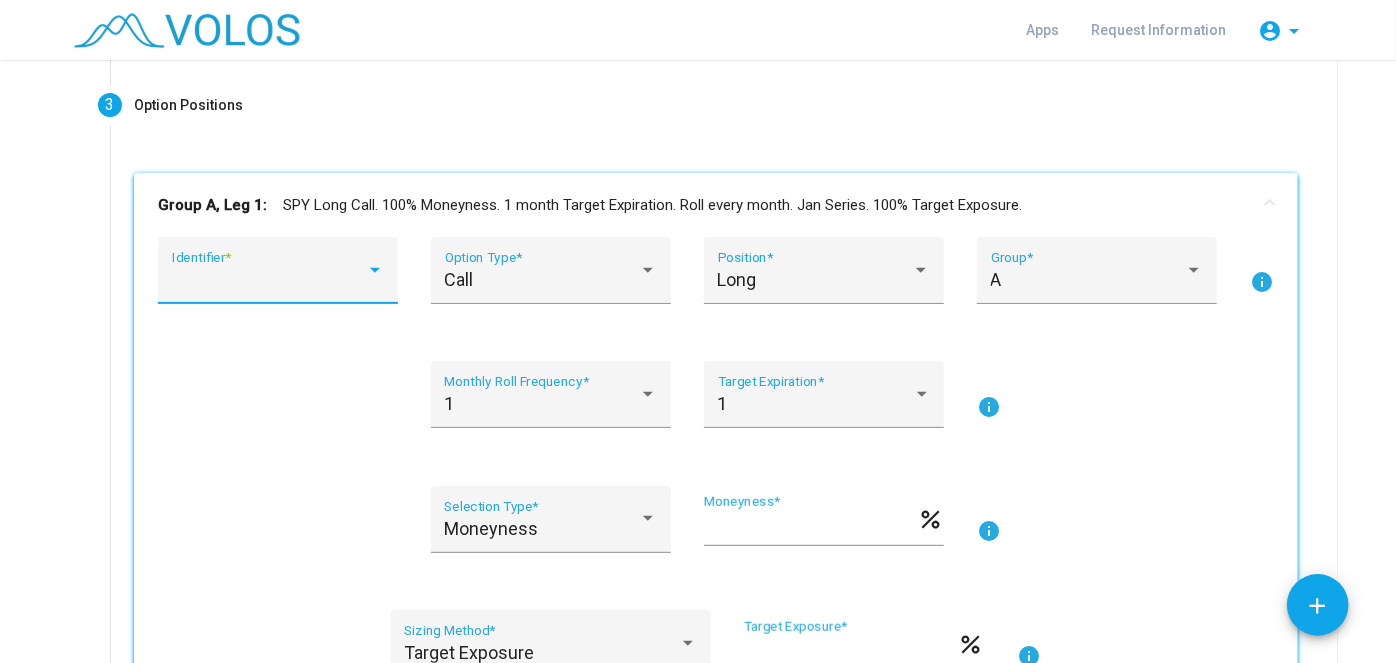 scroll, scrollTop: 122, scrollLeft: 0, axis: vertical 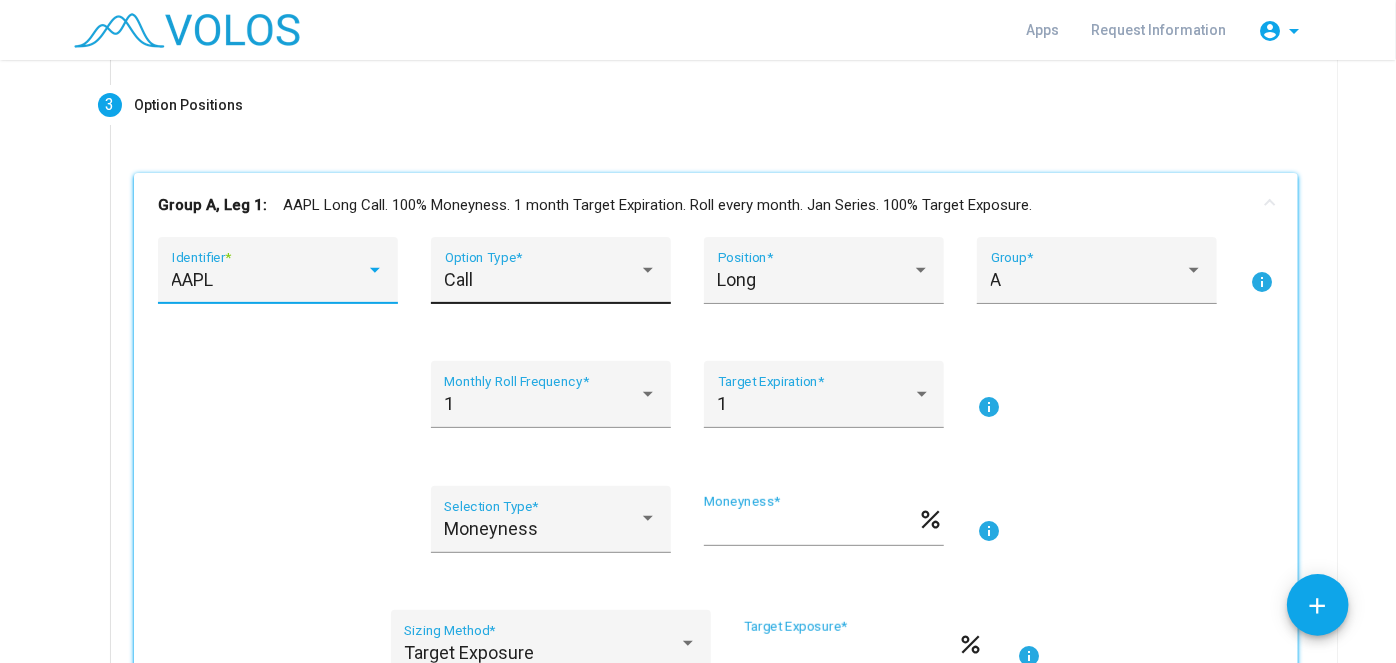 click at bounding box center (648, 270) 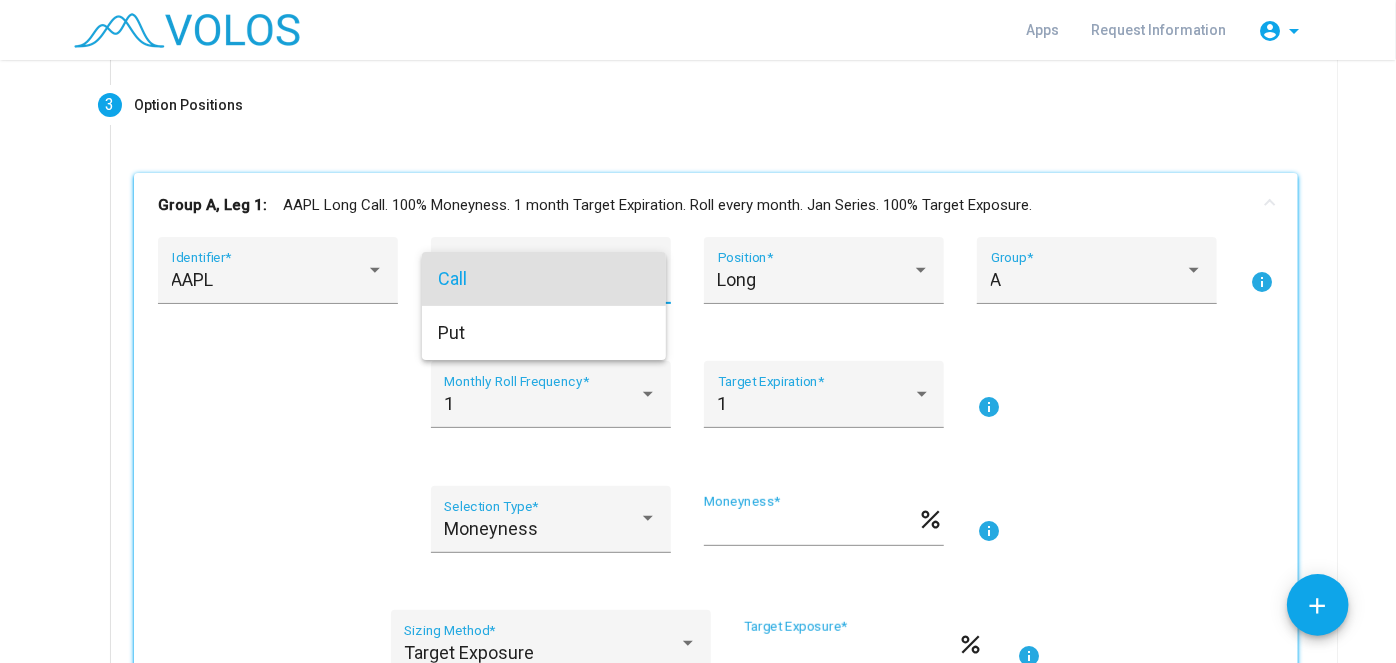 click on "Call" at bounding box center [544, 279] 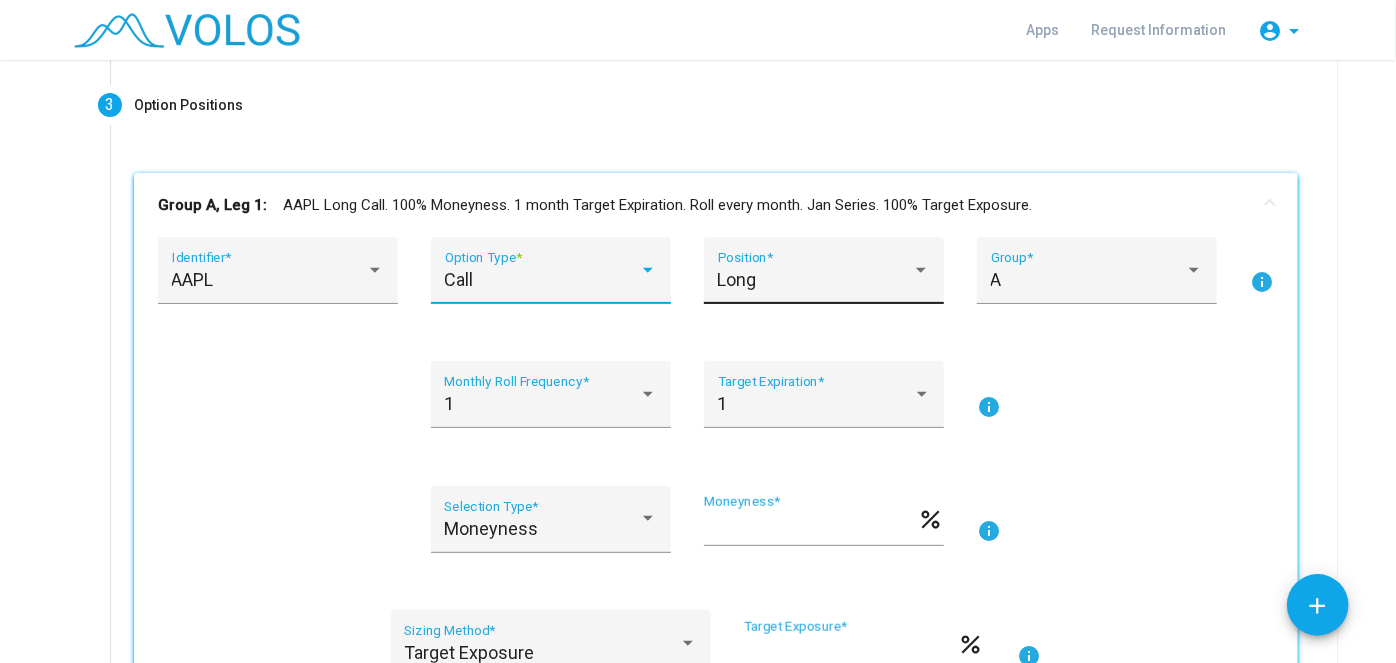click on "Long Position  *" at bounding box center [824, 277] 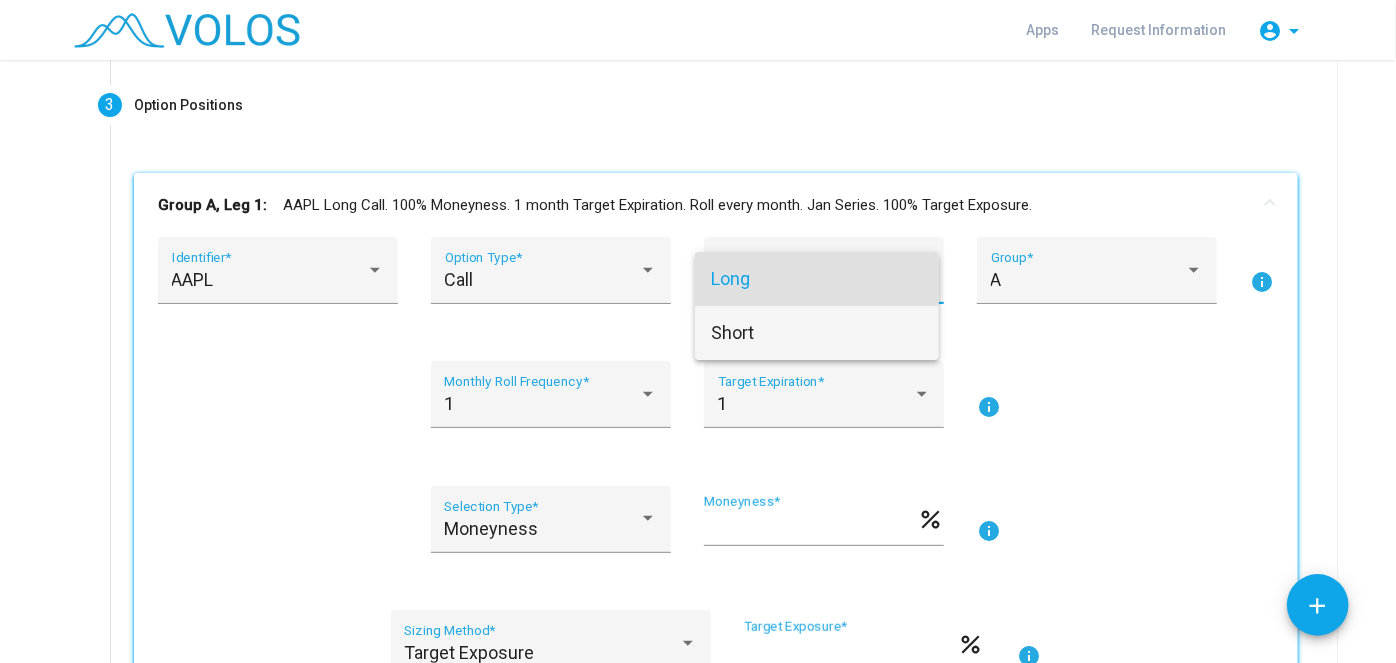 click on "Short" at bounding box center (817, 333) 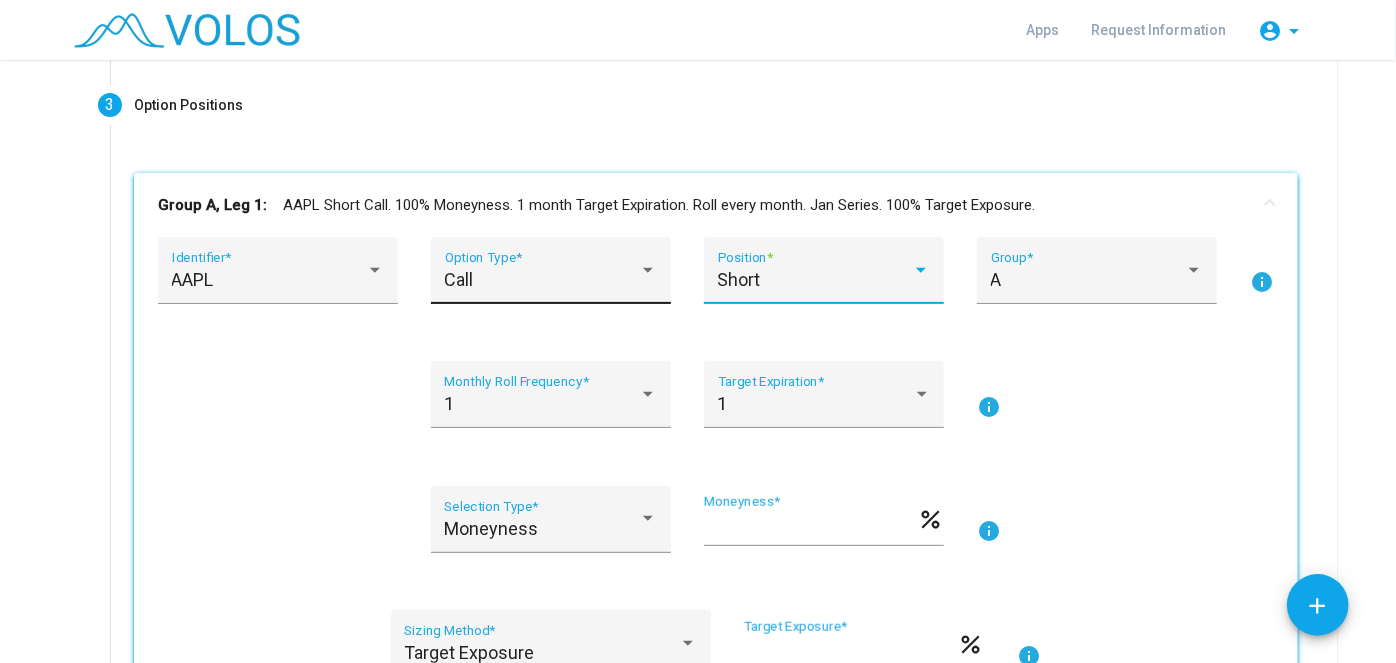click on "Call Option Type  *" at bounding box center [551, 277] 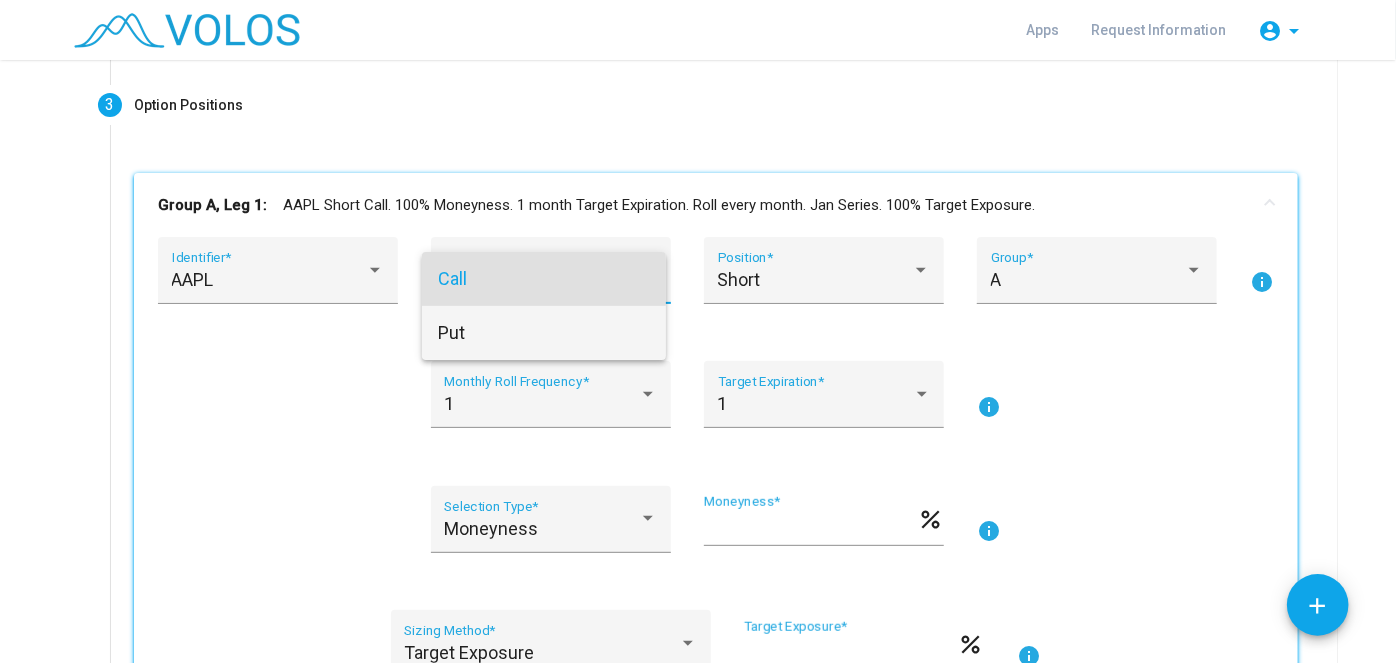 click on "Put" at bounding box center (544, 333) 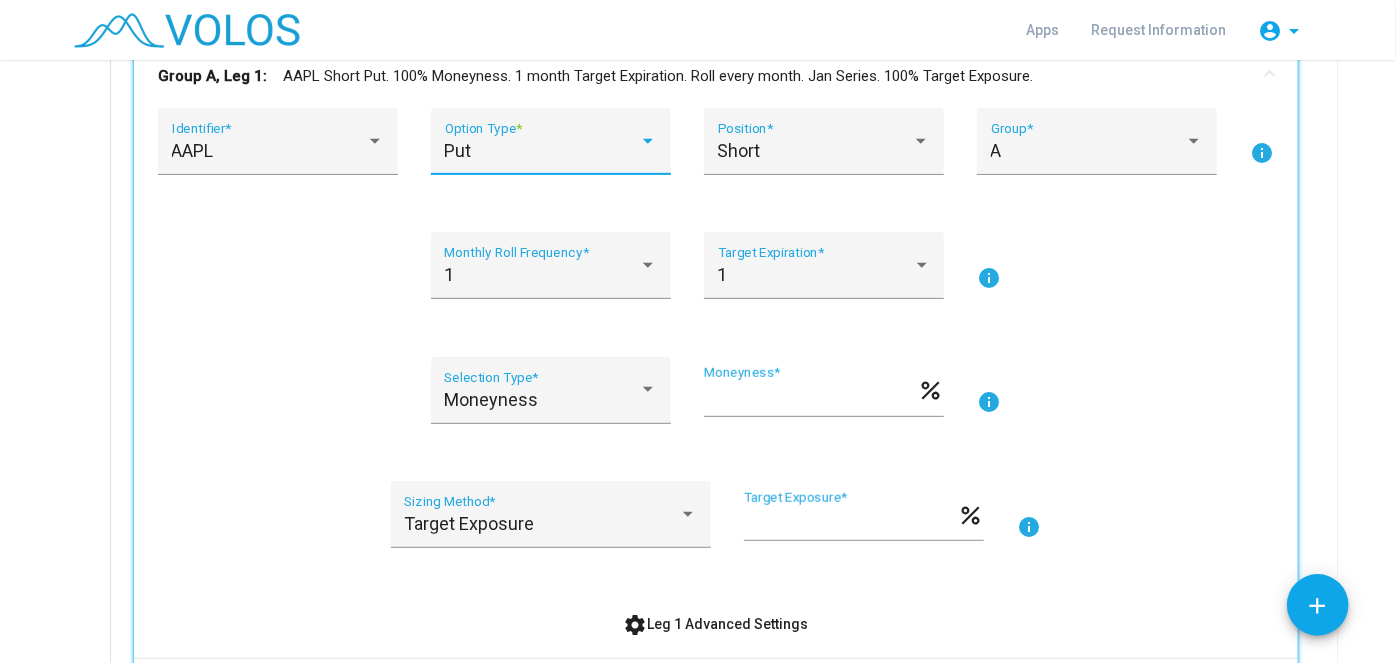 scroll, scrollTop: 374, scrollLeft: 0, axis: vertical 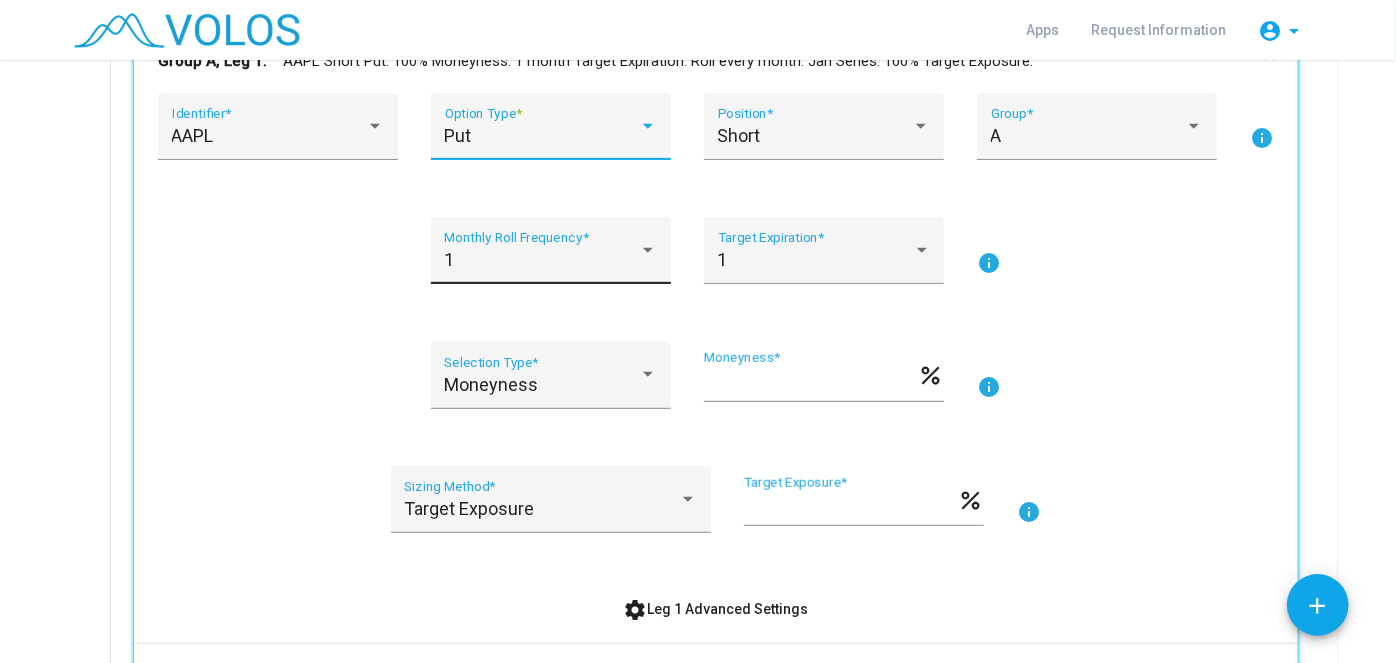 click at bounding box center (648, 250) 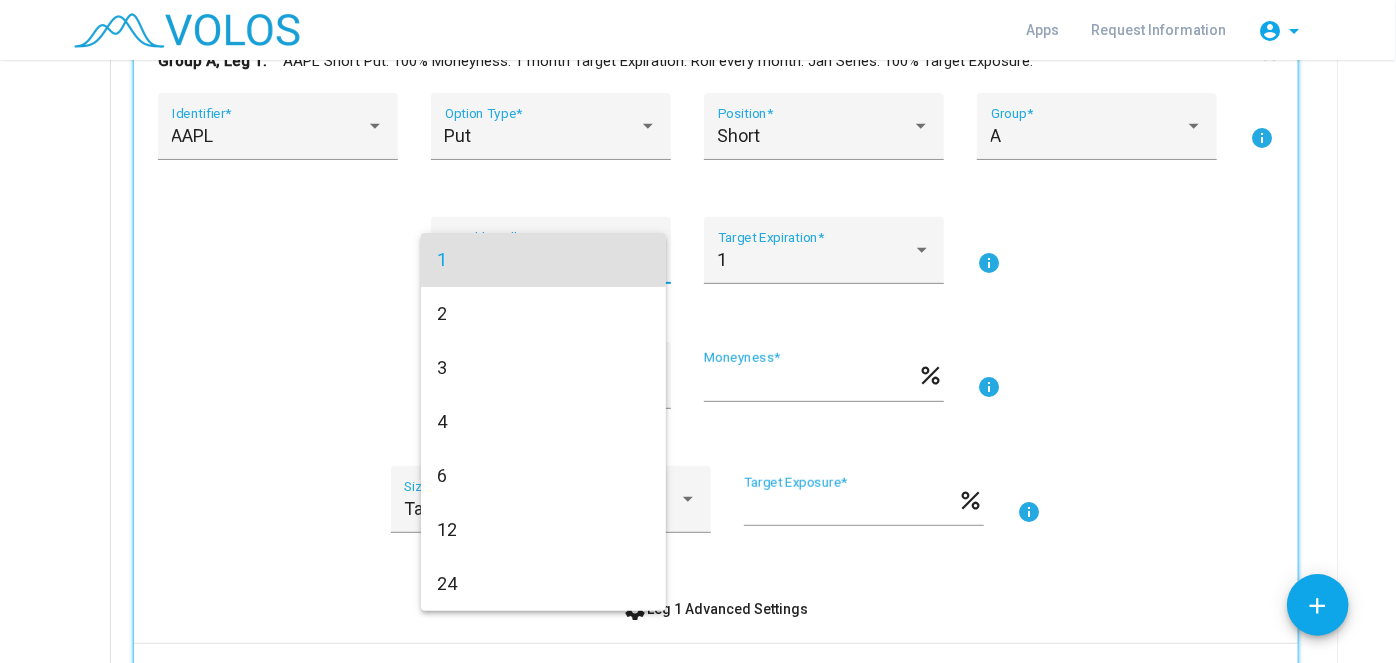 click at bounding box center [698, 331] 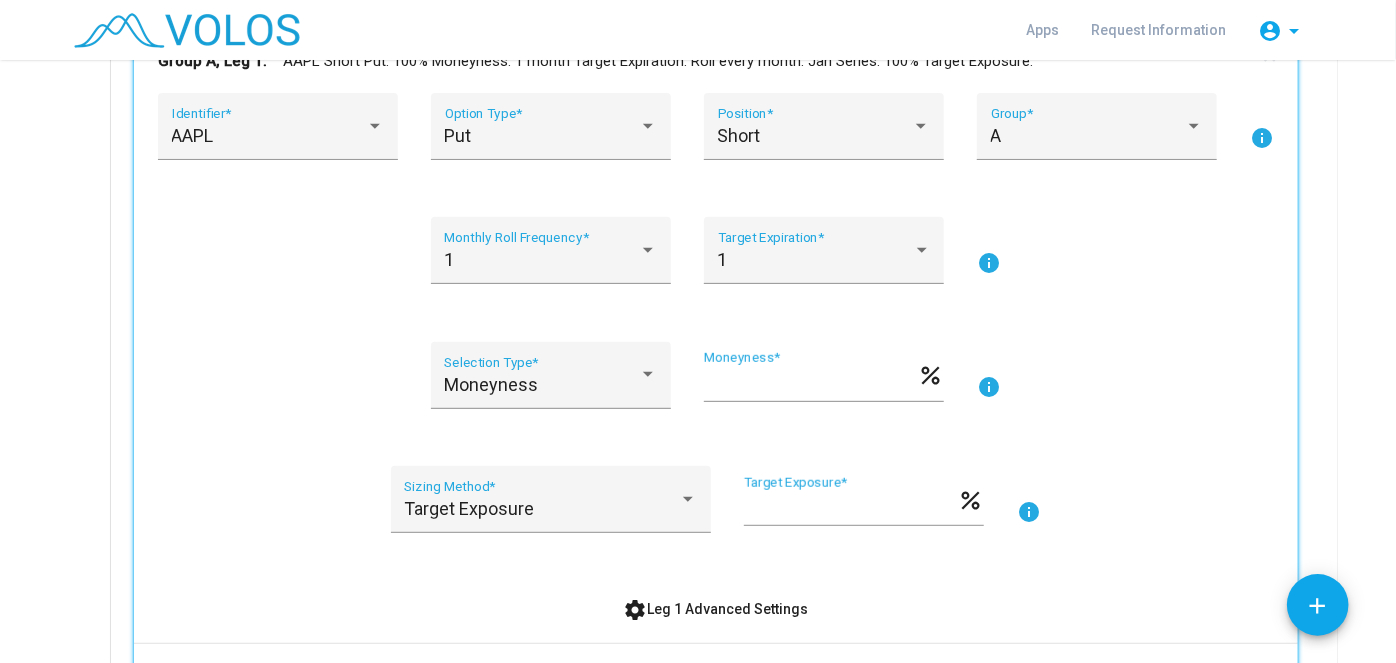 scroll, scrollTop: 764, scrollLeft: 0, axis: vertical 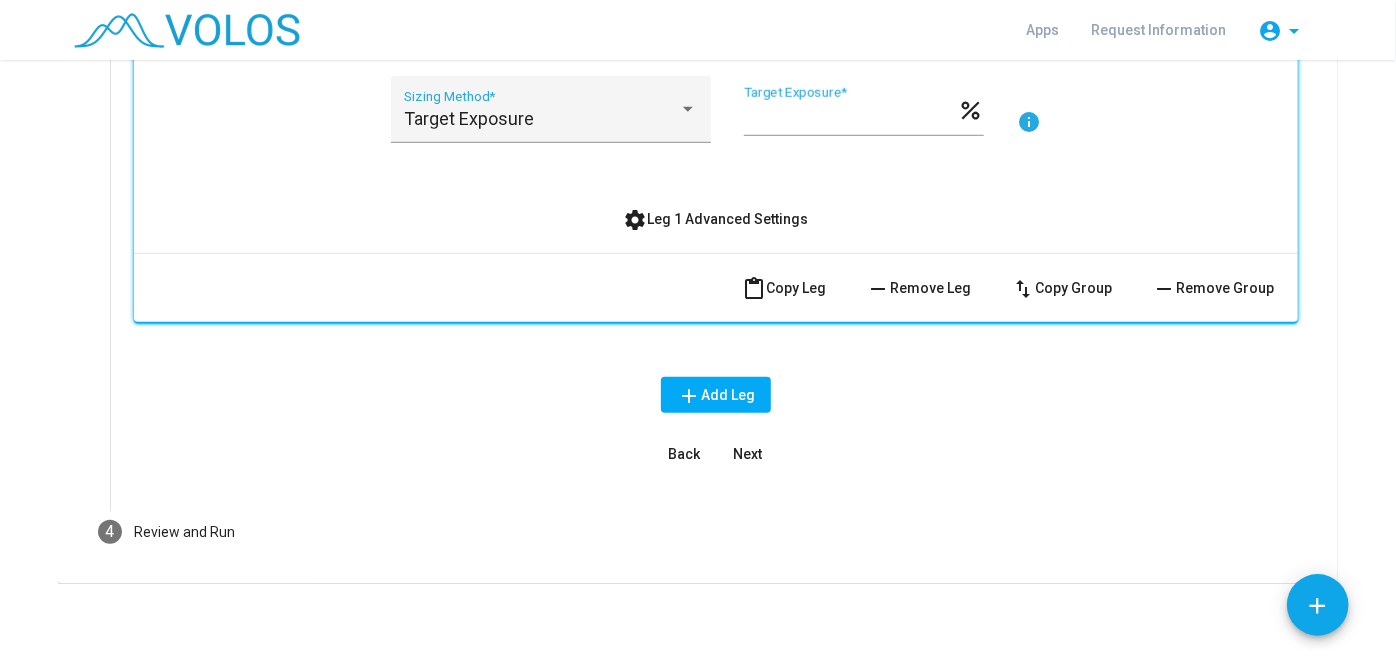 click on "settings  Leg 1 Advanced Settings" at bounding box center (716, 219) 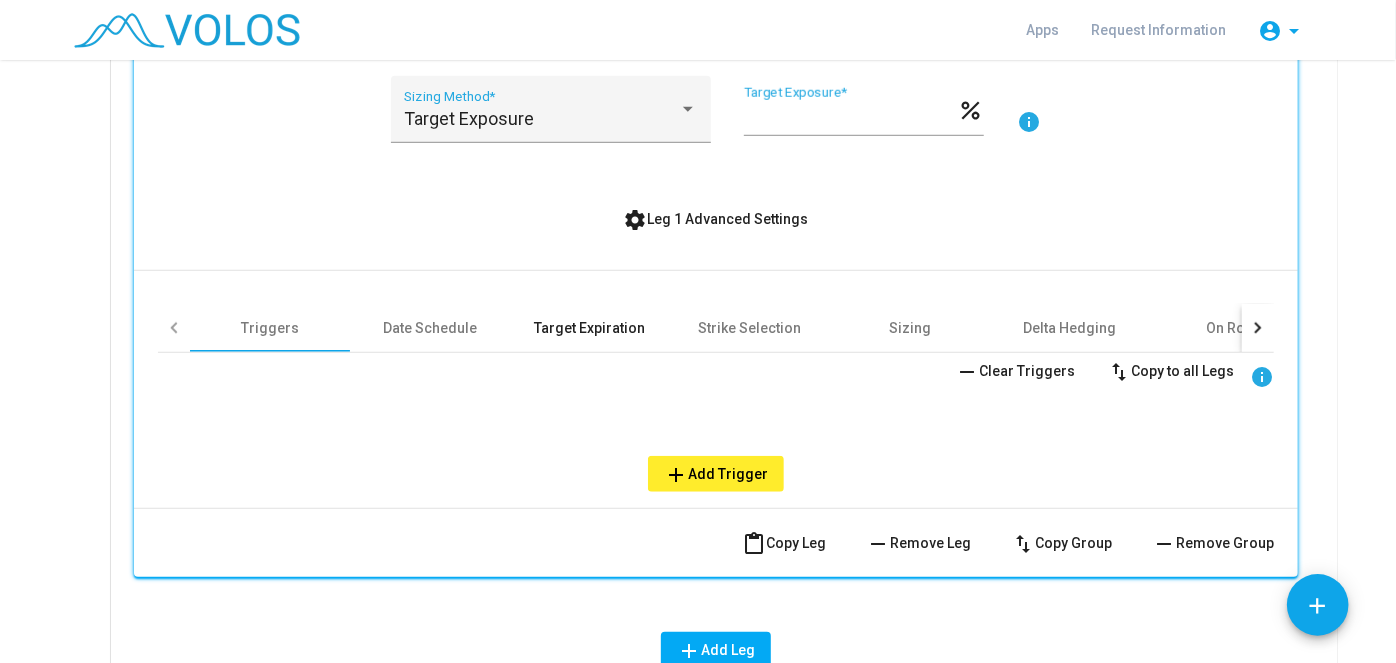 click on "Target Expiration" at bounding box center (590, 328) 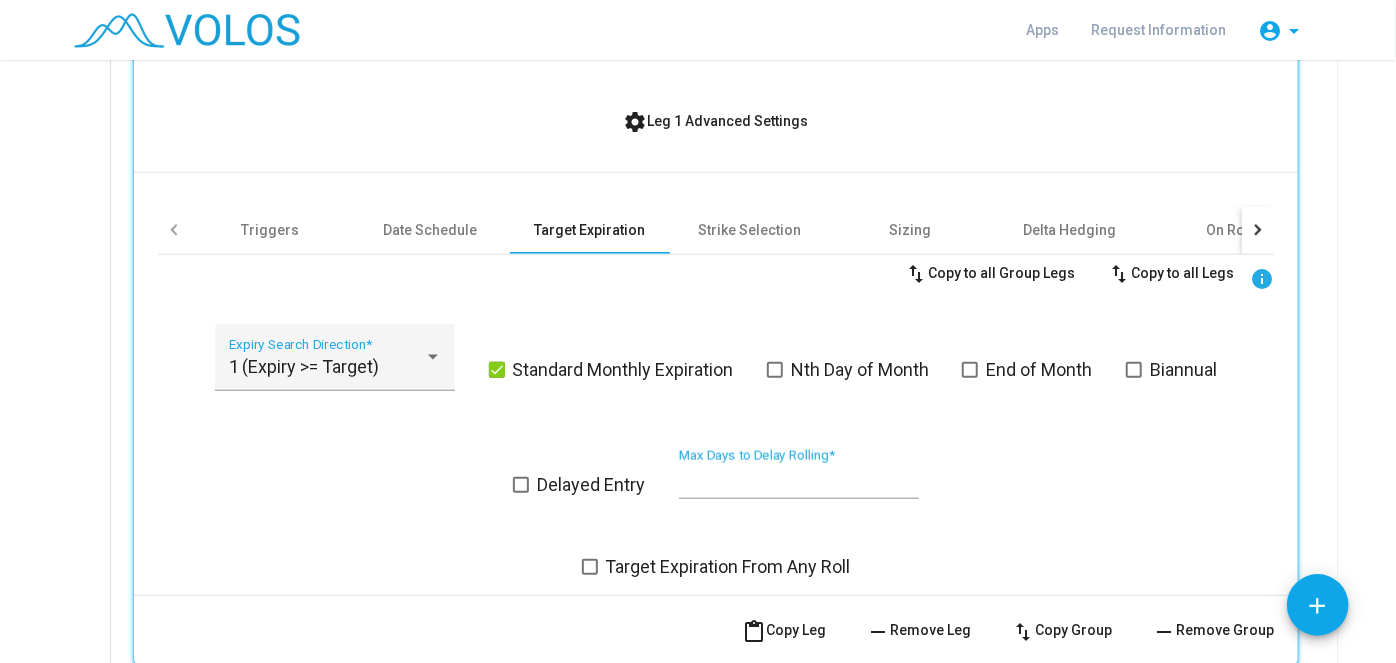 scroll, scrollTop: 861, scrollLeft: 0, axis: vertical 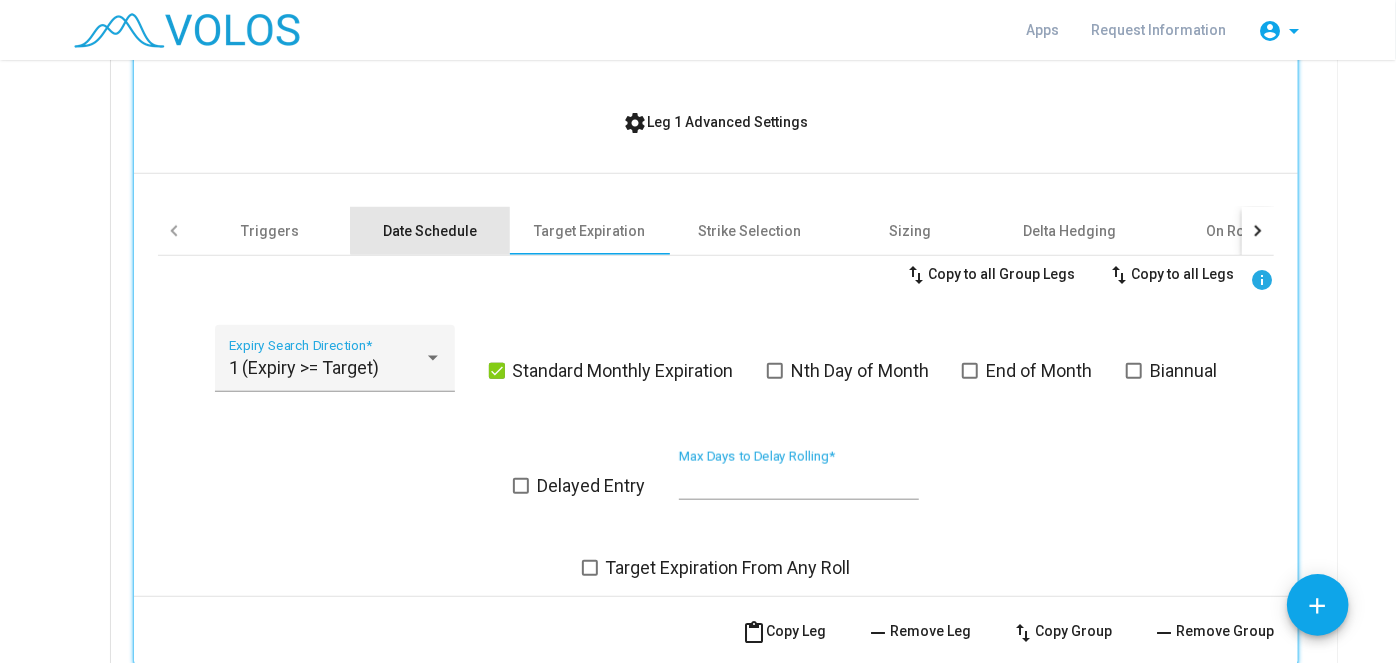 click on "Date Schedule" at bounding box center [430, 231] 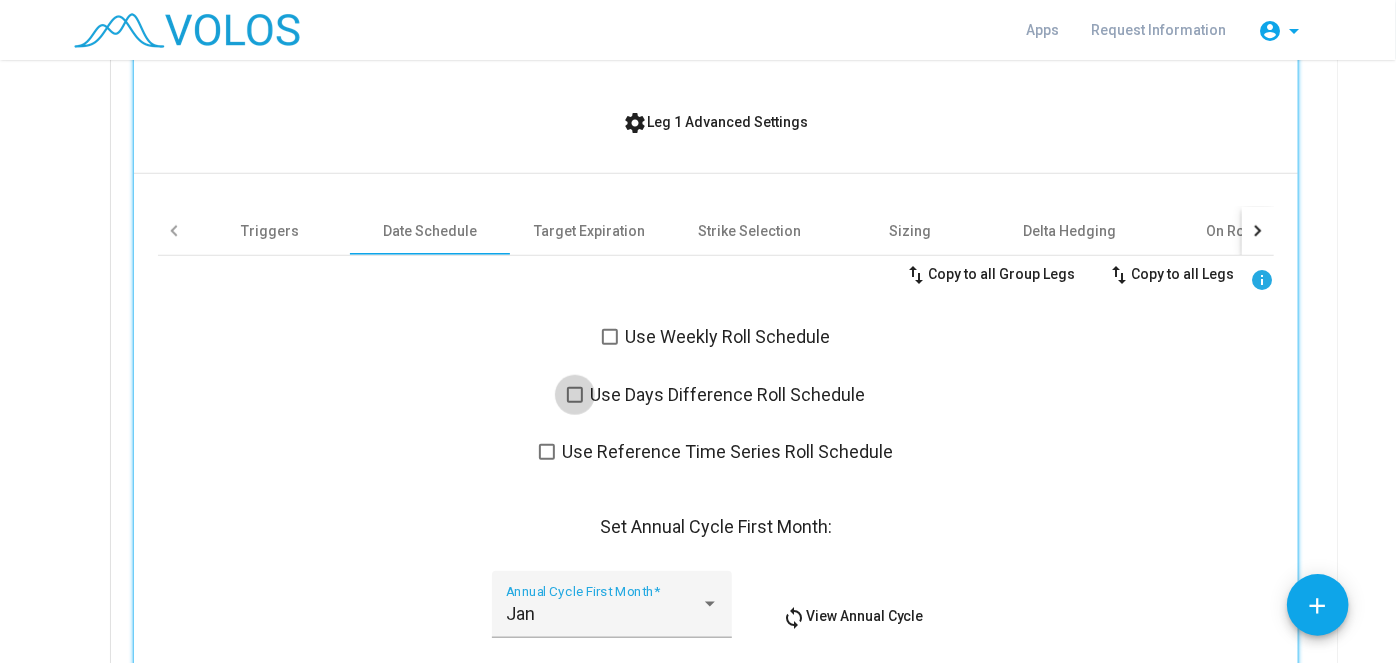 click at bounding box center [575, 395] 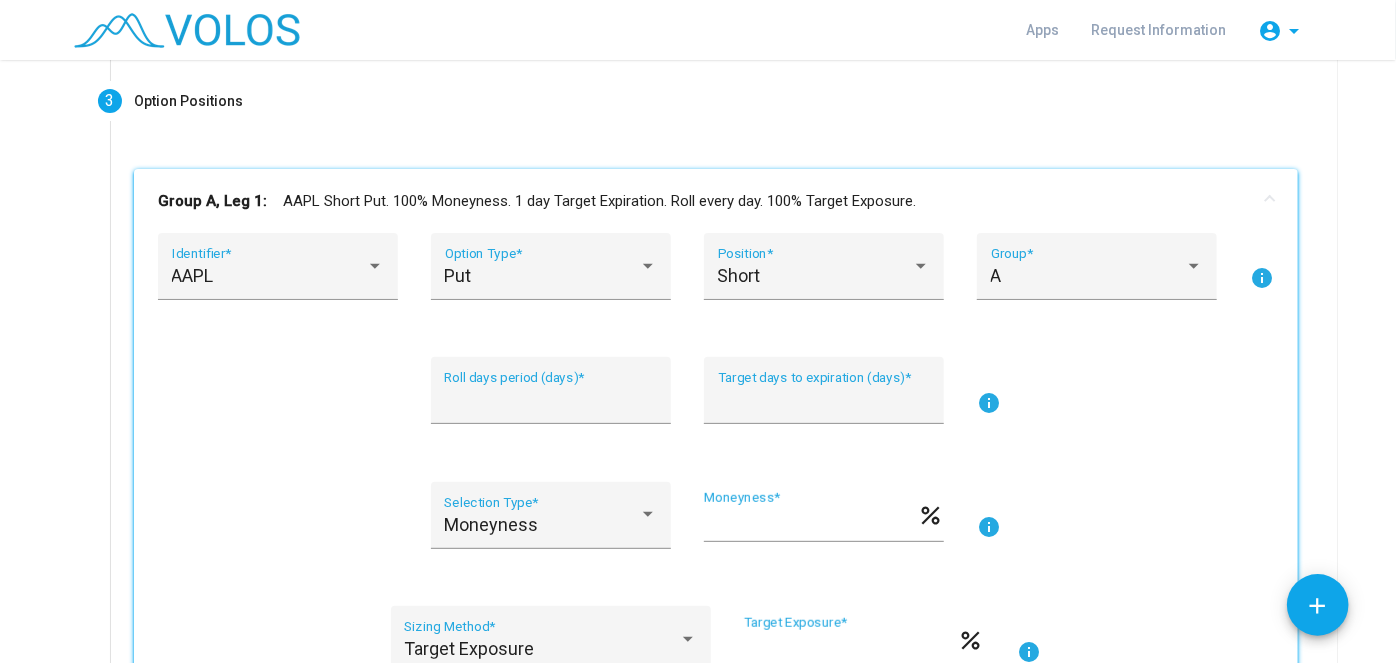 scroll, scrollTop: 227, scrollLeft: 0, axis: vertical 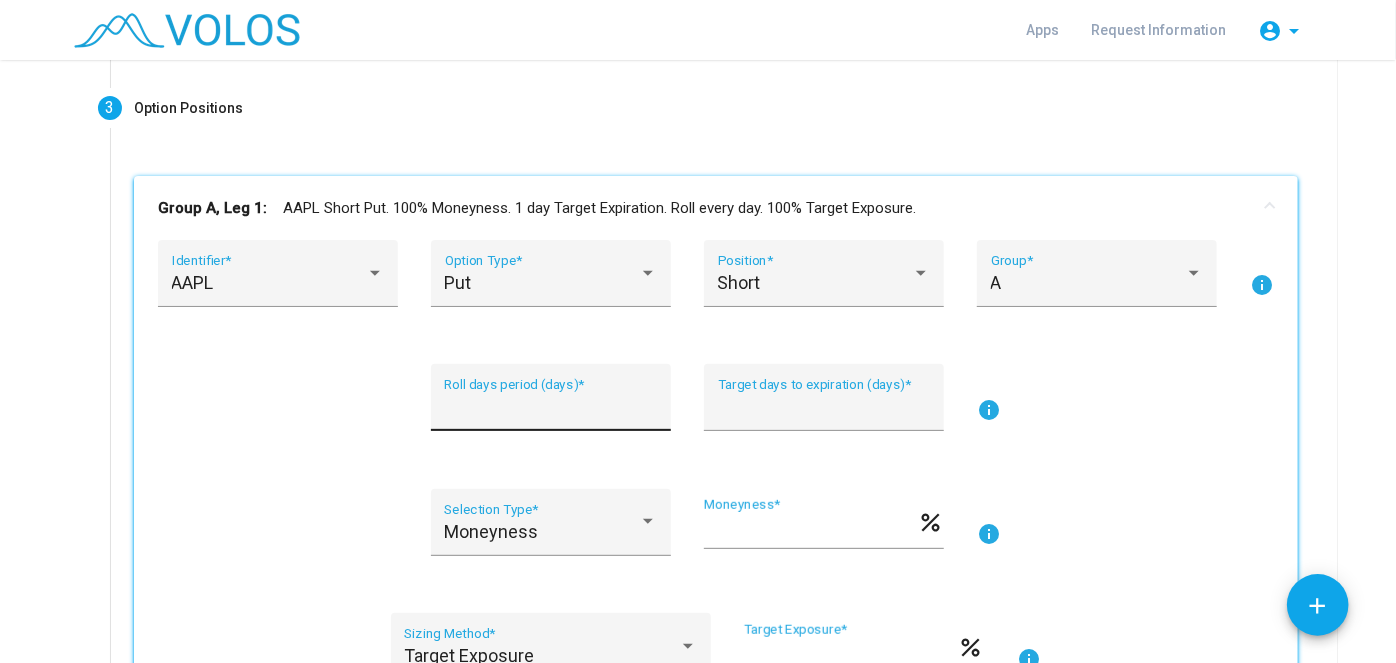 click on "* Roll days period (days)  *" at bounding box center [550, 404] 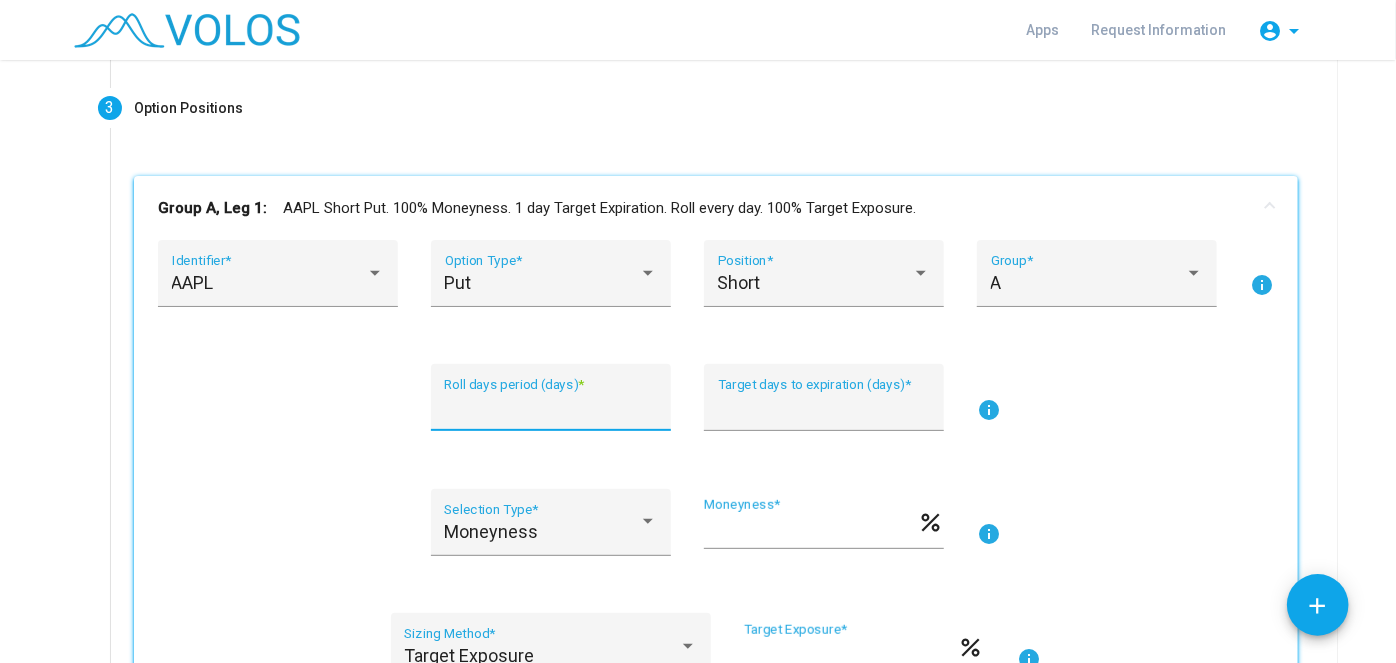 click on "* Roll days period (days)  * * Target days to expiration (days)  * info" at bounding box center (716, 409) 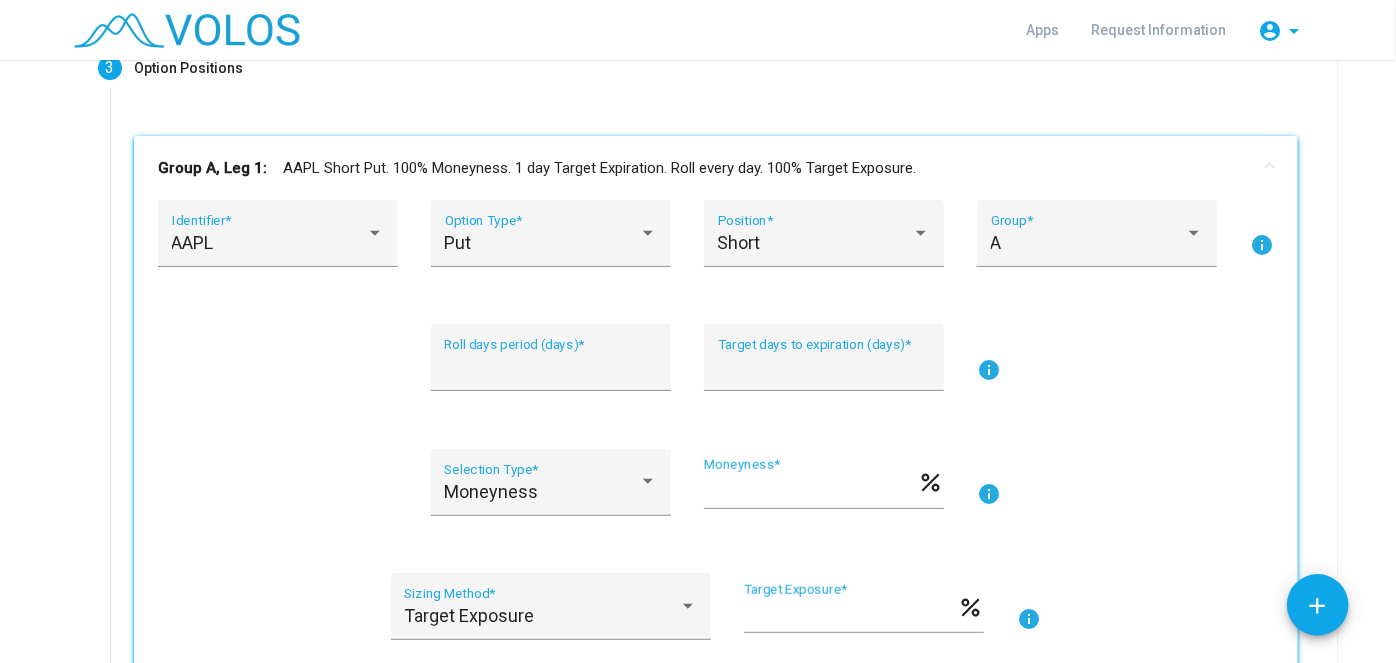 scroll, scrollTop: 266, scrollLeft: 0, axis: vertical 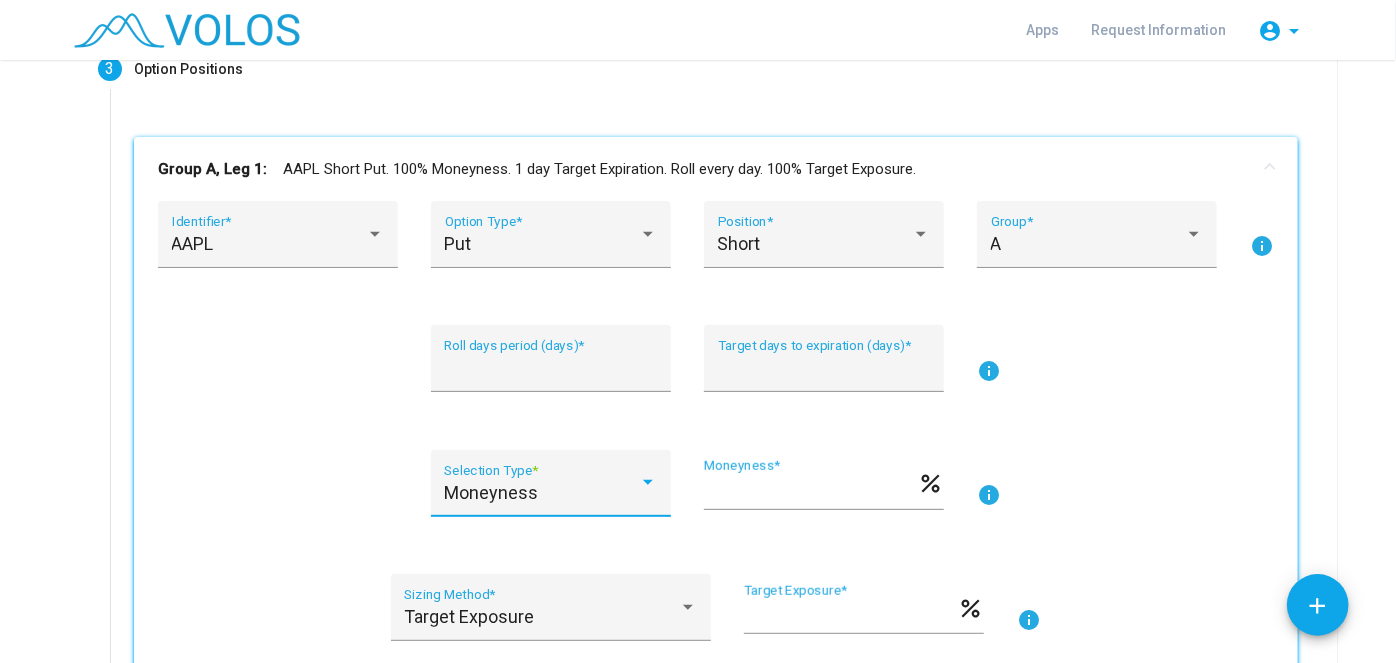 click on "Moneyness" at bounding box center [541, 493] 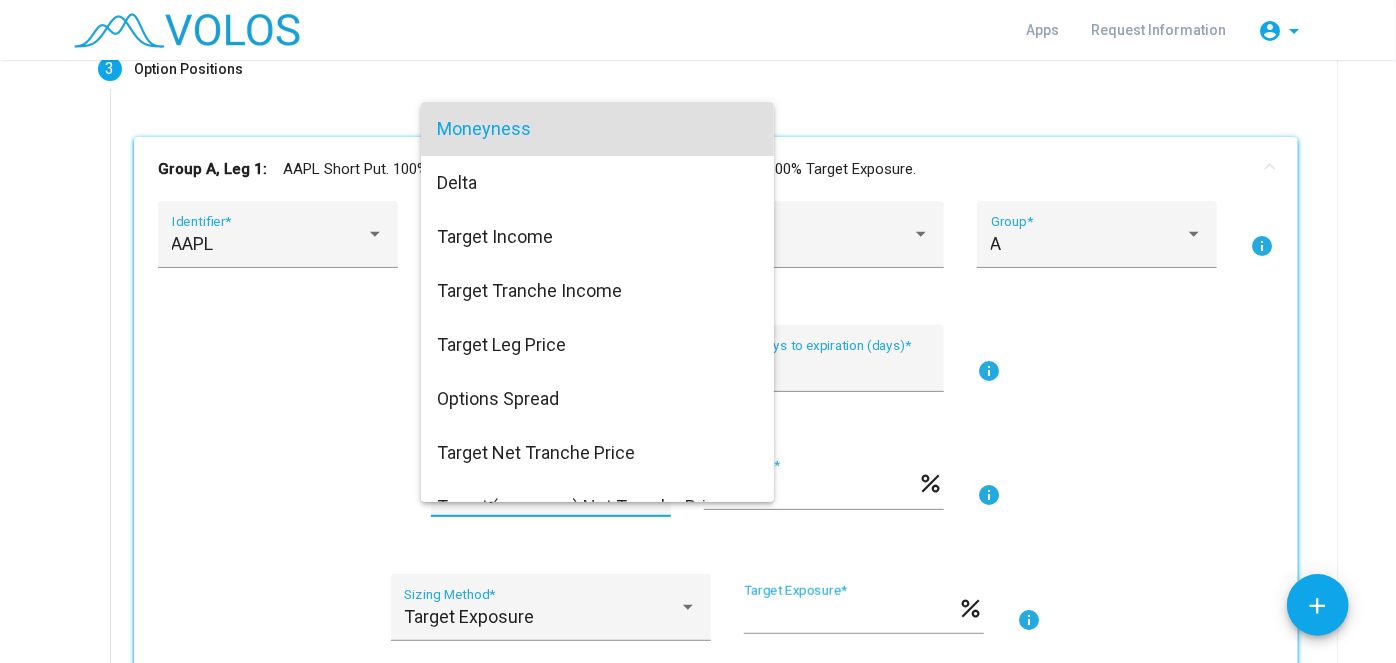 click at bounding box center (698, 331) 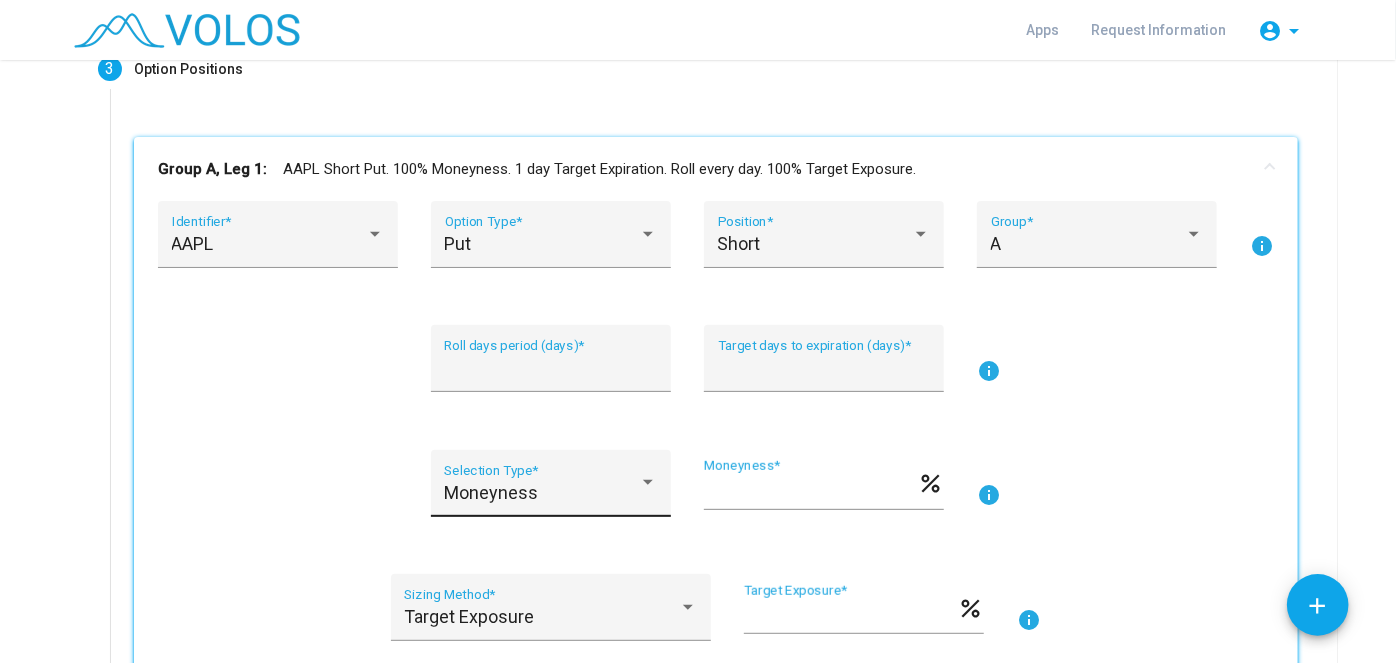 click at bounding box center [648, 483] 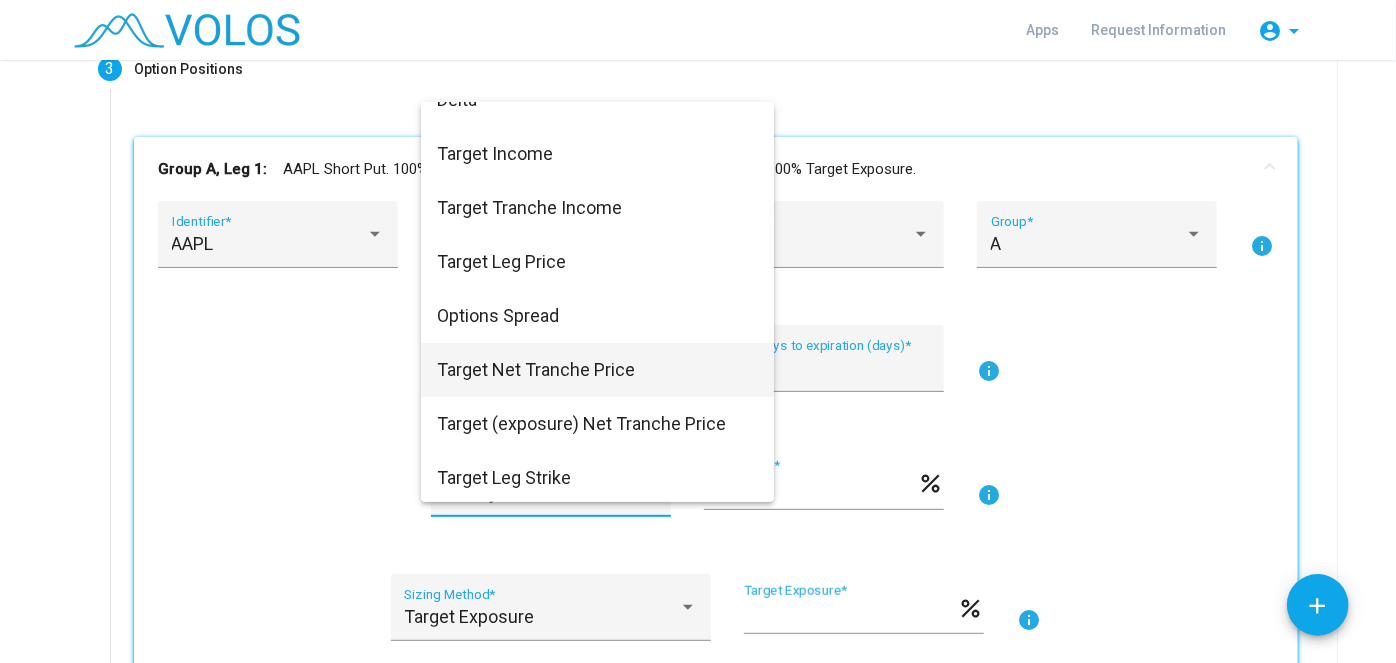 scroll, scrollTop: 0, scrollLeft: 0, axis: both 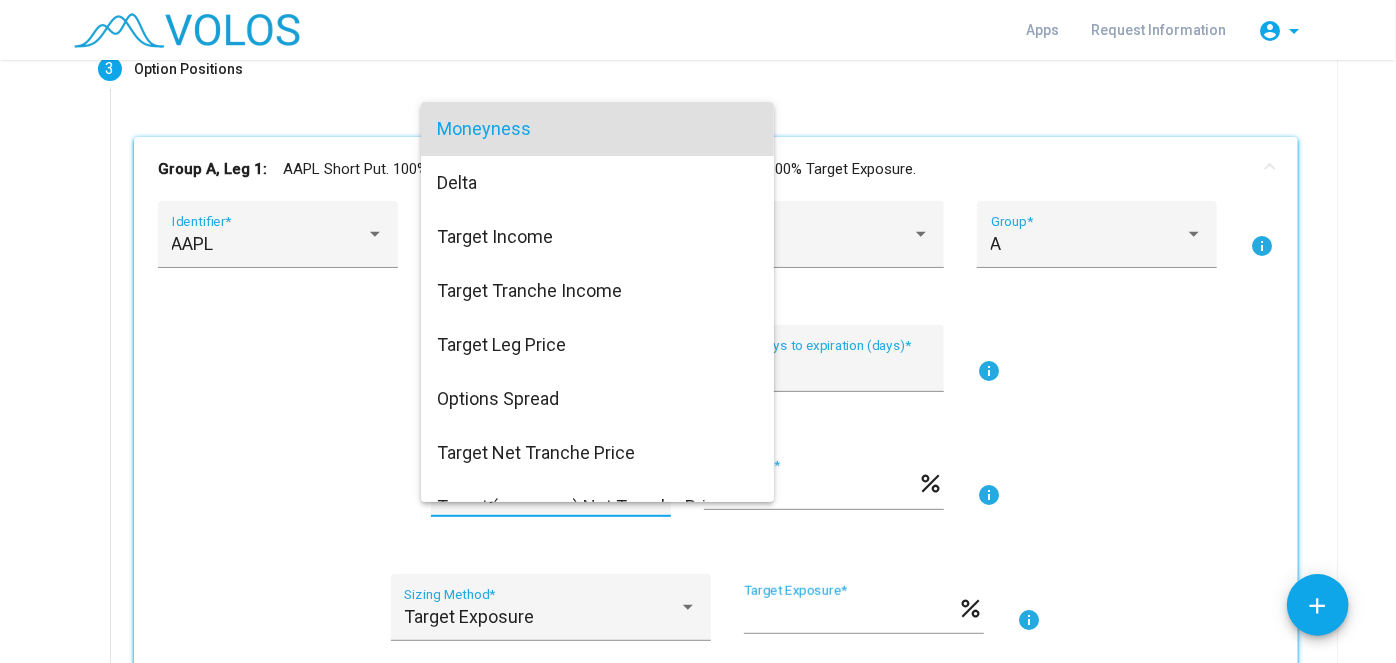 click at bounding box center [698, 331] 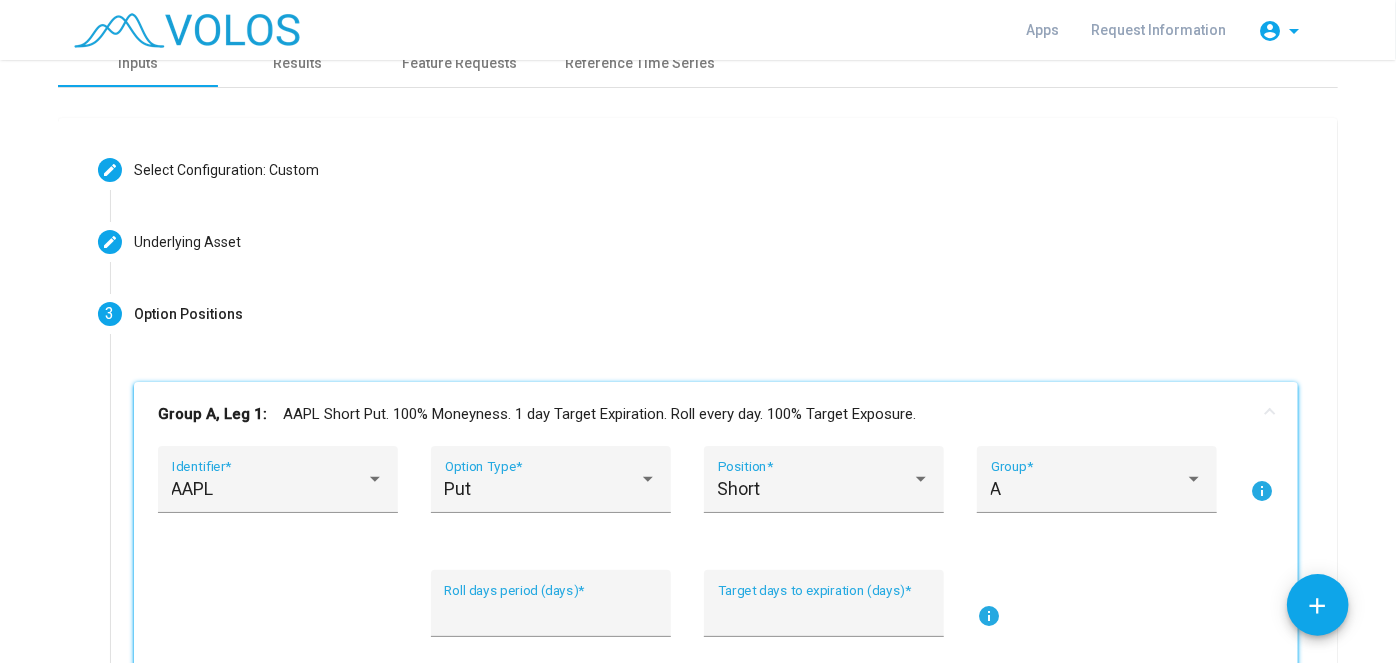 scroll, scrollTop: 0, scrollLeft: 0, axis: both 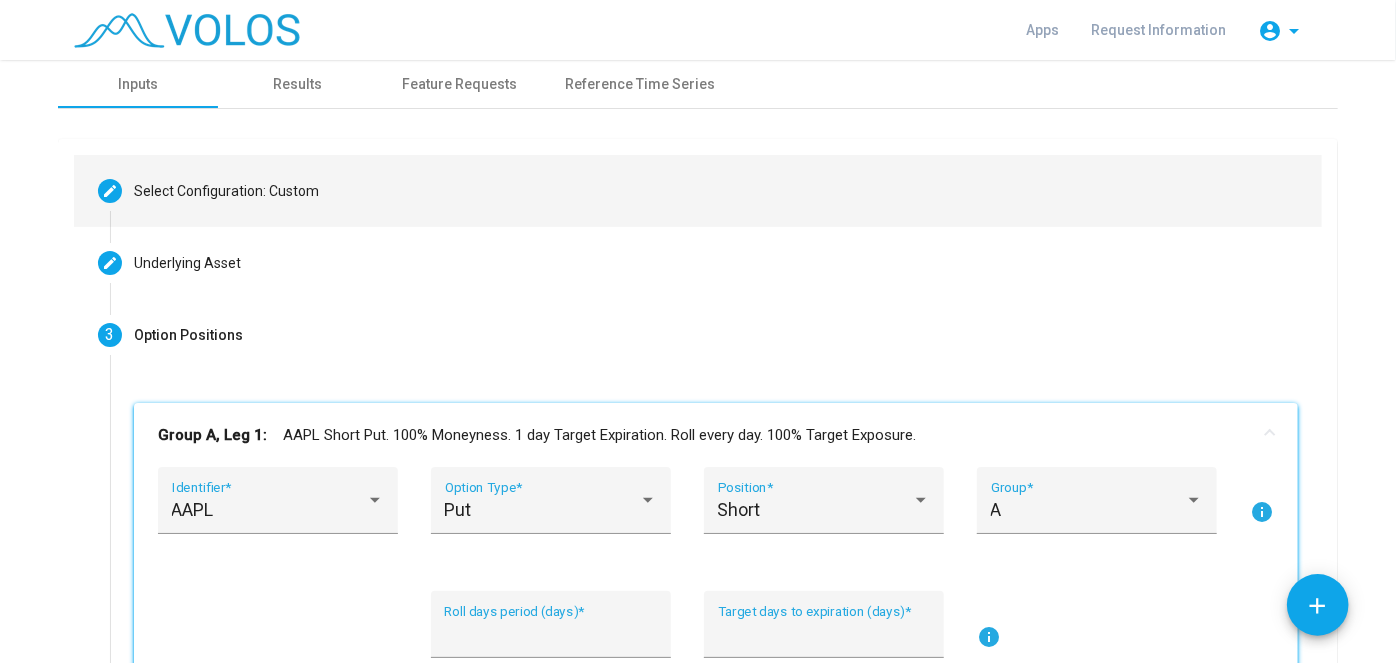 click on "Editable create Select Configuration: Custom" at bounding box center [698, 191] 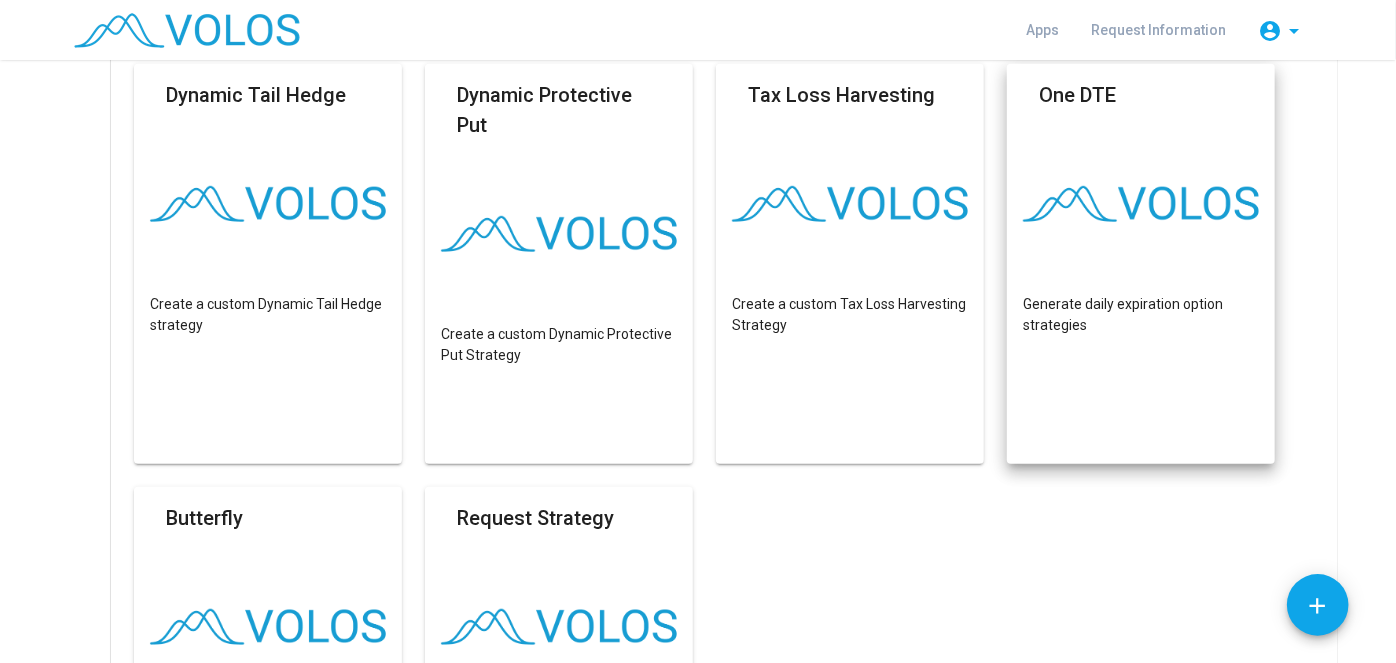 scroll, scrollTop: 606, scrollLeft: 0, axis: vertical 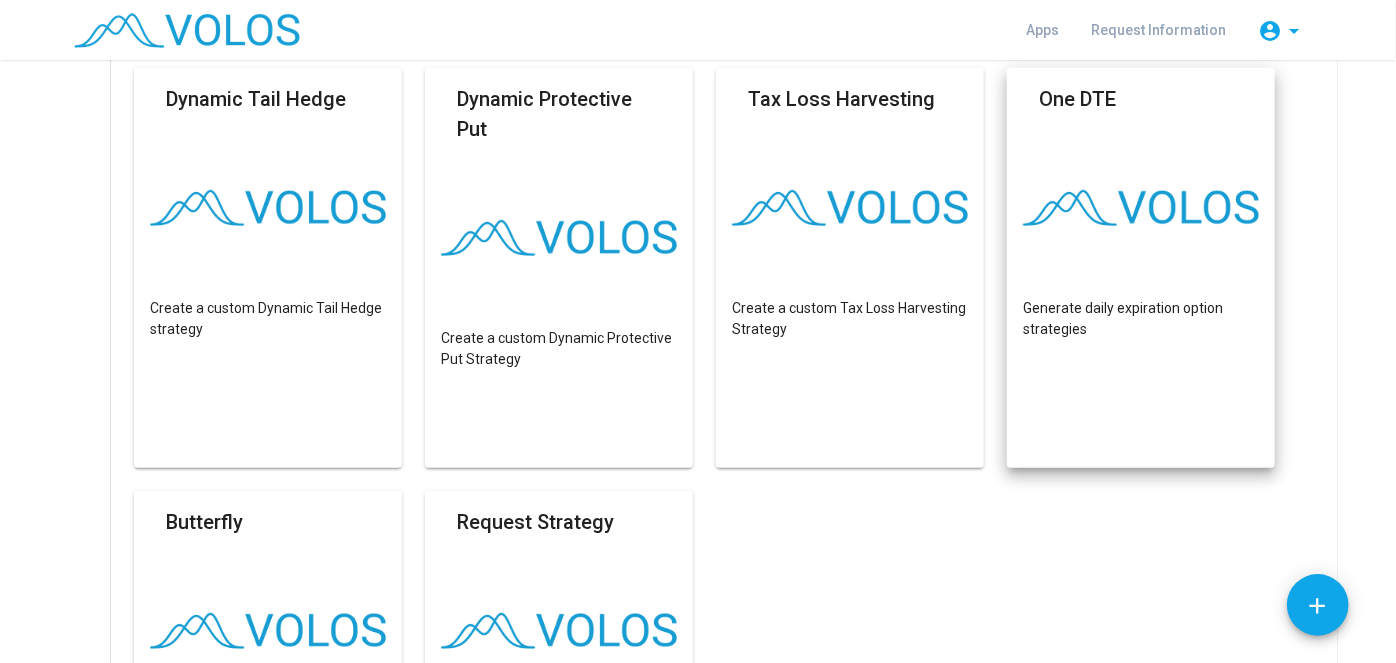 click on "One DTE  Generate daily expiration option strategies" at bounding box center [1141, 268] 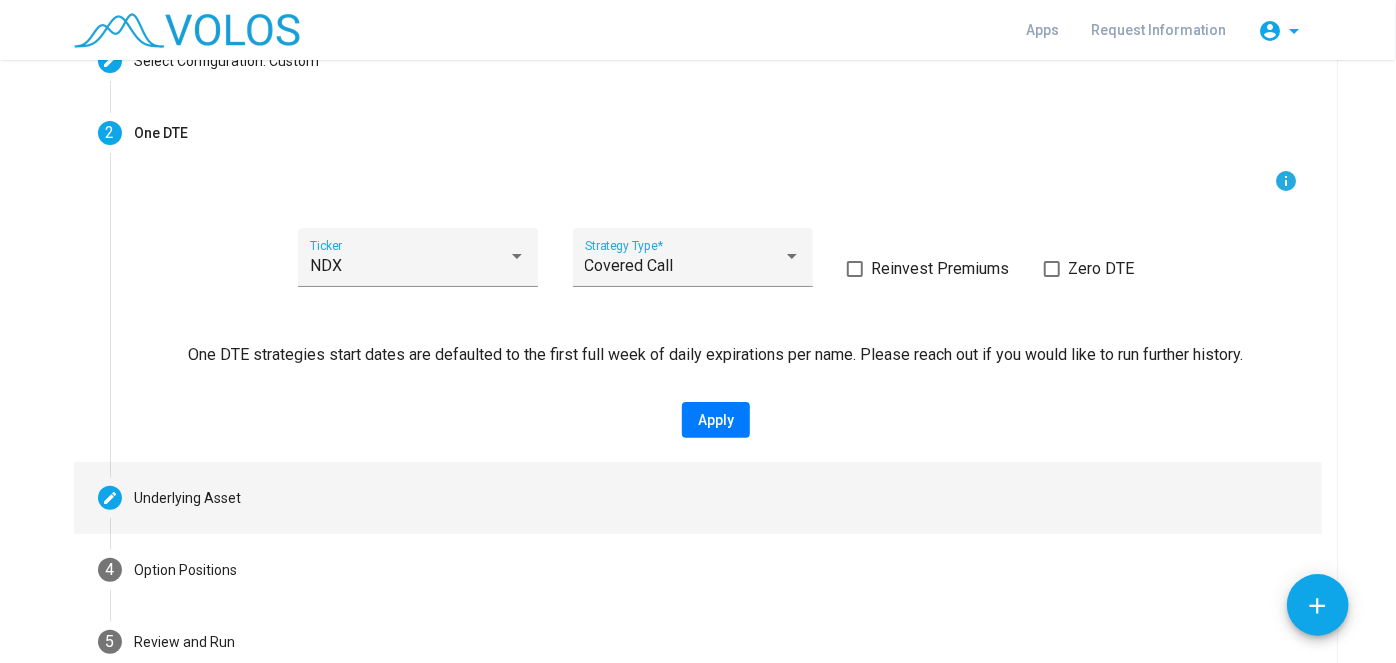 scroll, scrollTop: 134, scrollLeft: 0, axis: vertical 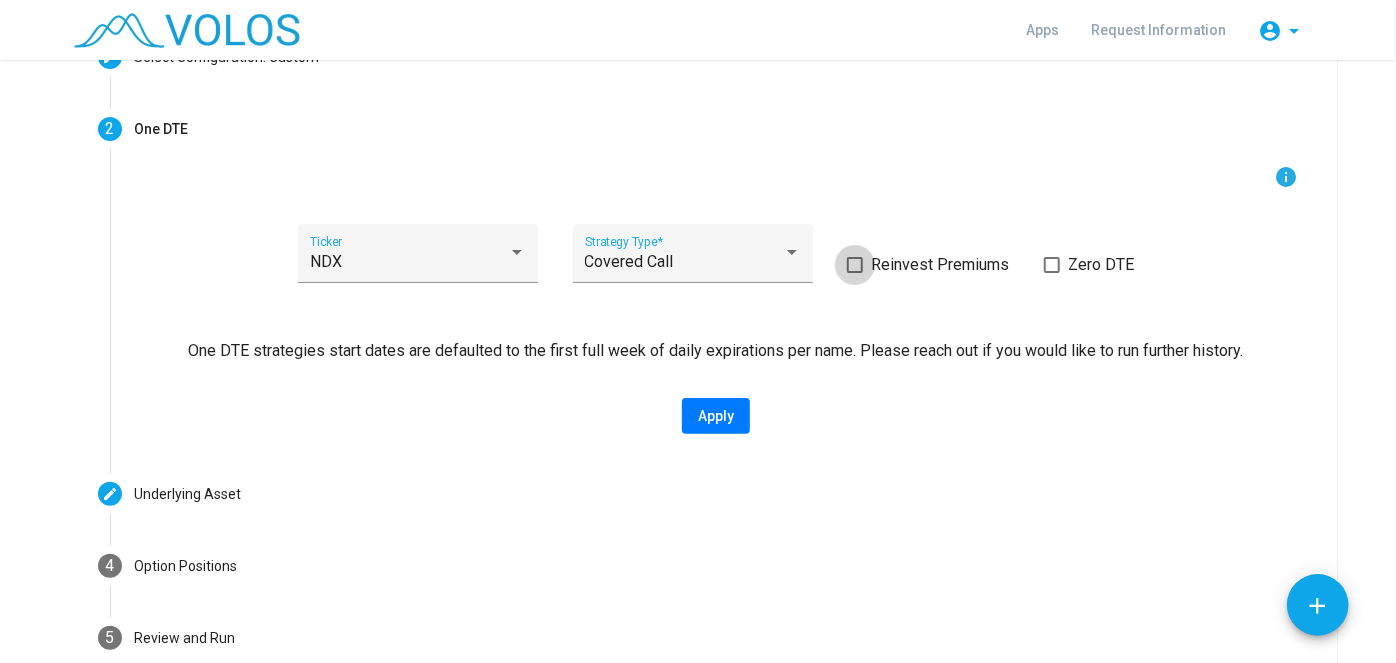 click at bounding box center [855, 265] 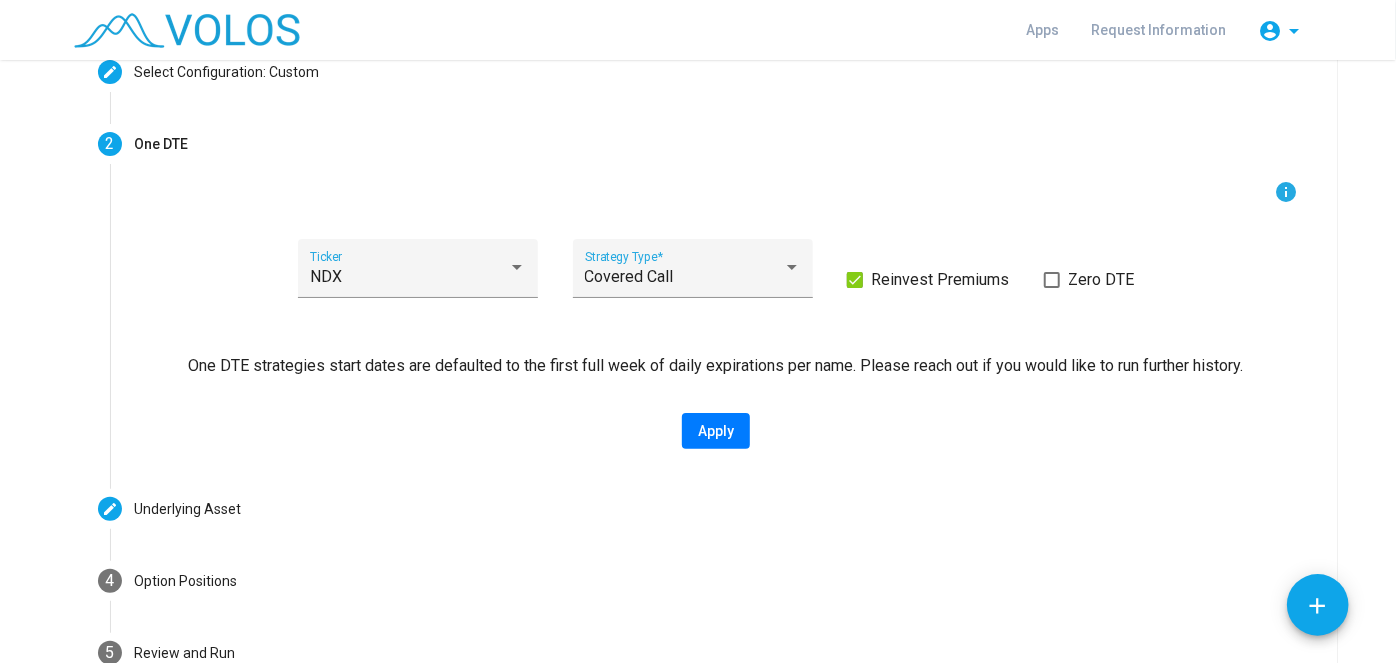 scroll, scrollTop: 118, scrollLeft: 0, axis: vertical 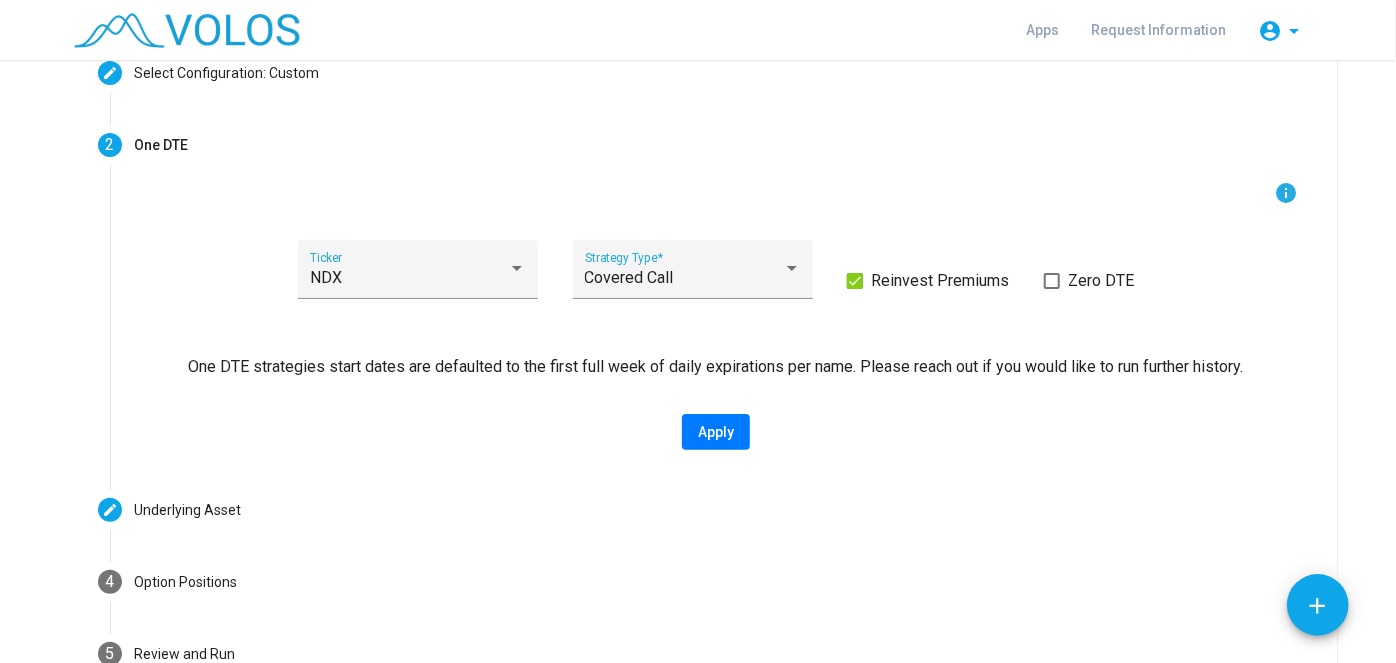 click on "Reinvest Premiums" at bounding box center (928, 281) 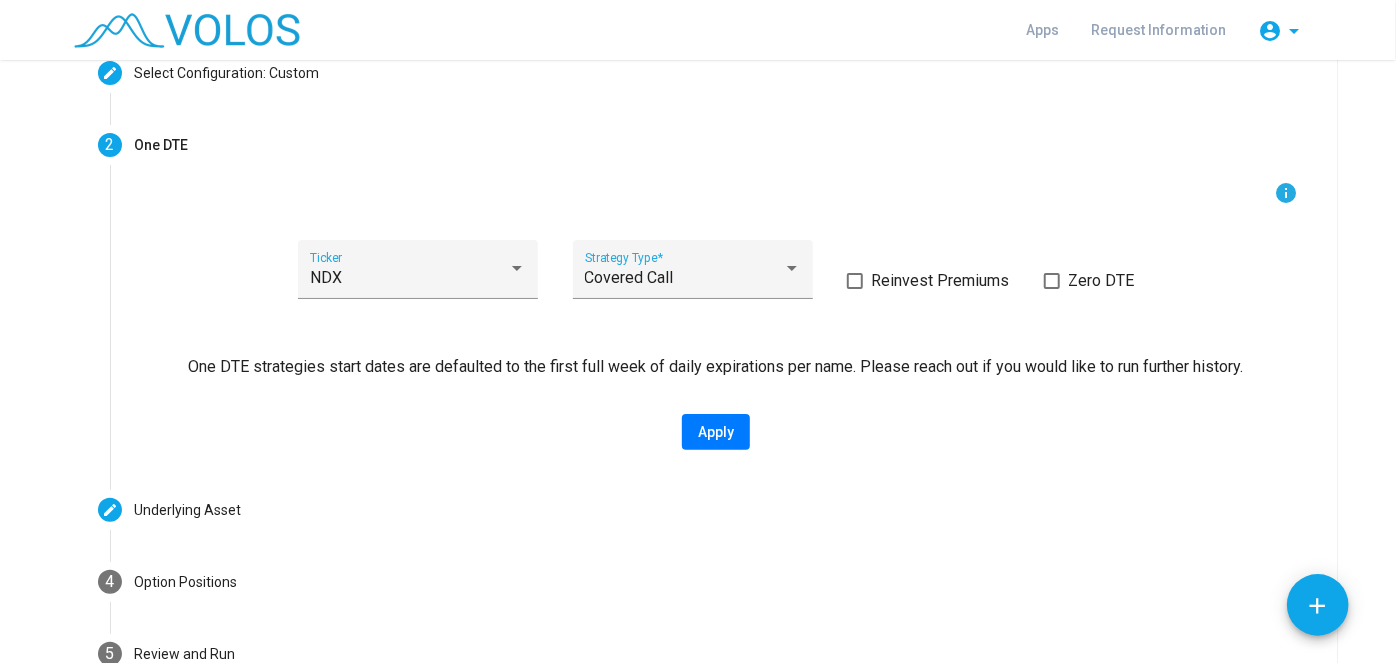 click at bounding box center [1052, 281] 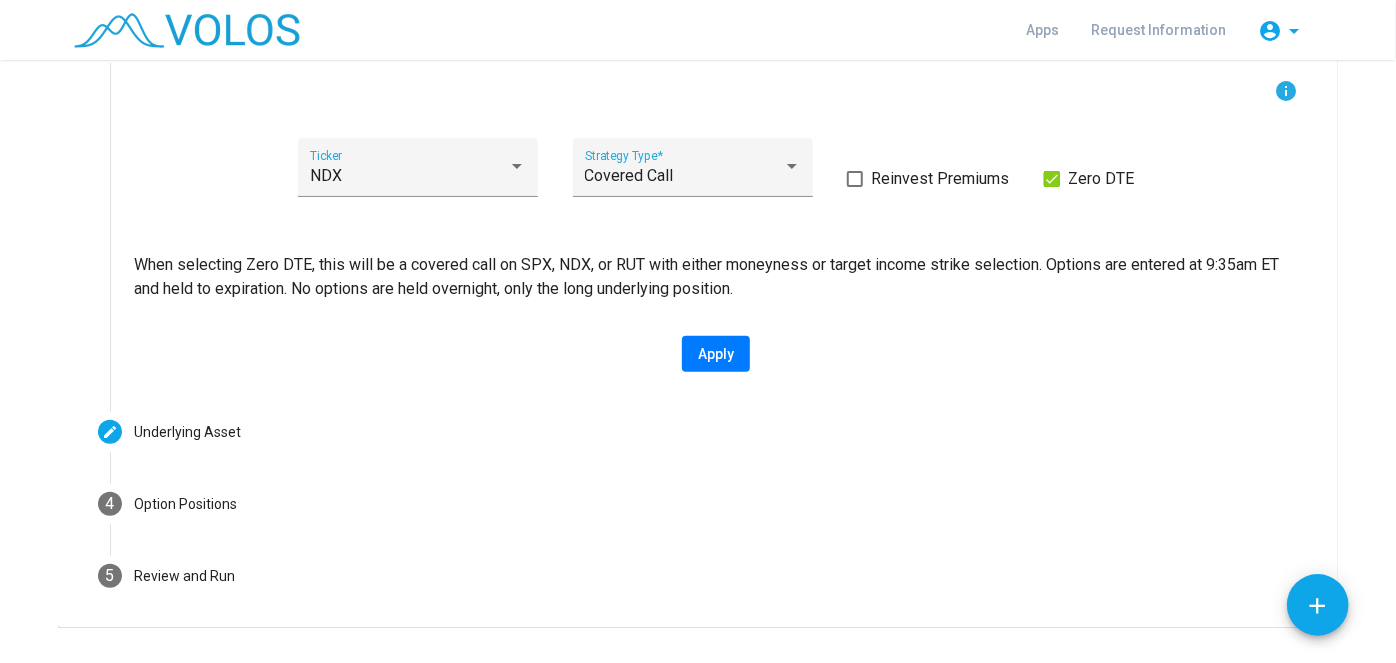 scroll, scrollTop: 230, scrollLeft: 0, axis: vertical 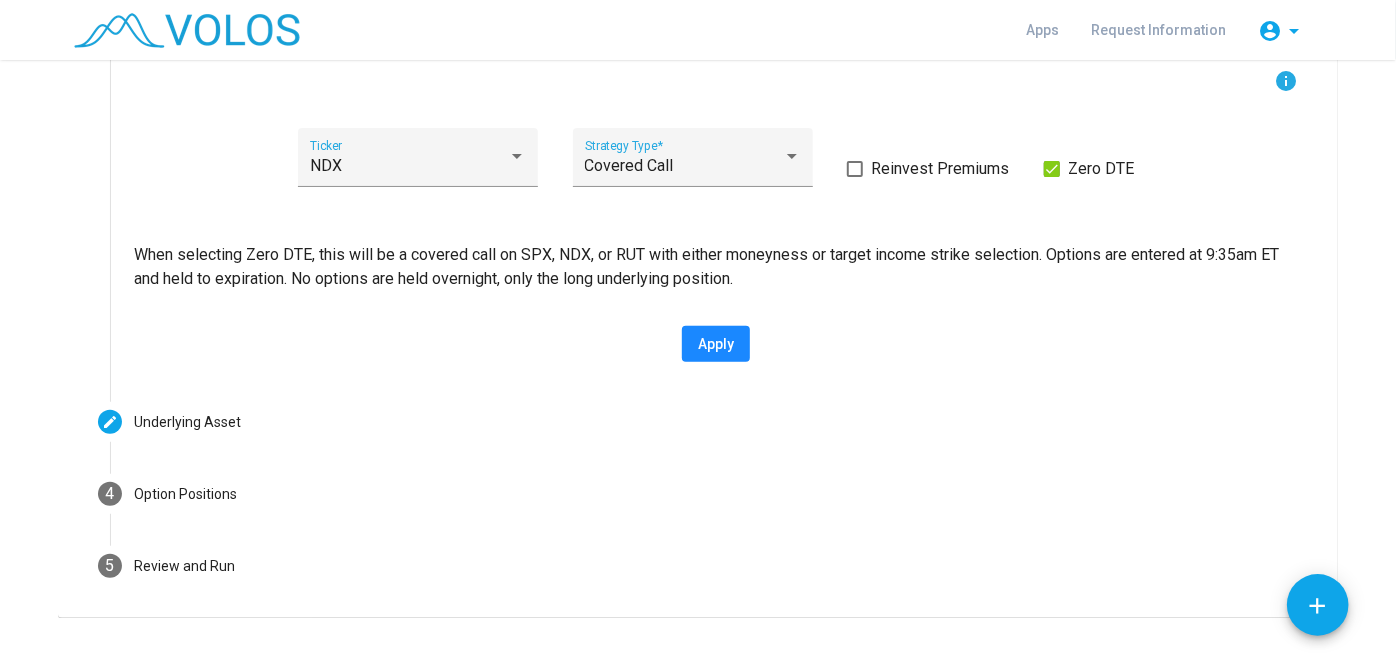 click on "Apply" at bounding box center (716, 344) 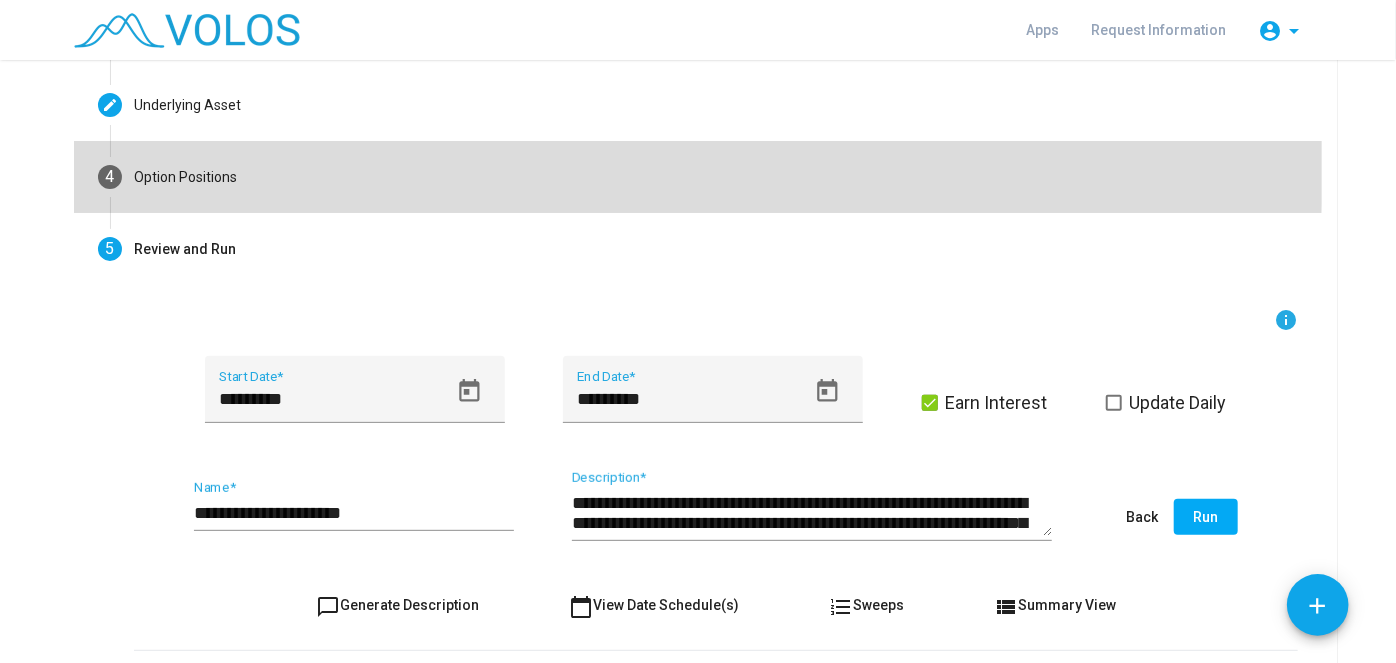 click on "4 Option Positions" at bounding box center [698, 177] 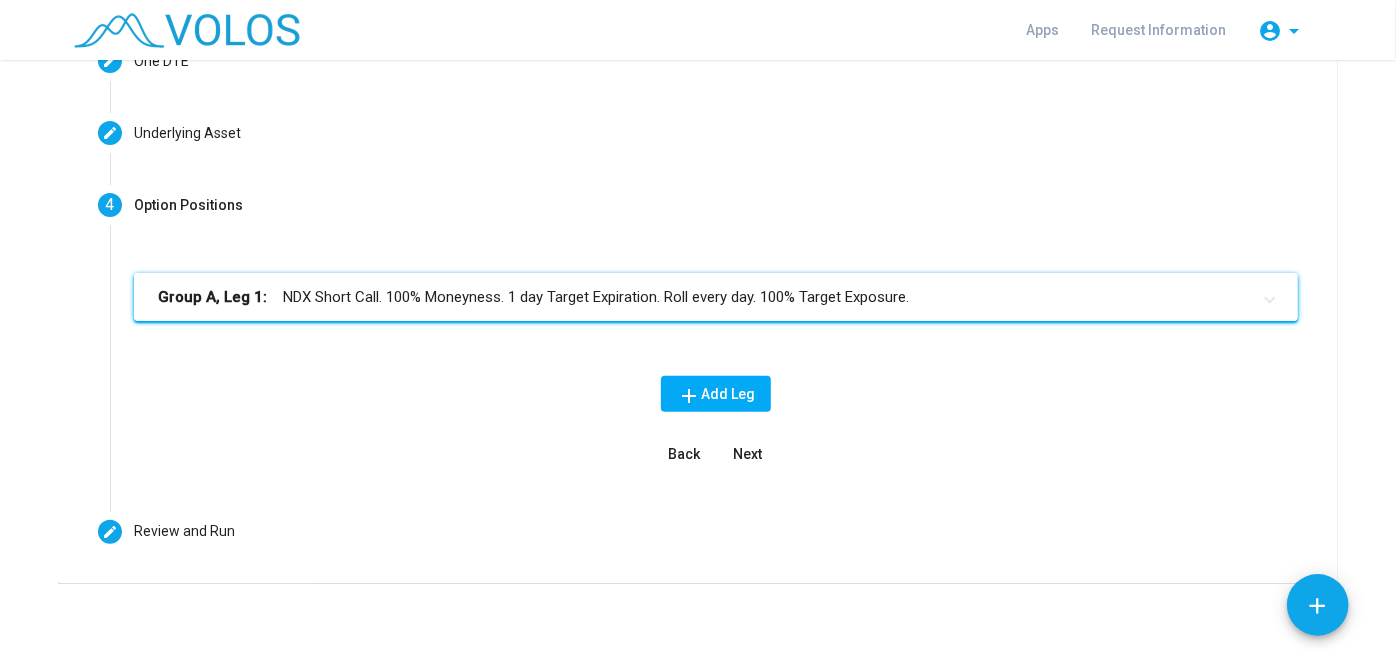 click on "Group A, Leg 1:   NDX Short Call. 100% Moneyness. 1 day Target Expiration. Roll every day. 100% Target Exposure." at bounding box center [716, 297] 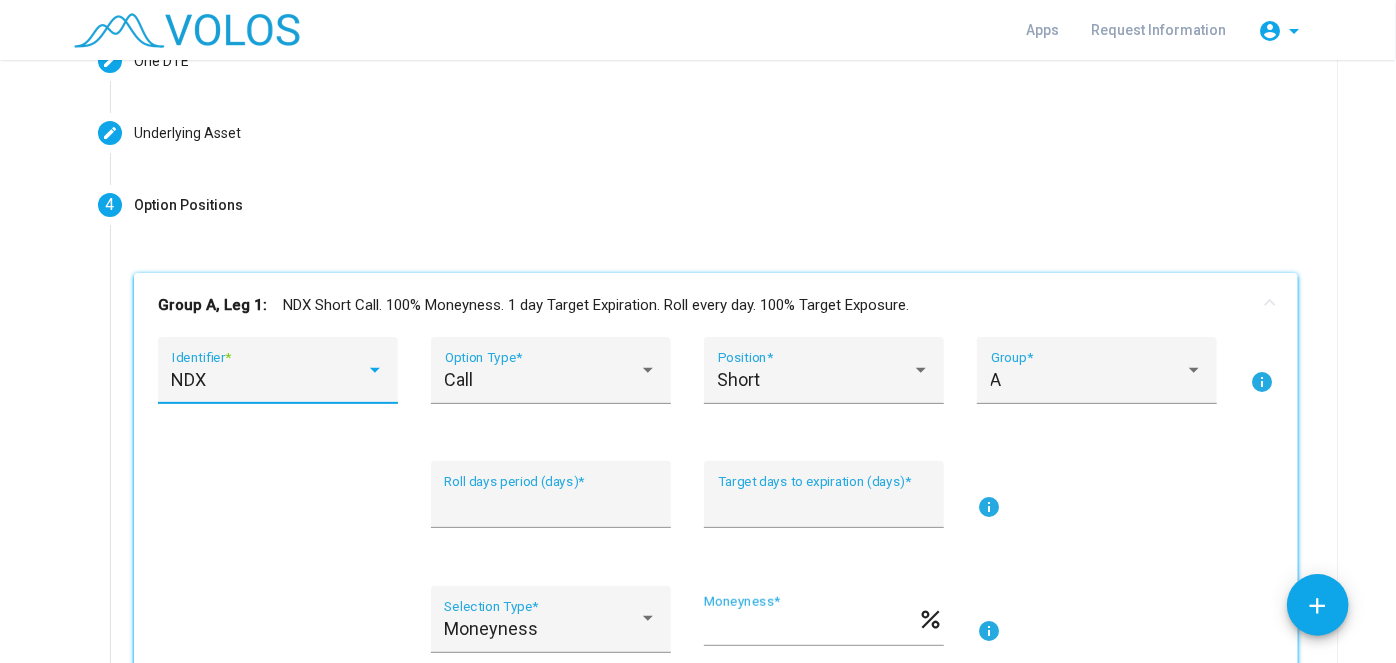 click at bounding box center (375, 370) 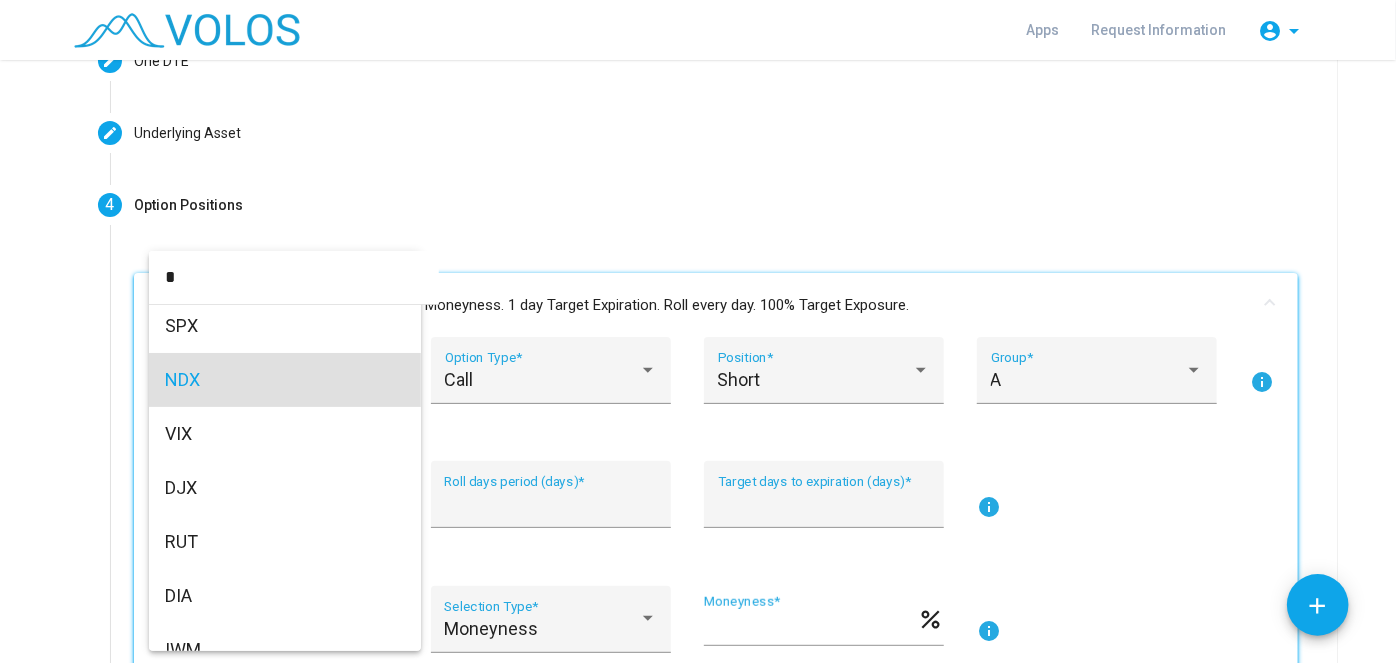 scroll, scrollTop: 0, scrollLeft: 0, axis: both 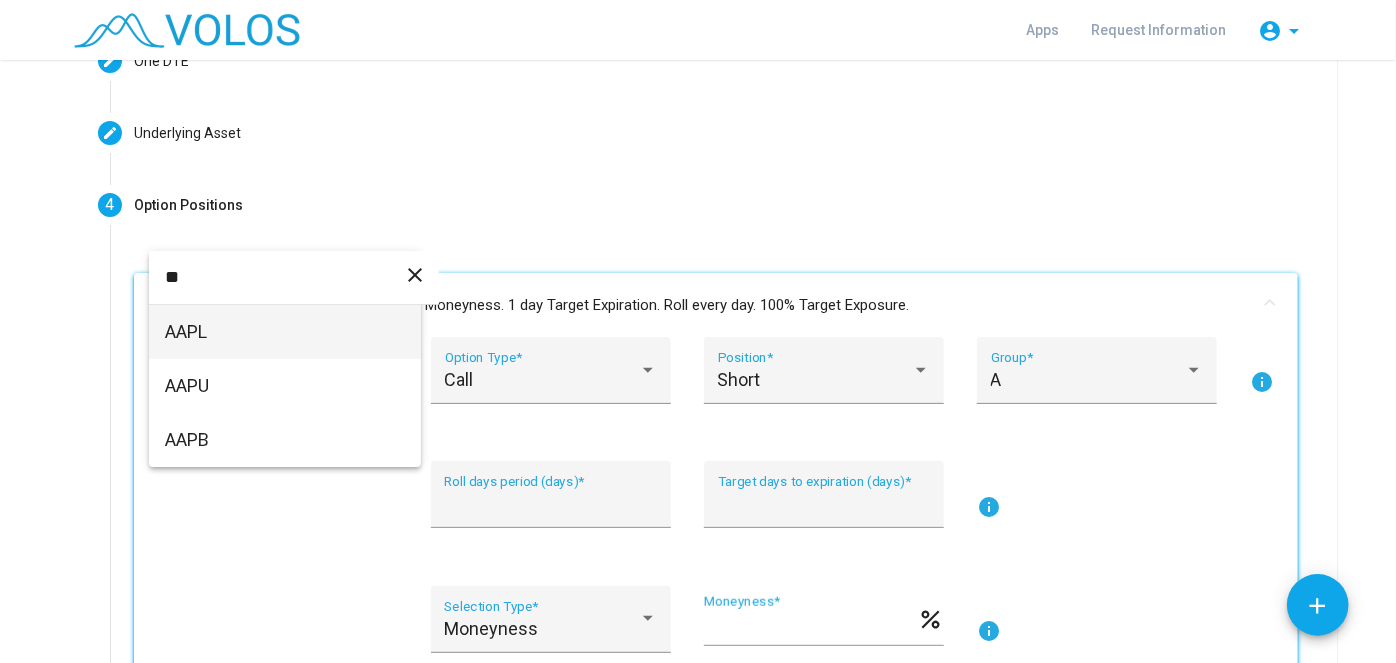 type on "**" 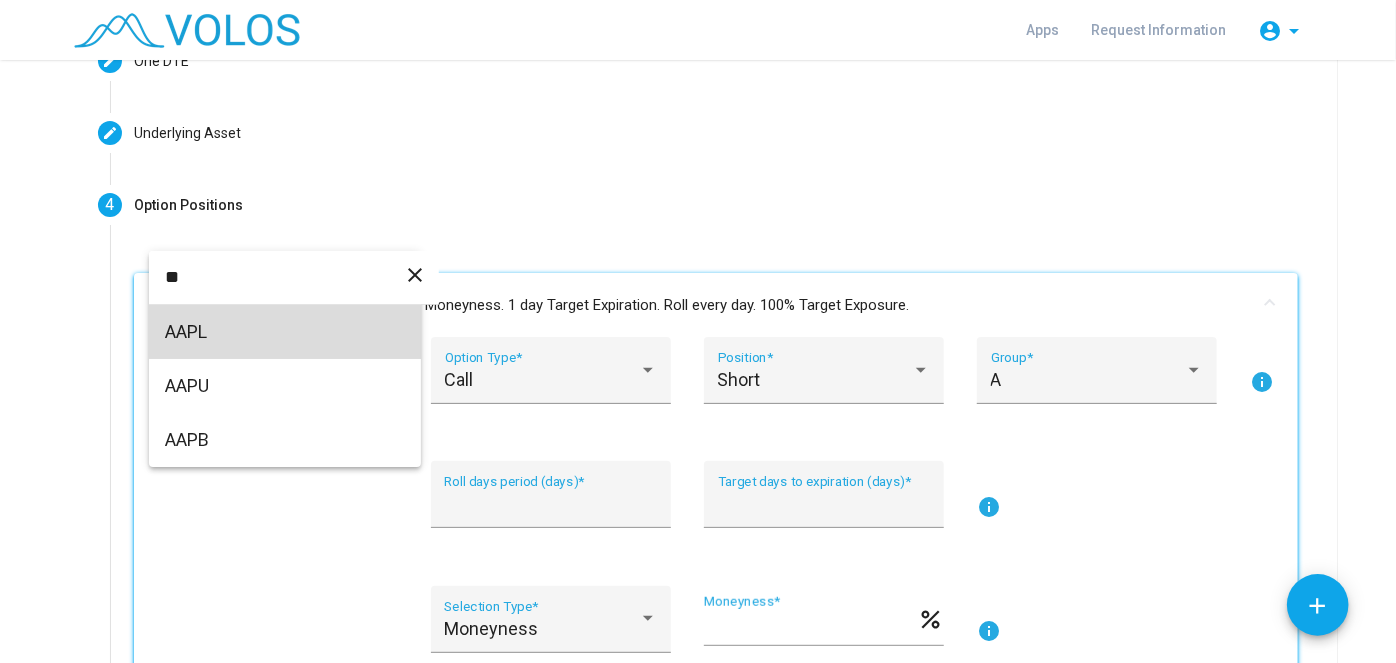 click on "AAPL" at bounding box center (285, 332) 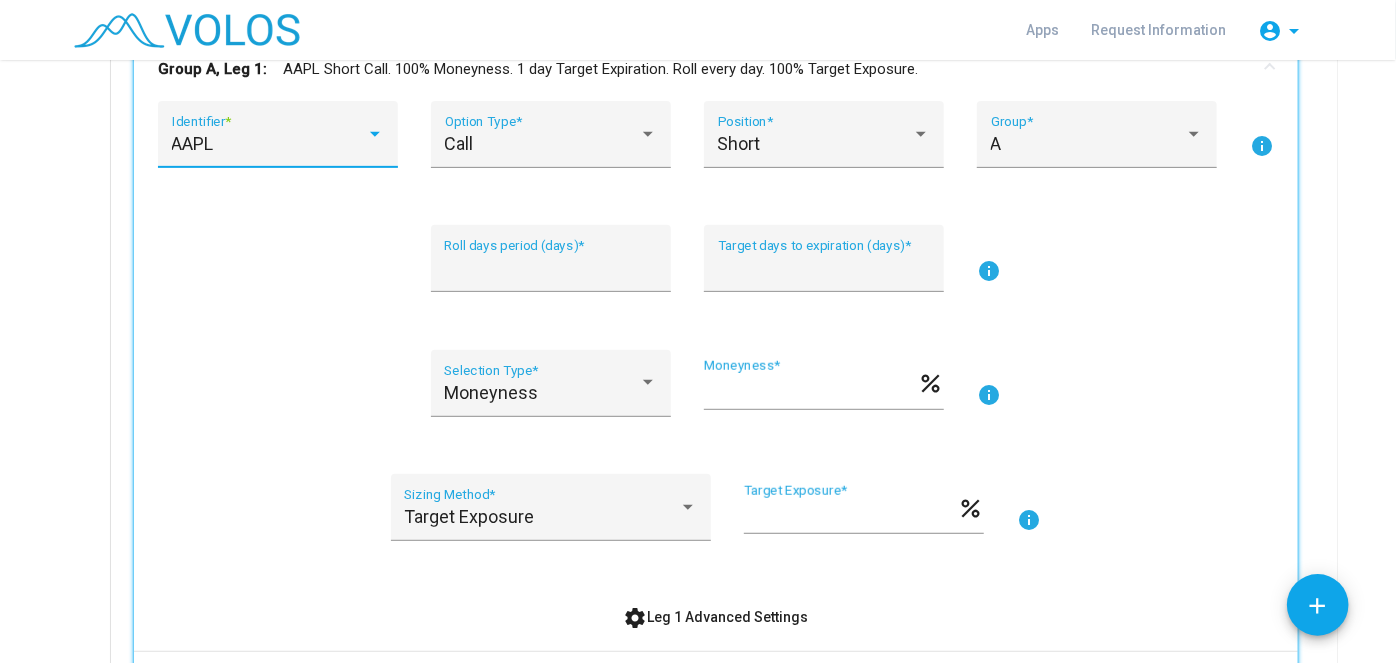 scroll, scrollTop: 439, scrollLeft: 0, axis: vertical 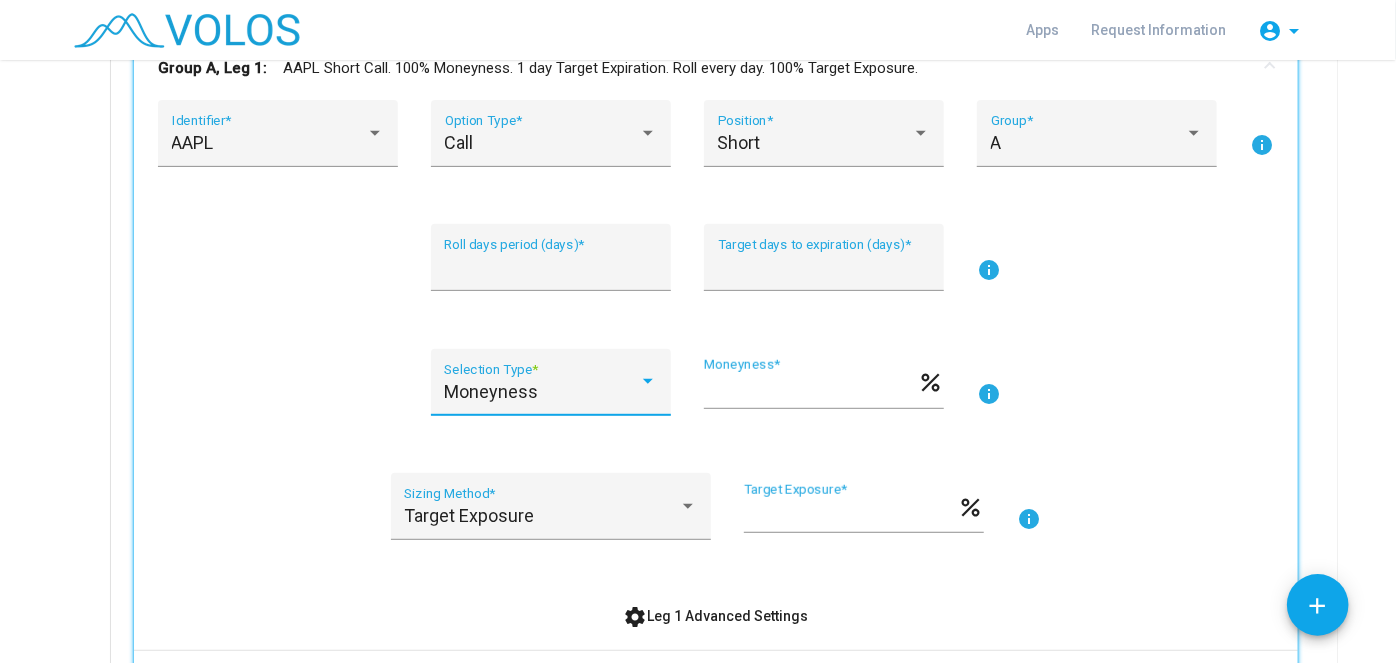 click at bounding box center [648, 382] 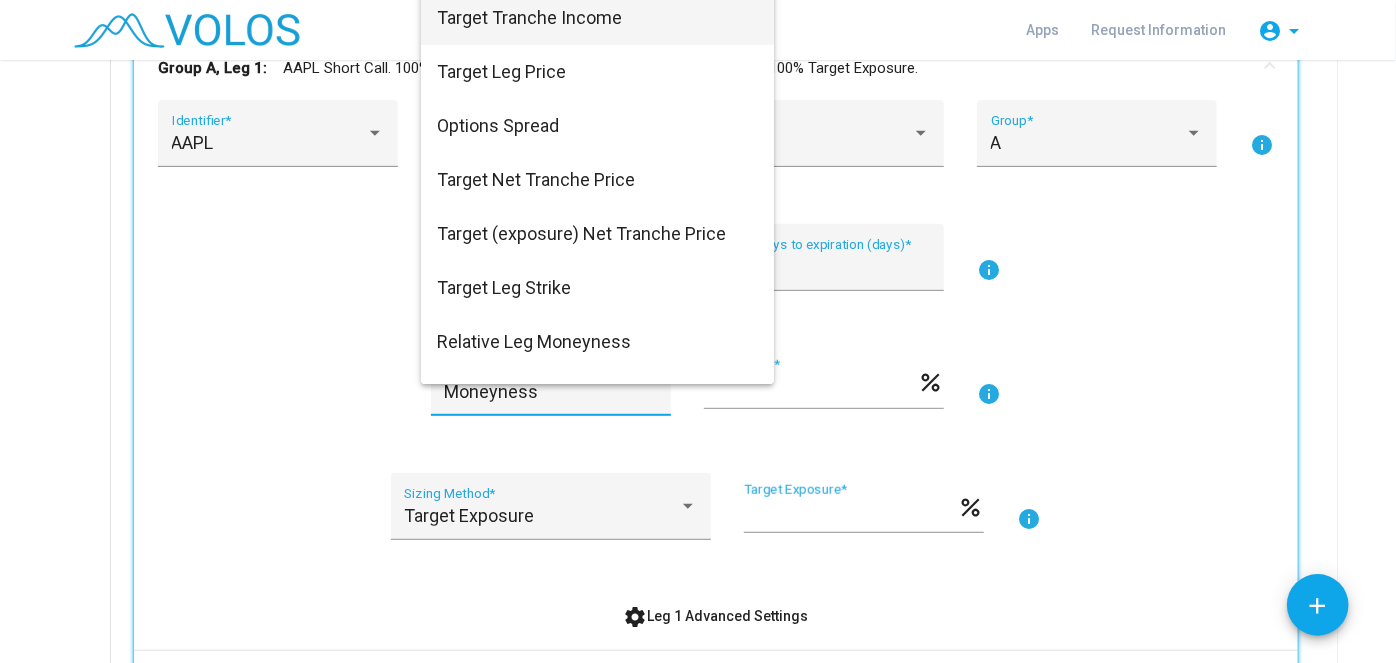 scroll, scrollTop: 194, scrollLeft: 0, axis: vertical 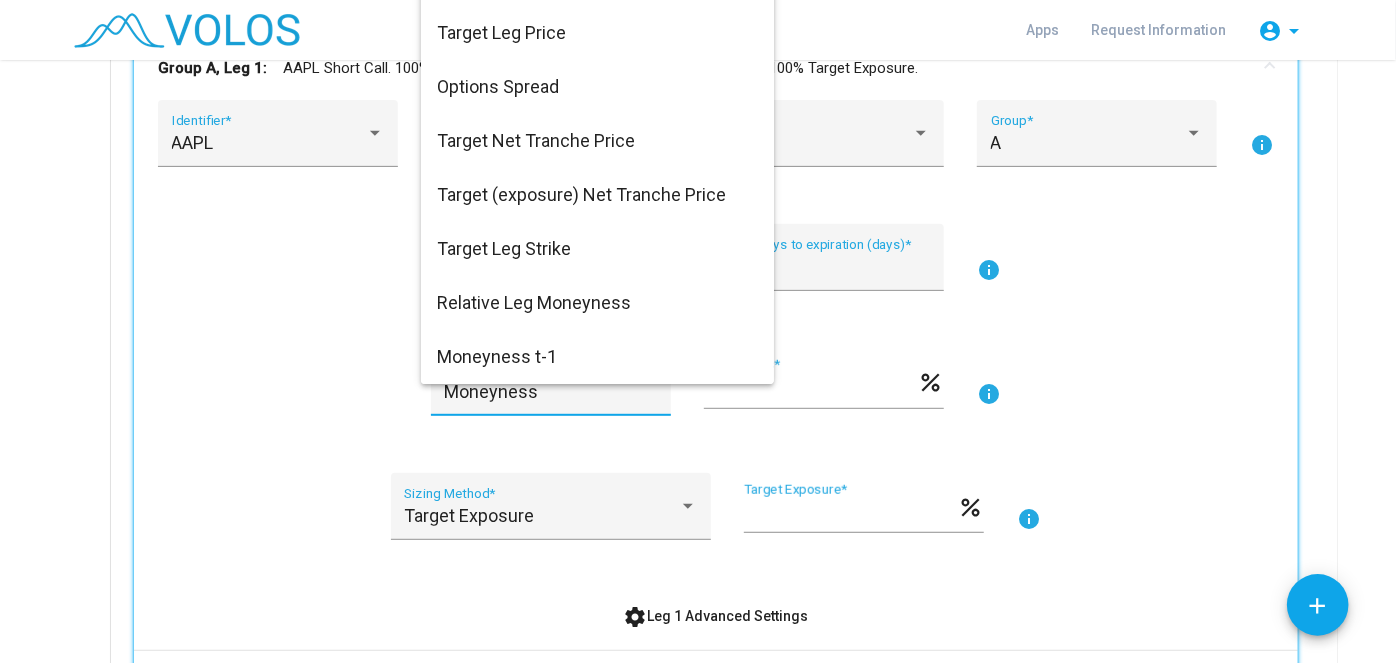 click at bounding box center (698, 331) 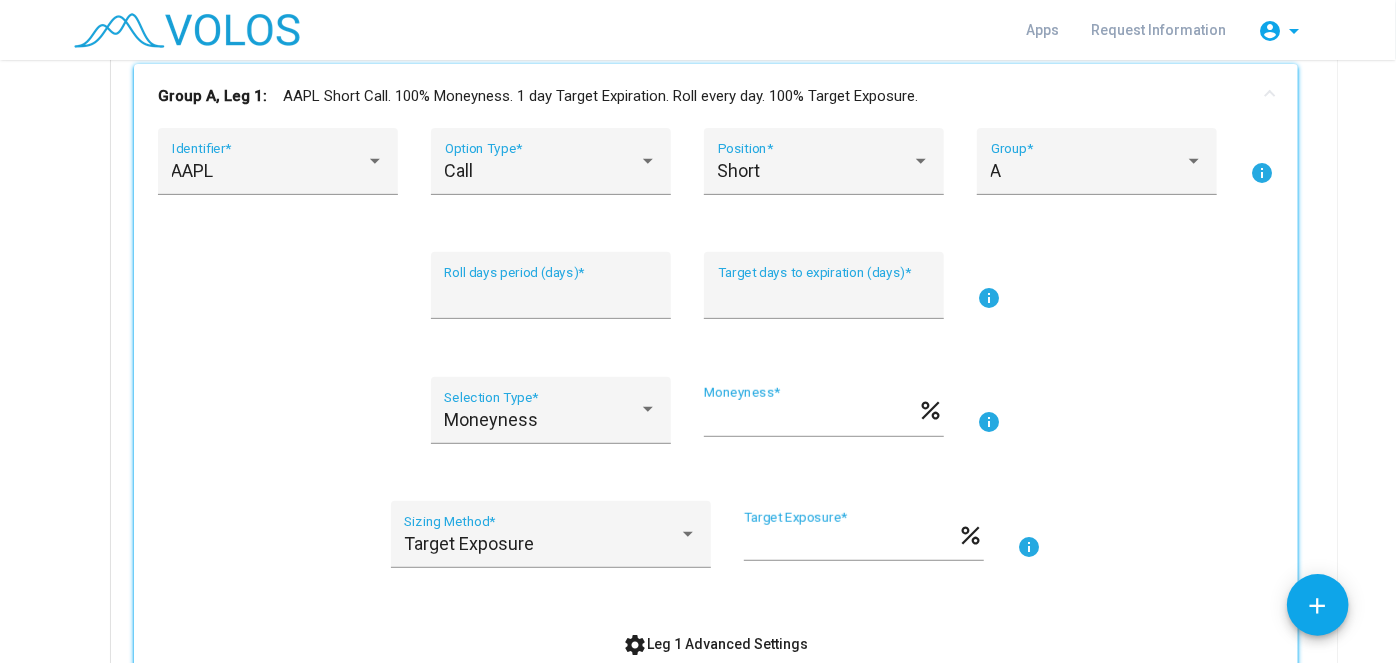 scroll, scrollTop: 410, scrollLeft: 0, axis: vertical 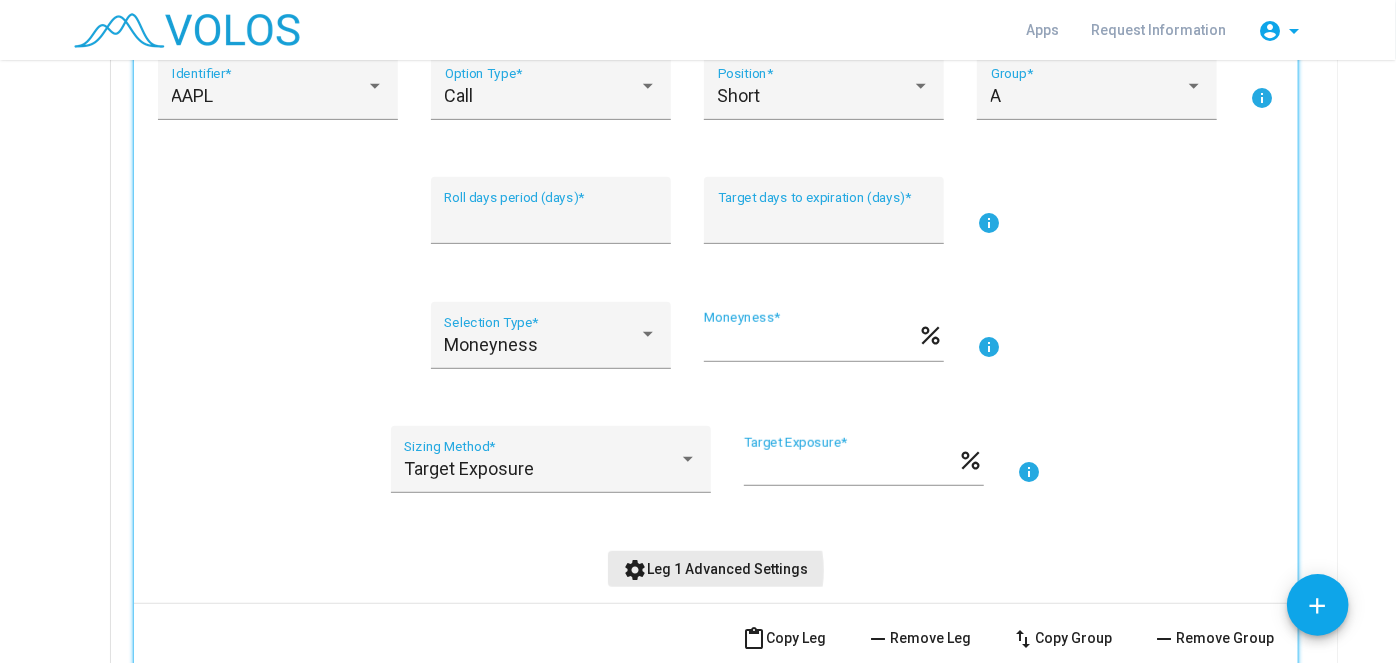 click on "settings  Leg 1 Advanced Settings" at bounding box center (716, 569) 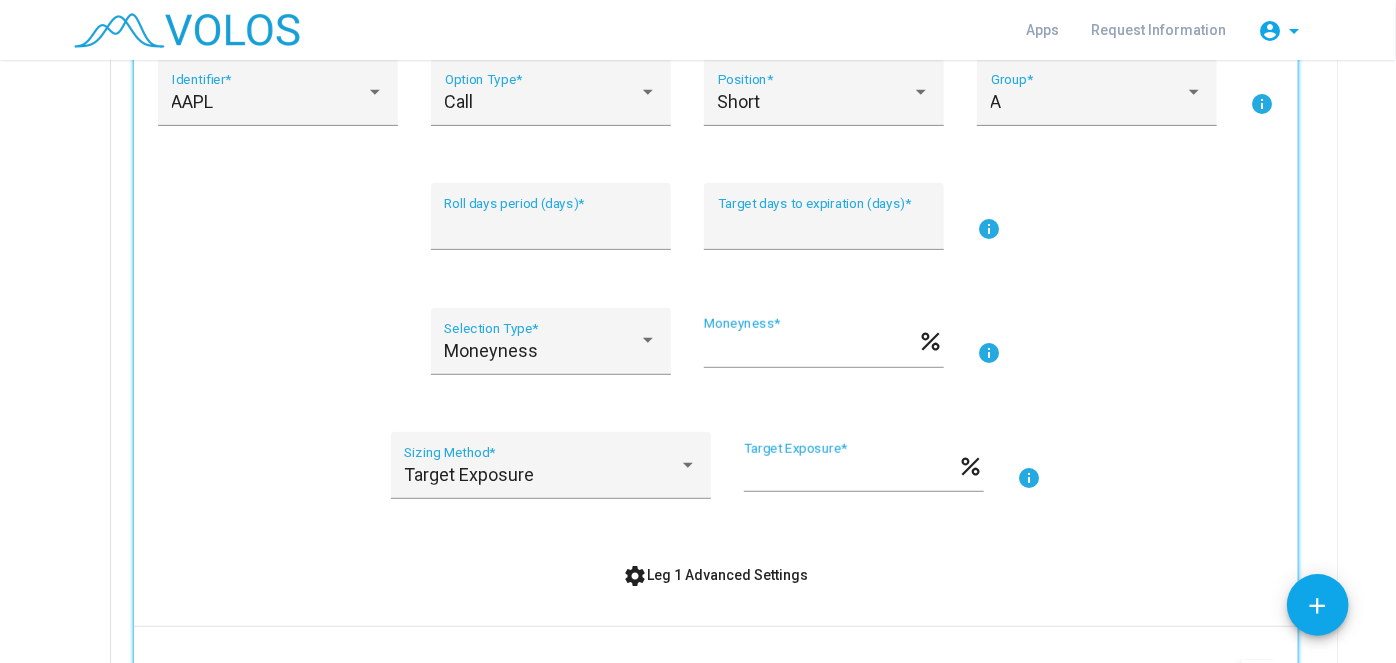 scroll, scrollTop: 471, scrollLeft: 0, axis: vertical 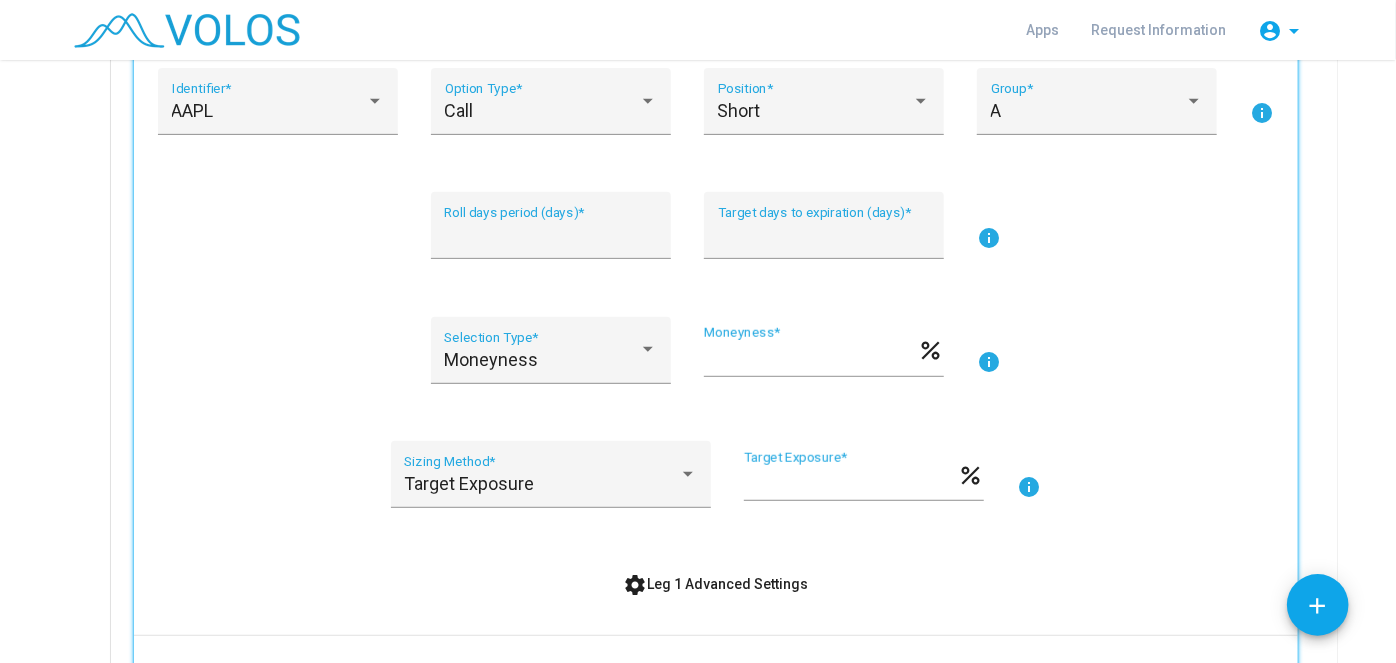 click on "settings  Leg 1 Advanced Settings" at bounding box center (716, 584) 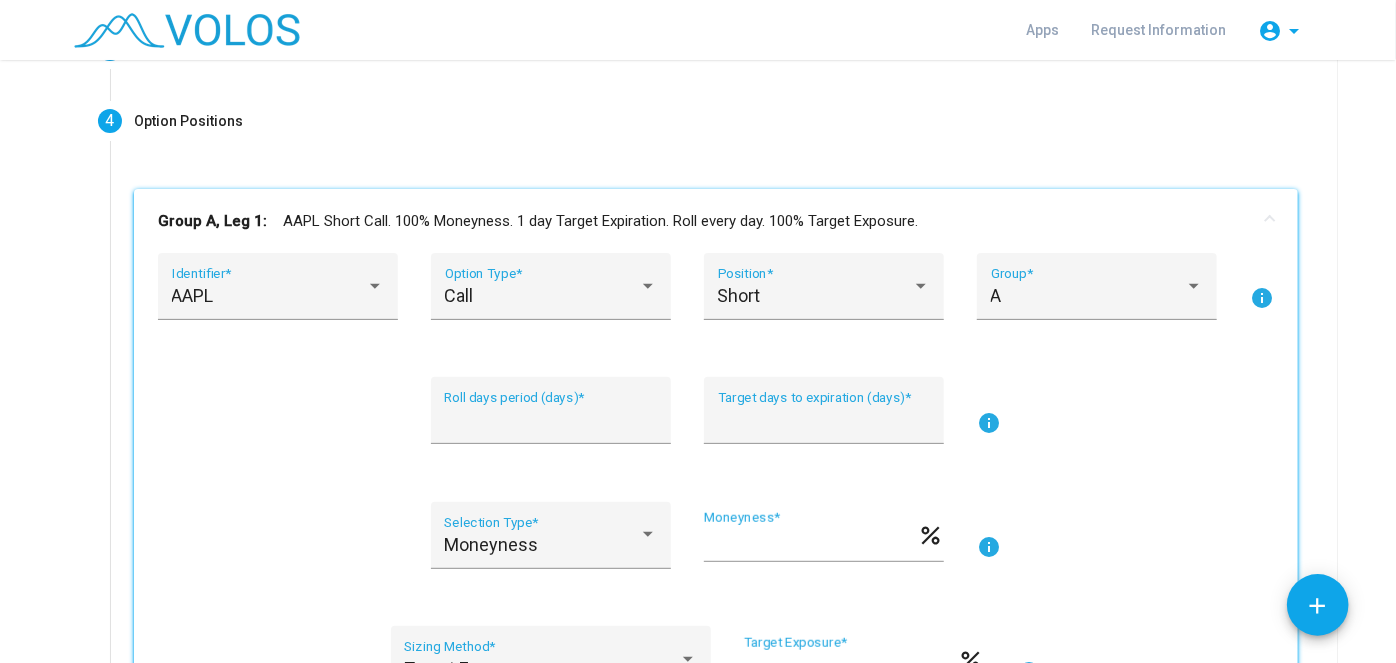 scroll, scrollTop: 285, scrollLeft: 0, axis: vertical 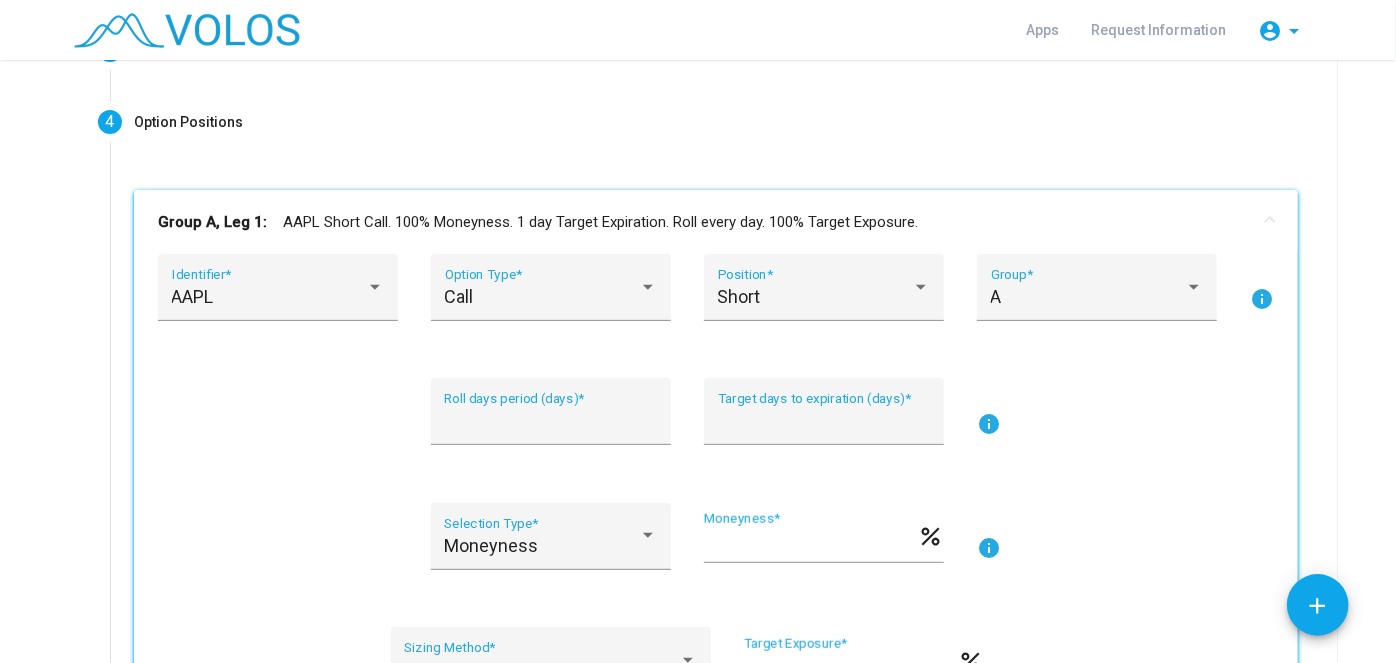 click on "Group A, Leg 1:   AAPL Short Call. 100% Moneyness. 1 day Target Expiration. Roll every day. 100% Target Exposure." at bounding box center (716, 222) 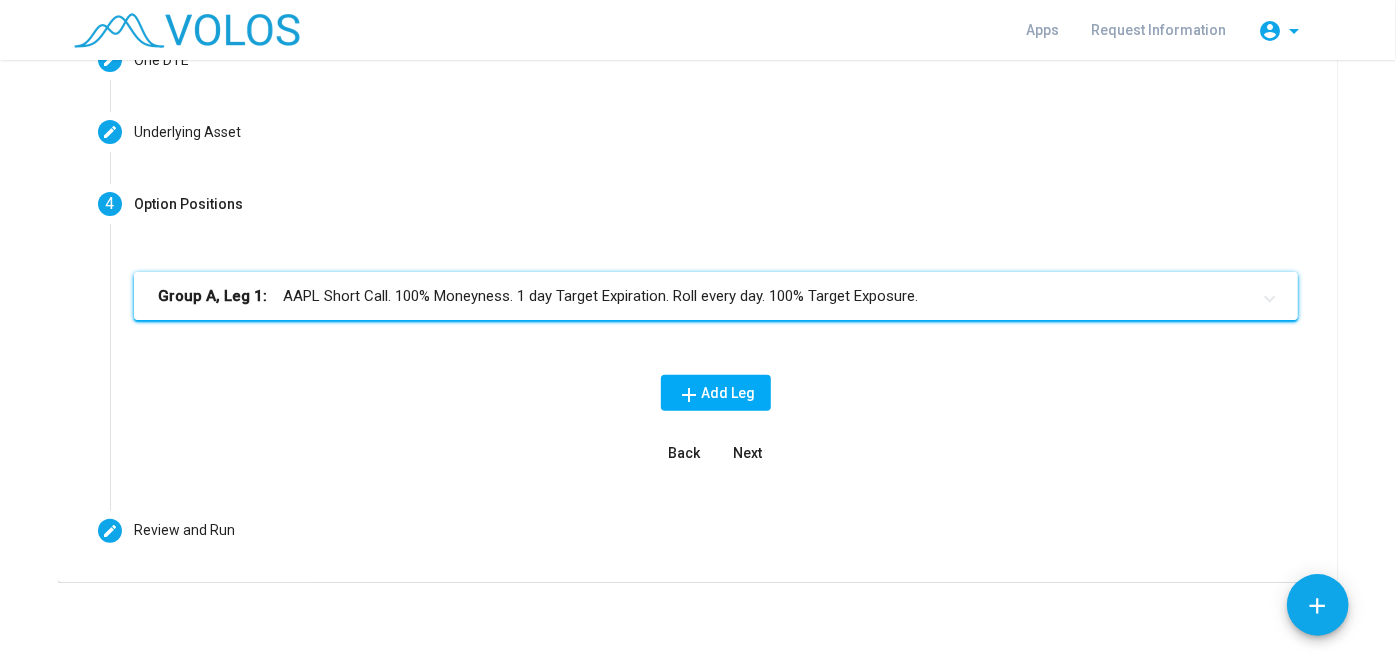 scroll, scrollTop: 202, scrollLeft: 0, axis: vertical 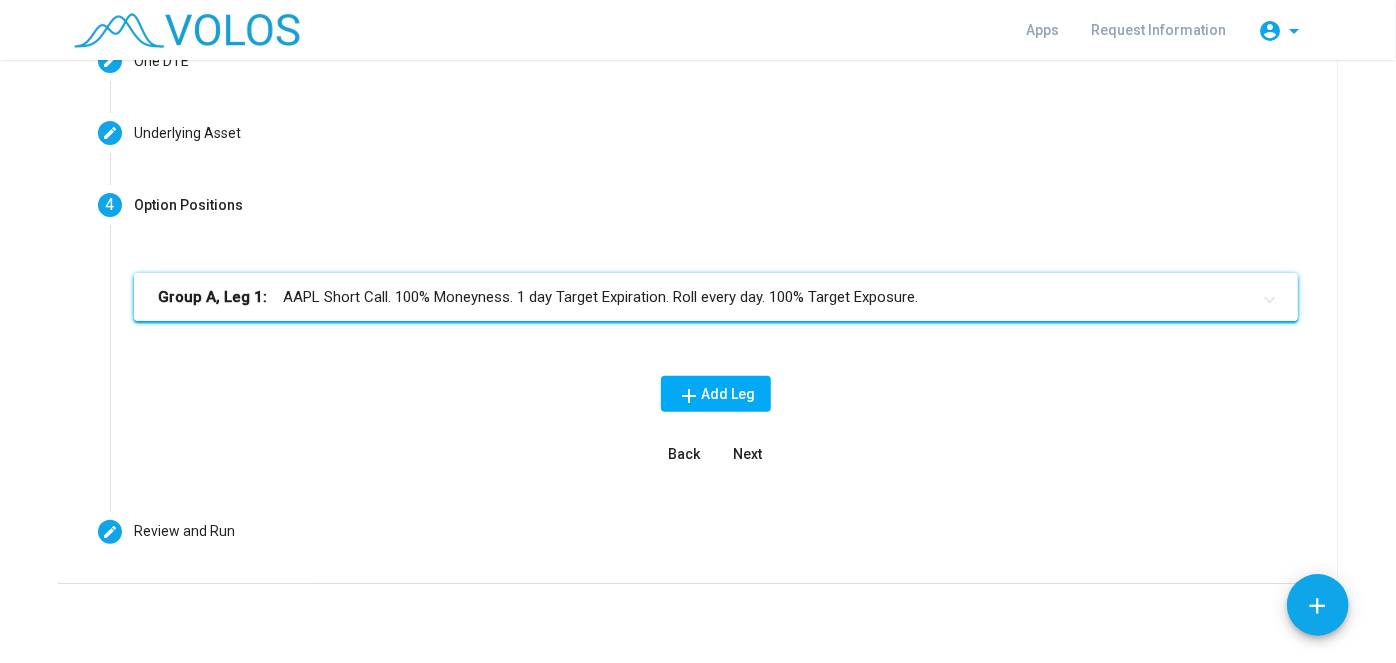 click on "Group A, Leg 1:   AAPL Short Call. 100% Moneyness. 1 day Target Expiration. Roll every day. 100% Target Exposure." at bounding box center (704, 297) 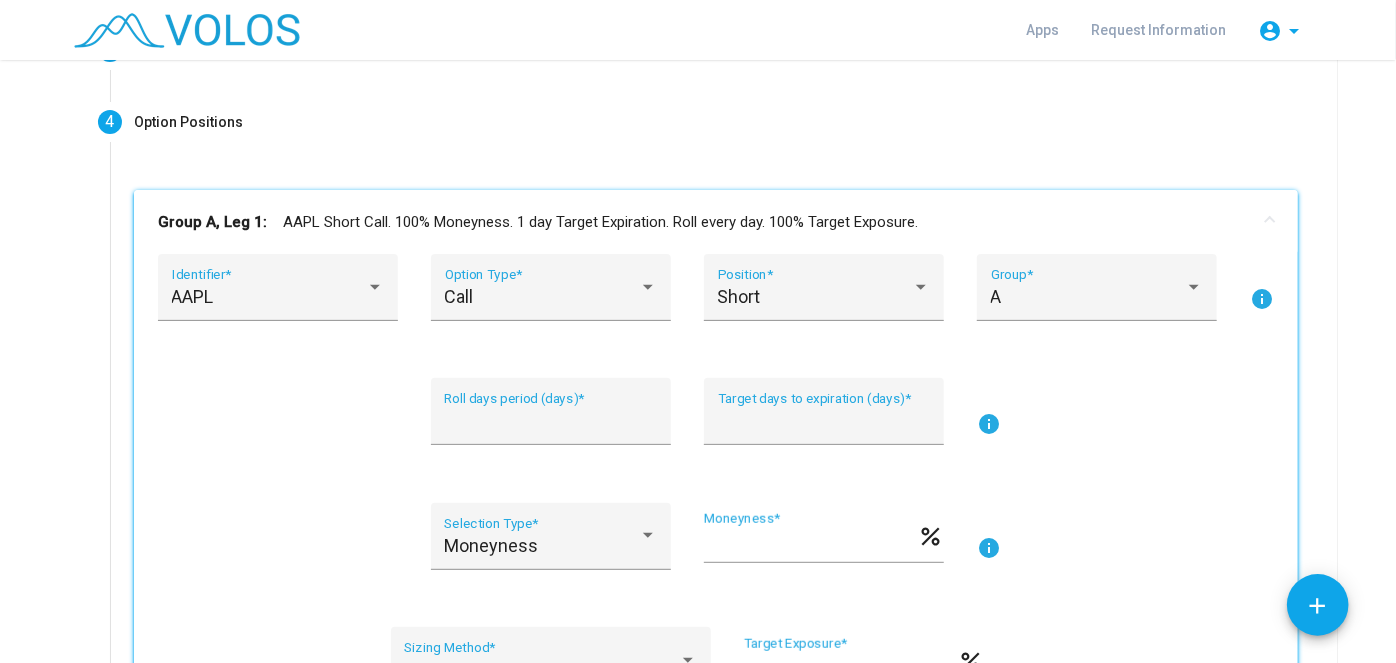 click on "Group A, Leg 1:   AAPL Short Call. 100% Moneyness. 1 day Target Expiration. Roll every day. 100% Target Exposure." at bounding box center [716, 222] 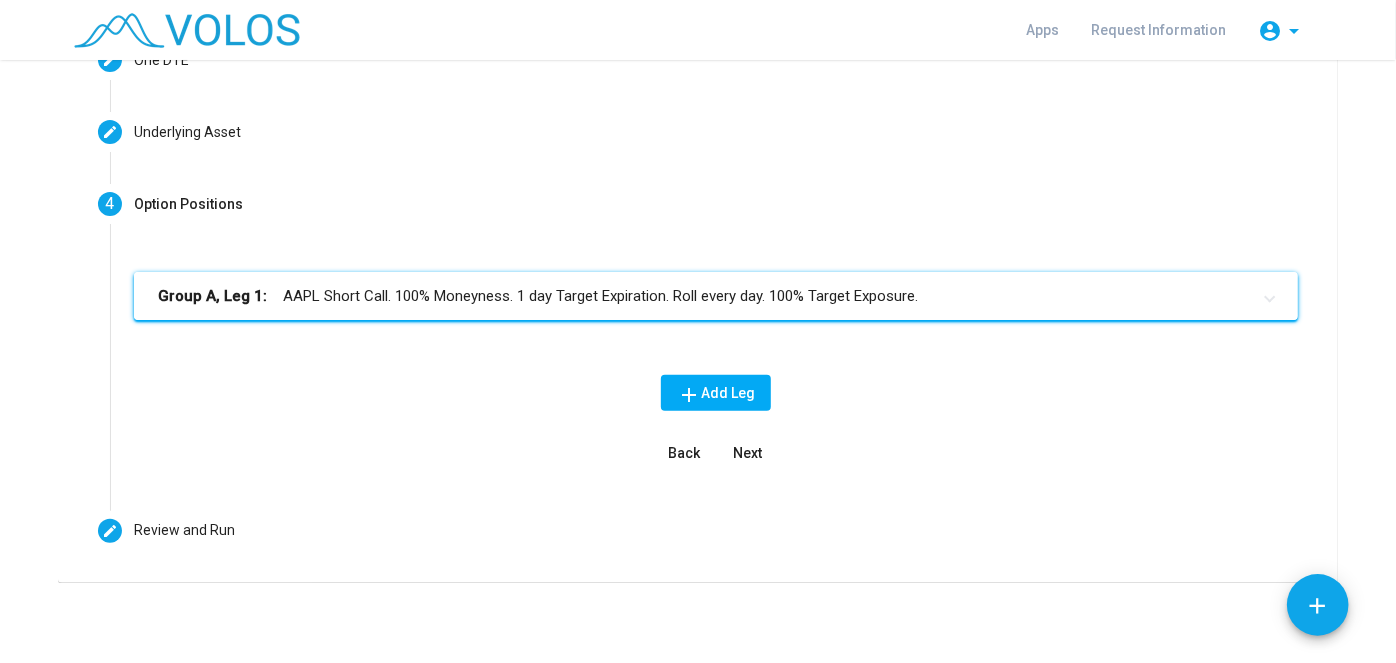 scroll, scrollTop: 202, scrollLeft: 0, axis: vertical 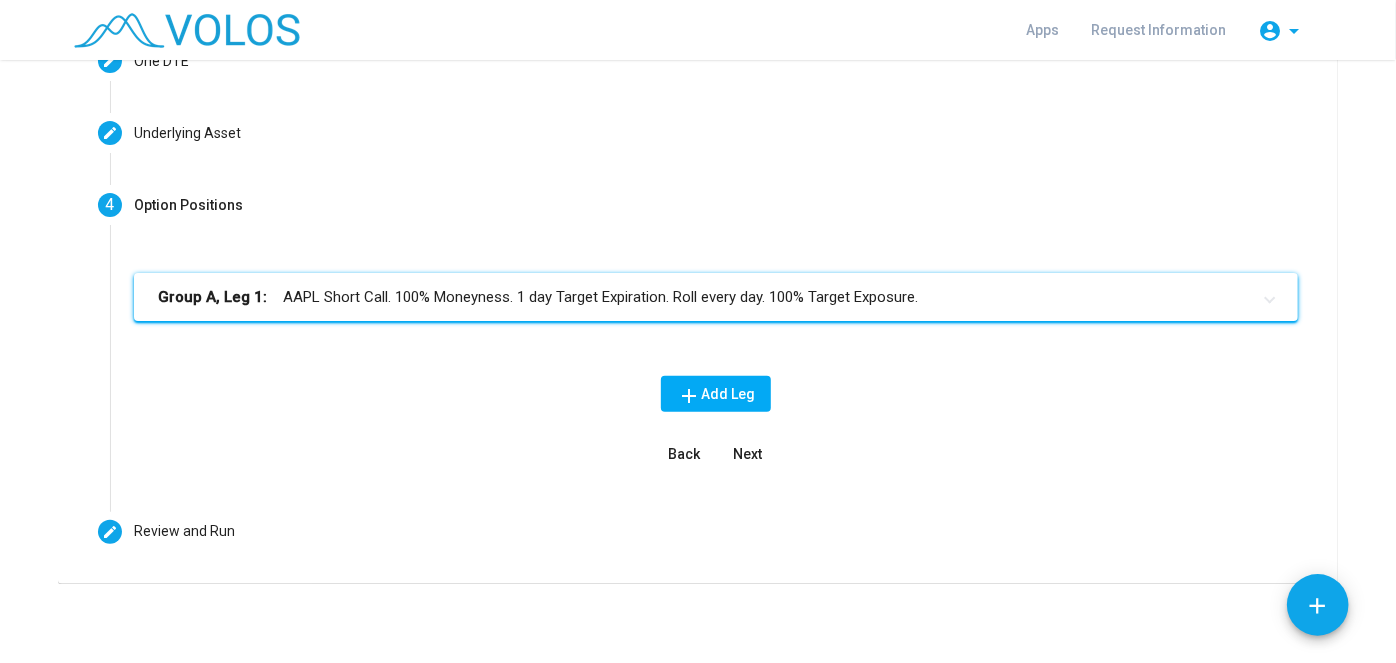 click on "add  Add Leg" at bounding box center (716, 394) 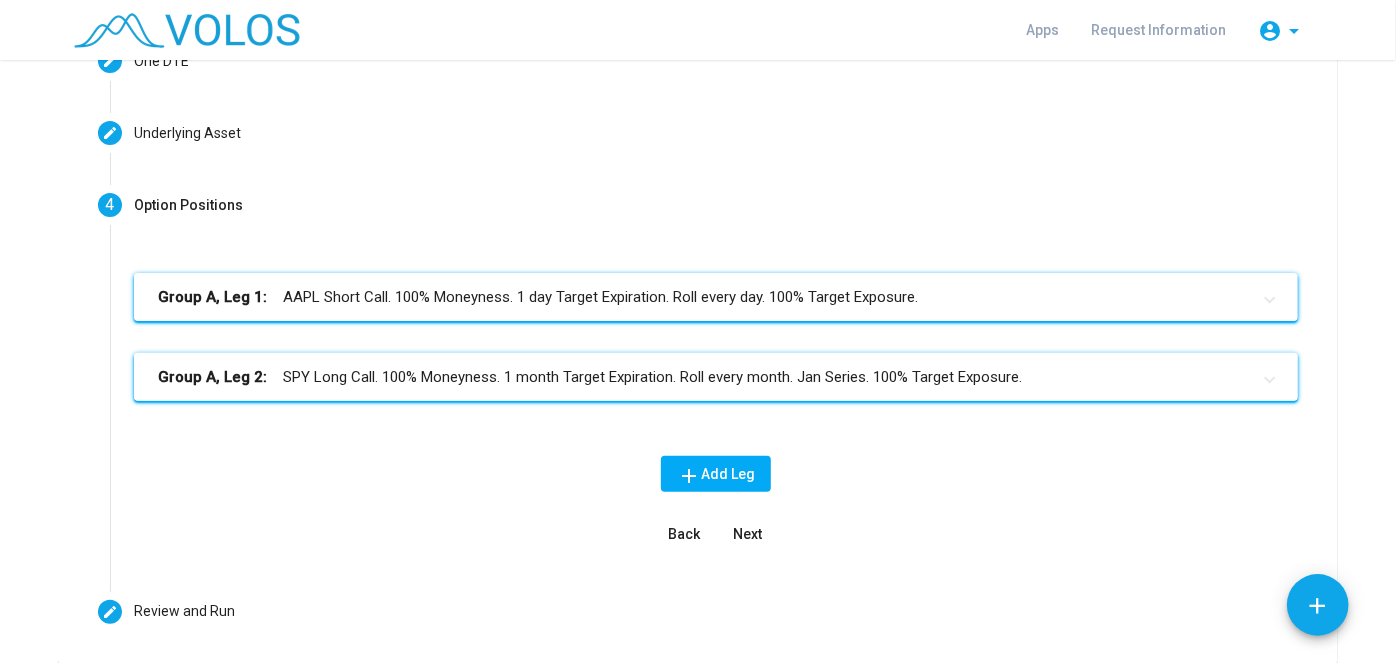 click on "Group A, Leg 2:   SPY Long Call. 100% Moneyness. 1 month Target Expiration. Roll every month. Jan Series. 100% Target Exposure." at bounding box center [704, 377] 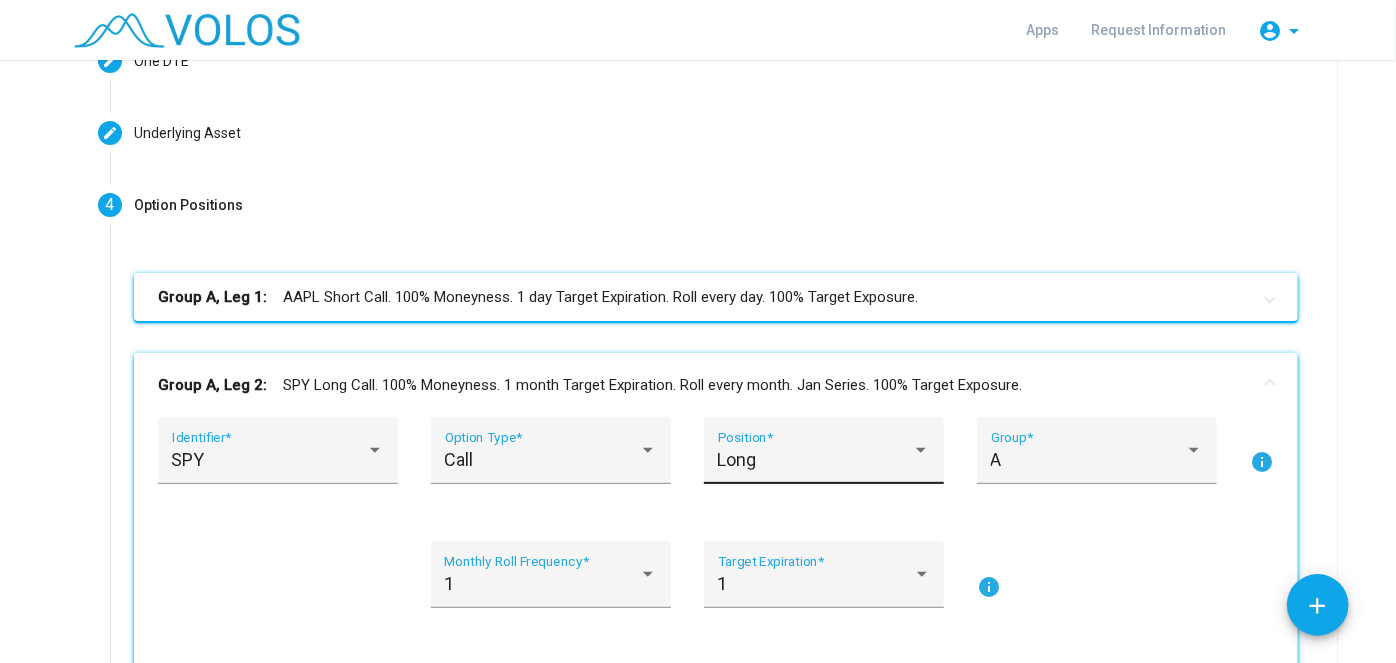 click on "Long" at bounding box center (815, 460) 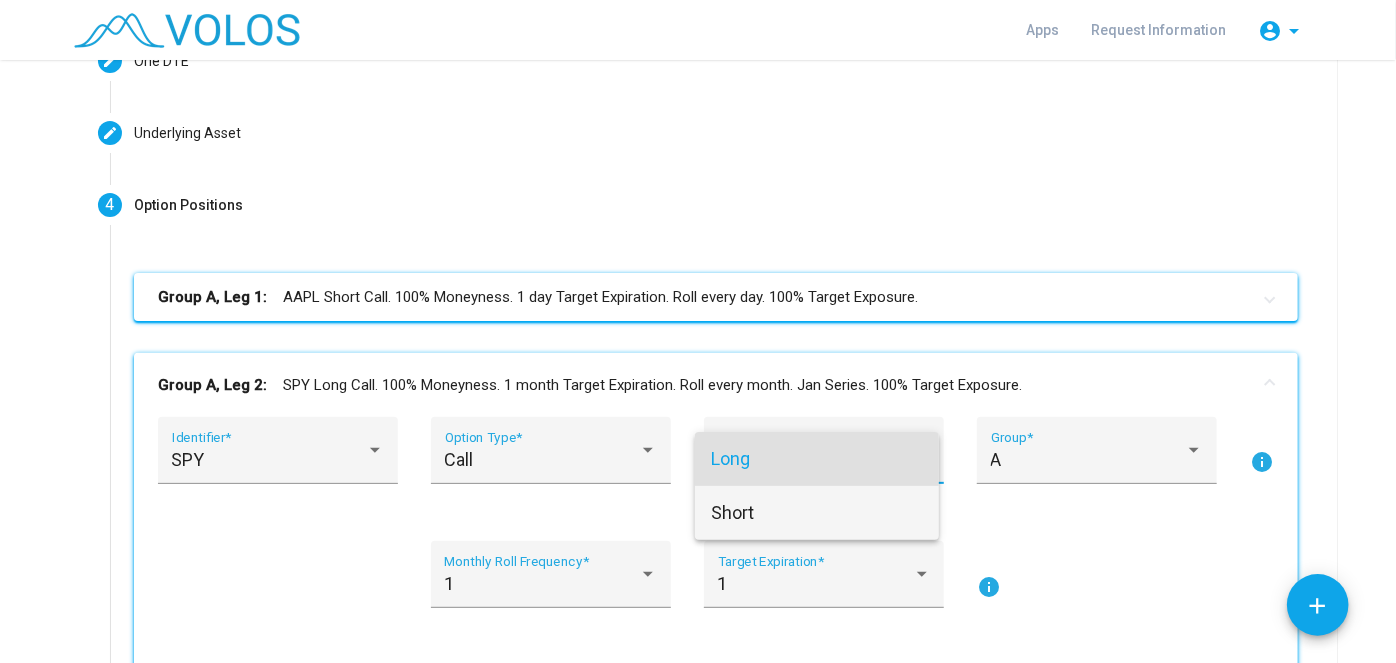 click on "Short" at bounding box center [817, 513] 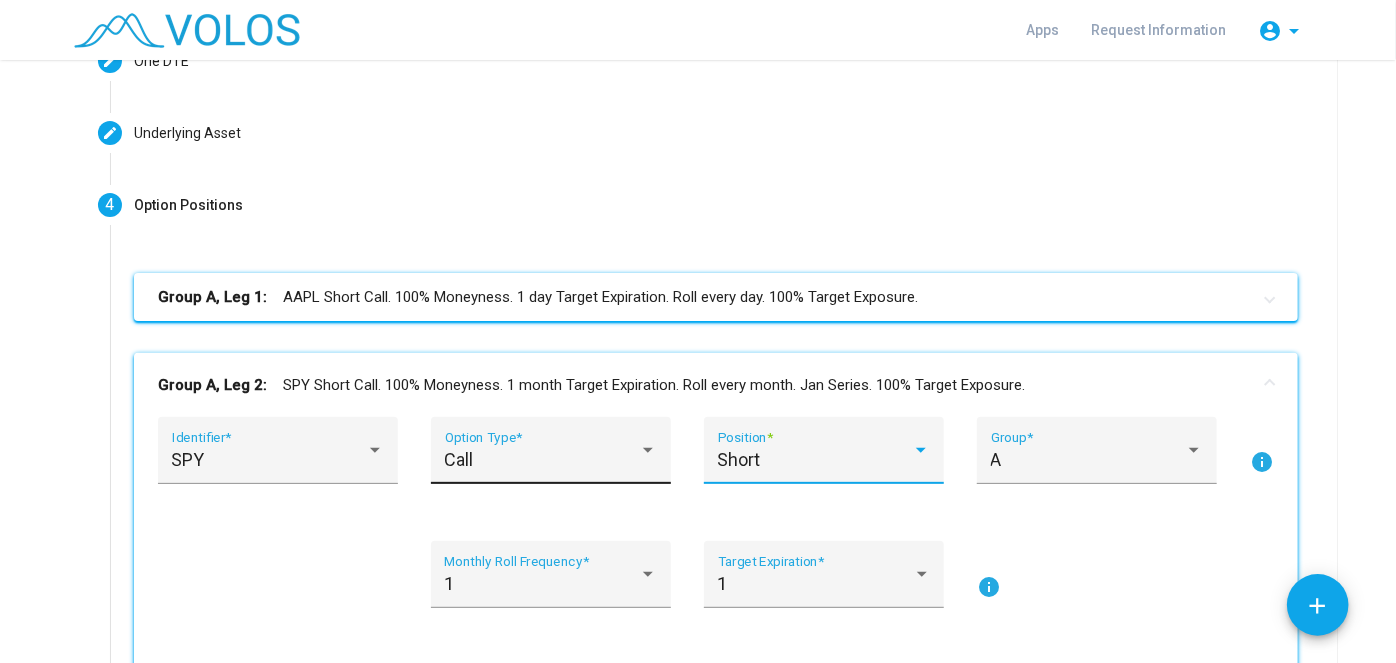 click on "Call Option Type  *" at bounding box center (551, 450) 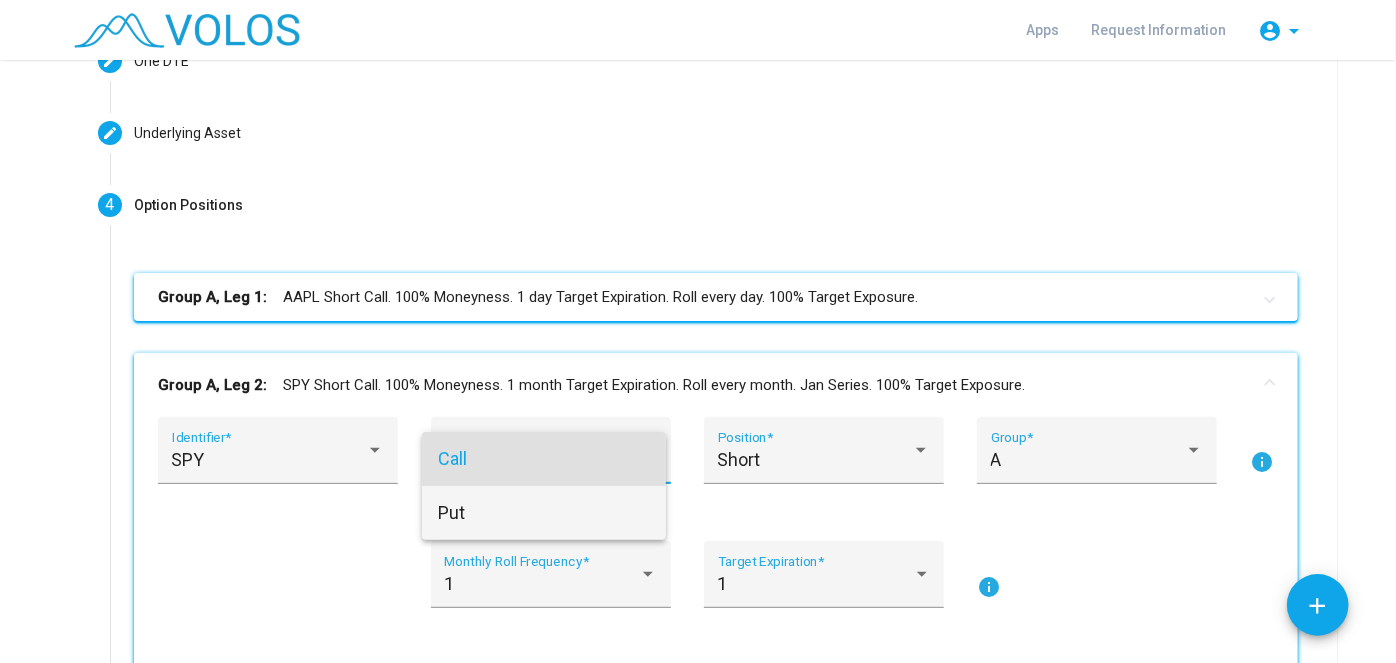 click on "Put" at bounding box center [544, 513] 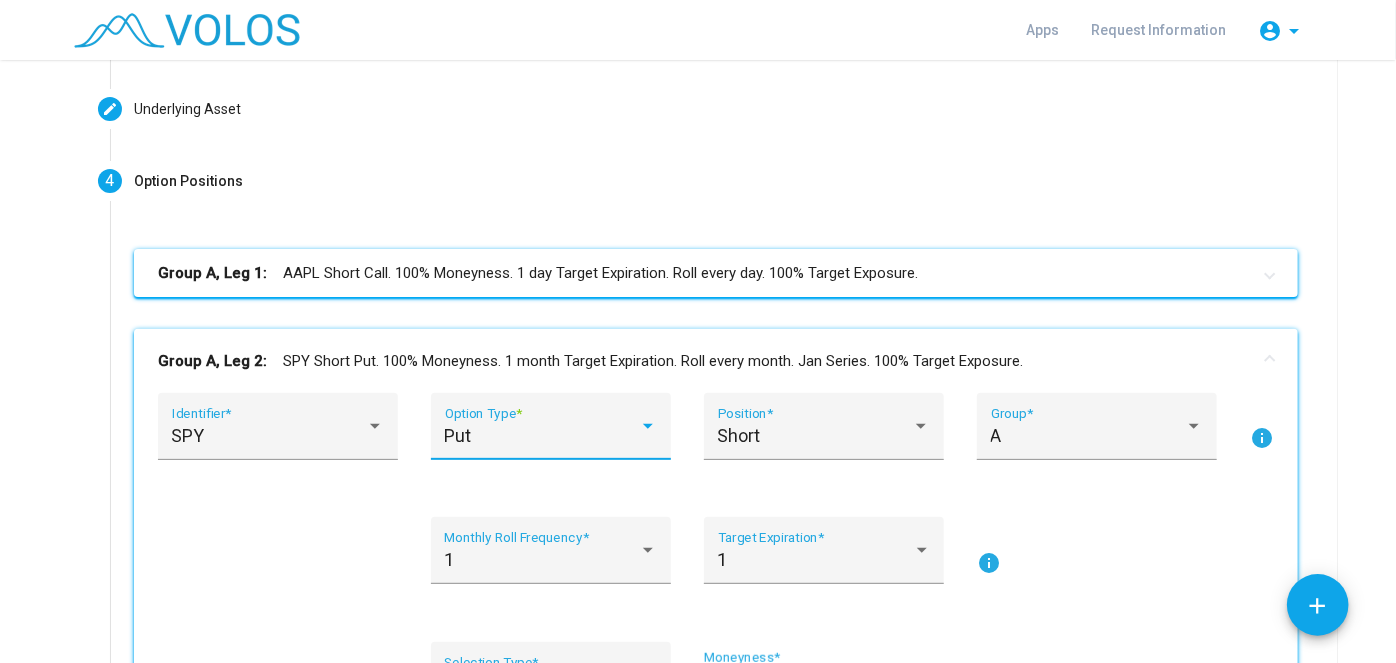 scroll, scrollTop: 227, scrollLeft: 0, axis: vertical 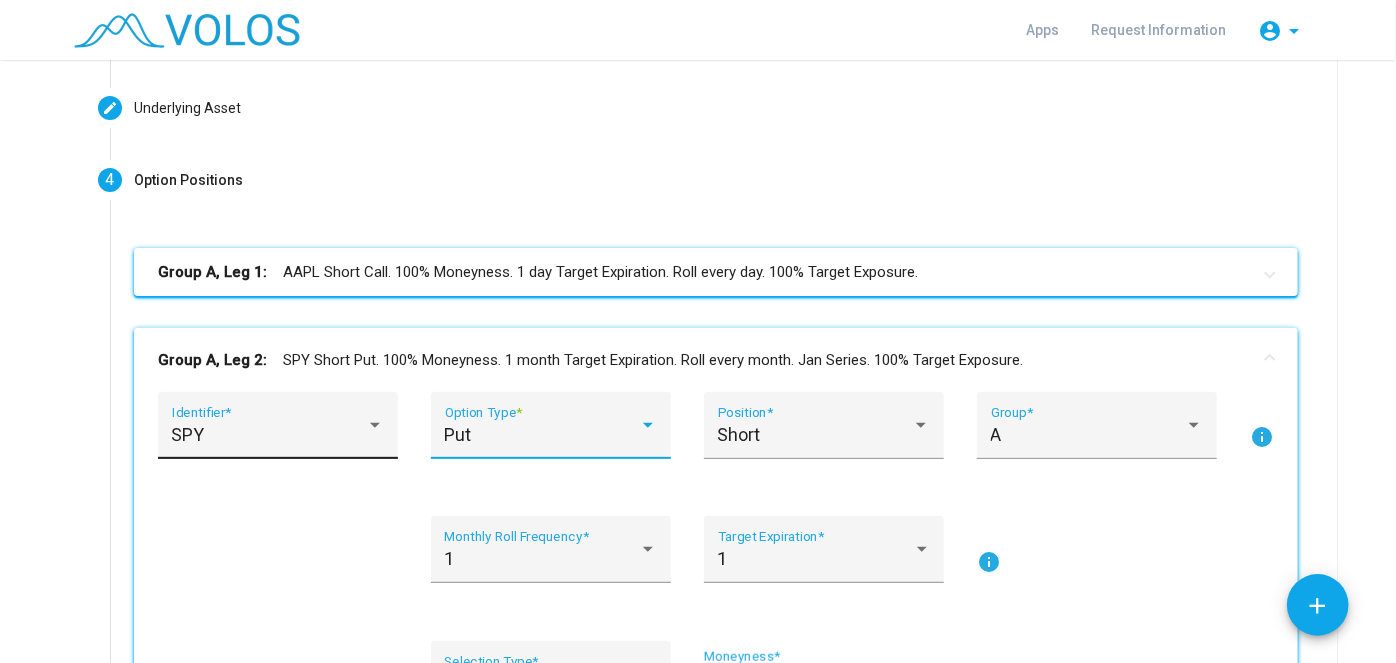 click on "SPY" at bounding box center (278, 435) 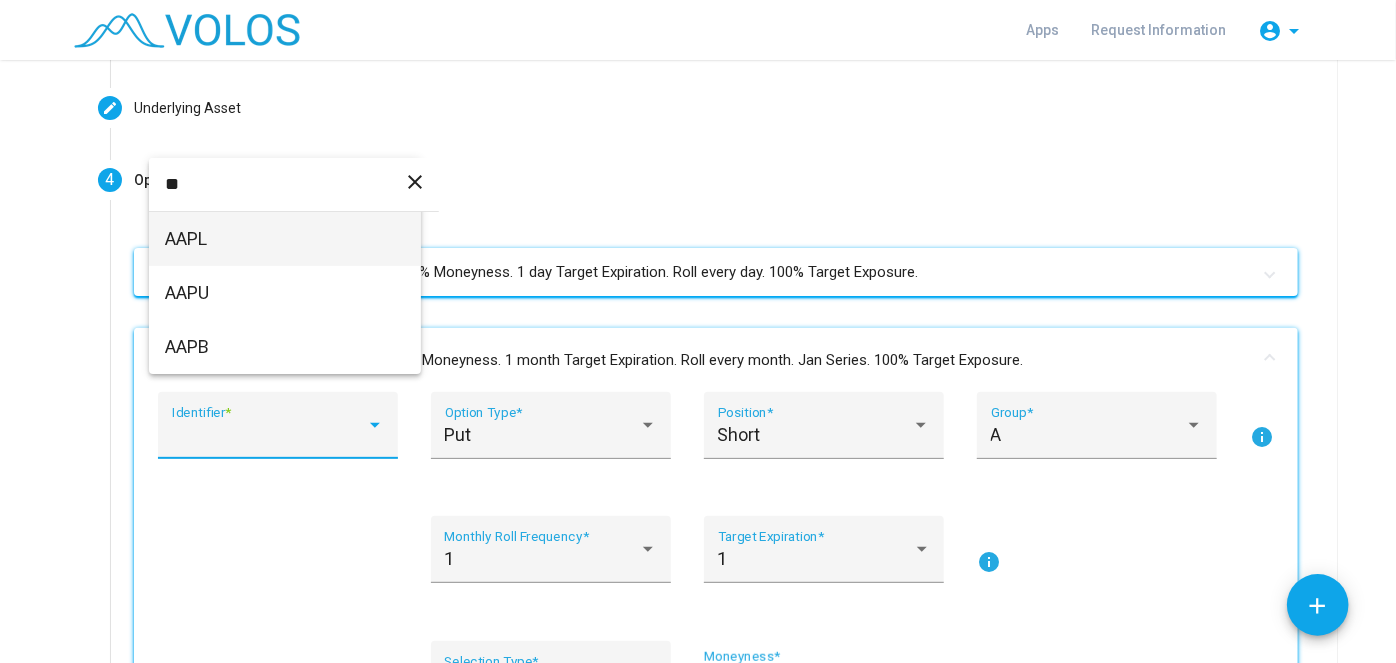 type on "**" 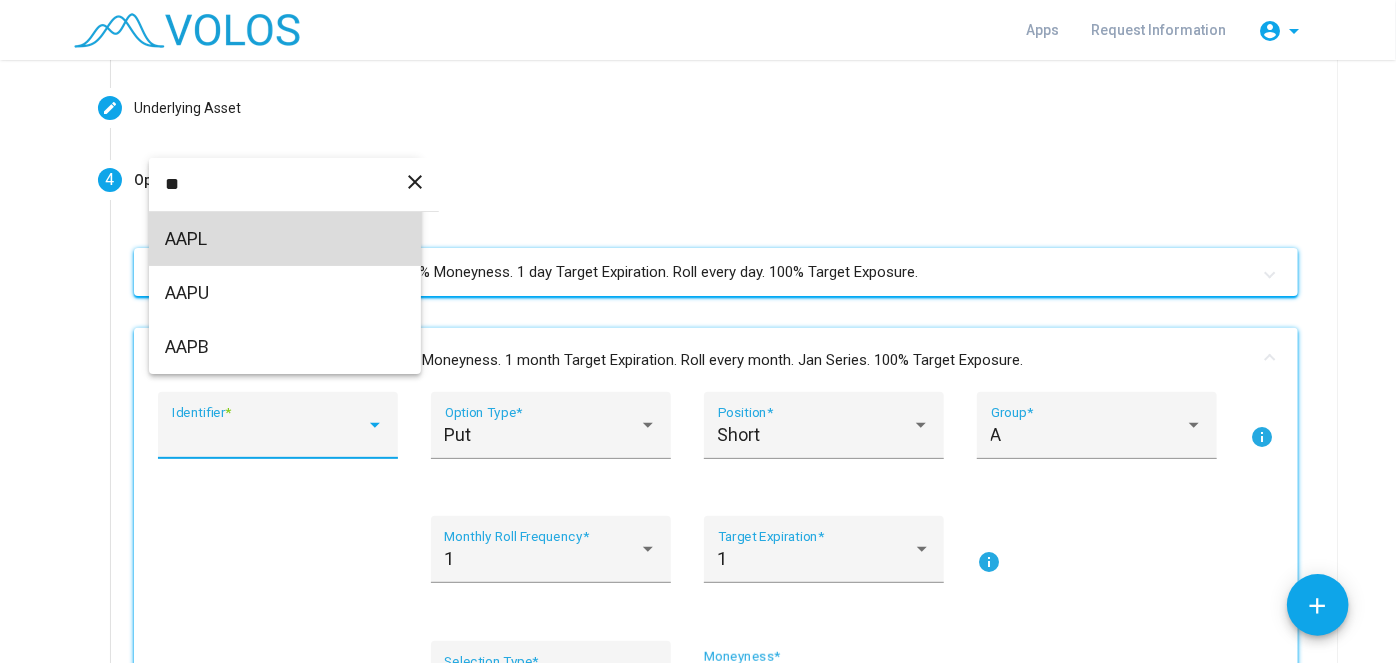 click on "AAPL" at bounding box center [285, 239] 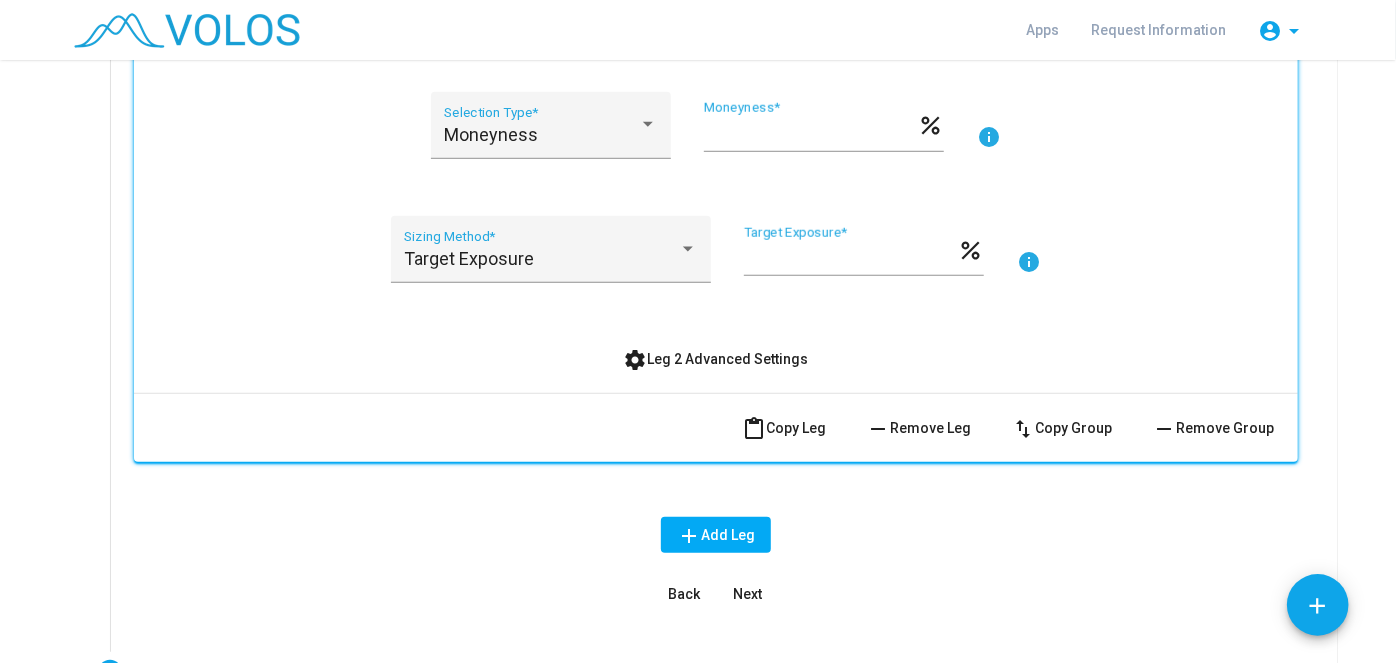 scroll, scrollTop: 777, scrollLeft: 0, axis: vertical 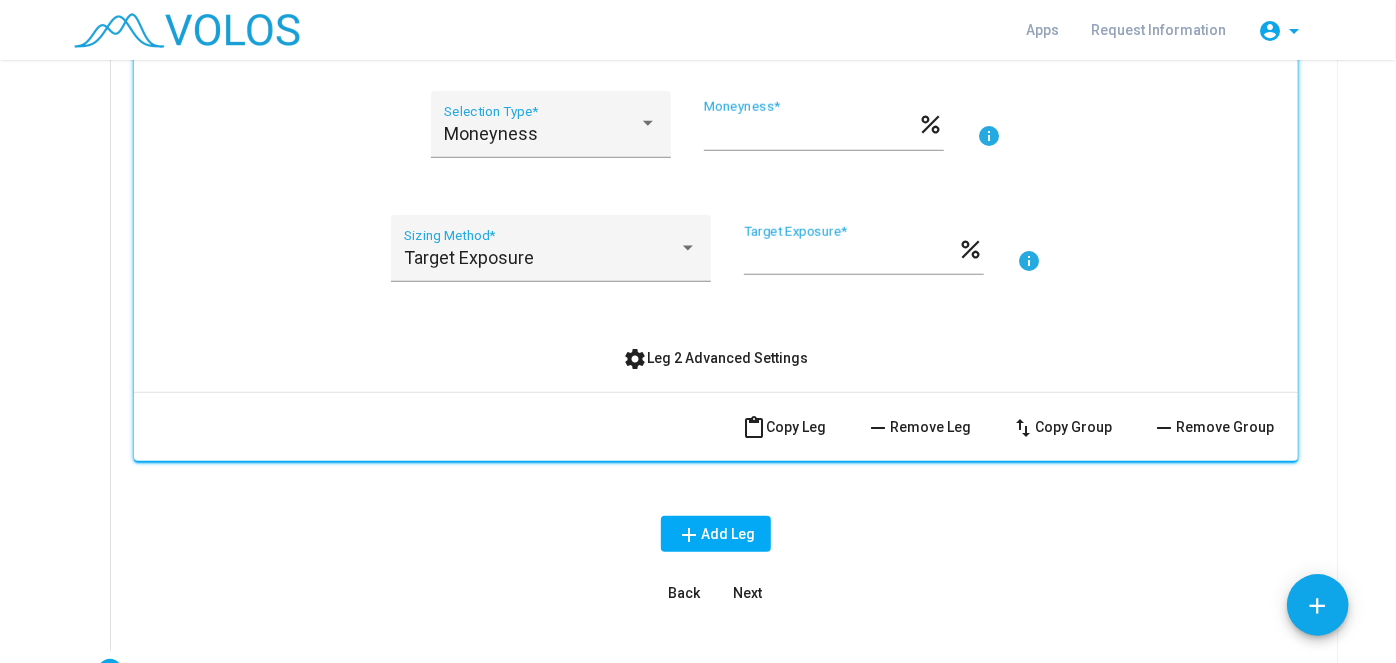 click on "settings  Leg 2 Advanced Settings" at bounding box center (716, 358) 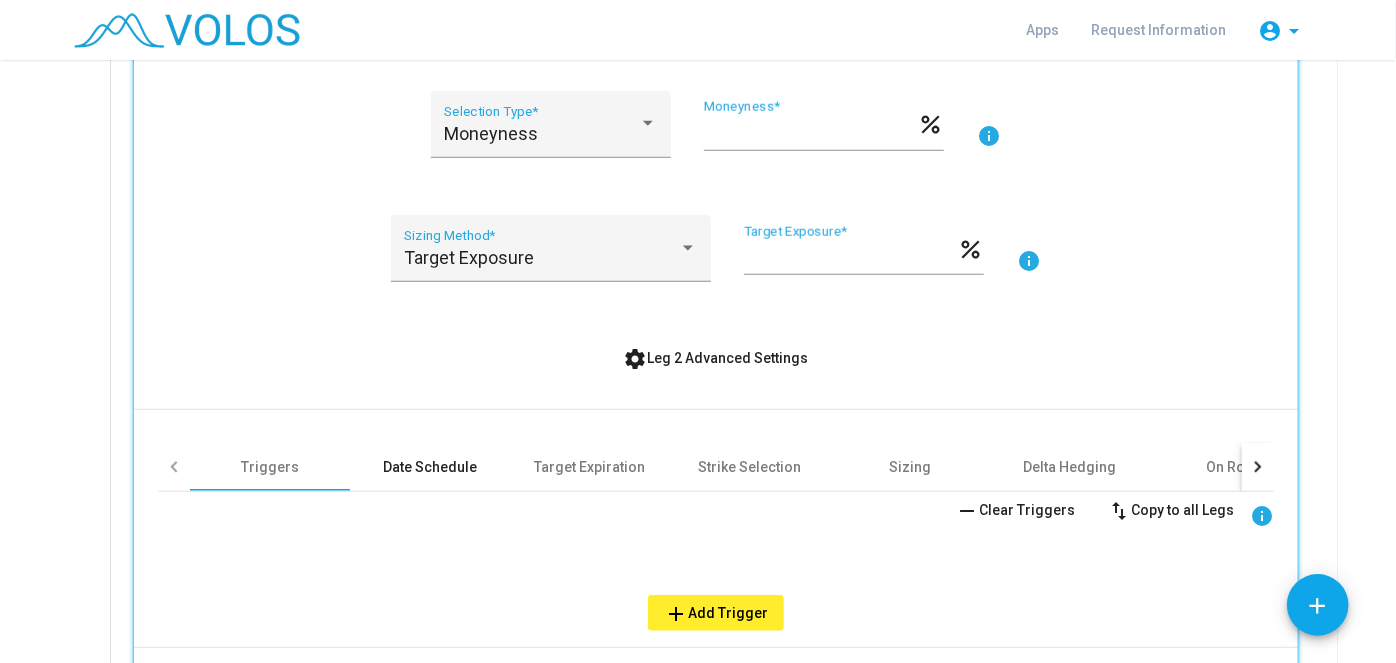click on "Date Schedule" at bounding box center (430, 467) 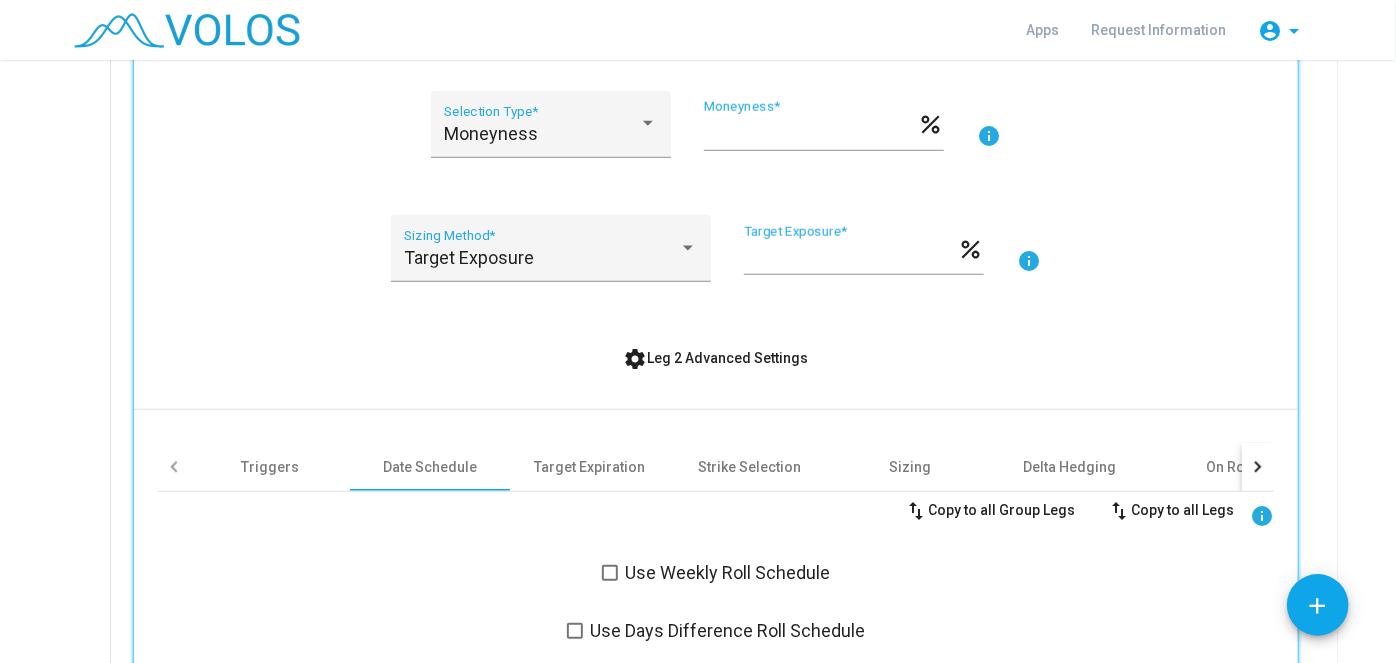 click at bounding box center (575, 631) 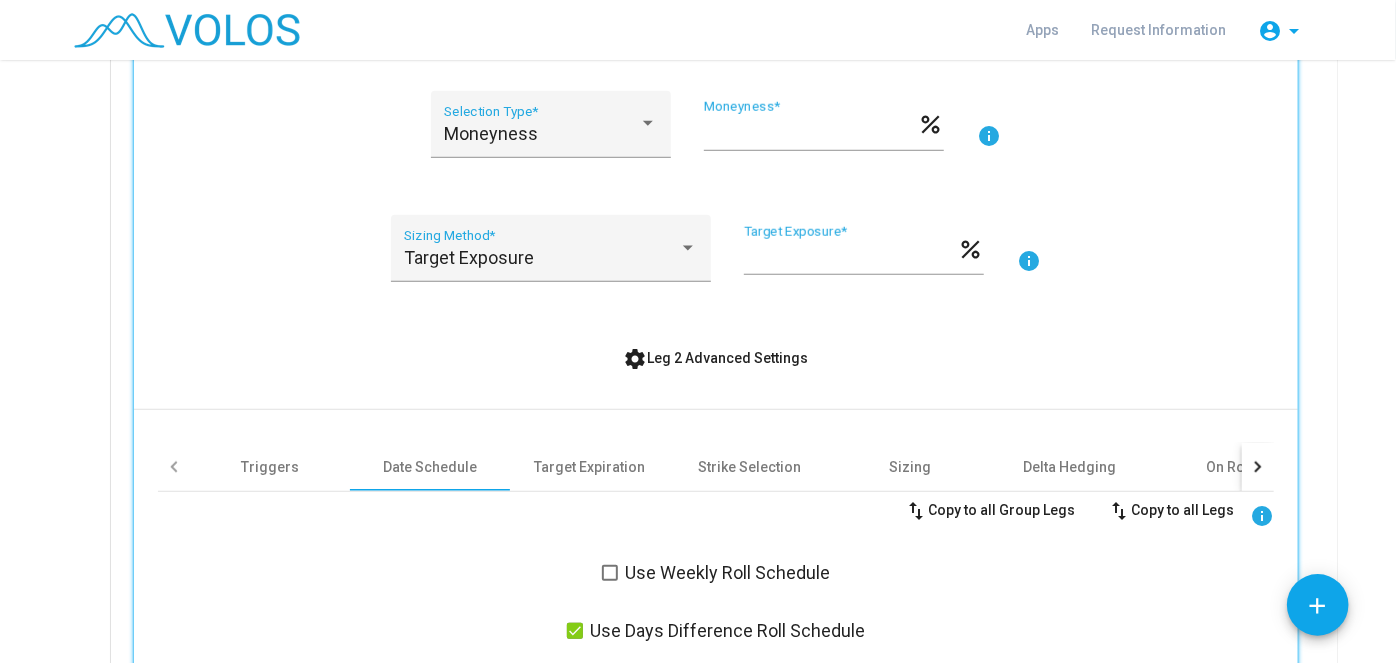 click on "settings  Leg 2 Advanced Settings" at bounding box center [716, 358] 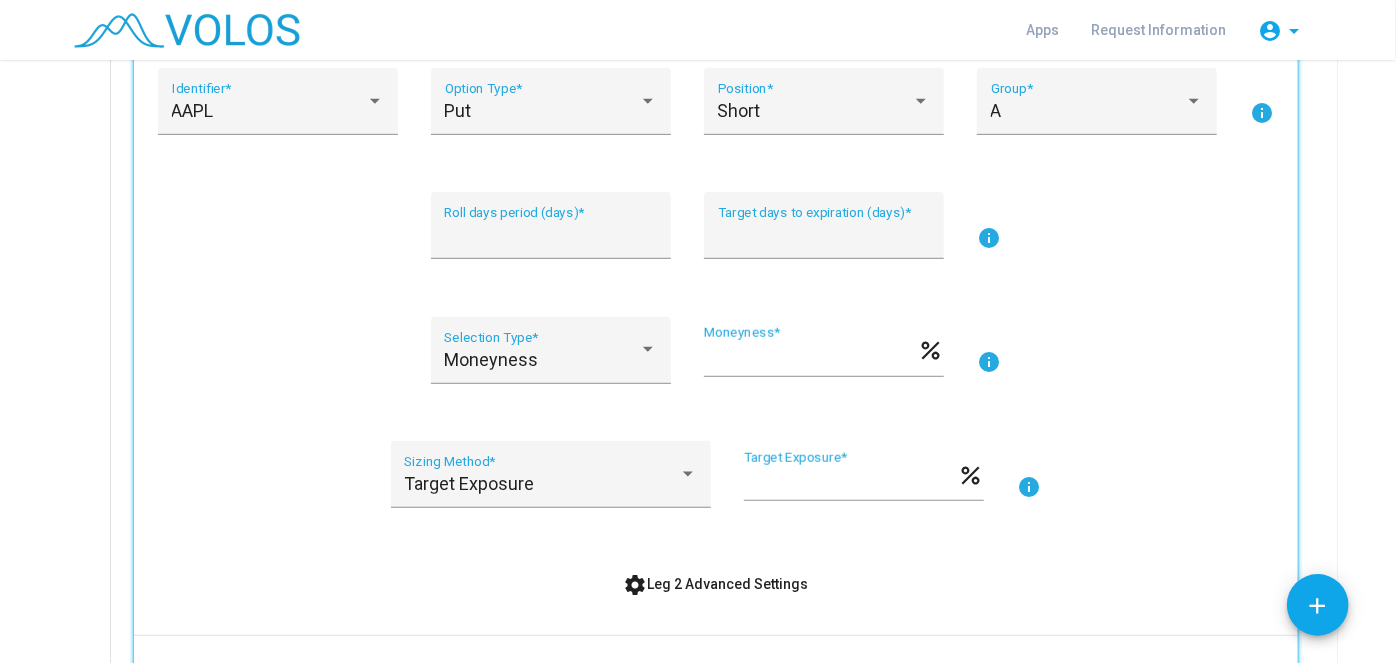 scroll, scrollTop: 540, scrollLeft: 0, axis: vertical 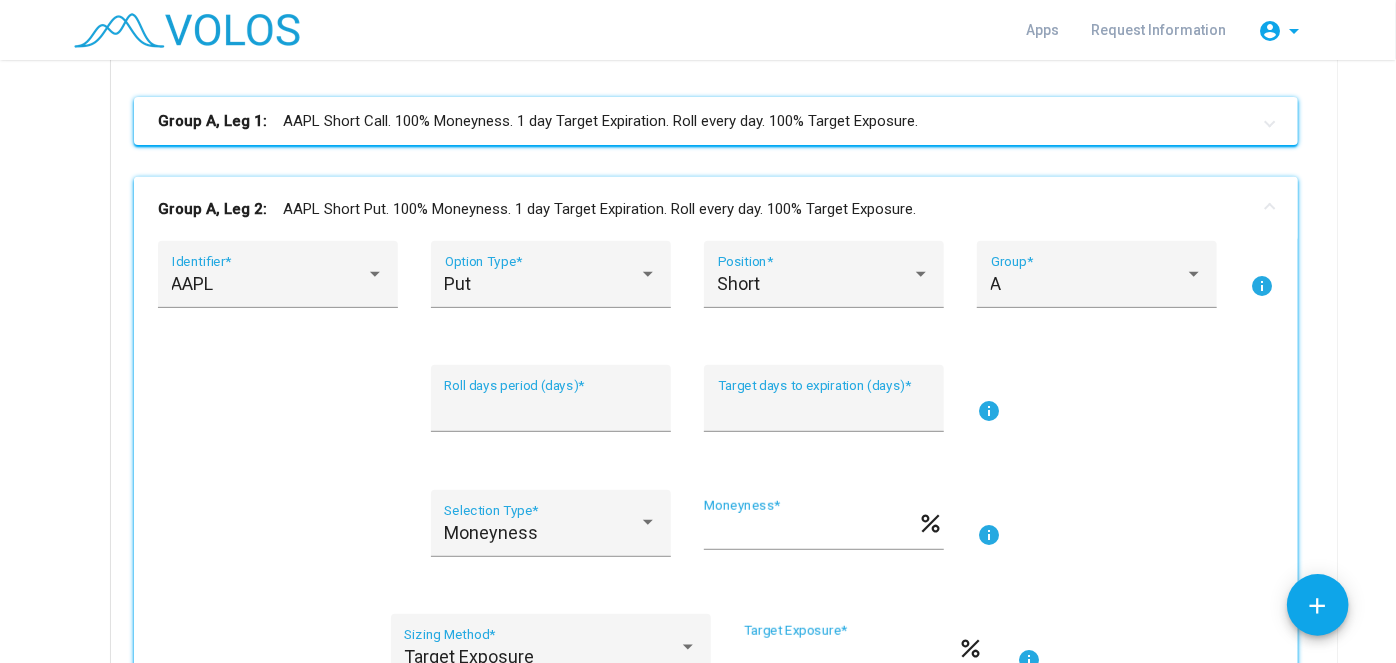 click on "Group A, Leg 2:   AAPL Short Put. 100% Moneyness. 1 day Target Expiration. Roll every day. 100% Target Exposure." at bounding box center (716, 209) 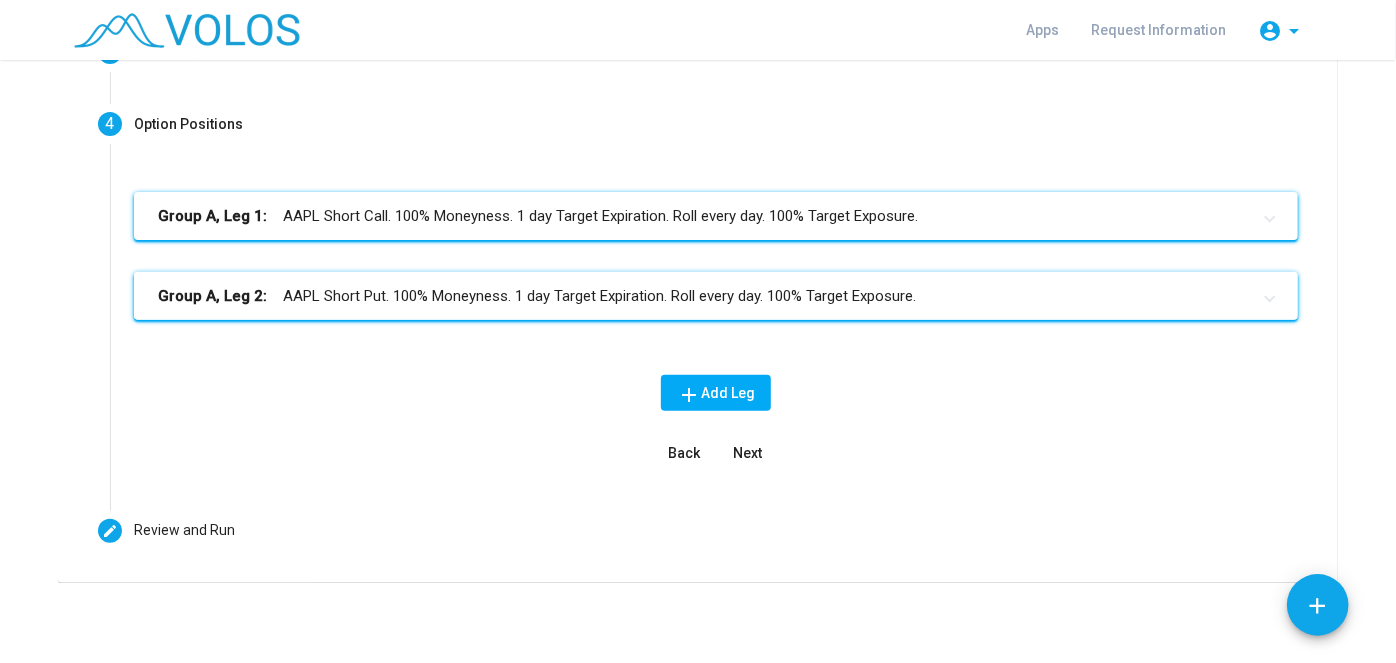 scroll, scrollTop: 282, scrollLeft: 0, axis: vertical 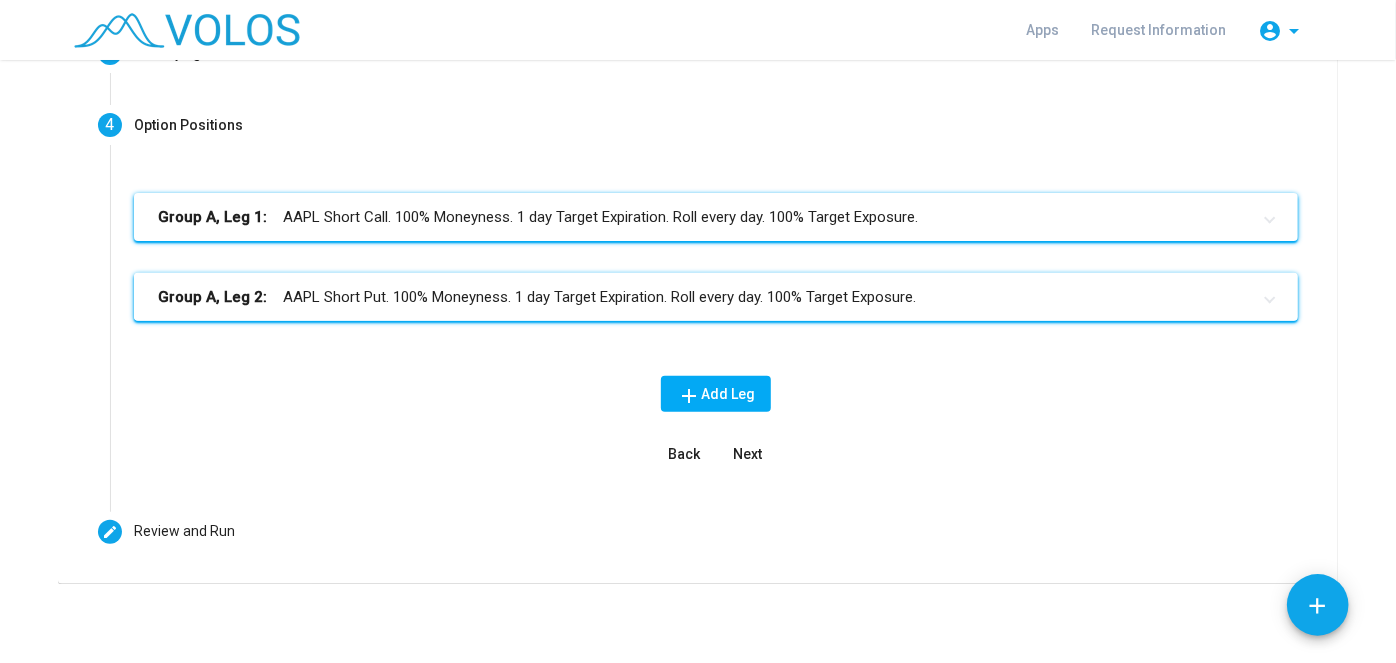 click on "Group A, Leg 1:   AAPL Short Call. 100% Moneyness. 1 day Target Expiration. Roll every day. 100% Target Exposure." at bounding box center [716, 217] 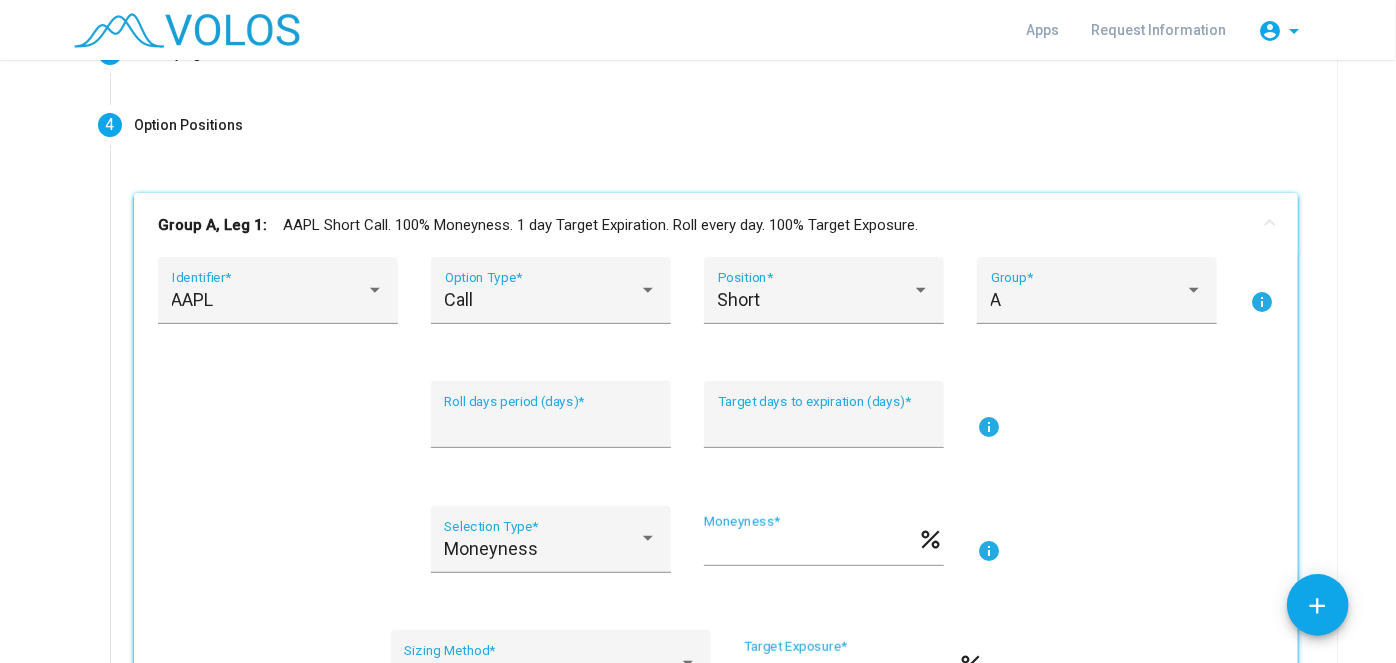 click on "Group A, Leg 1:   AAPL Short Call. 100% Moneyness. 1 day Target Expiration. Roll every day. 100% Target Exposure." at bounding box center (716, 225) 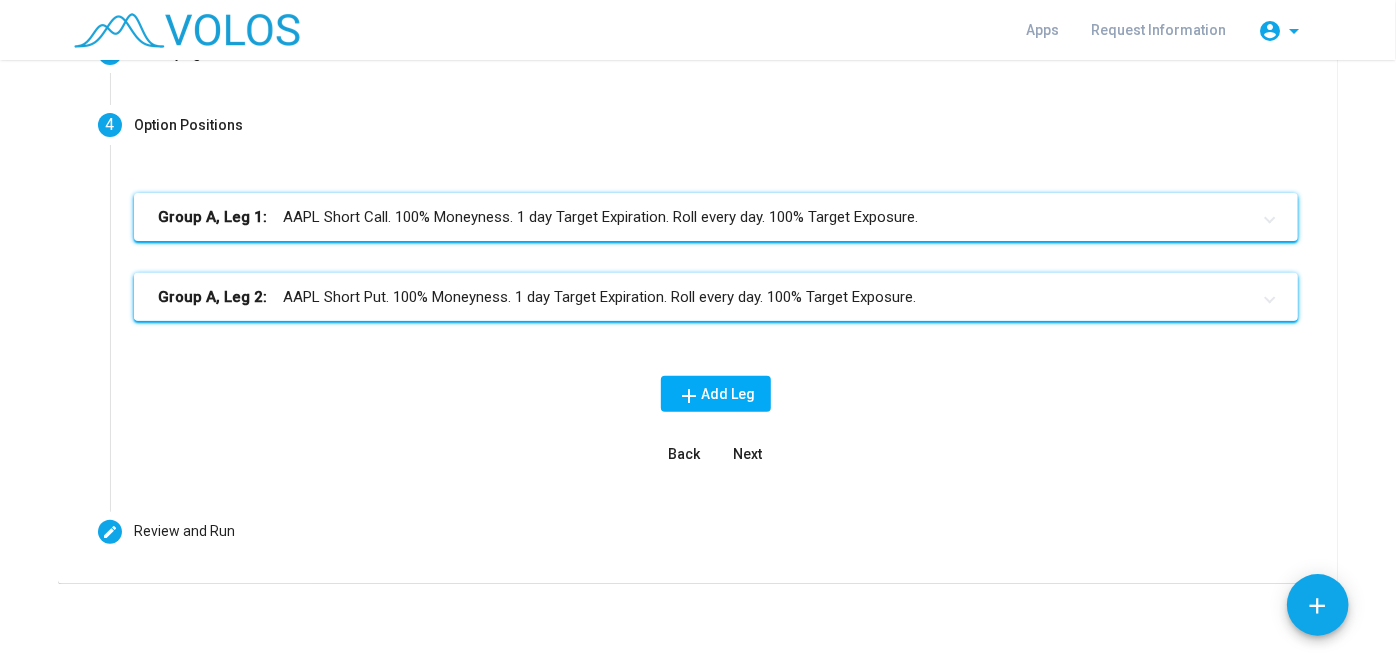 click on "Group A, Leg 2:   AAPL Short Put. 100% Moneyness. 1 day Target Expiration. Roll every day. 100% Target Exposure." at bounding box center (704, 297) 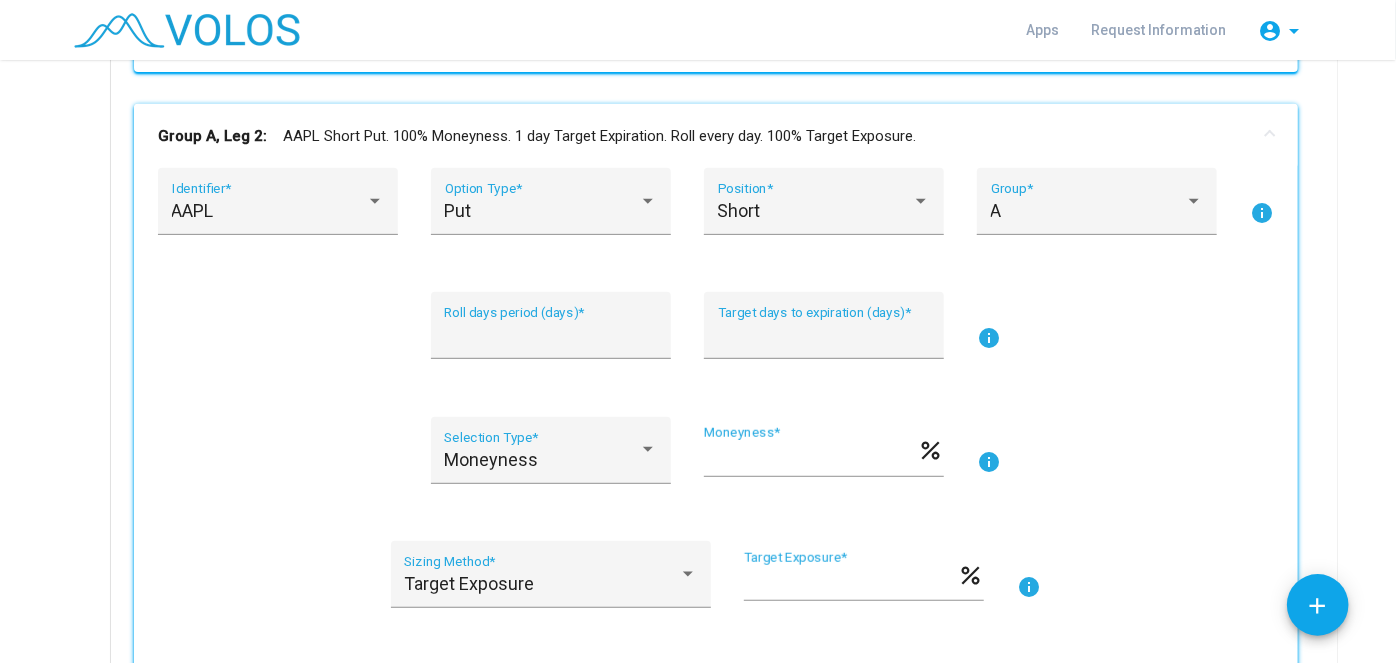 scroll, scrollTop: 450, scrollLeft: 0, axis: vertical 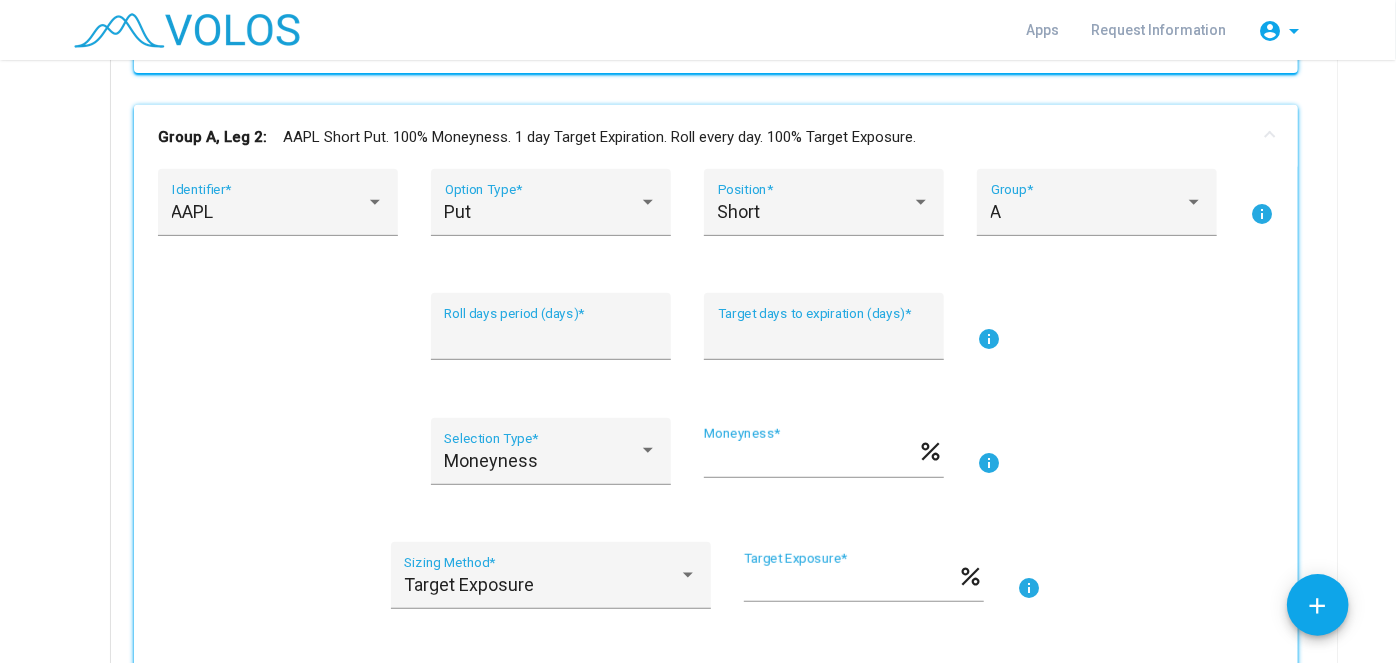 click on "Group A, Leg 2:   AAPL Short Put. 100% Moneyness. 1 day Target Expiration. Roll every day. 100% Target Exposure." at bounding box center [704, 137] 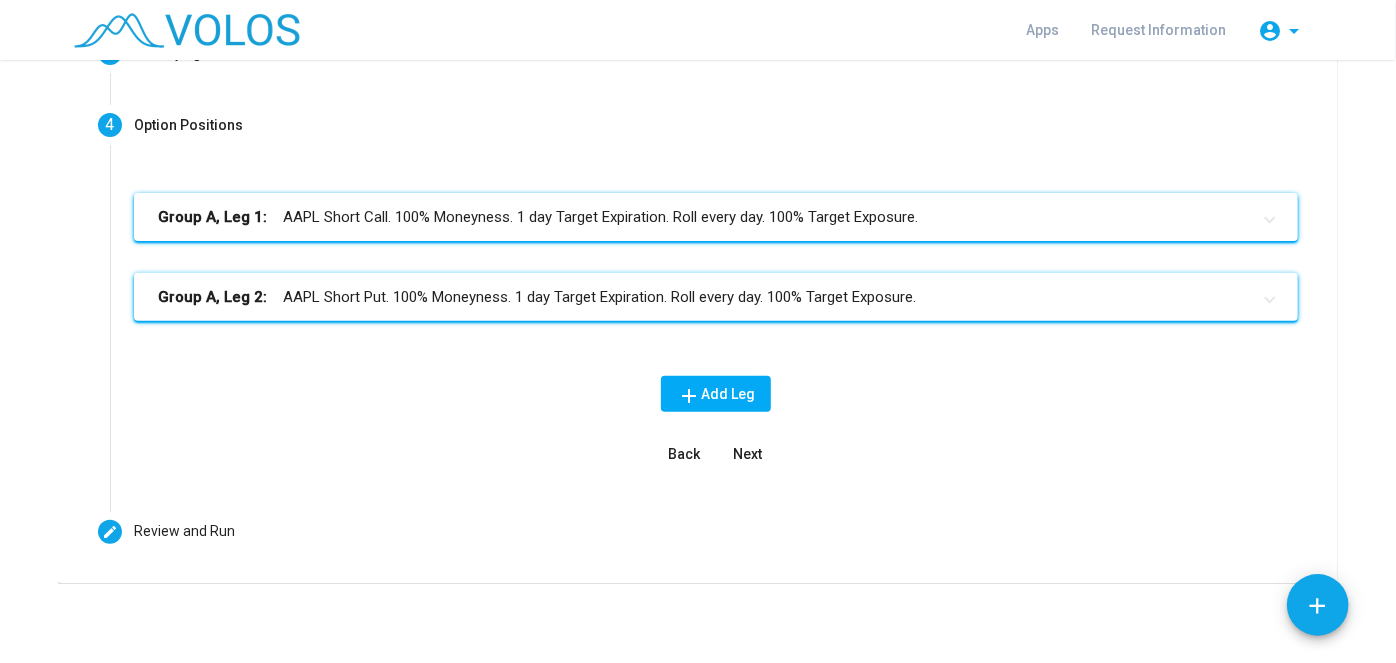 scroll, scrollTop: 0, scrollLeft: 0, axis: both 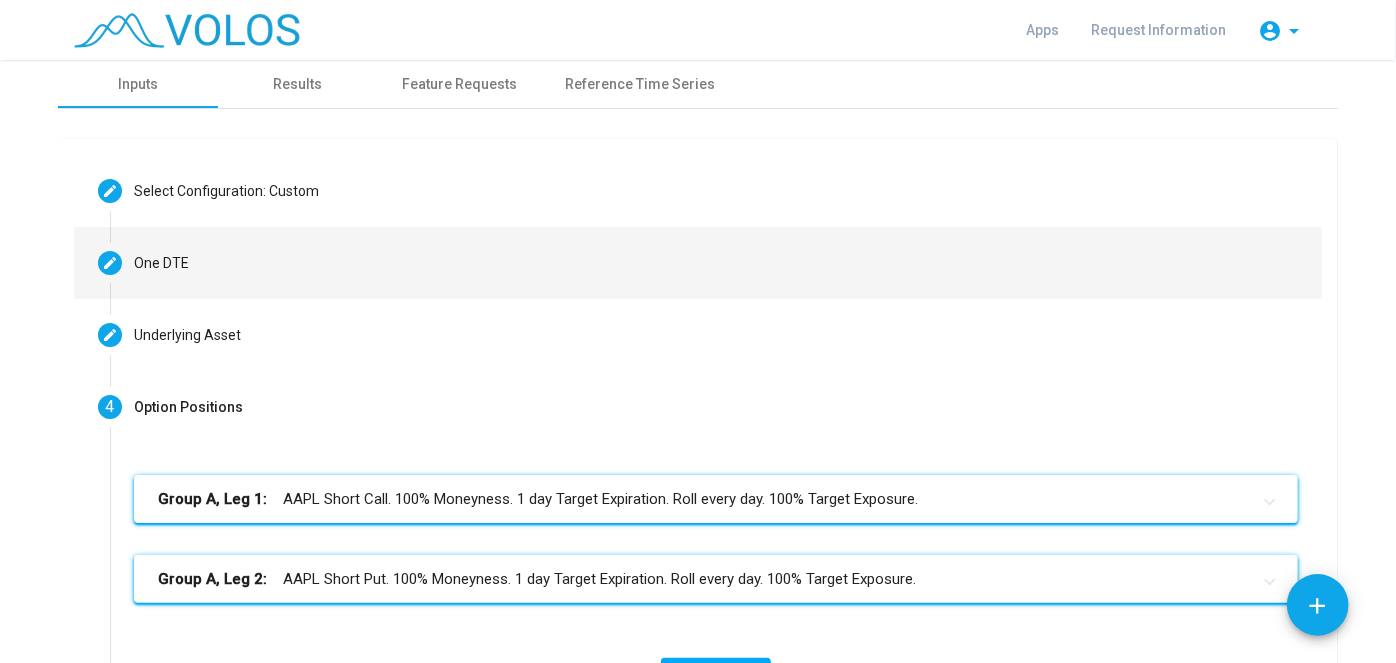 click on "Editable create One DTE" at bounding box center [698, 263] 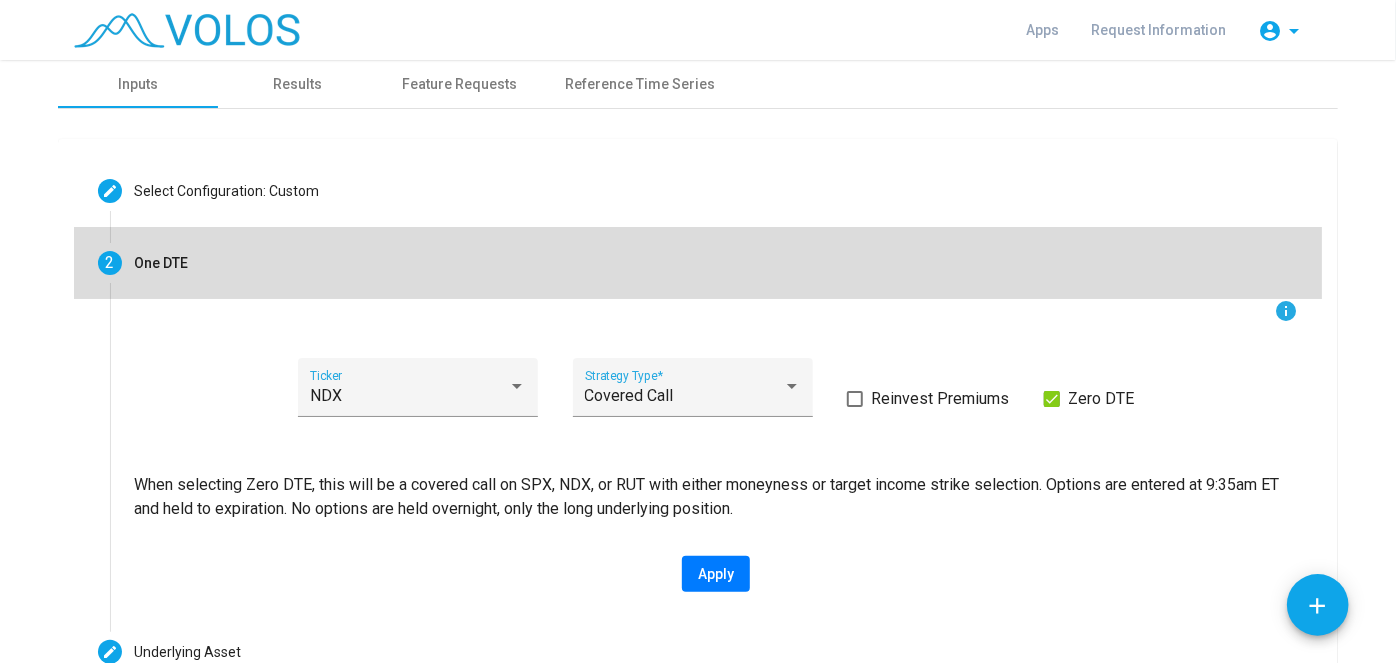 click on "2 One DTE" at bounding box center [698, 263] 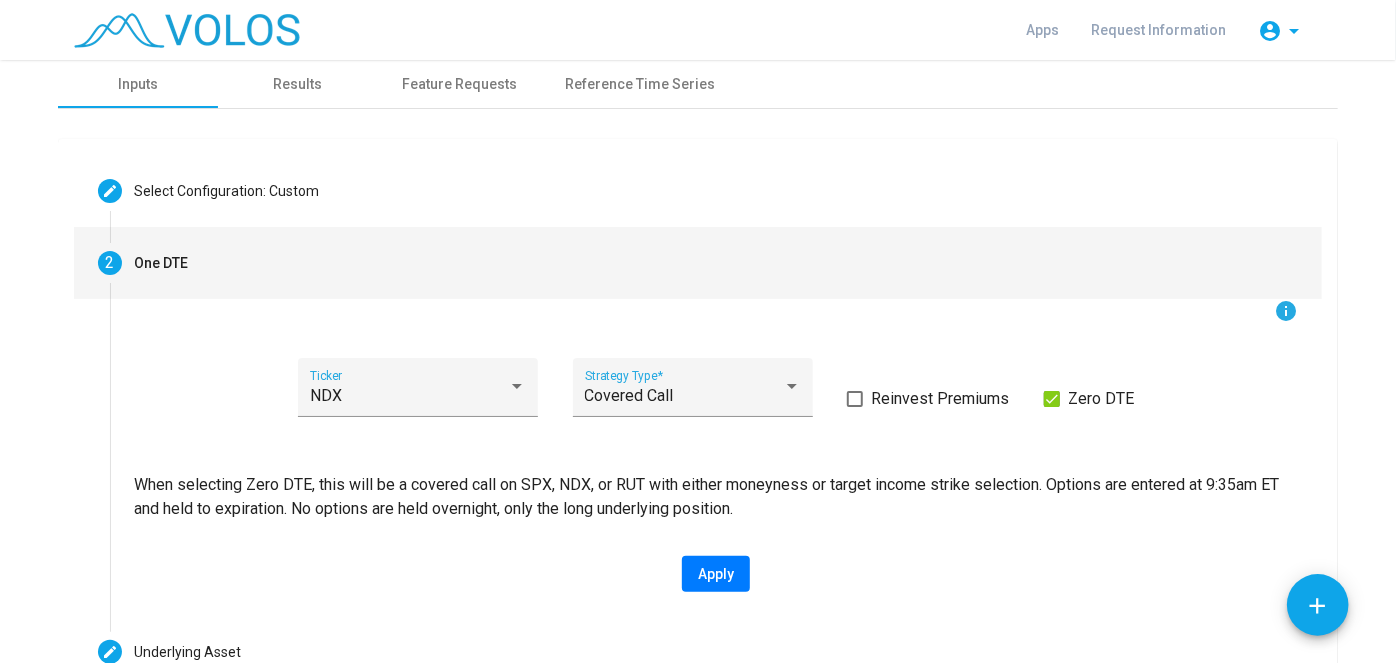 scroll, scrollTop: 265, scrollLeft: 0, axis: vertical 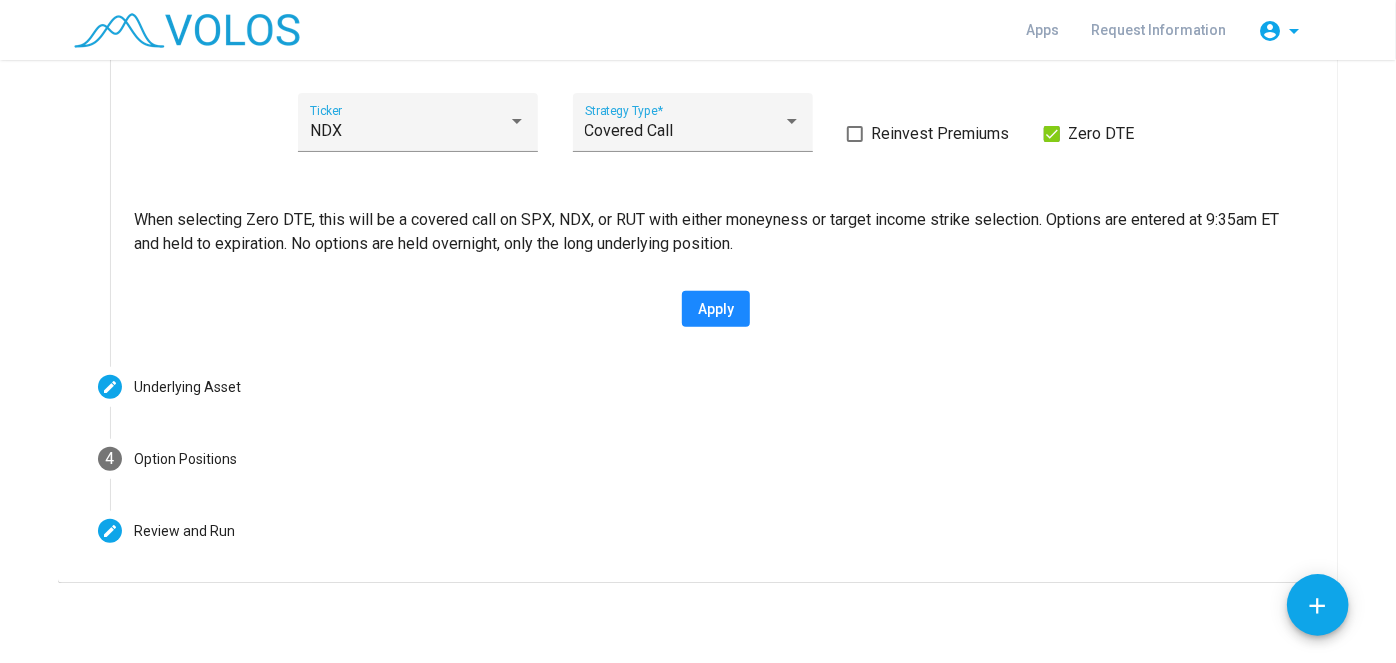 click on "Apply" at bounding box center (716, 309) 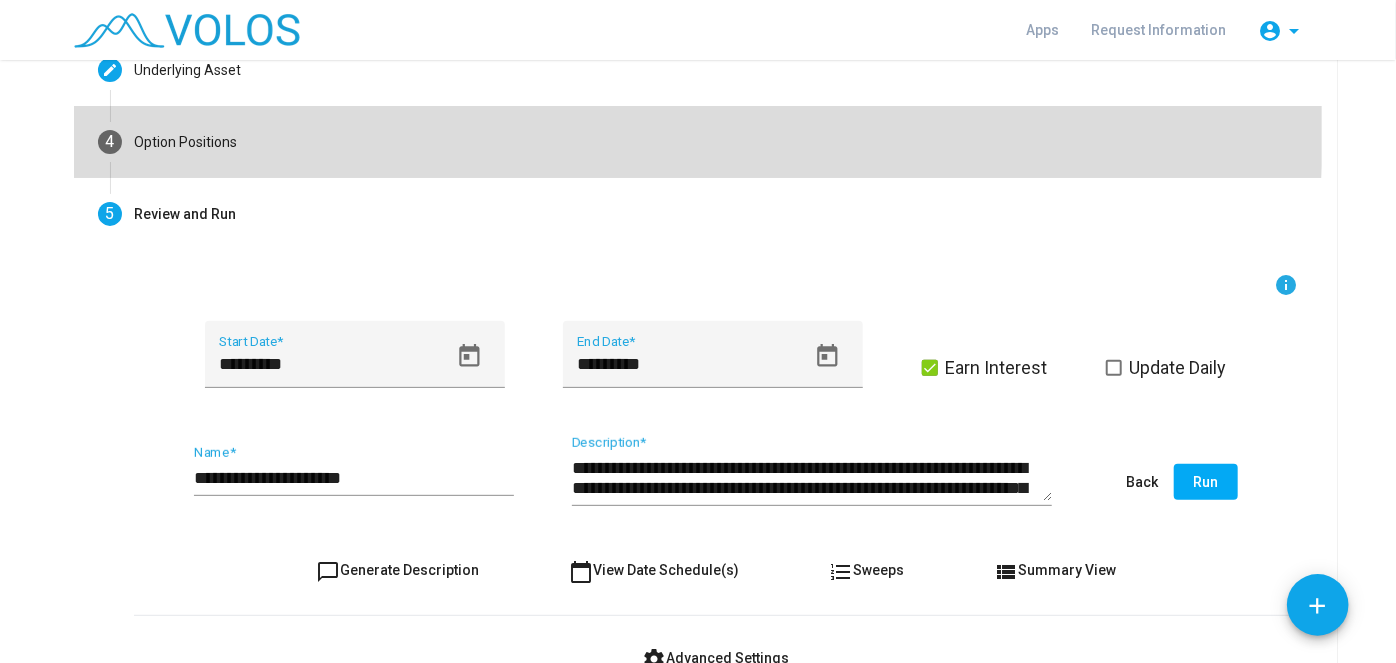 click on "4 Option Positions" at bounding box center (698, 142) 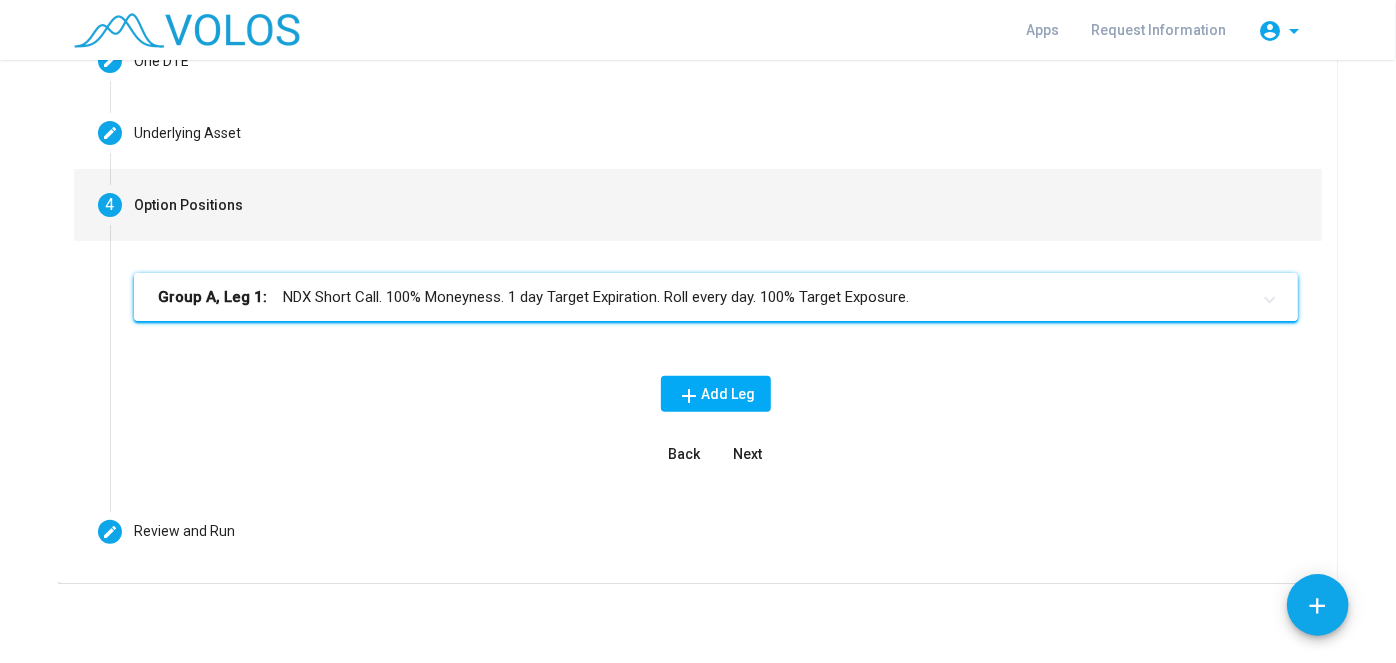 click on "Group A, Leg 1:   NDX Short Call. 100% Moneyness. 1 day Target Expiration. Roll every day. 100% Target Exposure." at bounding box center (704, 297) 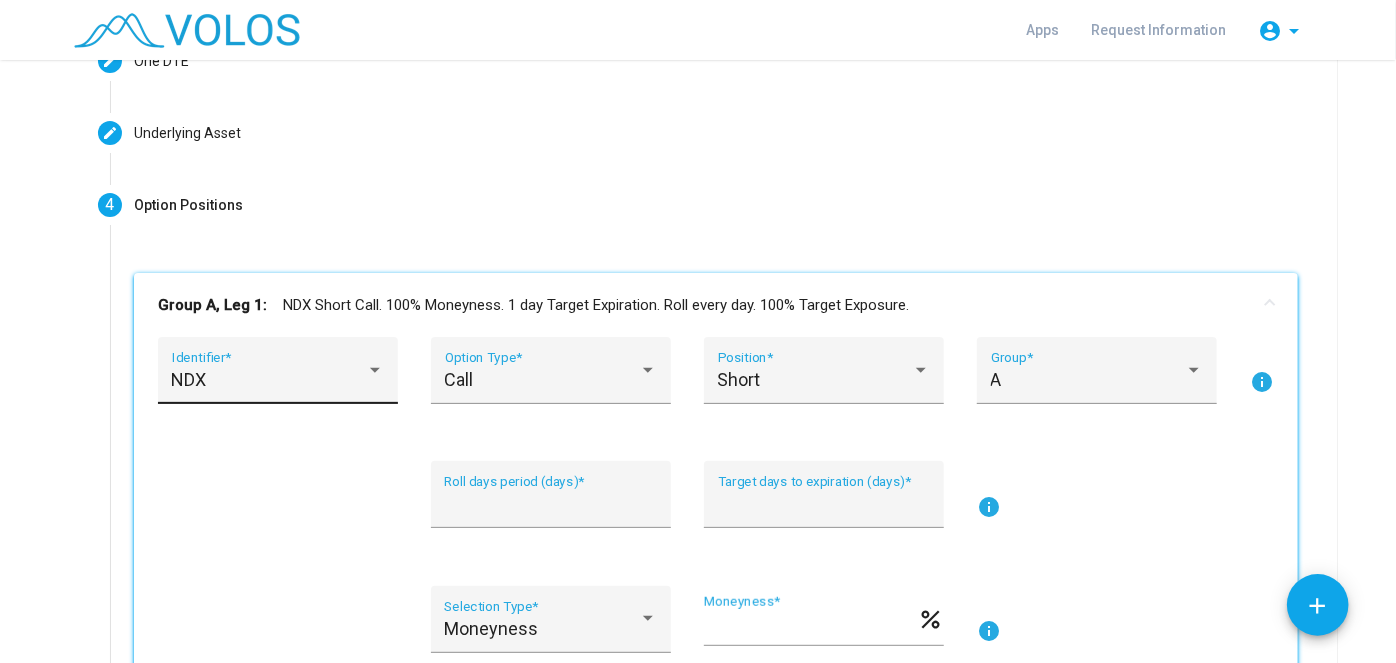 click on "NDX Identifier  *" at bounding box center (278, 377) 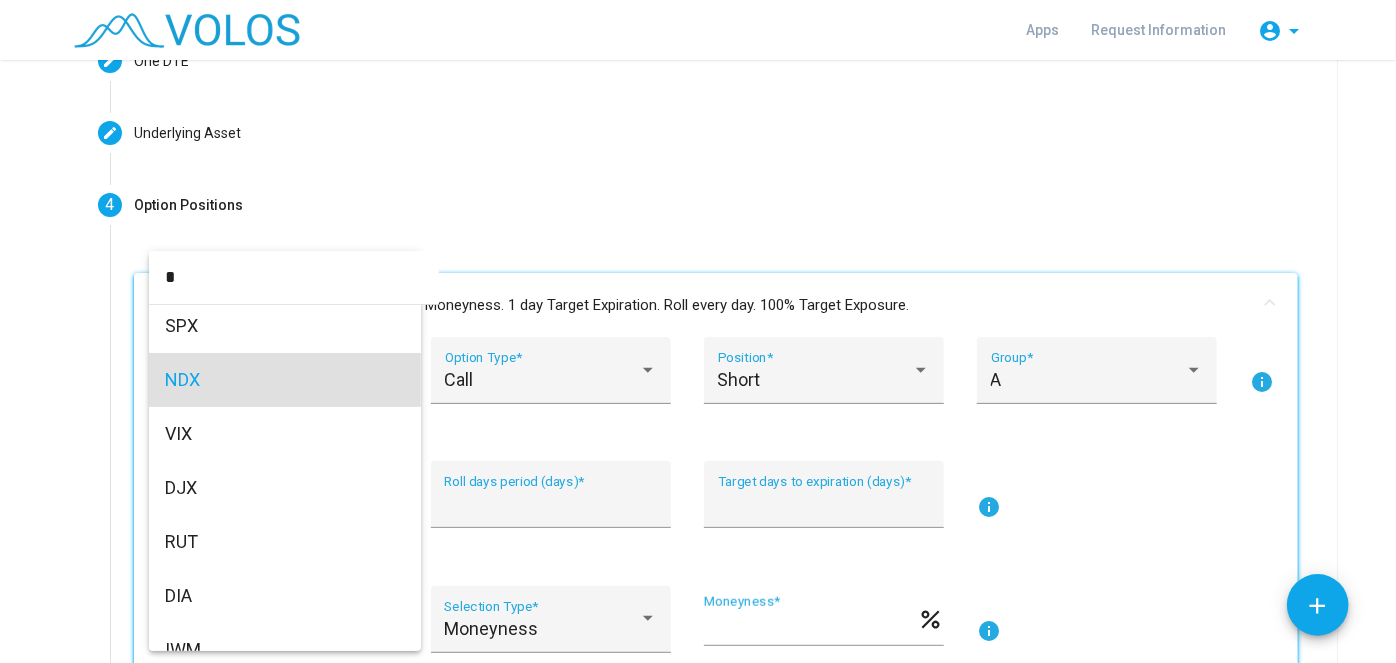 scroll, scrollTop: 0, scrollLeft: 0, axis: both 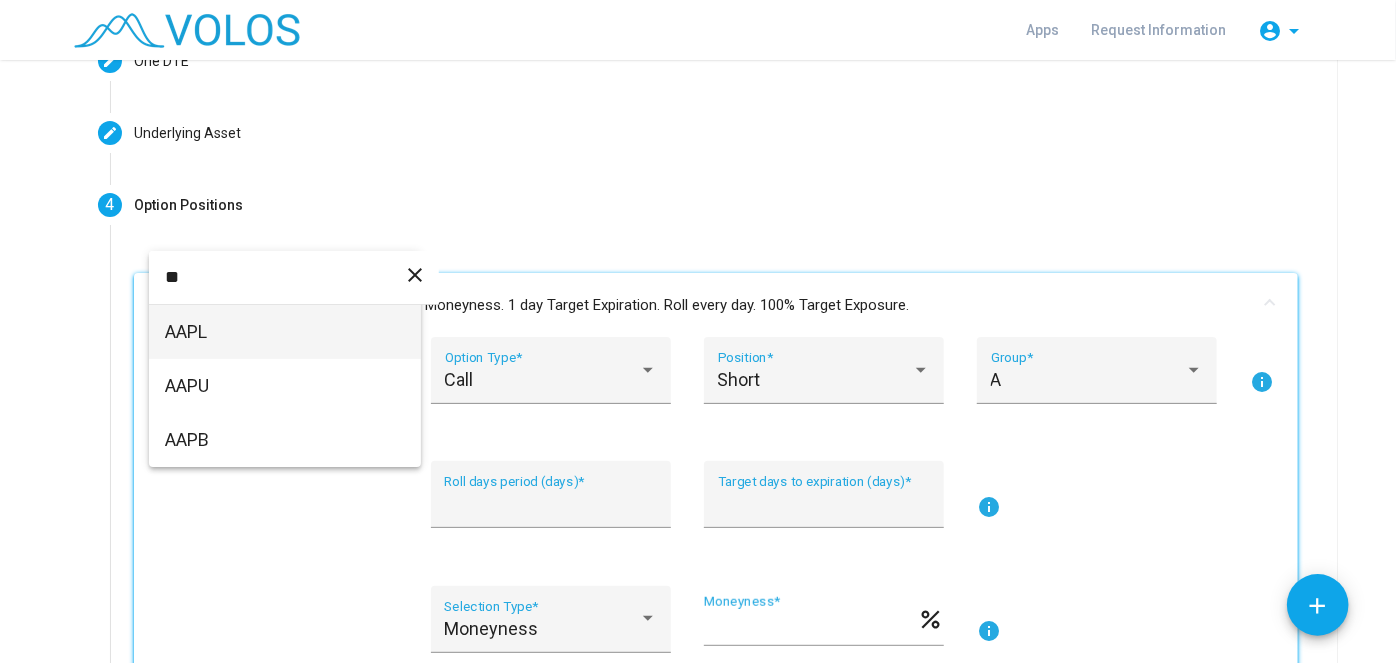 type on "**" 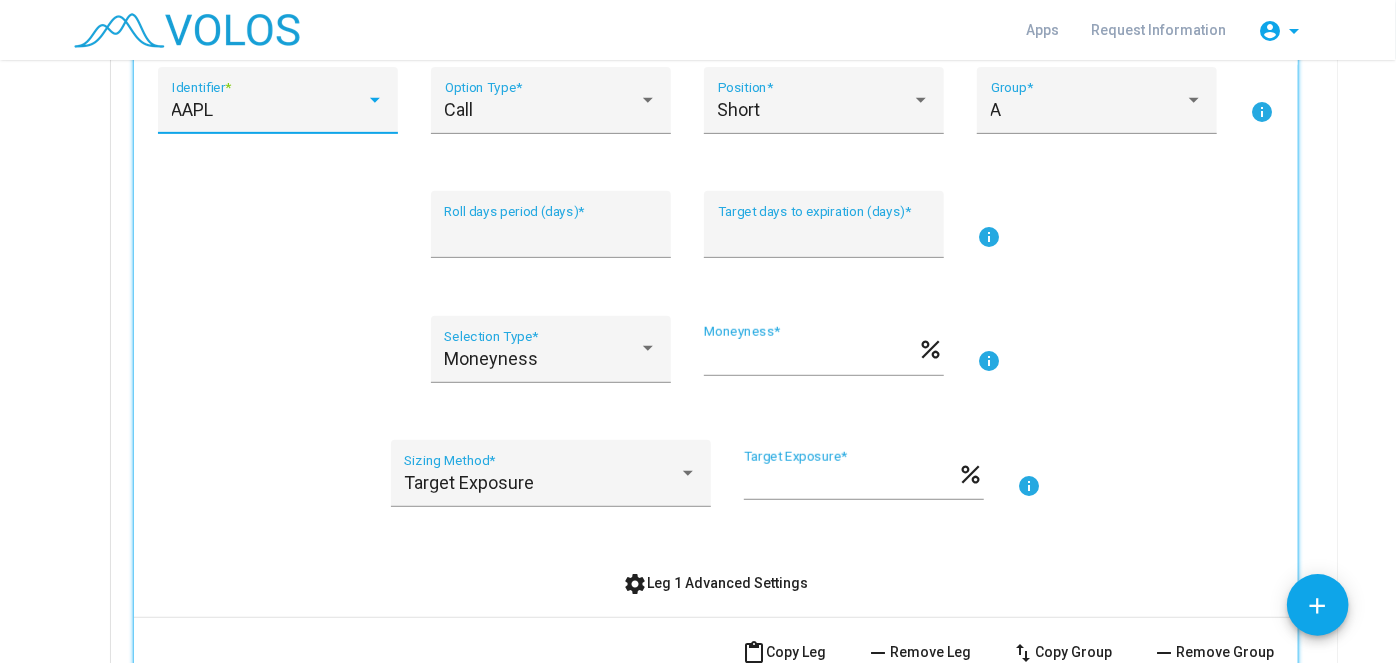 scroll, scrollTop: 483, scrollLeft: 0, axis: vertical 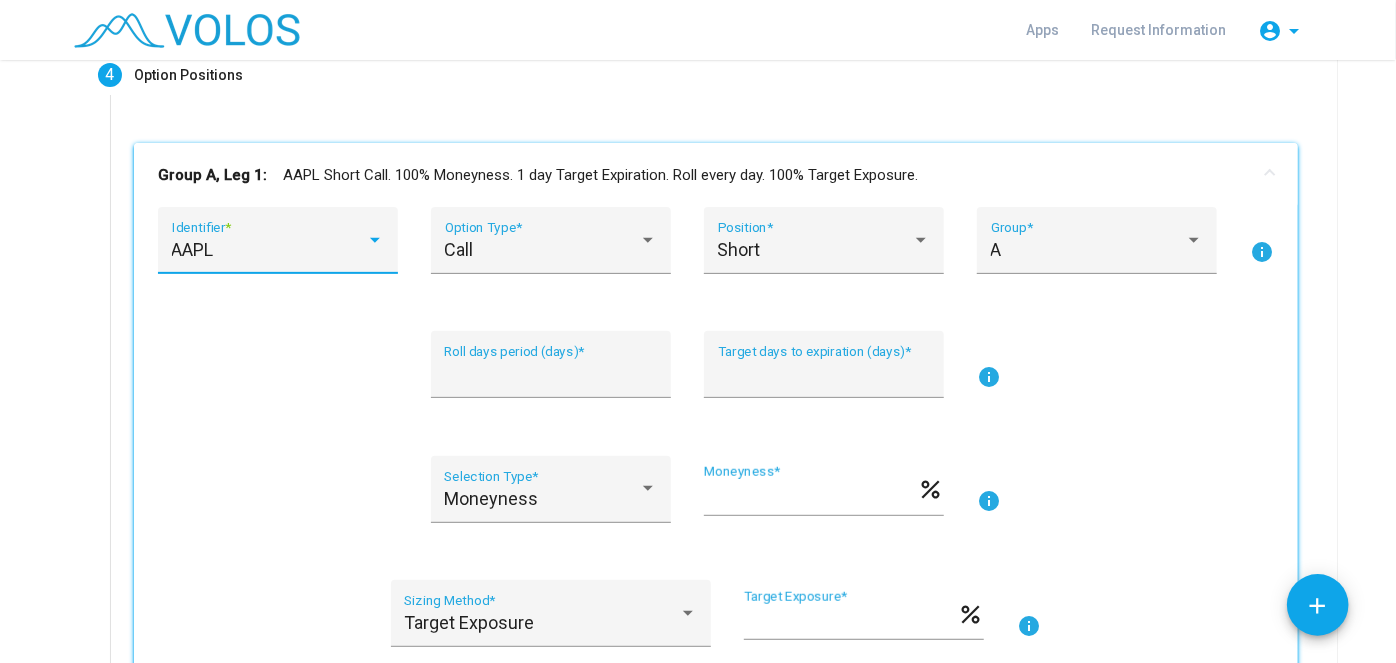 click on "Group A, Leg 1:   AAPL Short Call. 100% Moneyness. 1 day Target Expiration. Roll every day. 100% Target Exposure." at bounding box center (716, 175) 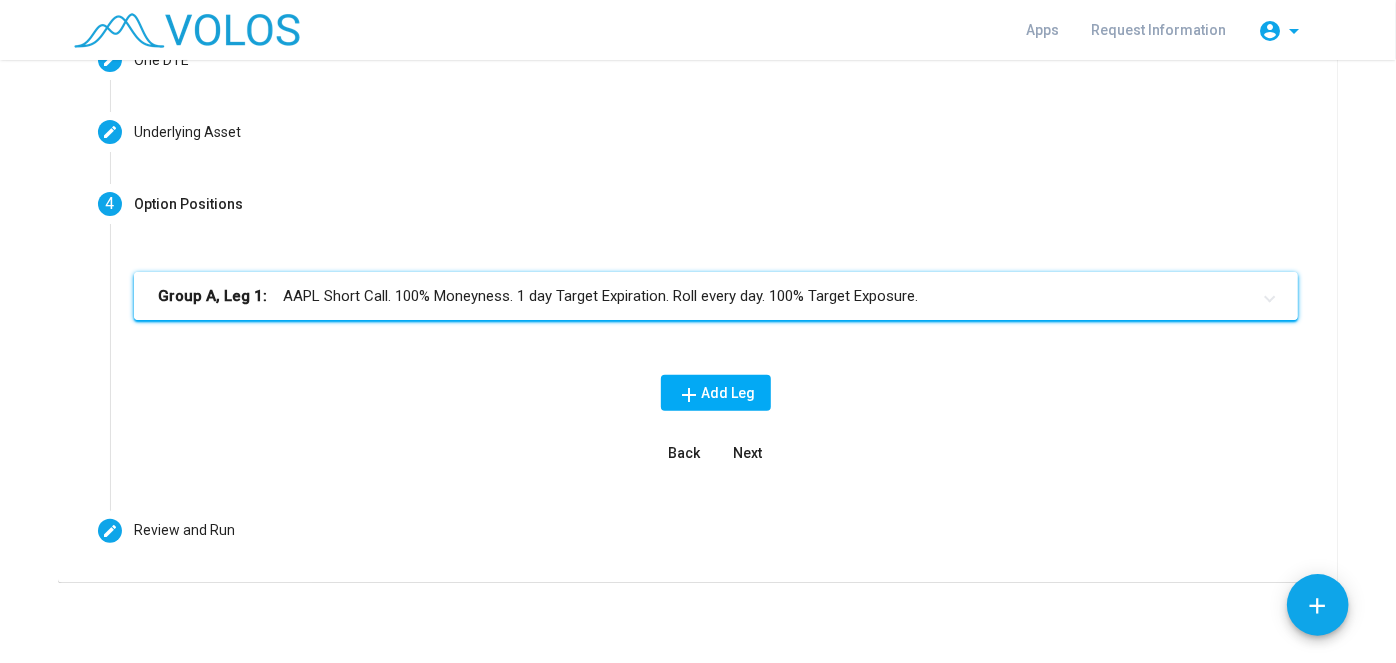 scroll, scrollTop: 202, scrollLeft: 0, axis: vertical 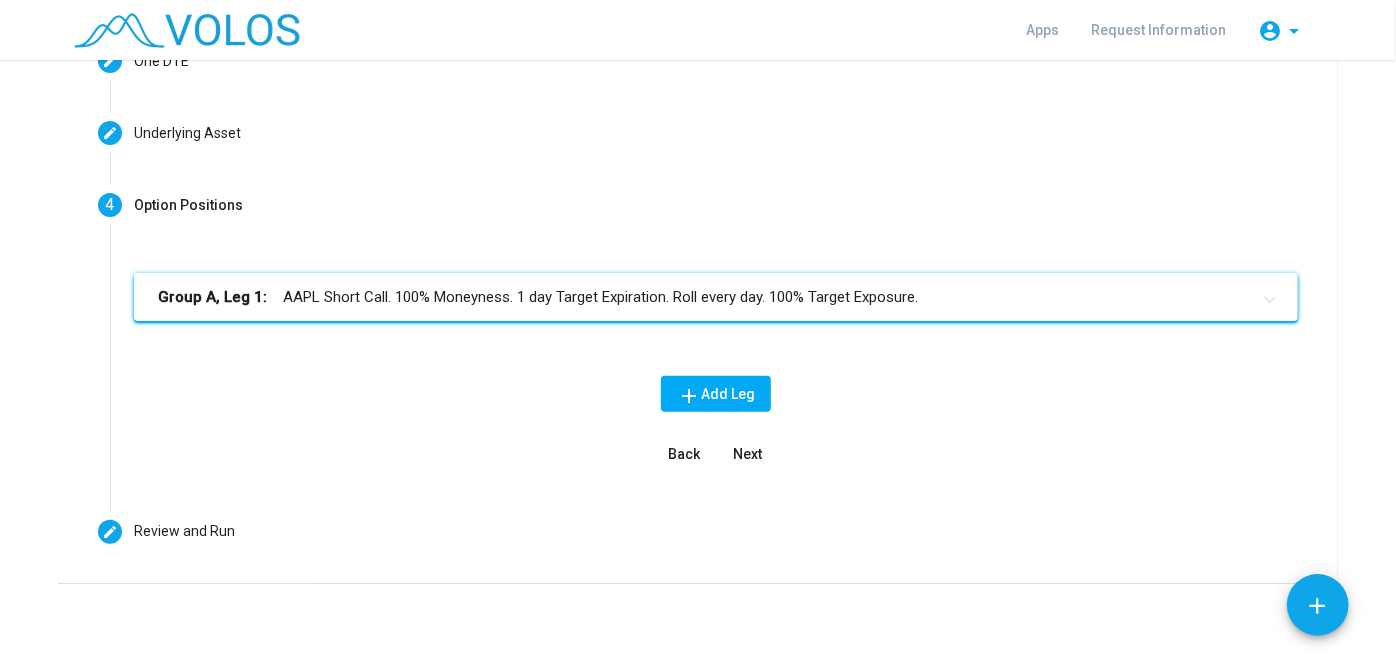 click on "add  Add Leg" at bounding box center (716, 394) 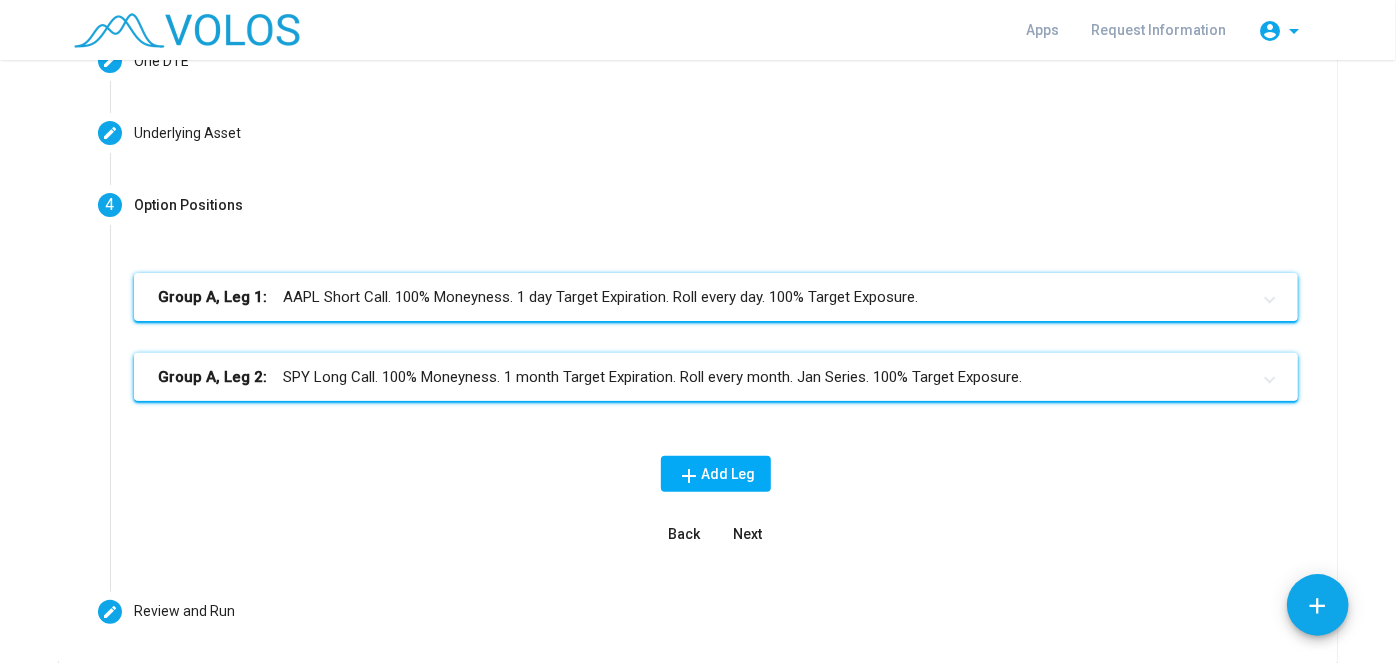 click on "Group A, Leg 2:   SPY Long Call. 100% Moneyness. 1 month Target Expiration. Roll every month. Jan Series. 100% Target Exposure." at bounding box center (704, 377) 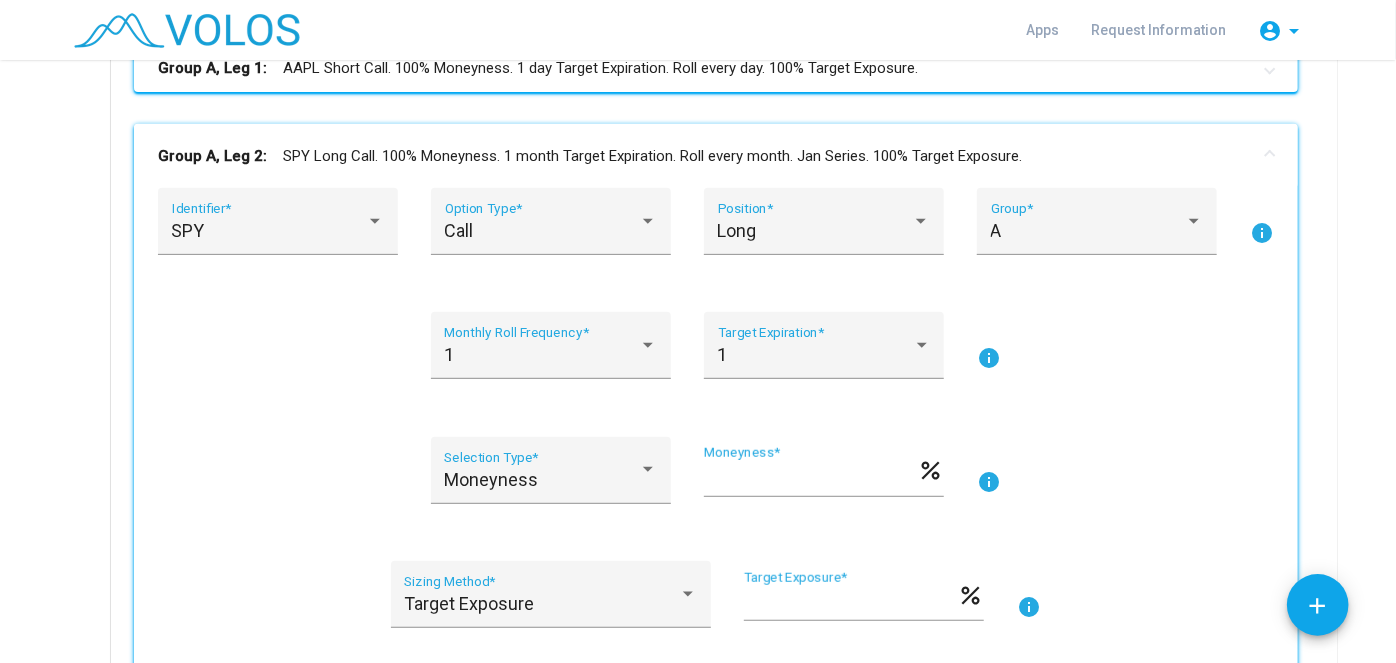 scroll, scrollTop: 432, scrollLeft: 0, axis: vertical 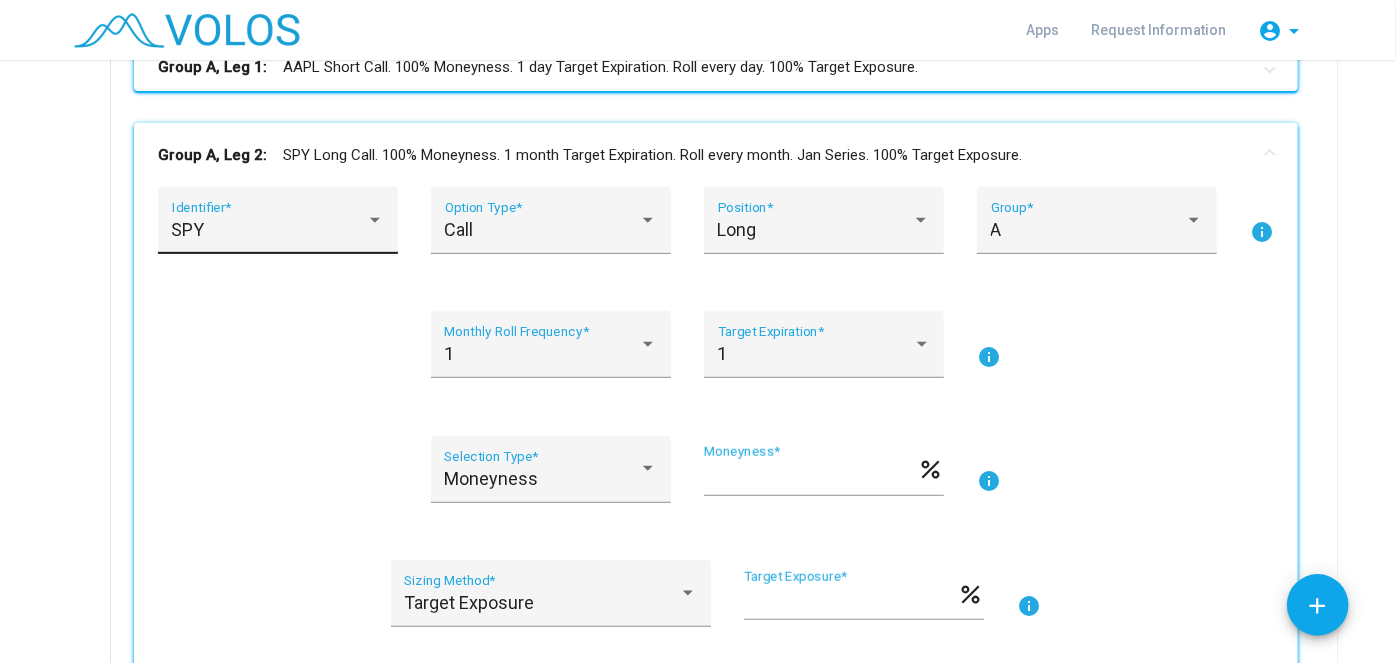 click on "SPY" at bounding box center [278, 230] 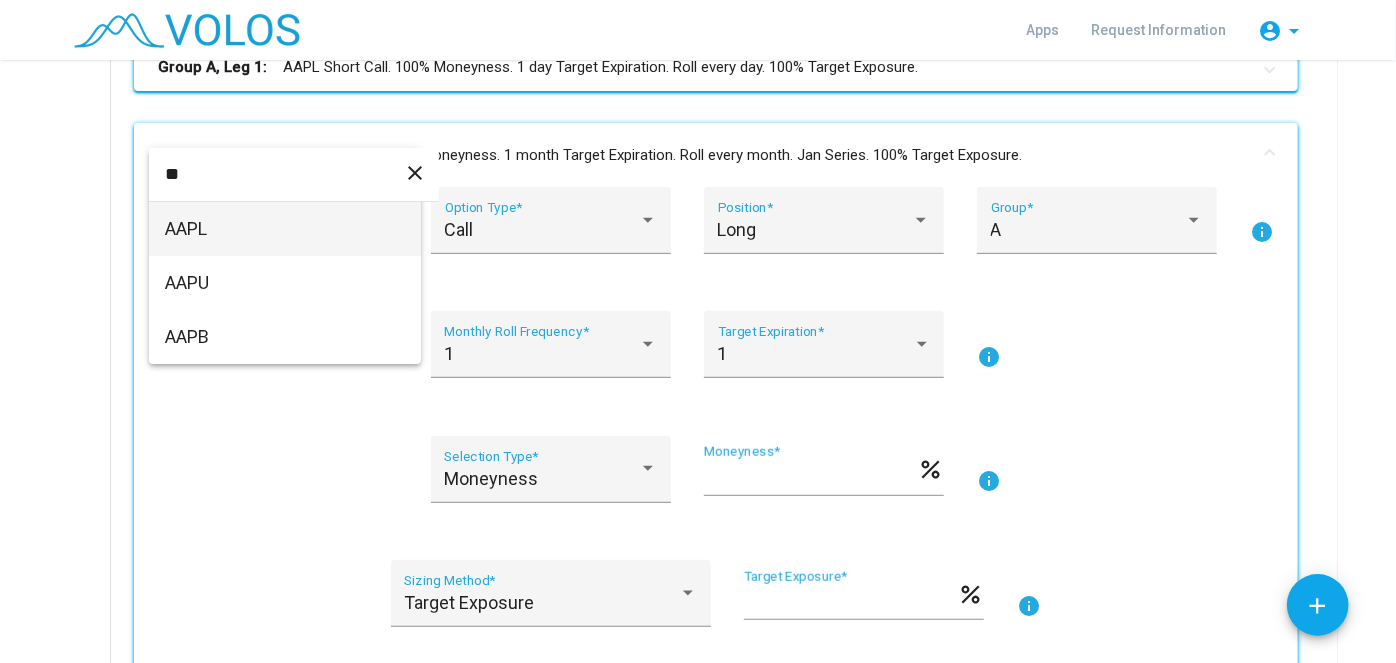 type on "**" 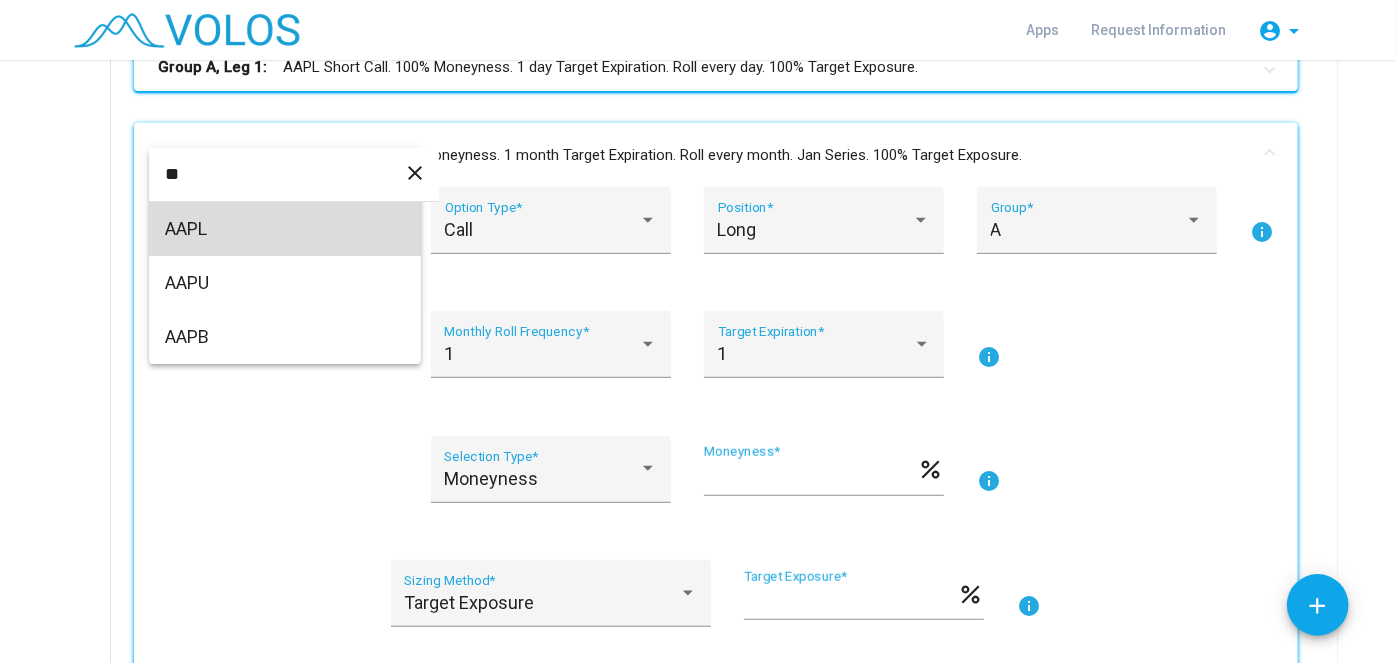 click on "AAPL" at bounding box center [285, 229] 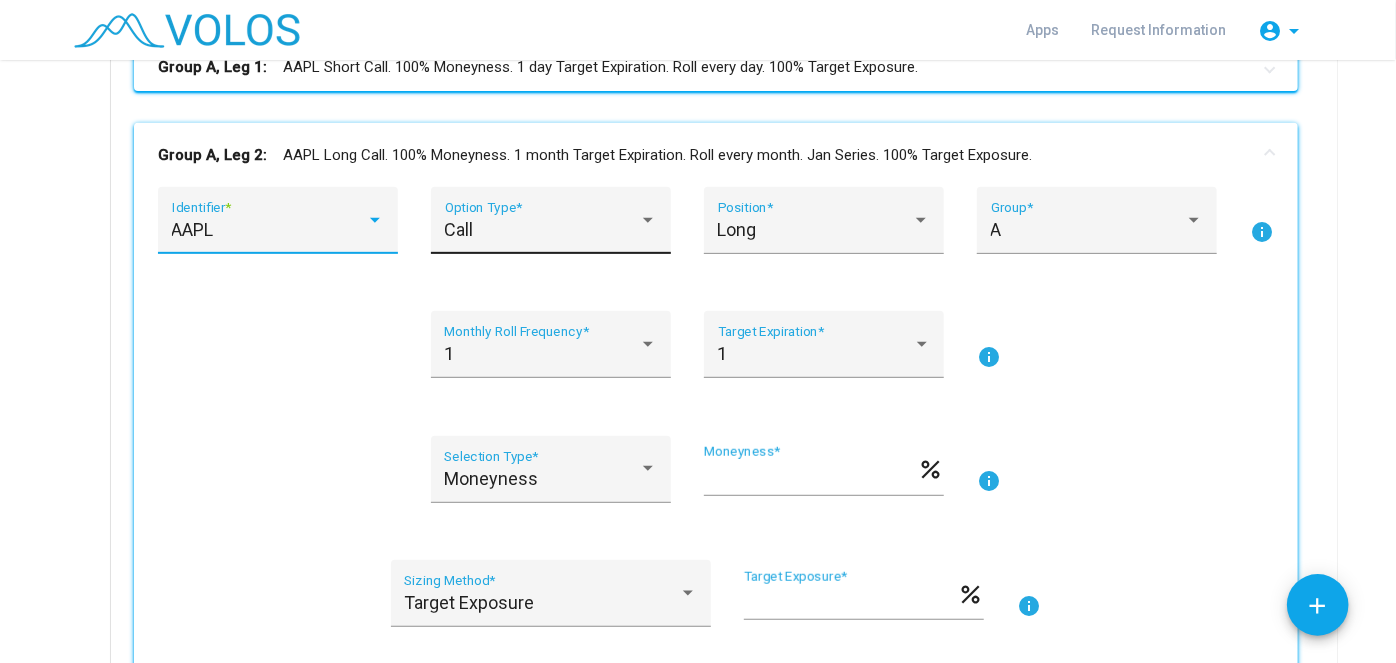 click on "Call" at bounding box center [542, 230] 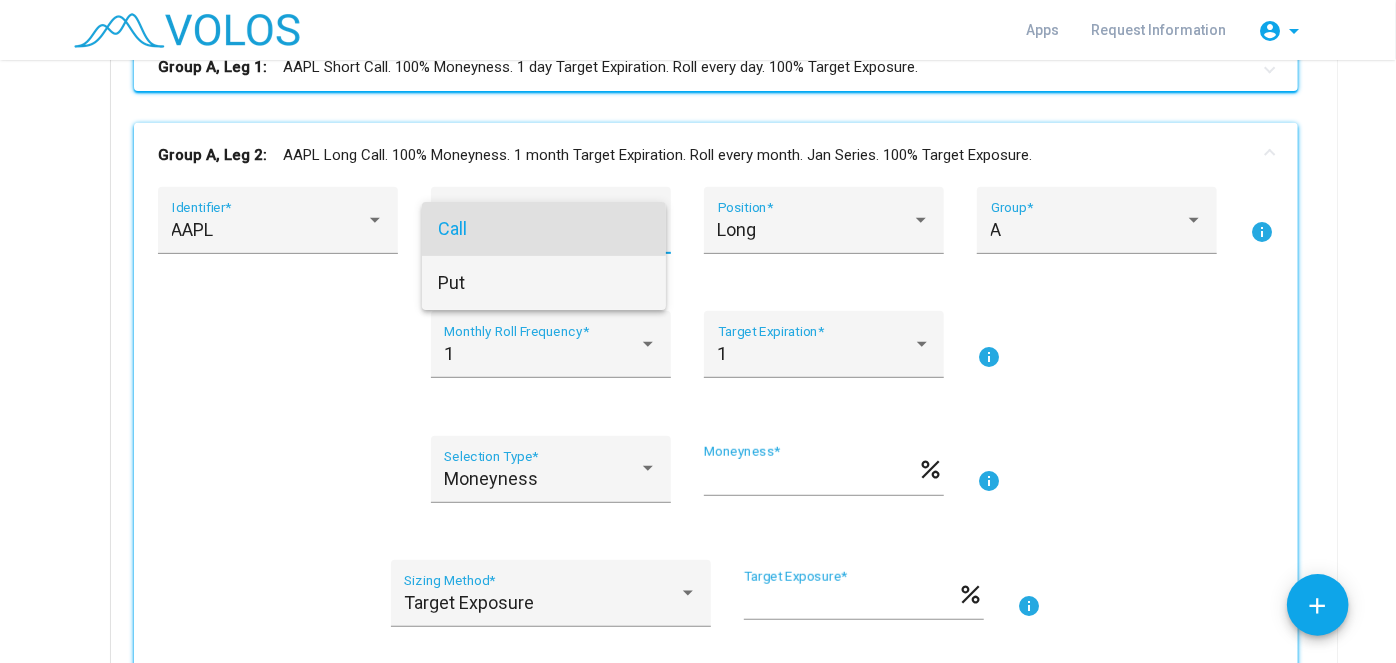 click on "Put" at bounding box center (544, 283) 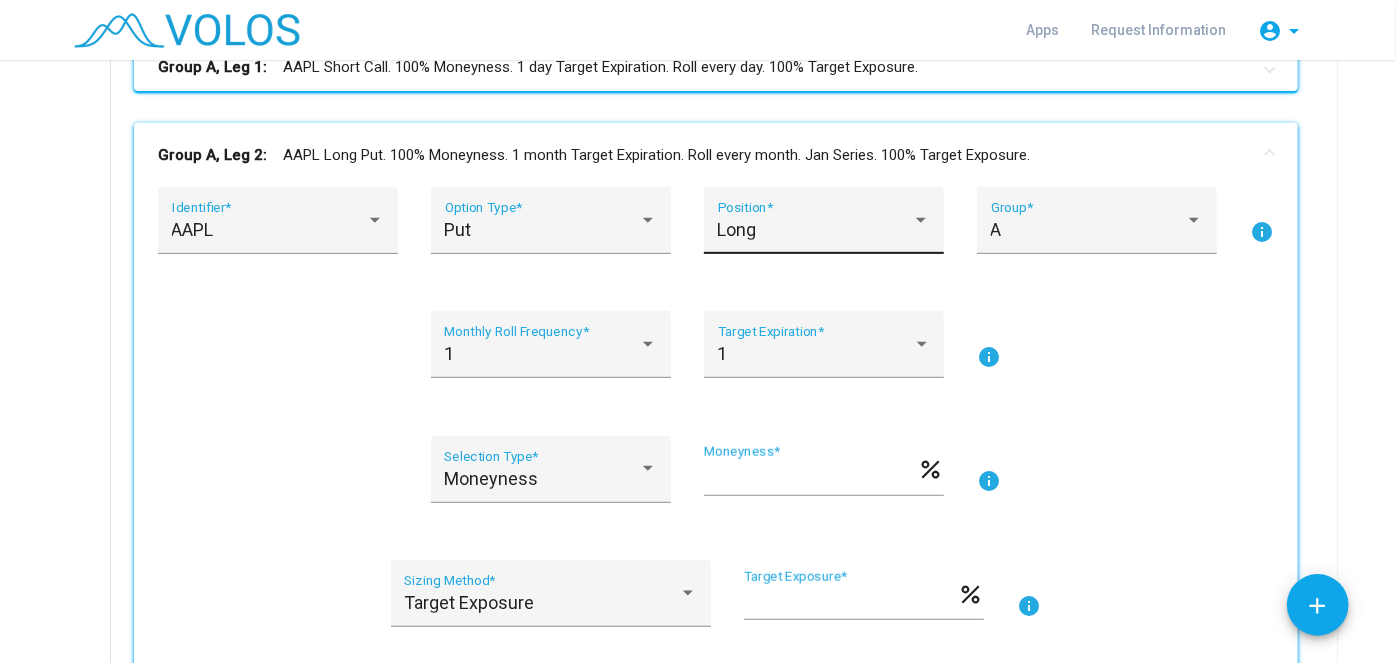 click on "Long Position  *" at bounding box center [824, 227] 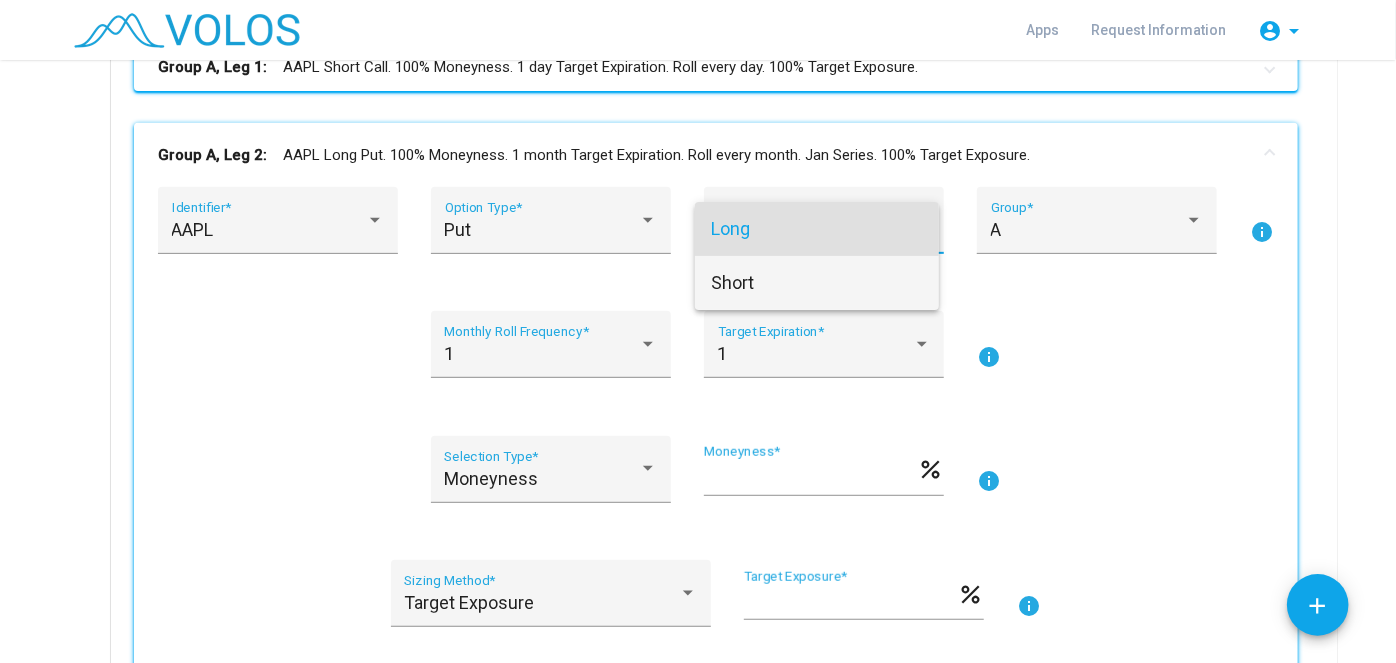 click on "Short" at bounding box center [817, 283] 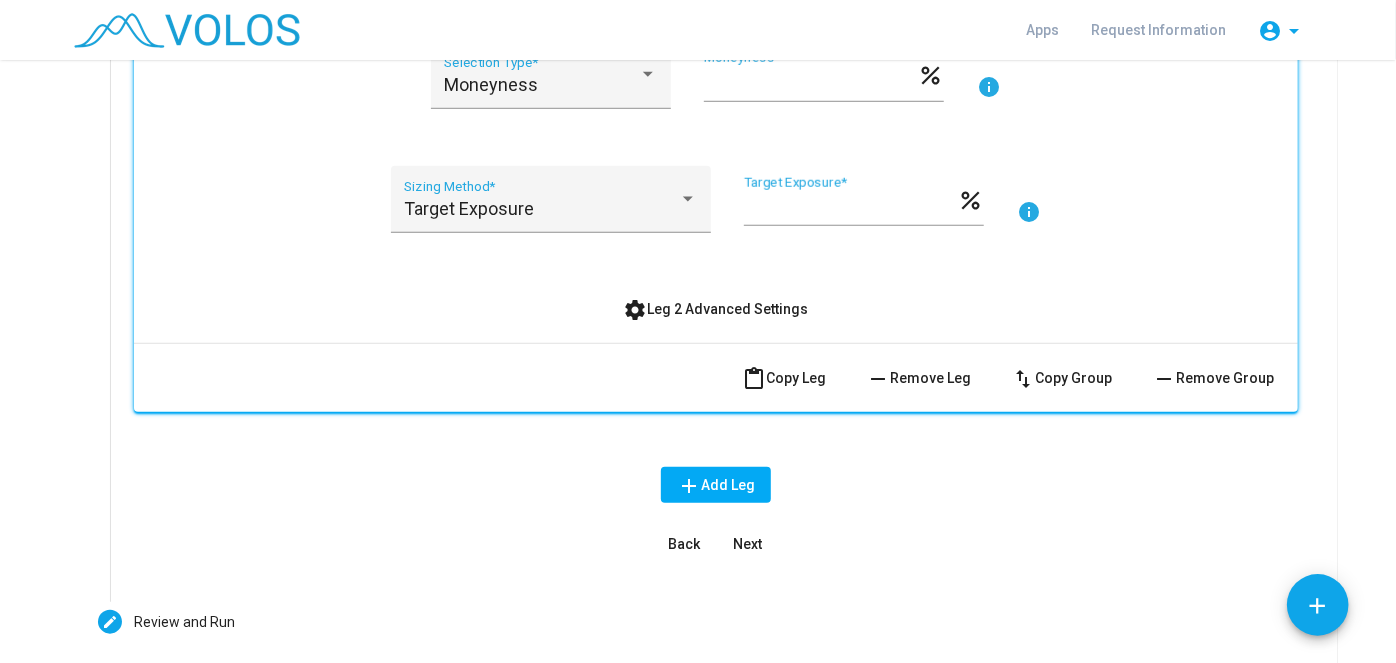 scroll, scrollTop: 826, scrollLeft: 0, axis: vertical 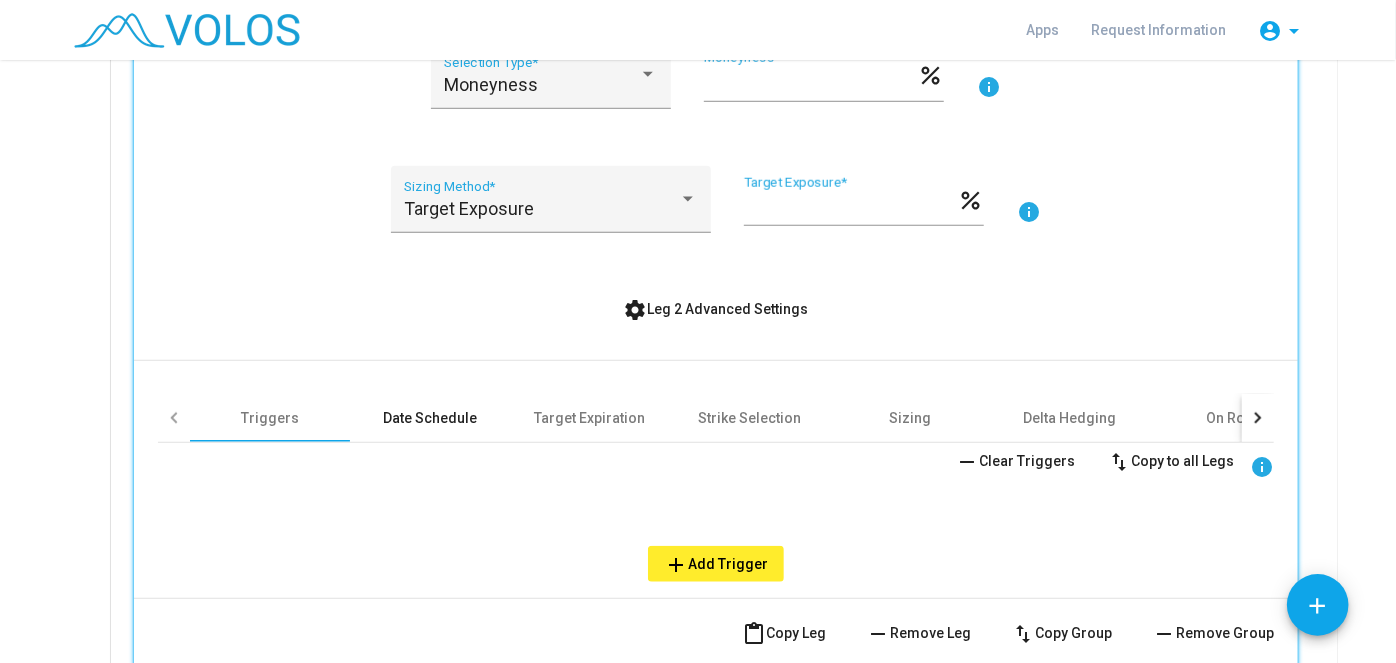 click on "Date Schedule" at bounding box center [430, 418] 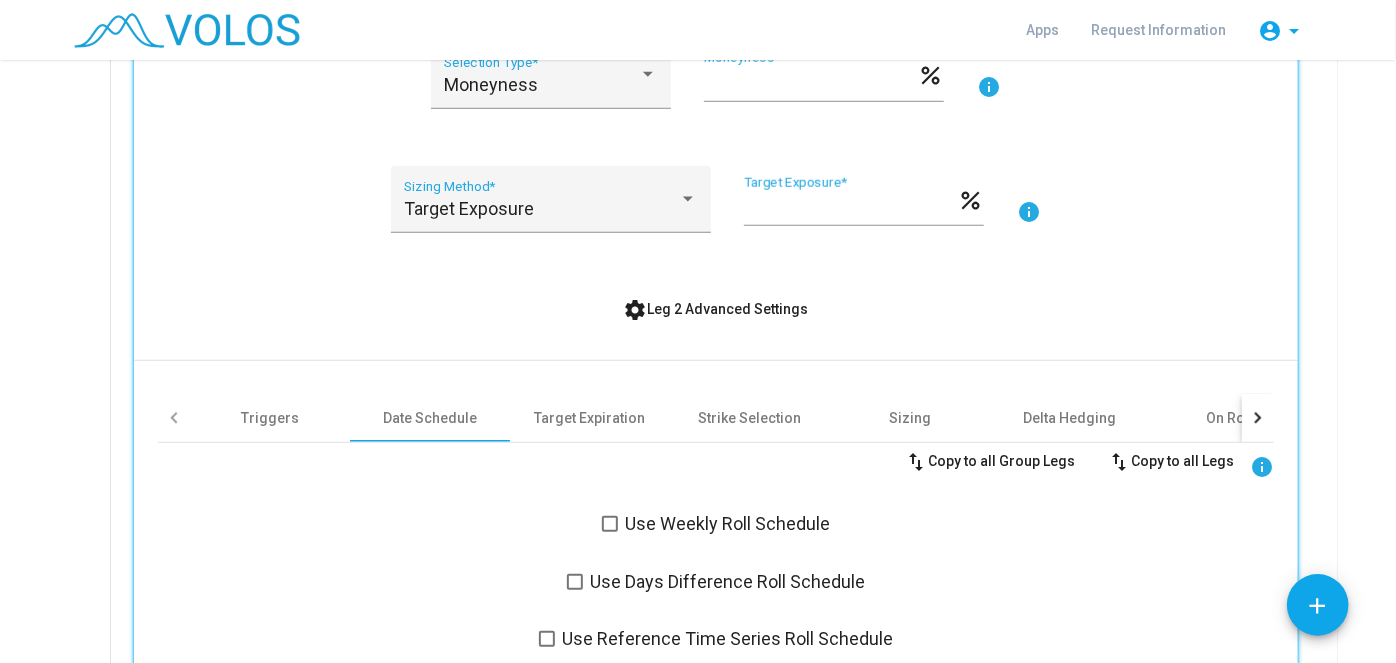 click at bounding box center (575, 582) 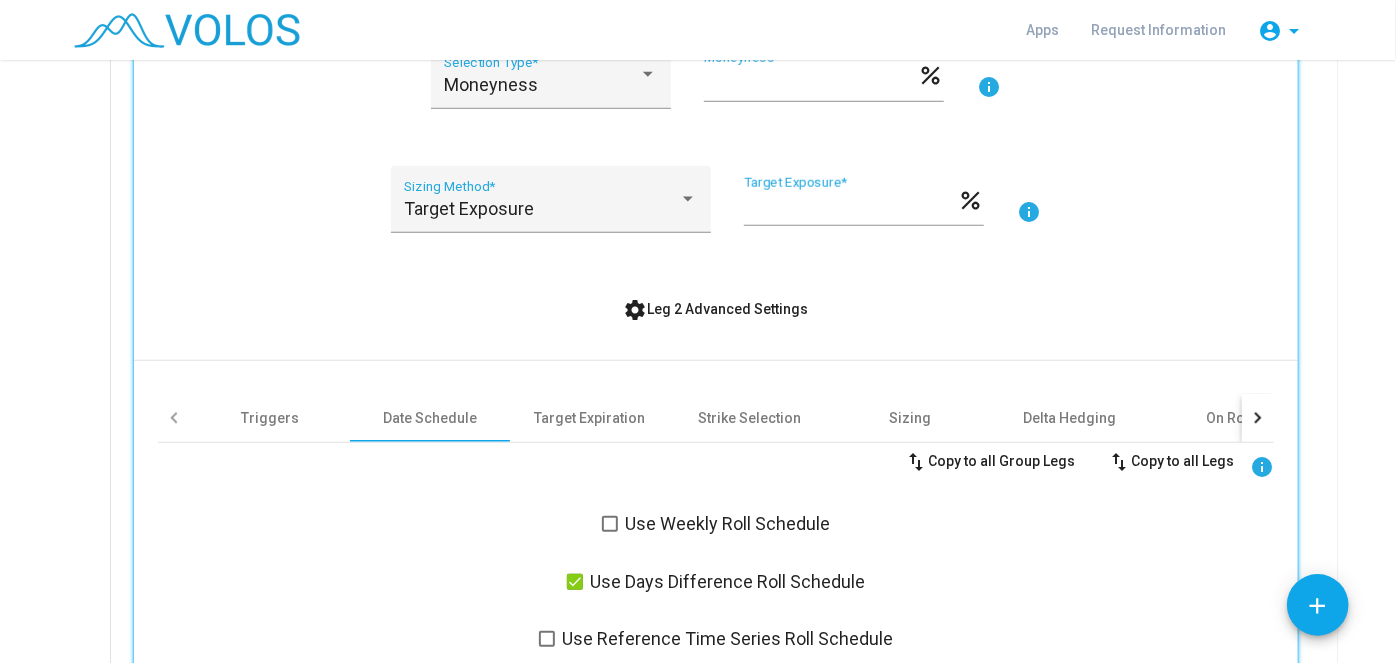 click on "swap_vert  Copy to all Group Legs swap_vert  Copy to all Legs info    Use Weekly Roll Schedule     Use Days Difference Roll Schedule     Use Reference Time Series Roll Schedule  0 Roll days starting offset  *    Calendar Days     Select anchor before weekend / holiday  Business Days Early Roll Period Method  * * Value  *" at bounding box center (716, 681) 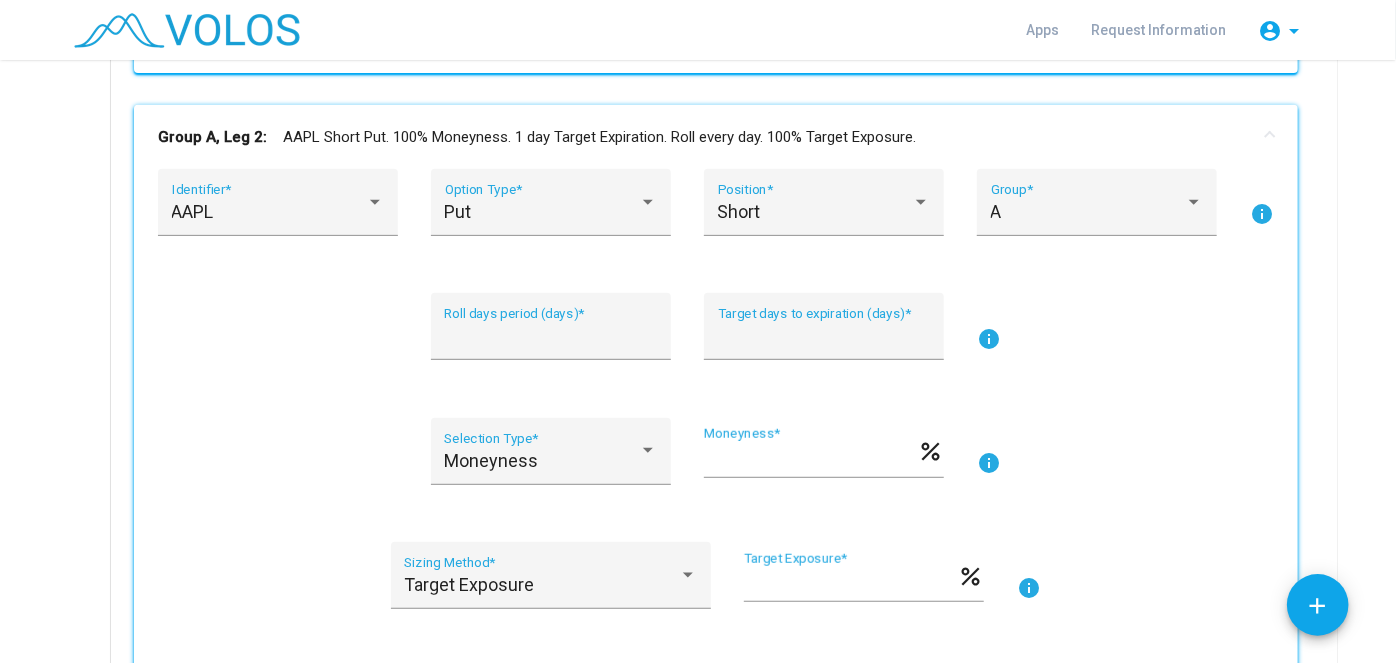 scroll, scrollTop: 435, scrollLeft: 0, axis: vertical 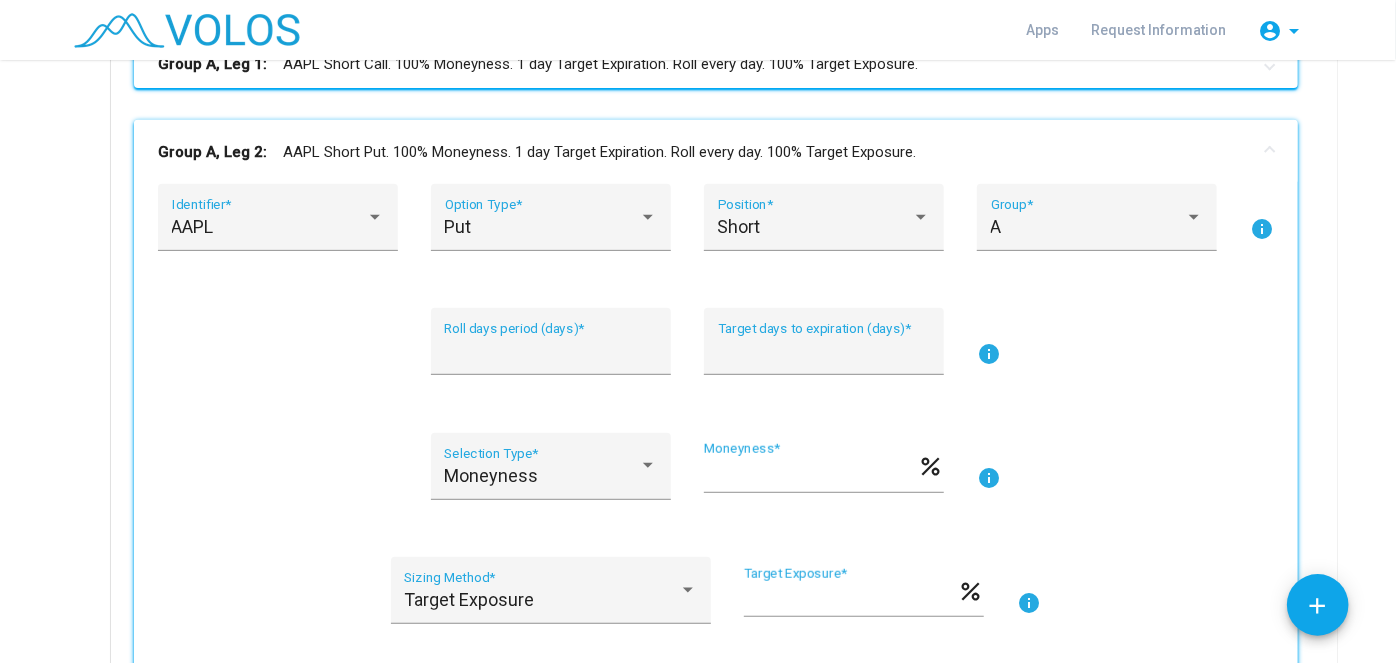 click on "Group A, Leg 2:   AAPL Short Put. 100% Moneyness. 1 day Target Expiration. Roll every day. 100% Target Exposure." at bounding box center (716, 152) 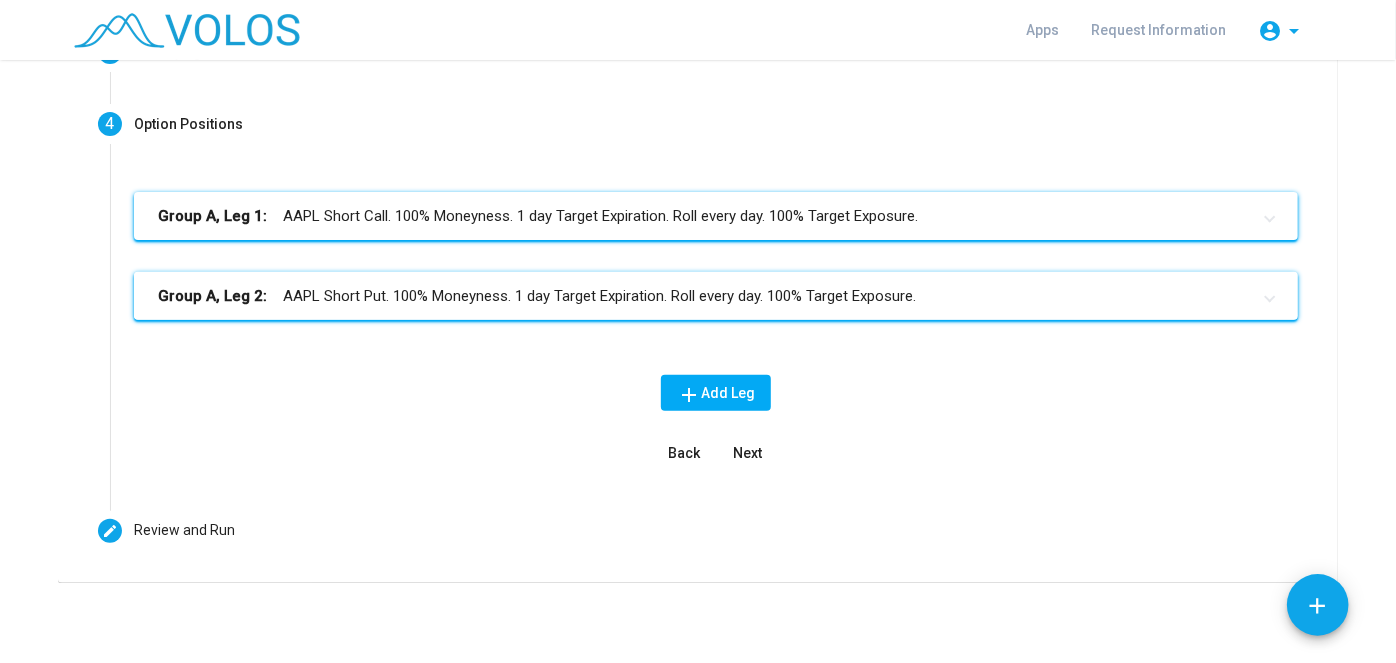 scroll, scrollTop: 282, scrollLeft: 0, axis: vertical 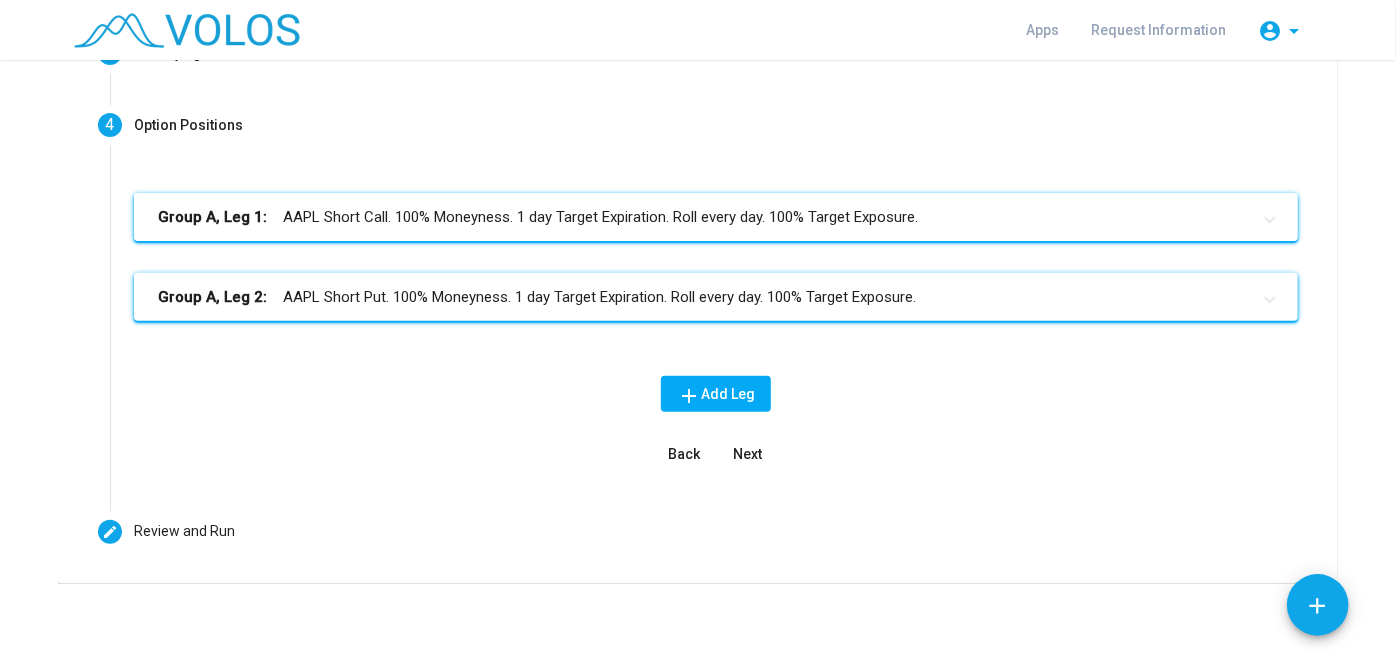 click on "Group A, Leg 1:   AAPL Short Call. 100% Moneyness. 1 day Target Expiration. Roll every day. 100% Target Exposure." at bounding box center [704, 217] 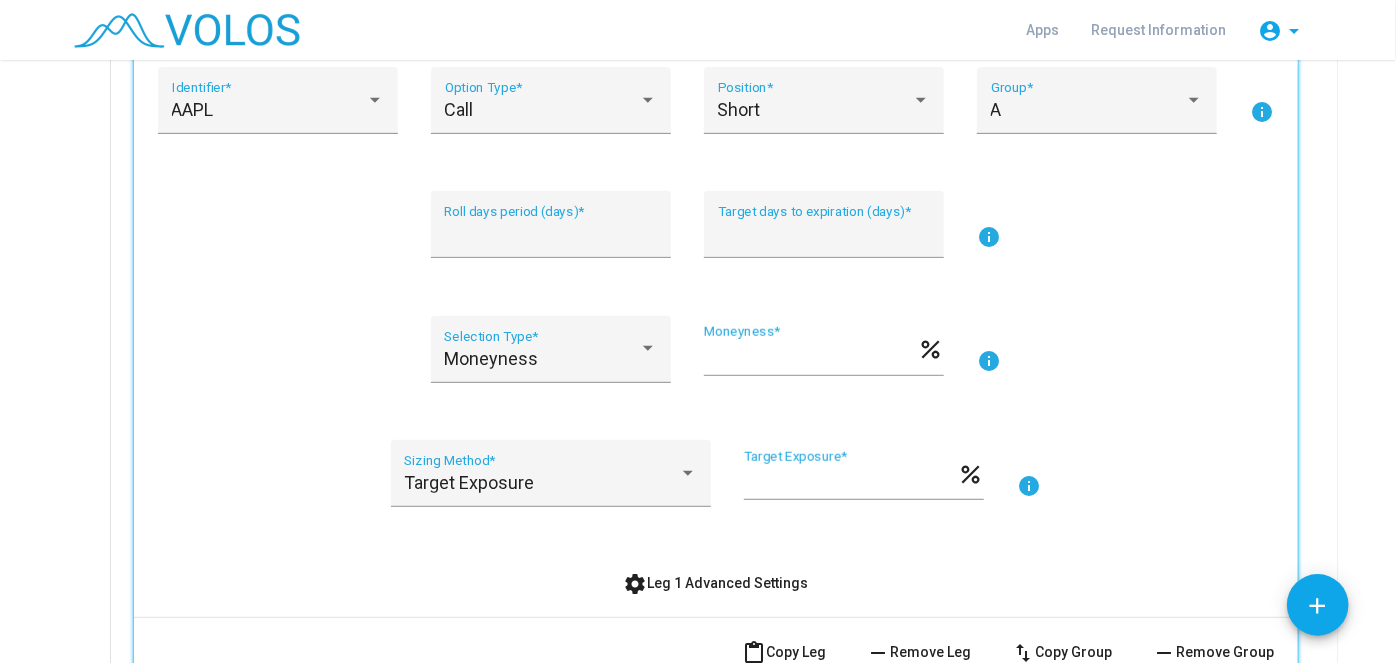 scroll, scrollTop: 511, scrollLeft: 0, axis: vertical 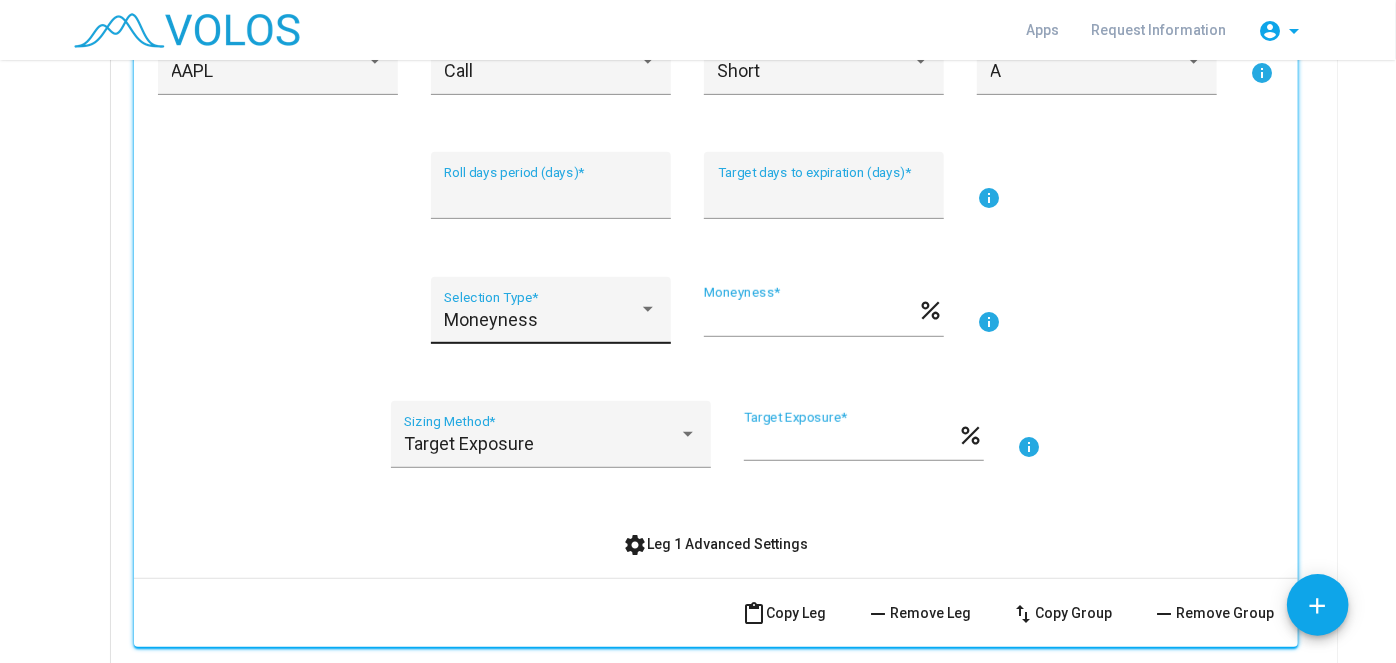 click on "Moneyness Selection Type  *" at bounding box center [550, 316] 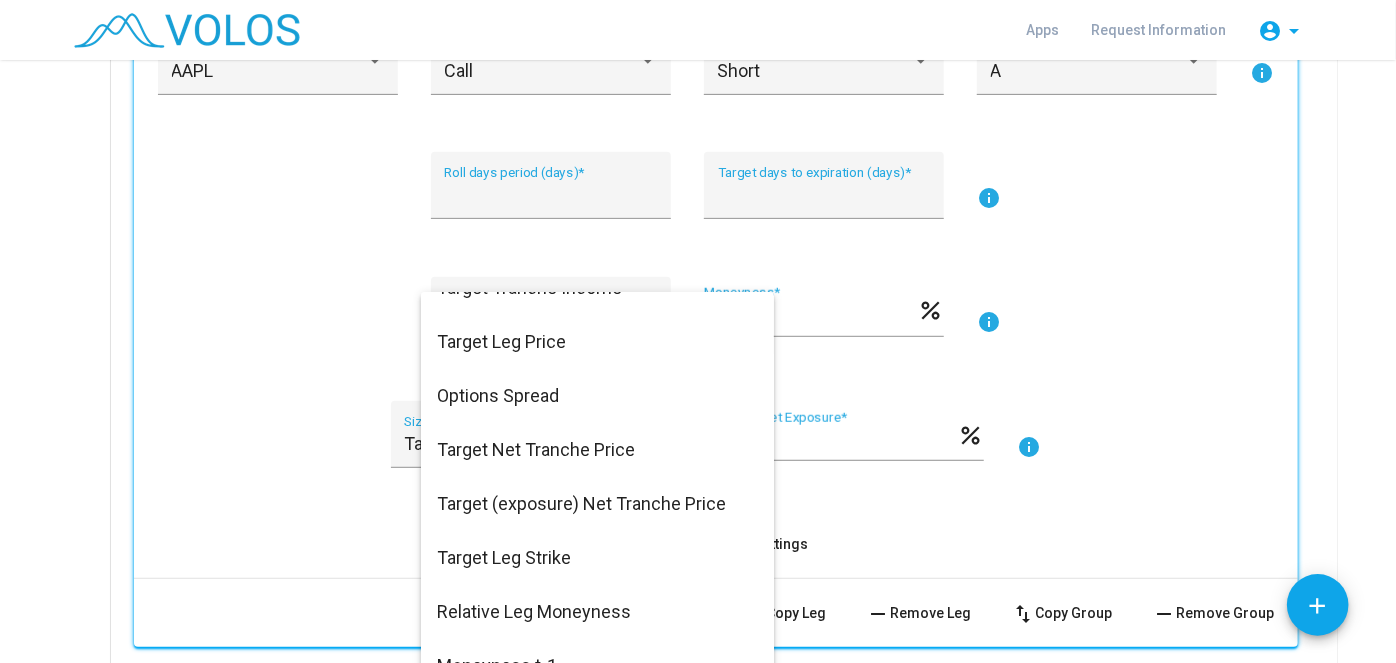 scroll, scrollTop: 0, scrollLeft: 0, axis: both 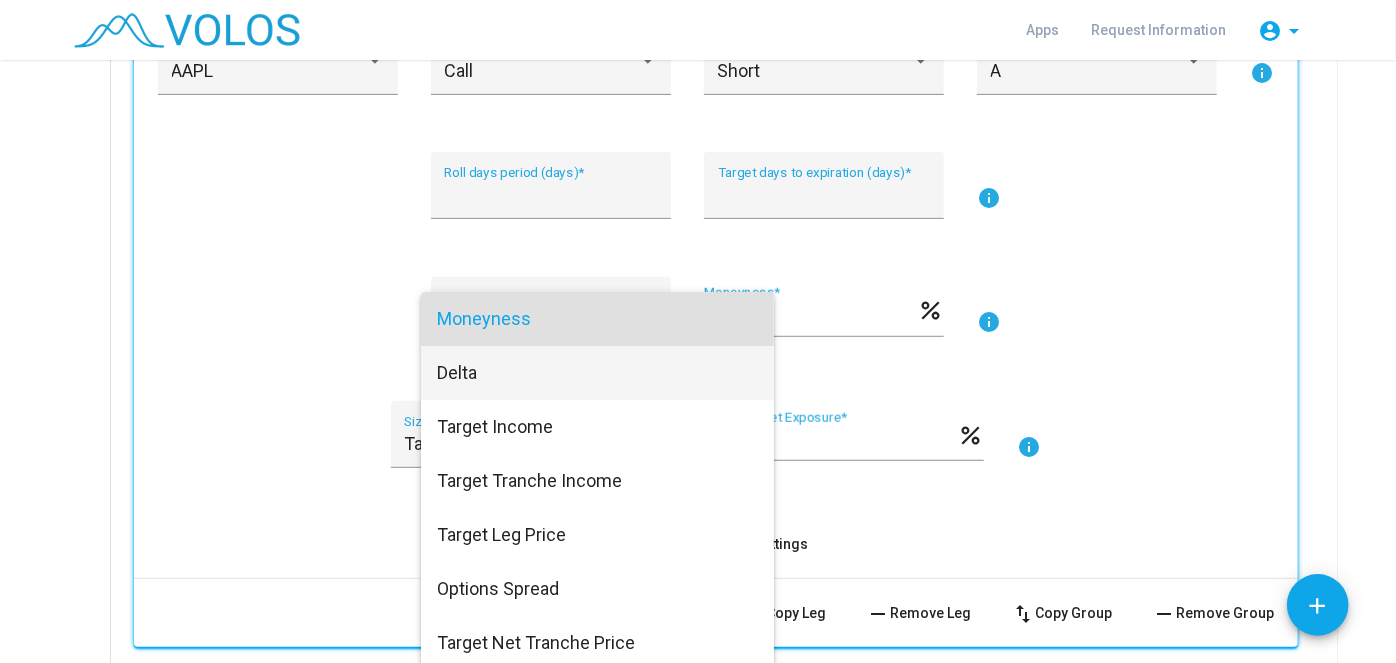 click on "Delta" at bounding box center (597, 373) 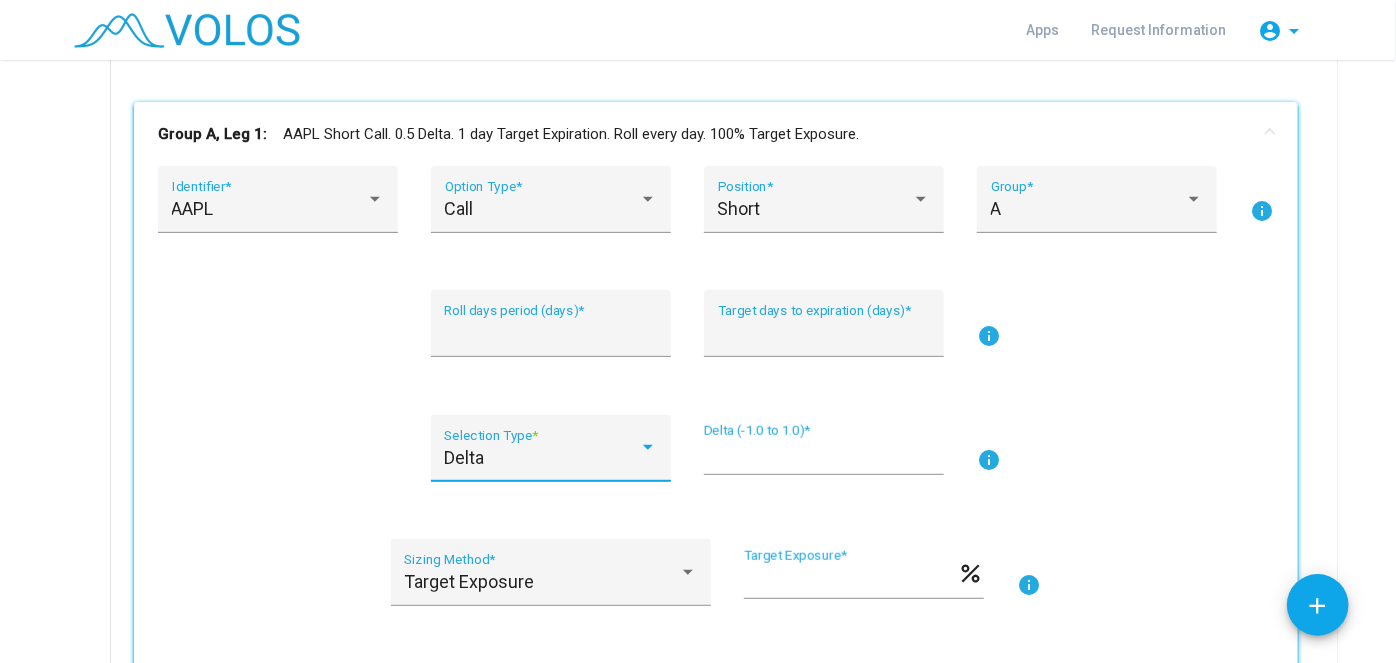 scroll, scrollTop: 371, scrollLeft: 0, axis: vertical 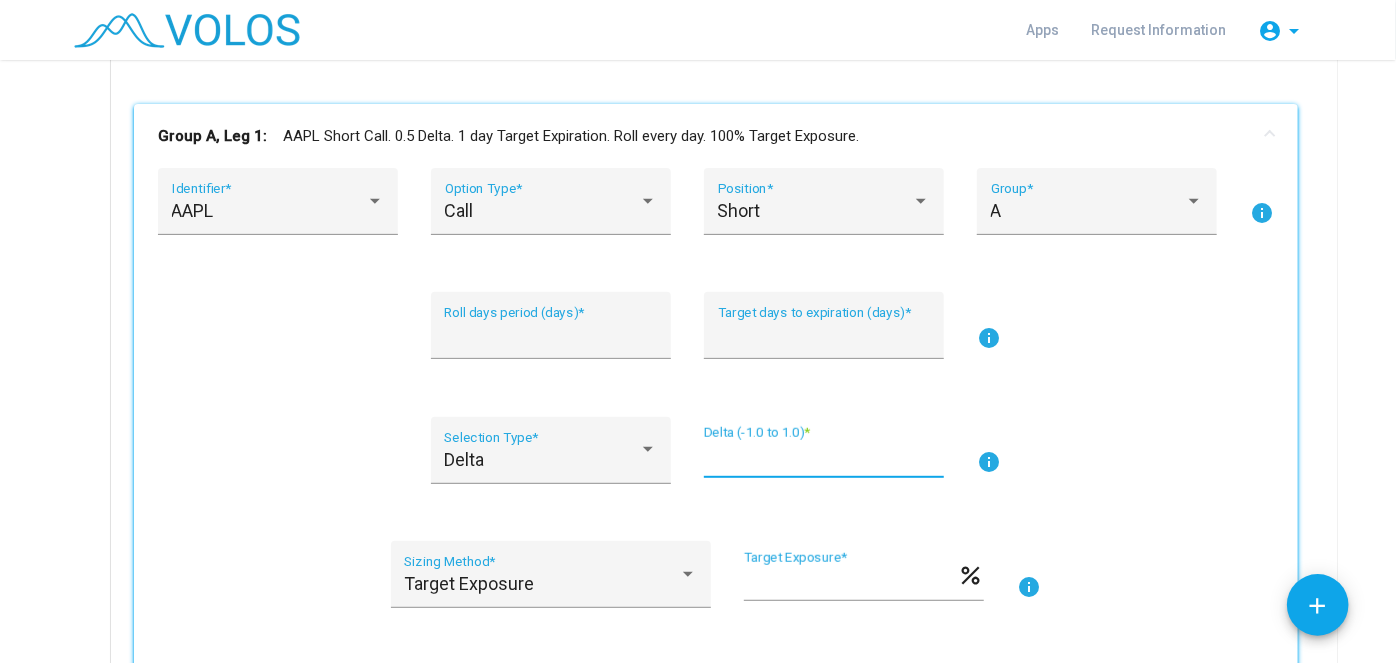 click on "***" at bounding box center (824, 458) 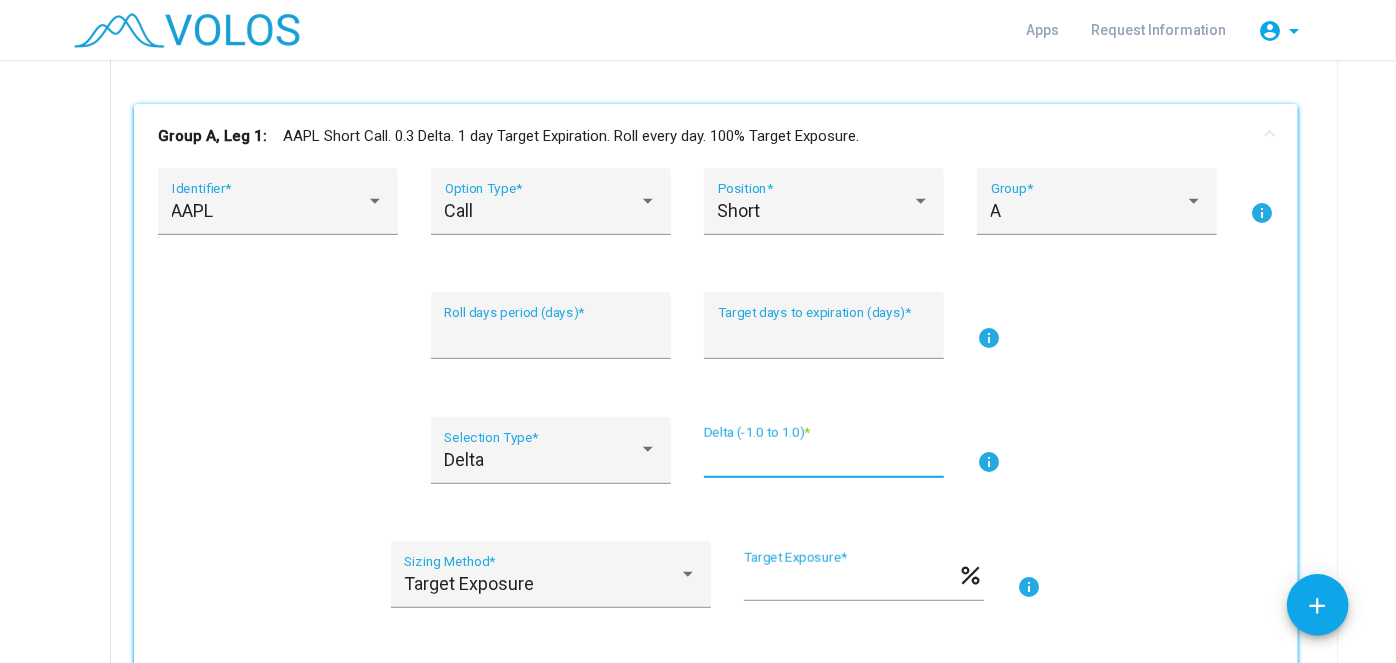type on "***" 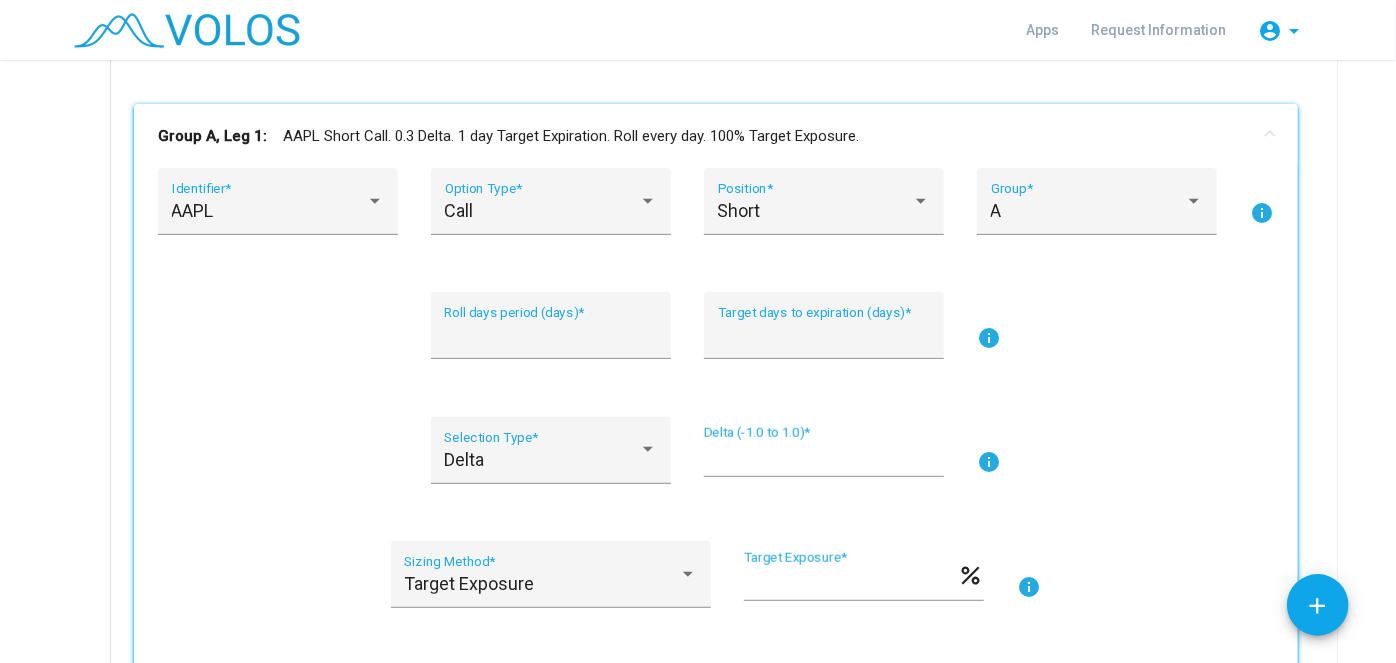 click on "Group A, Leg 1:   AAPL Short Call. 0.3 Delta. 1 day Target Expiration. Roll every day. 100% Target Exposure." at bounding box center (704, 136) 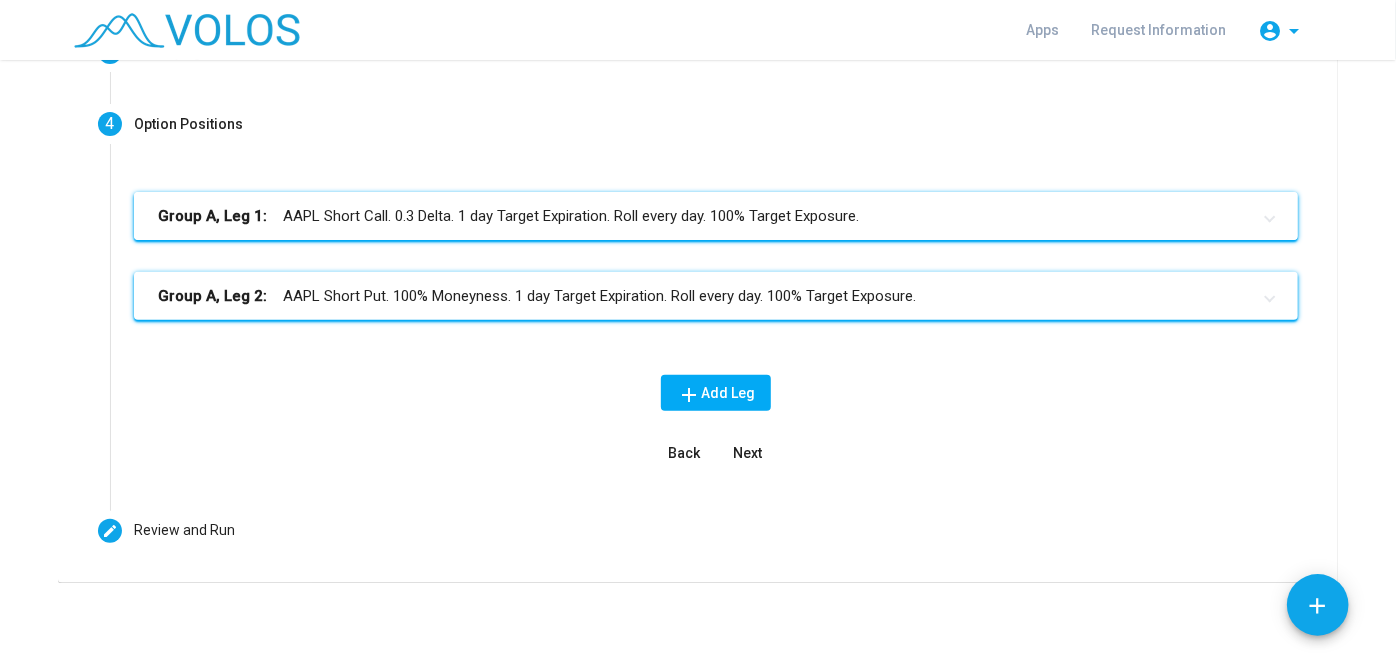 scroll, scrollTop: 282, scrollLeft: 0, axis: vertical 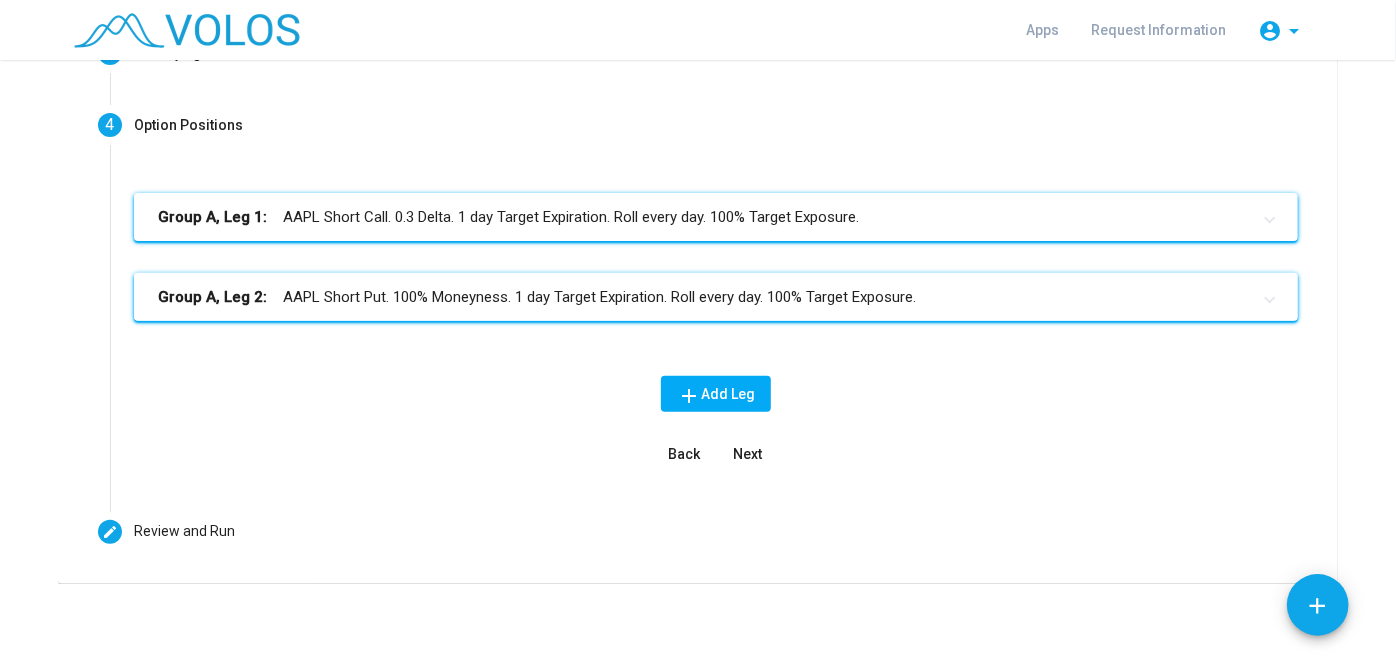 click on "Group A, Leg 2:   AAPL Short Put. 100% Moneyness. 1 day Target Expiration. Roll every day. 100% Target Exposure." at bounding box center [716, 297] 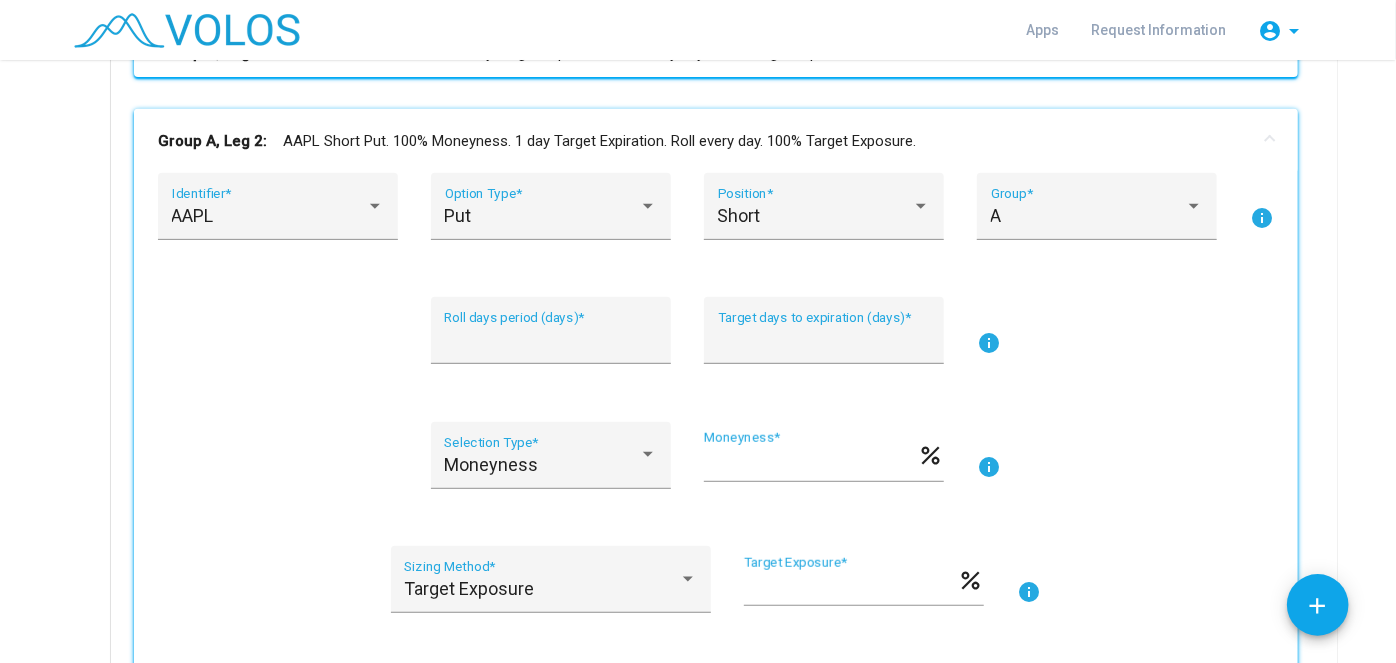 scroll, scrollTop: 448, scrollLeft: 0, axis: vertical 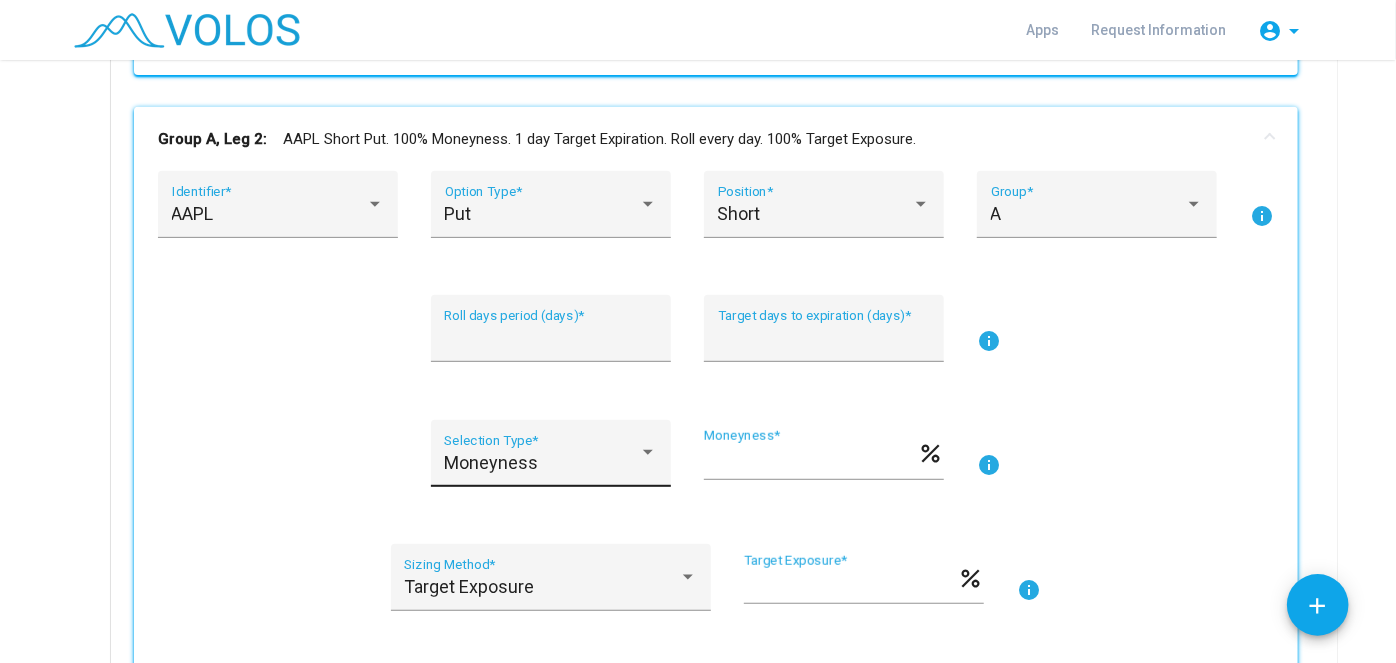 click at bounding box center (648, 453) 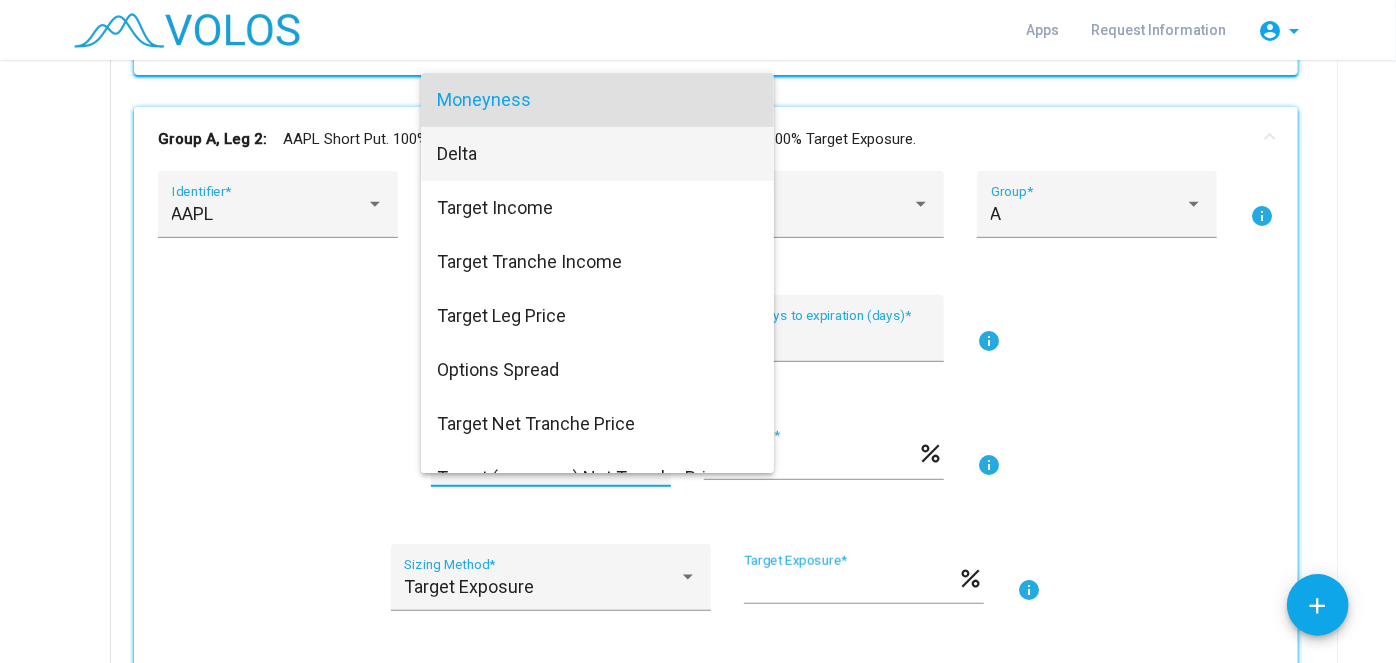click on "Delta" at bounding box center [597, 154] 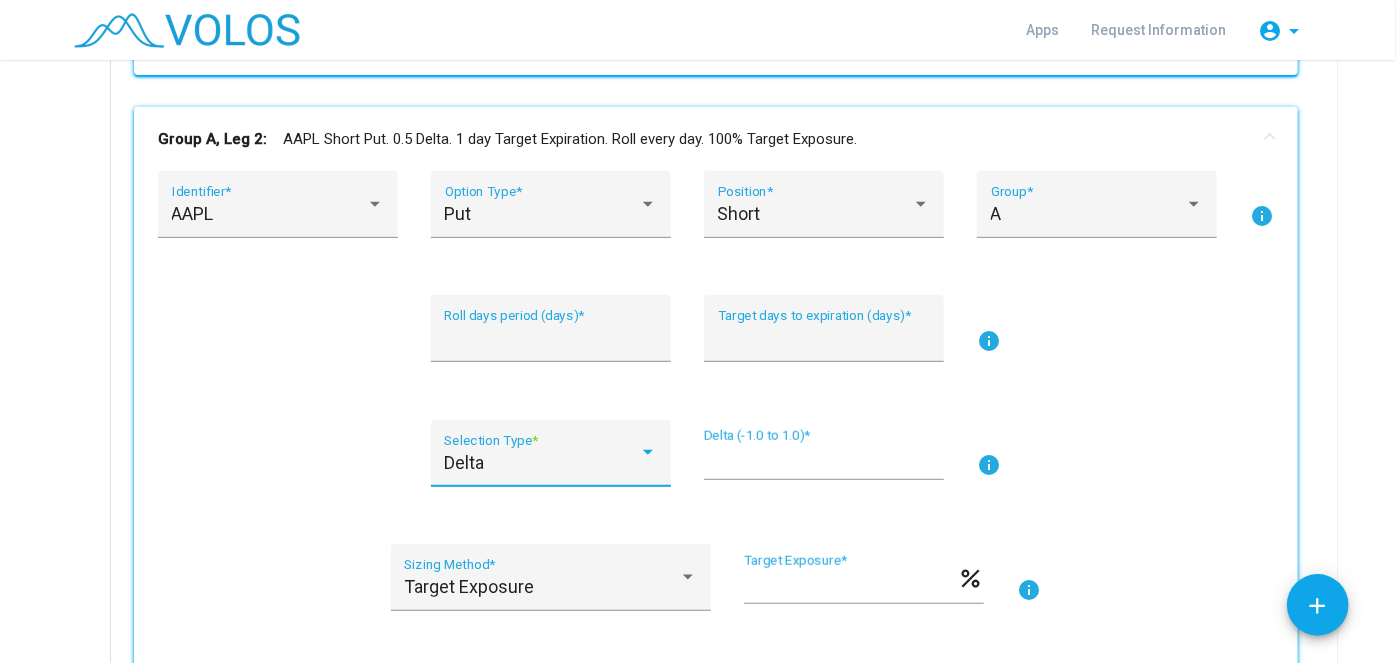 click on "***" at bounding box center (824, 461) 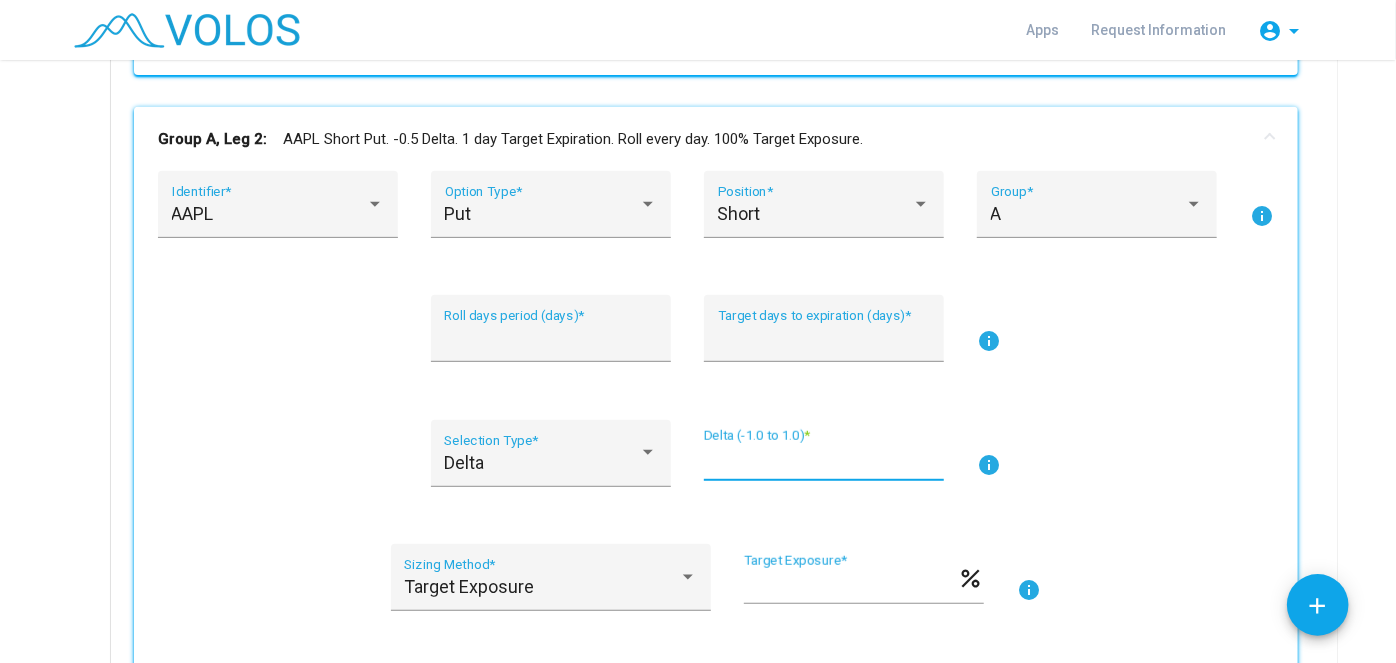 click on "****" at bounding box center (824, 461) 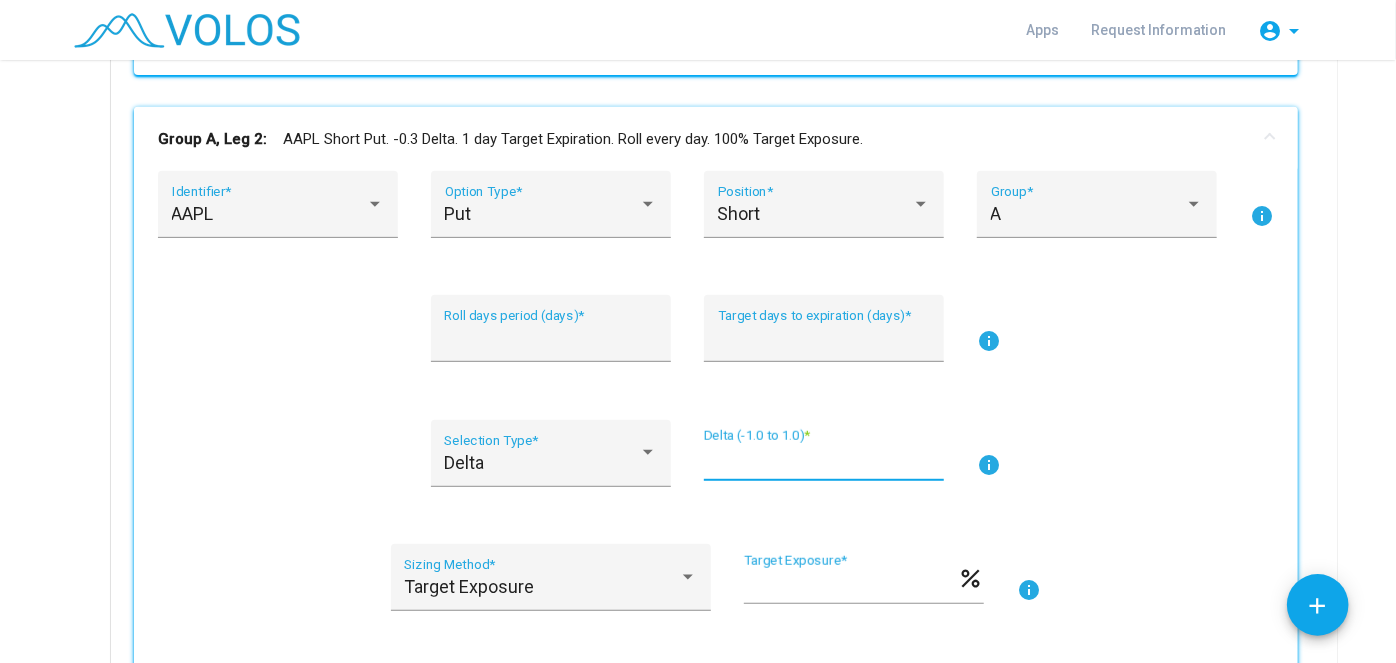 type on "****" 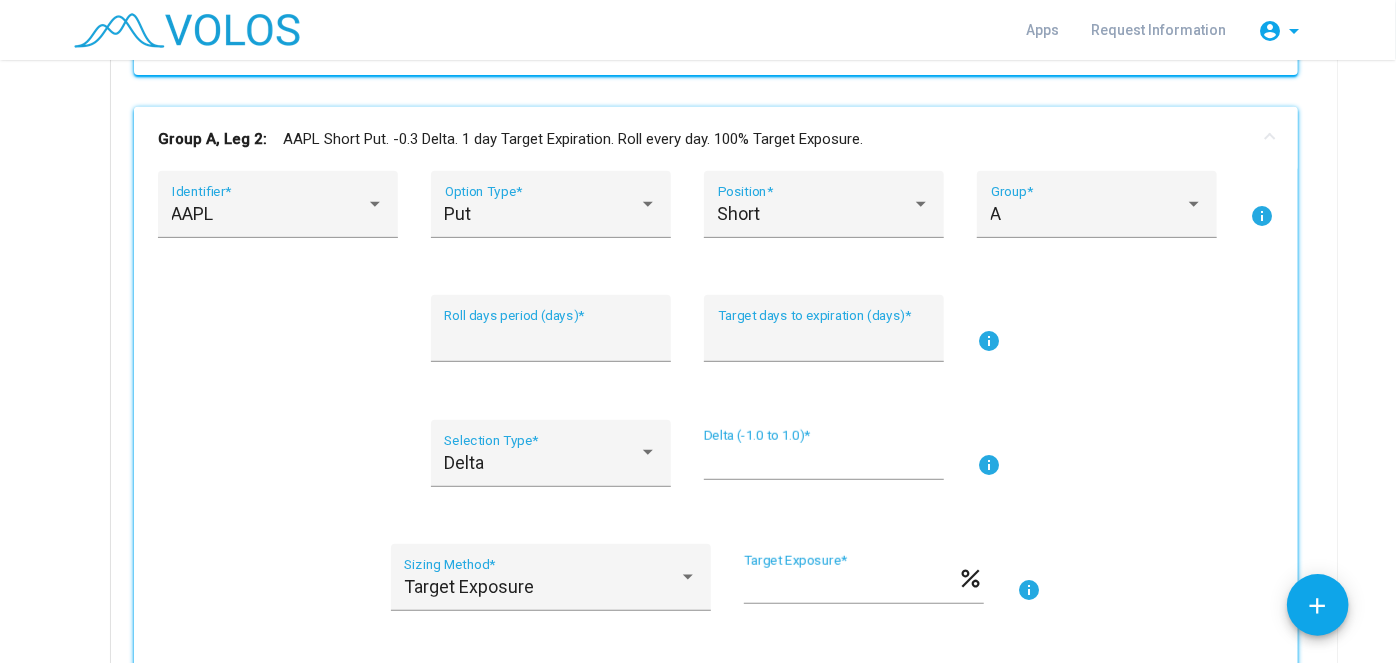 click on "Group A, Leg 2:   AAPL Short Put. -0.3 Delta. 1 day Target Expiration. Roll every day. 100% Target Exposure." at bounding box center (704, 139) 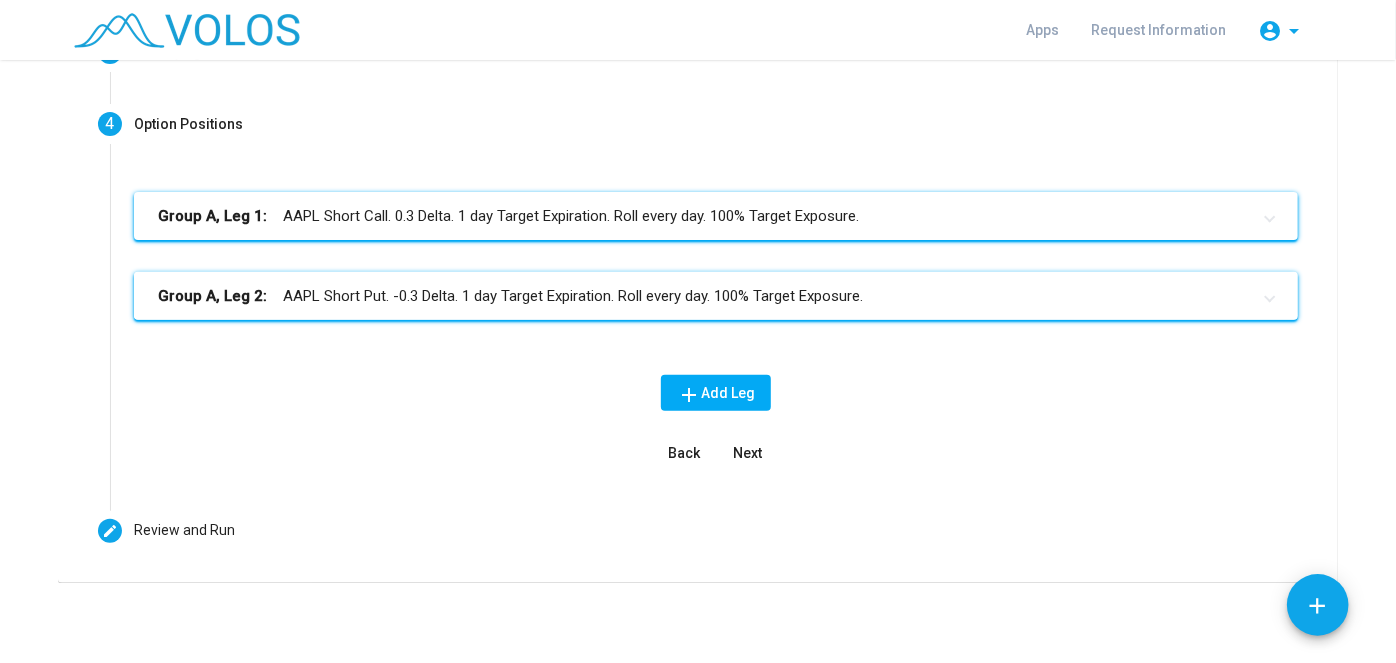 scroll, scrollTop: 282, scrollLeft: 0, axis: vertical 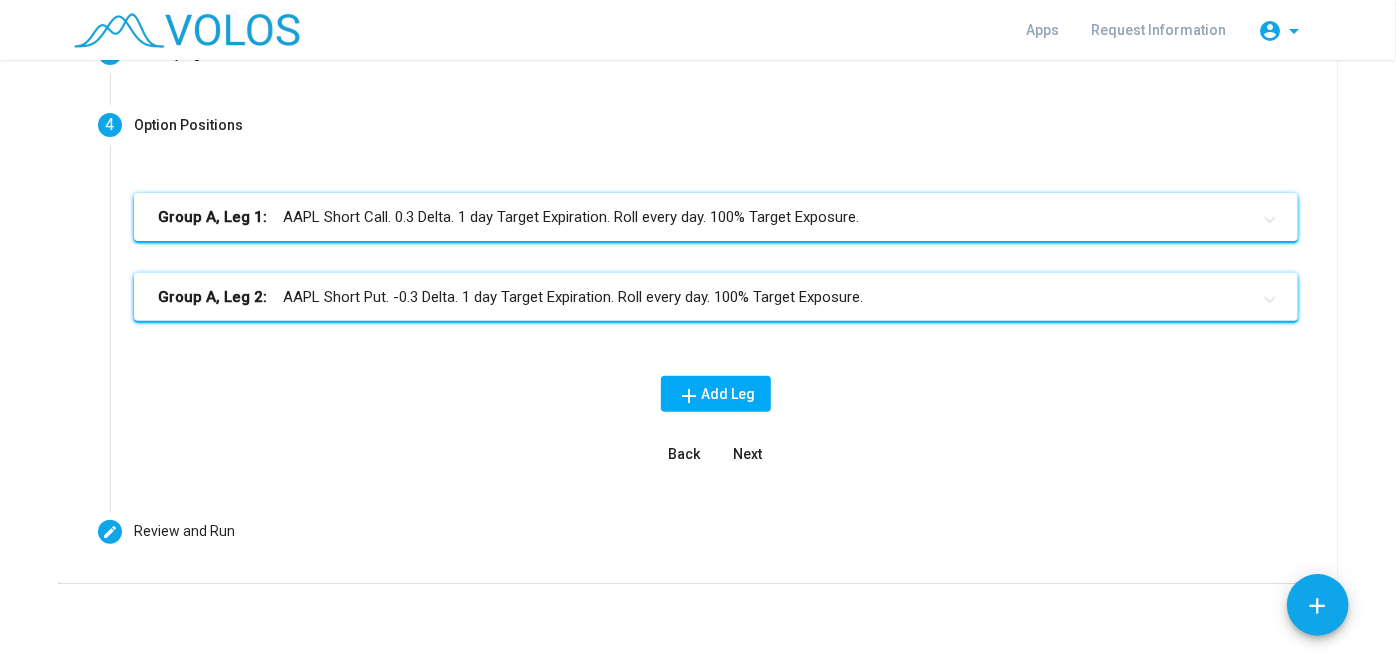 click on "Next" at bounding box center [748, 454] 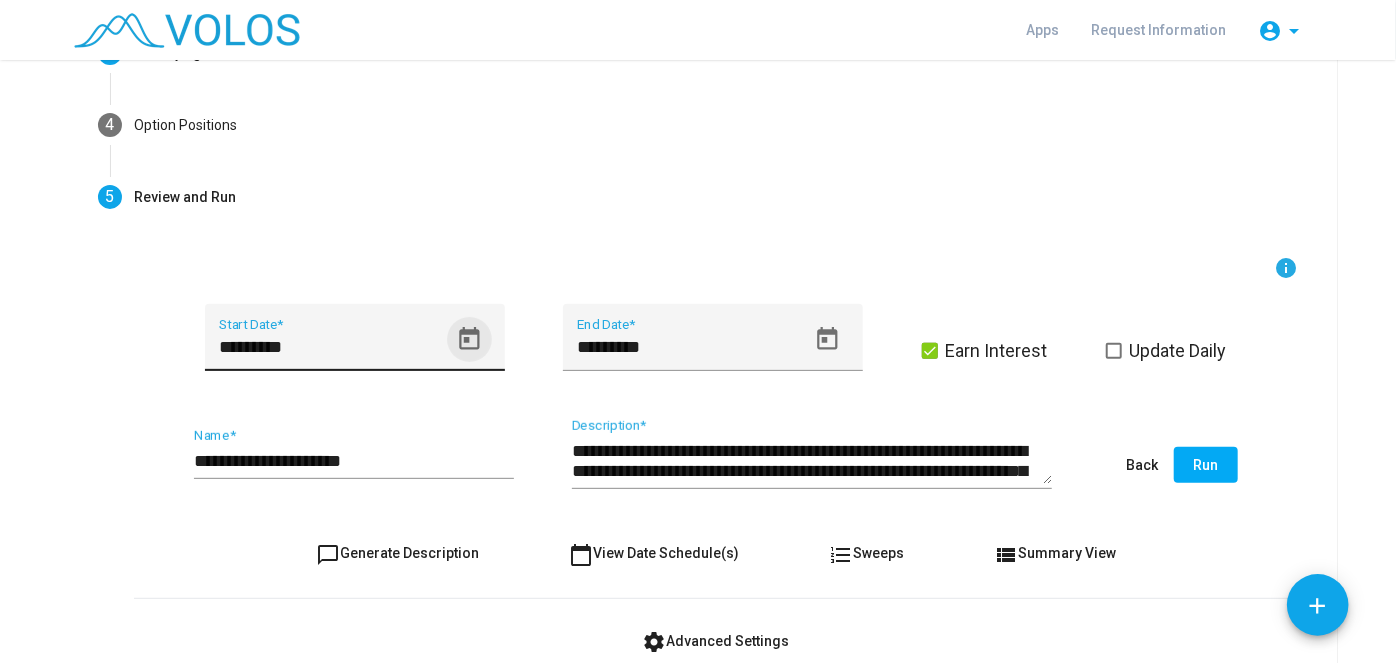 click 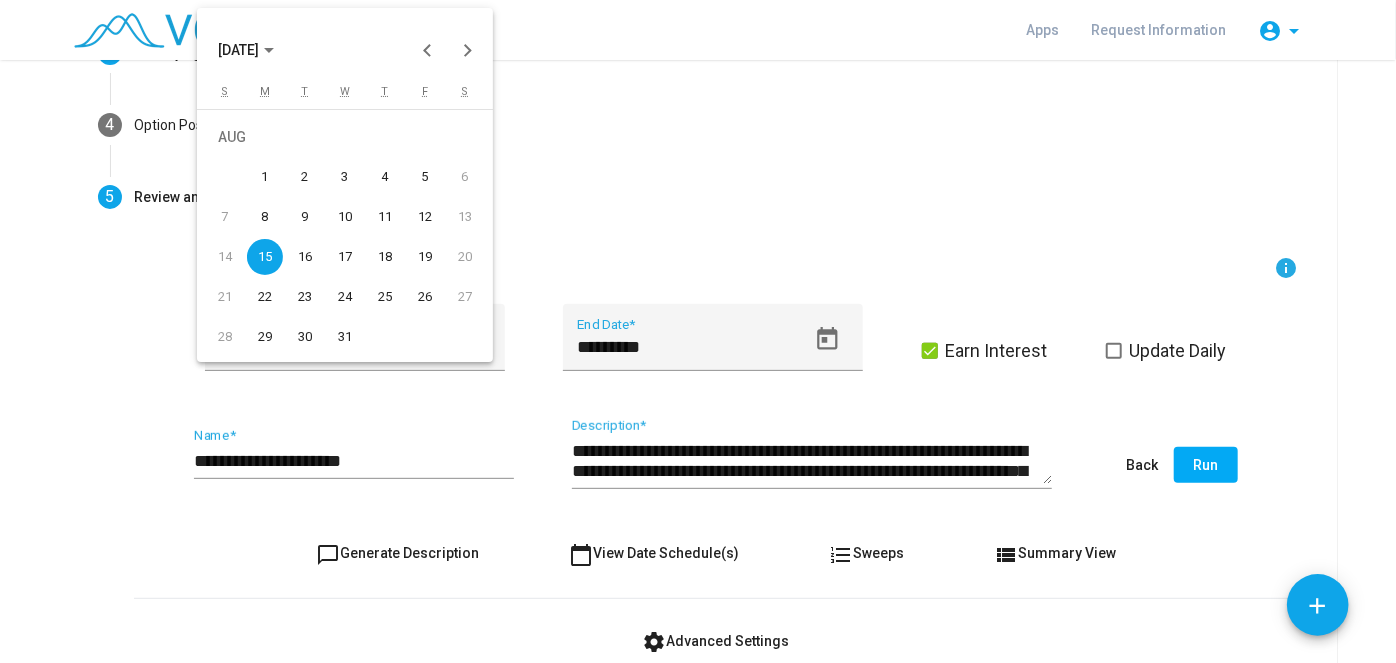 click at bounding box center (698, 331) 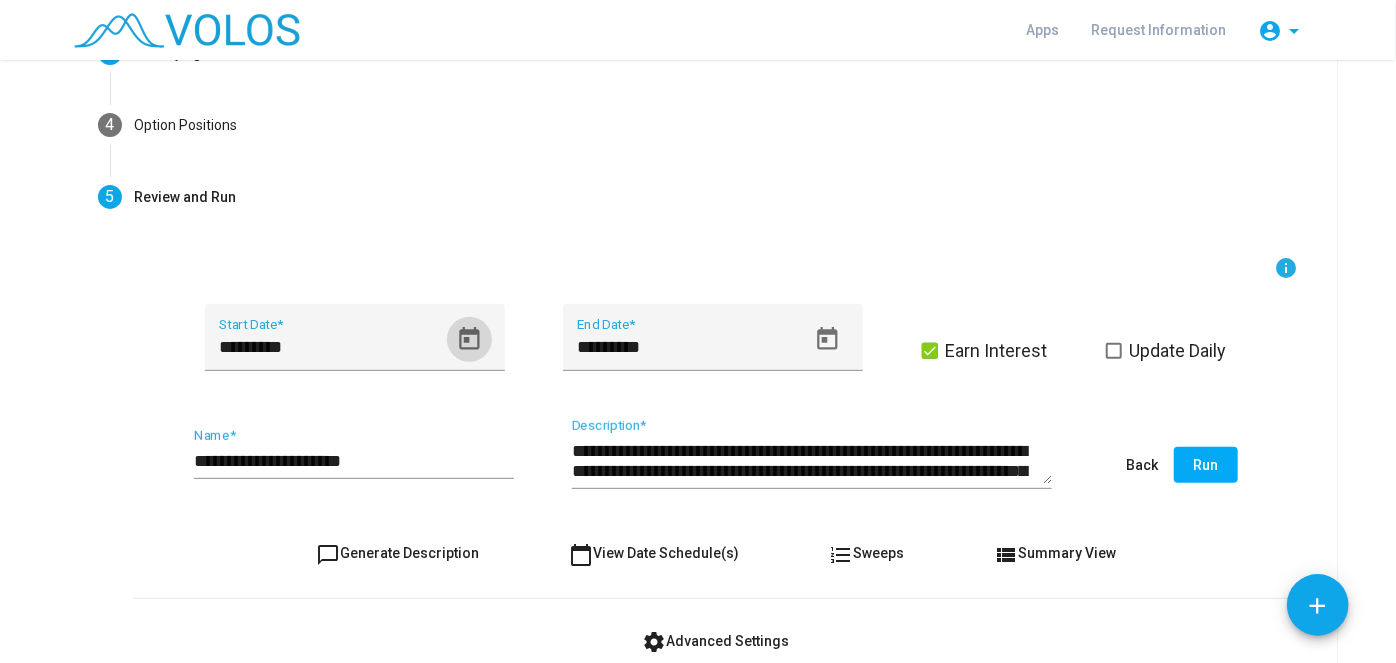 click at bounding box center [930, 351] 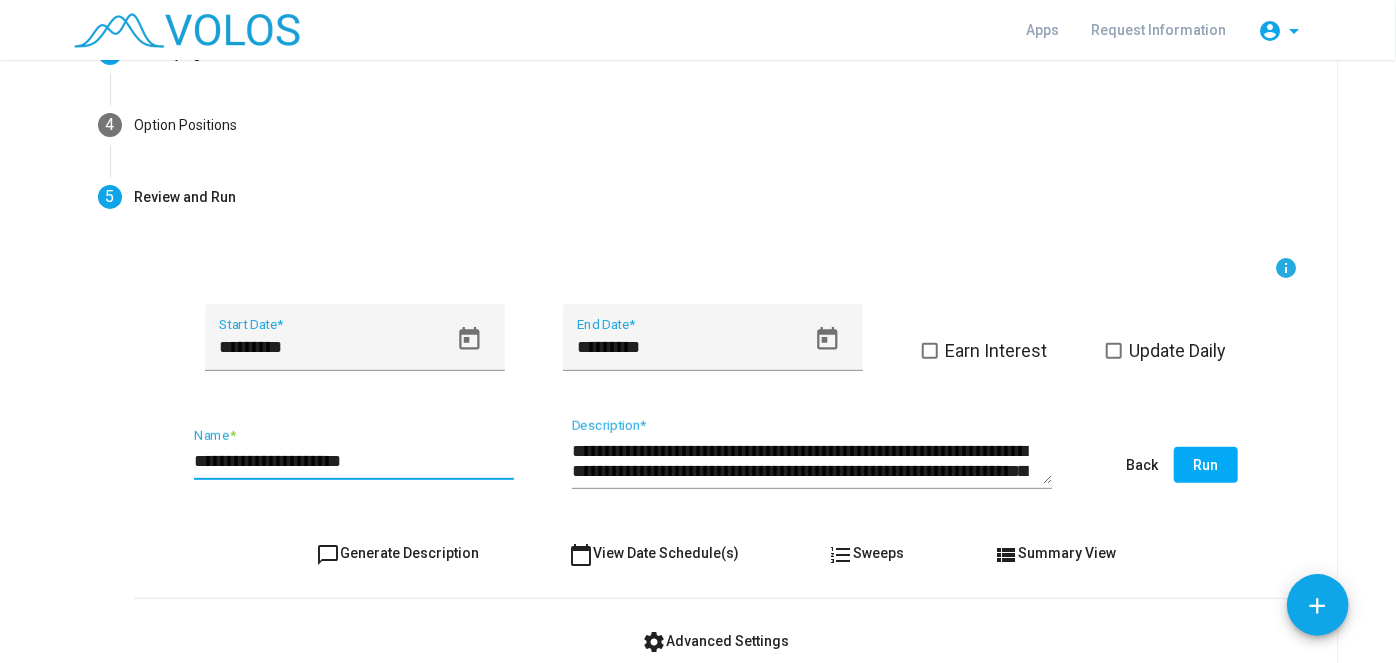 scroll, scrollTop: 0, scrollLeft: 0, axis: both 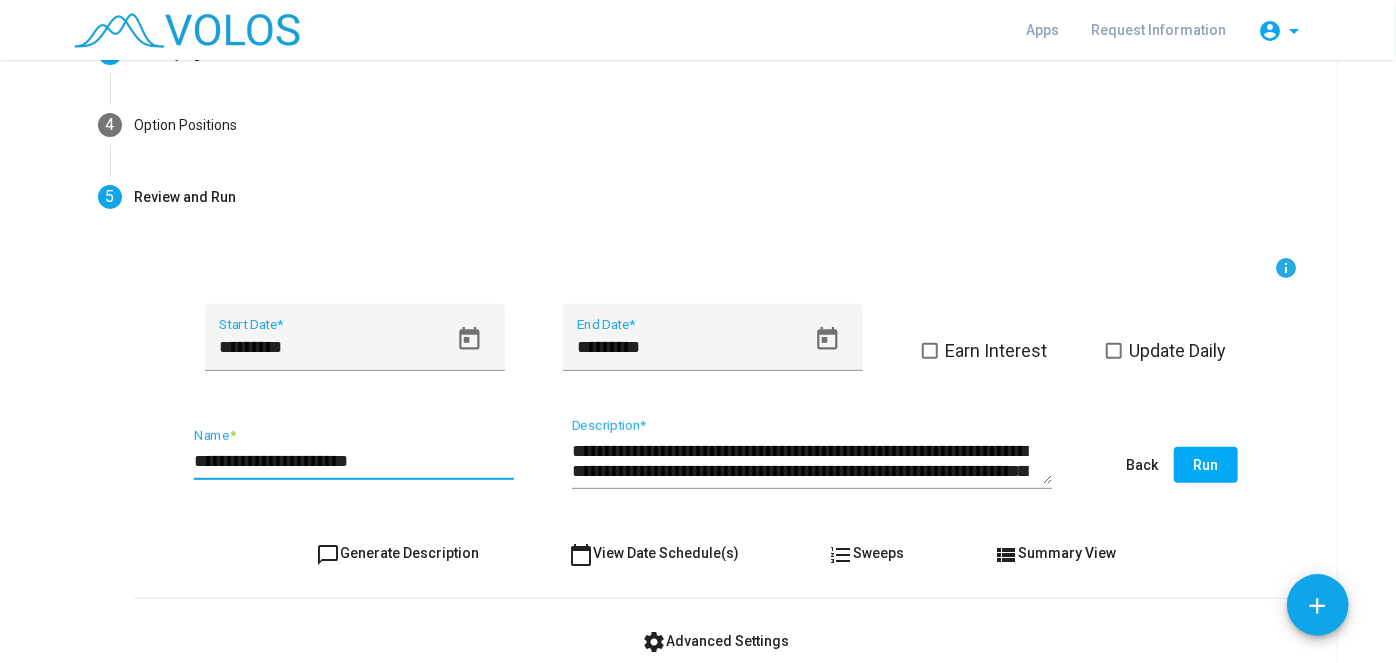 drag, startPoint x: 373, startPoint y: 459, endPoint x: 275, endPoint y: 471, distance: 98.731964 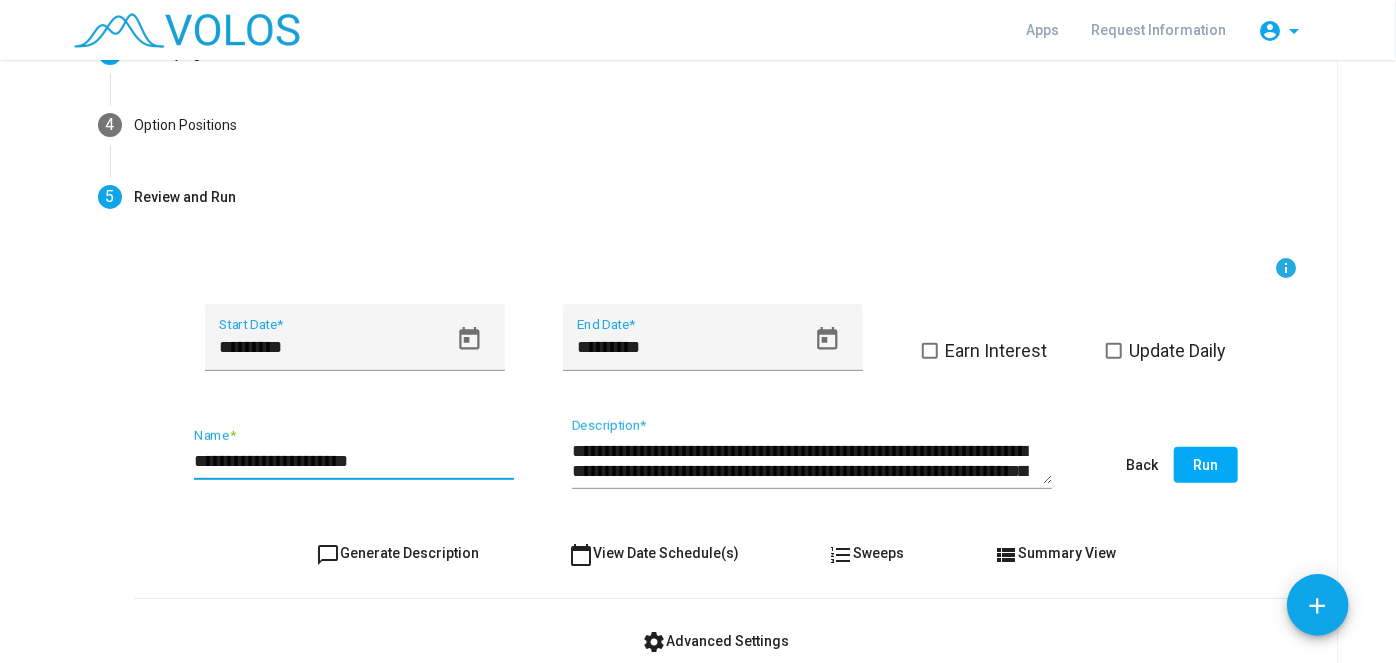click on "**********" at bounding box center [354, 453] 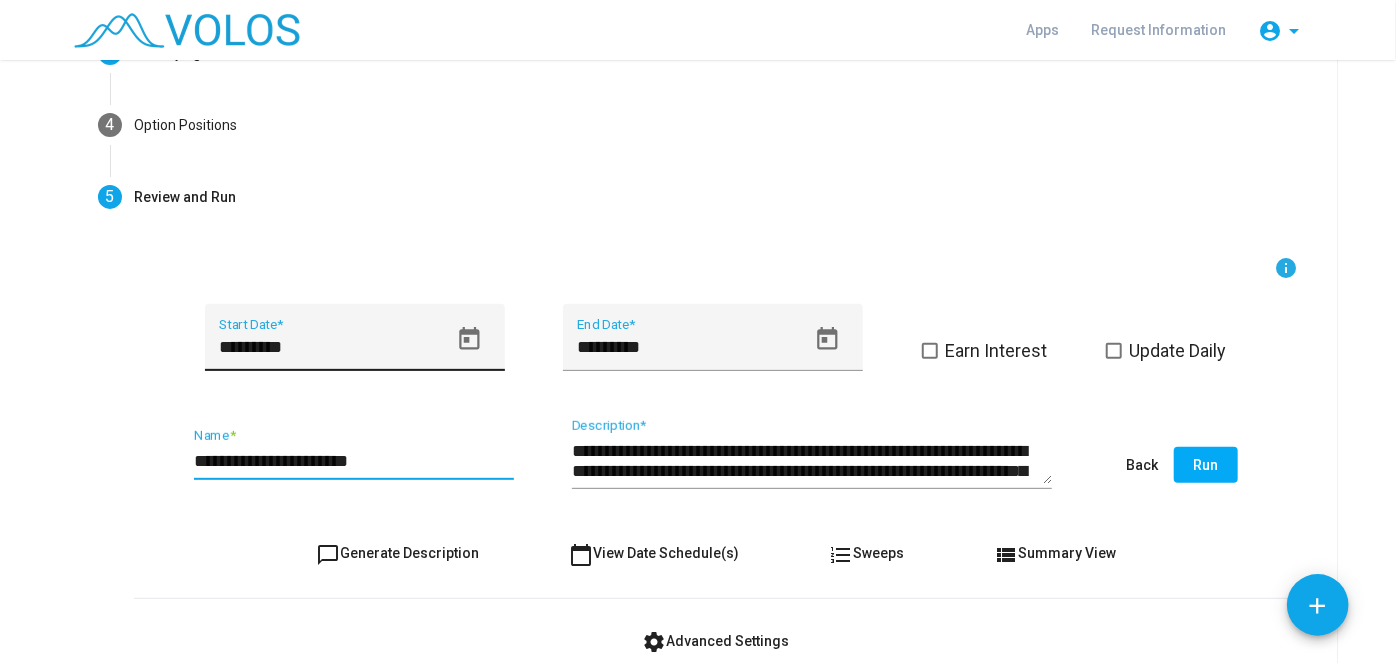 type on "**********" 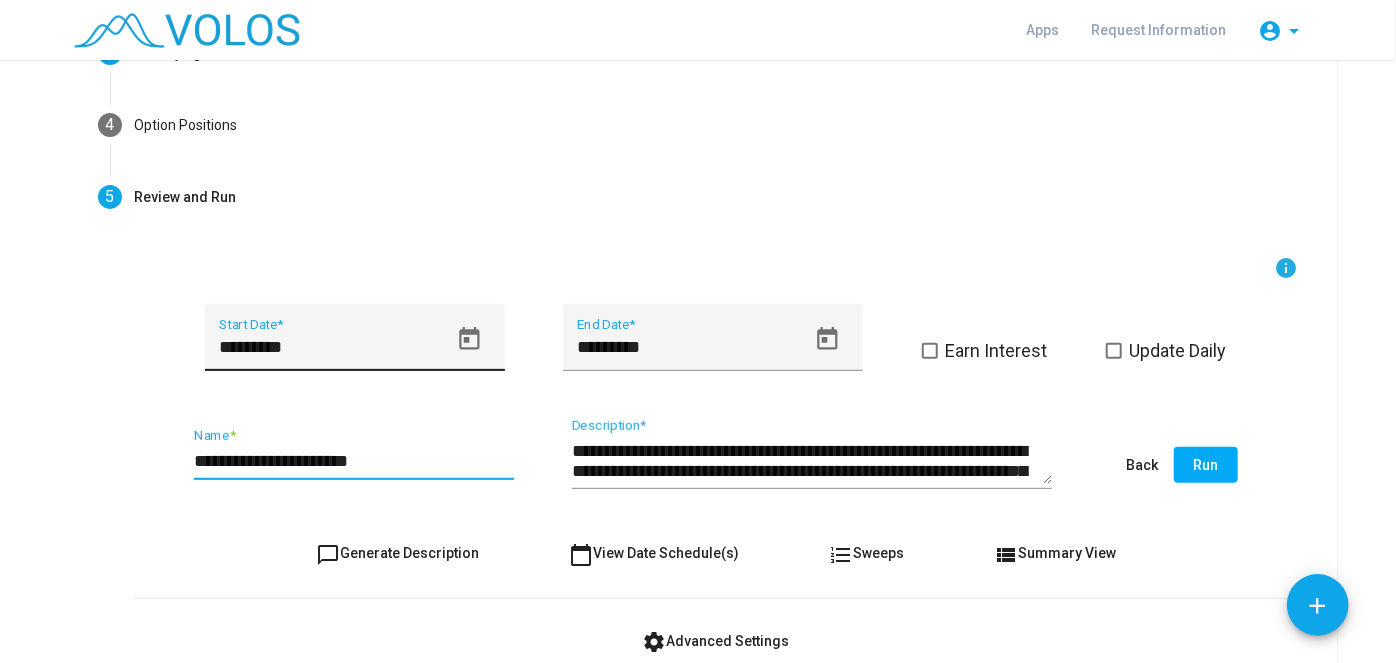 click 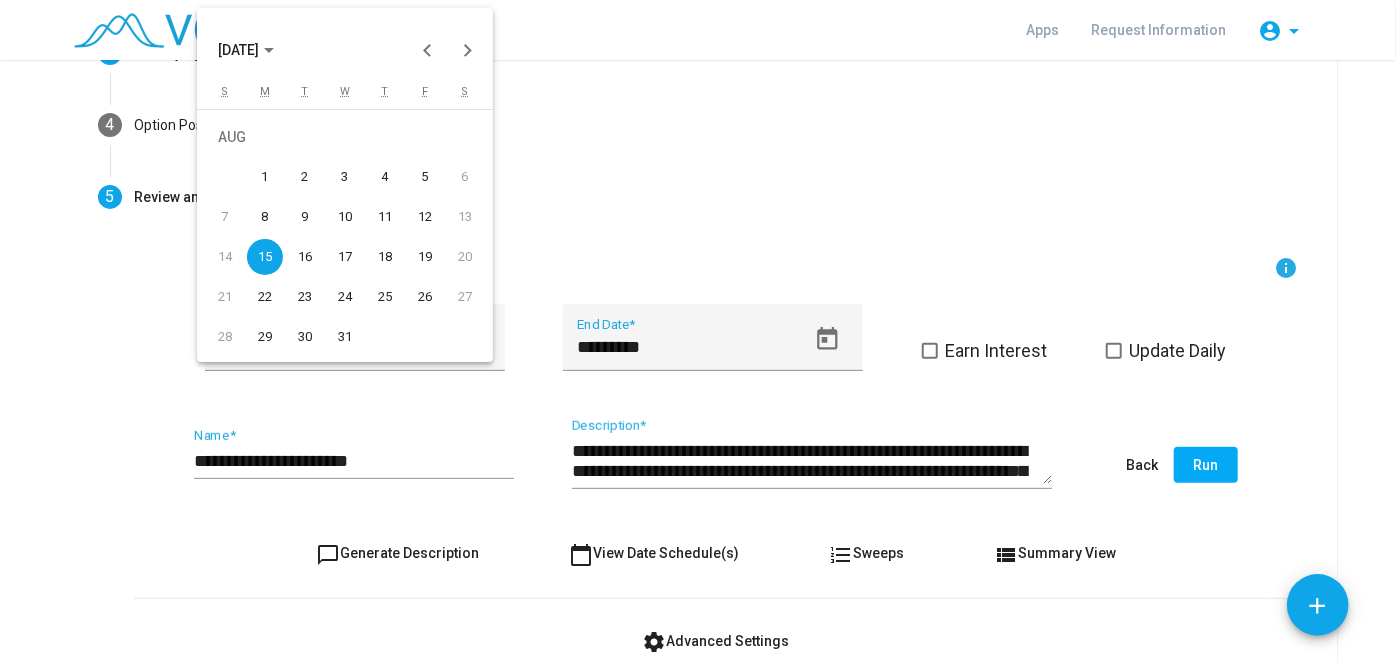 click on "AUG 2022" at bounding box center (246, 49) 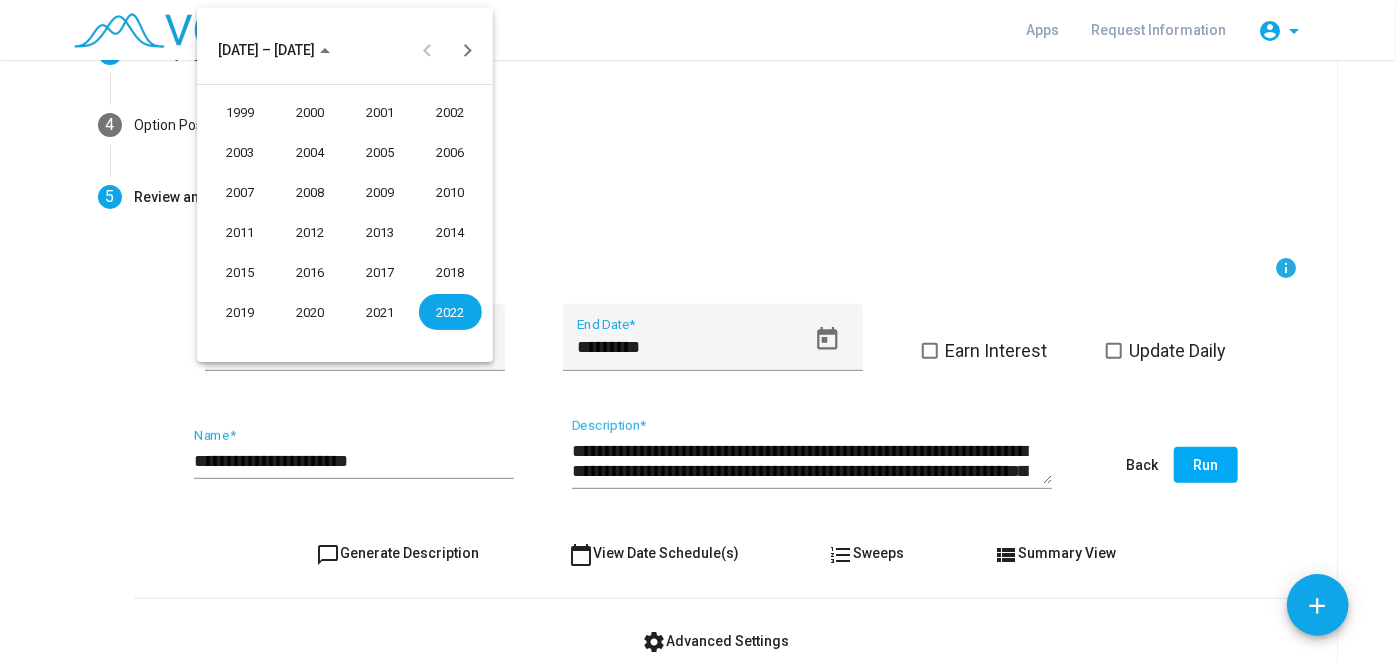 click on "2000" at bounding box center [310, 112] 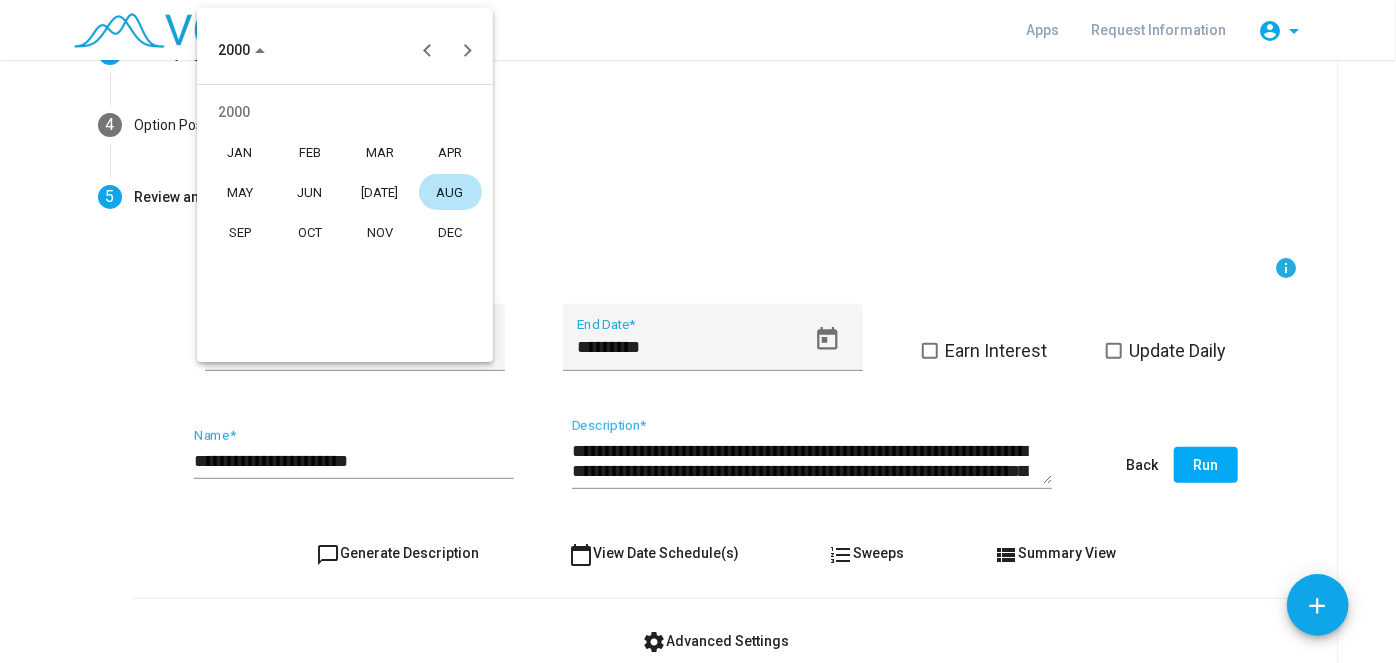 click on "JAN" at bounding box center (240, 152) 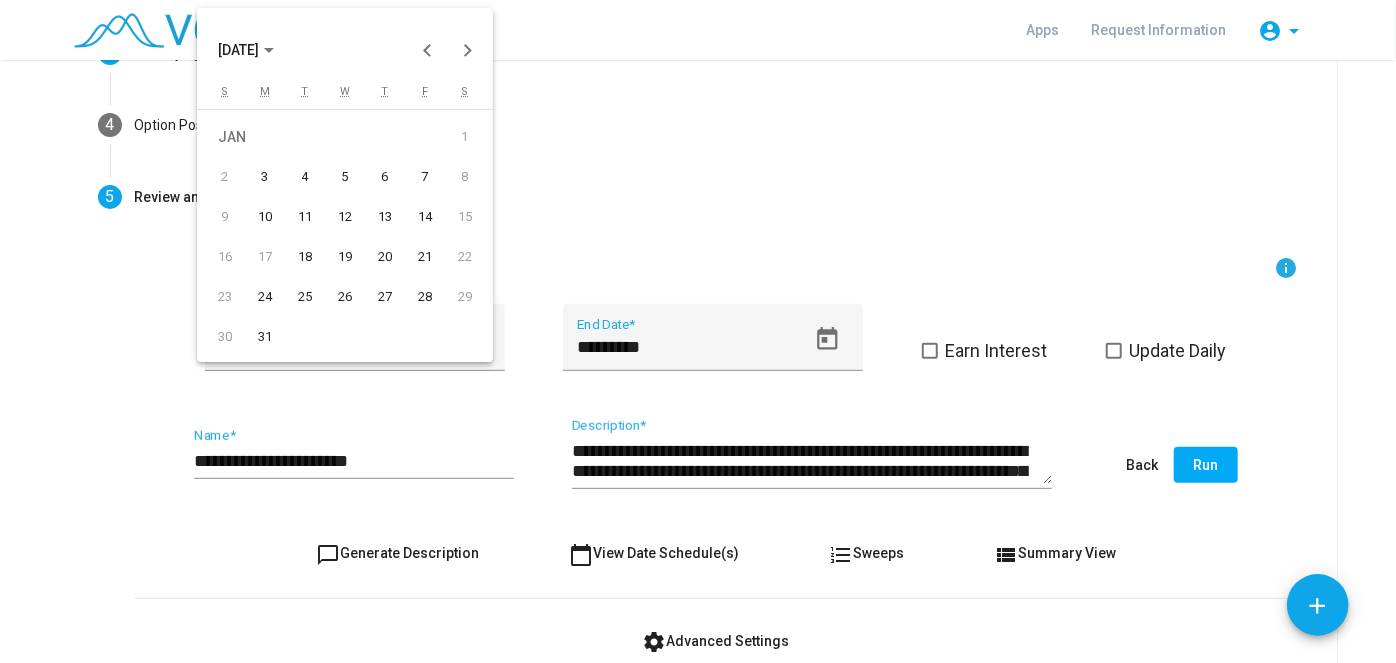 click on "3" at bounding box center (265, 177) 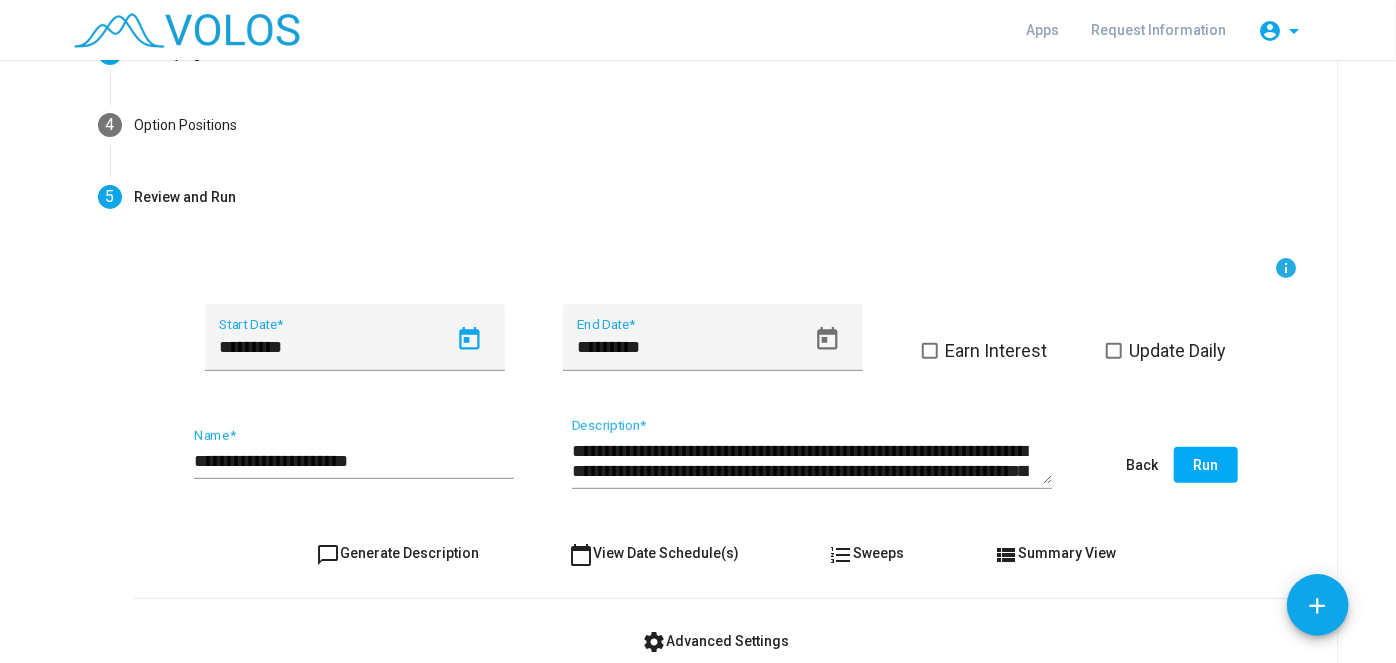 type on "********" 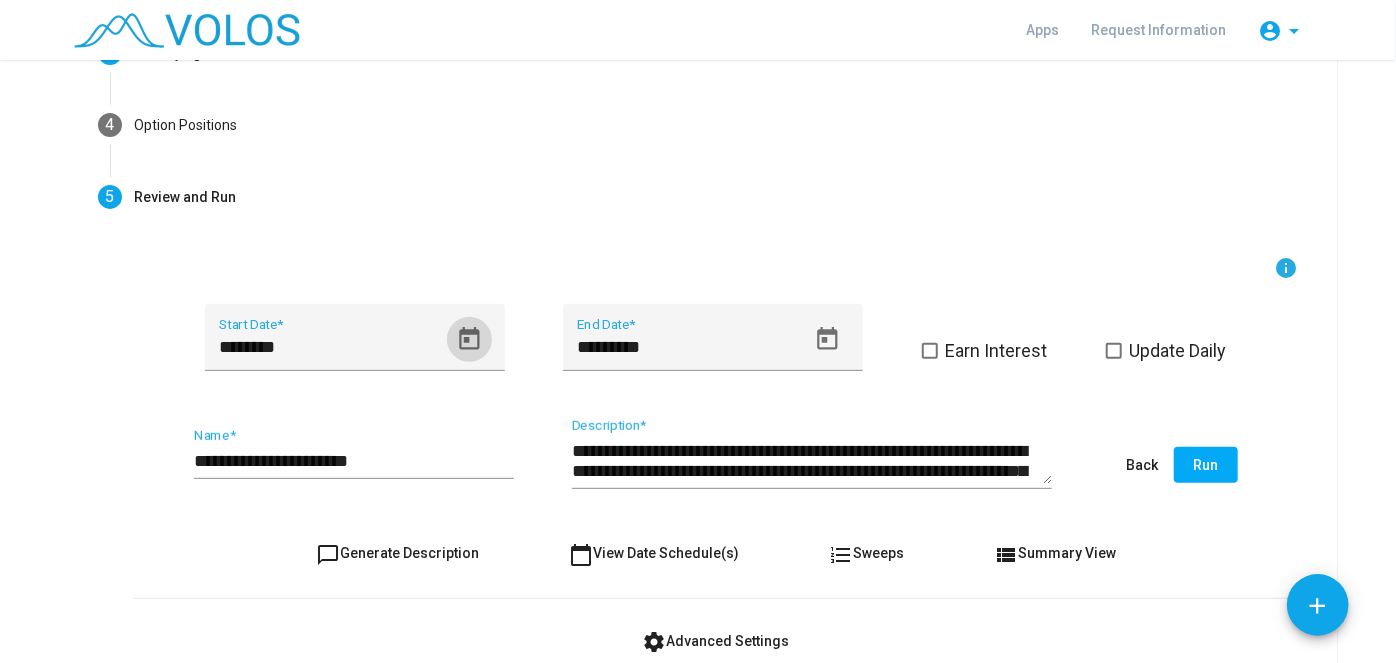 click on "Run" at bounding box center (1206, 465) 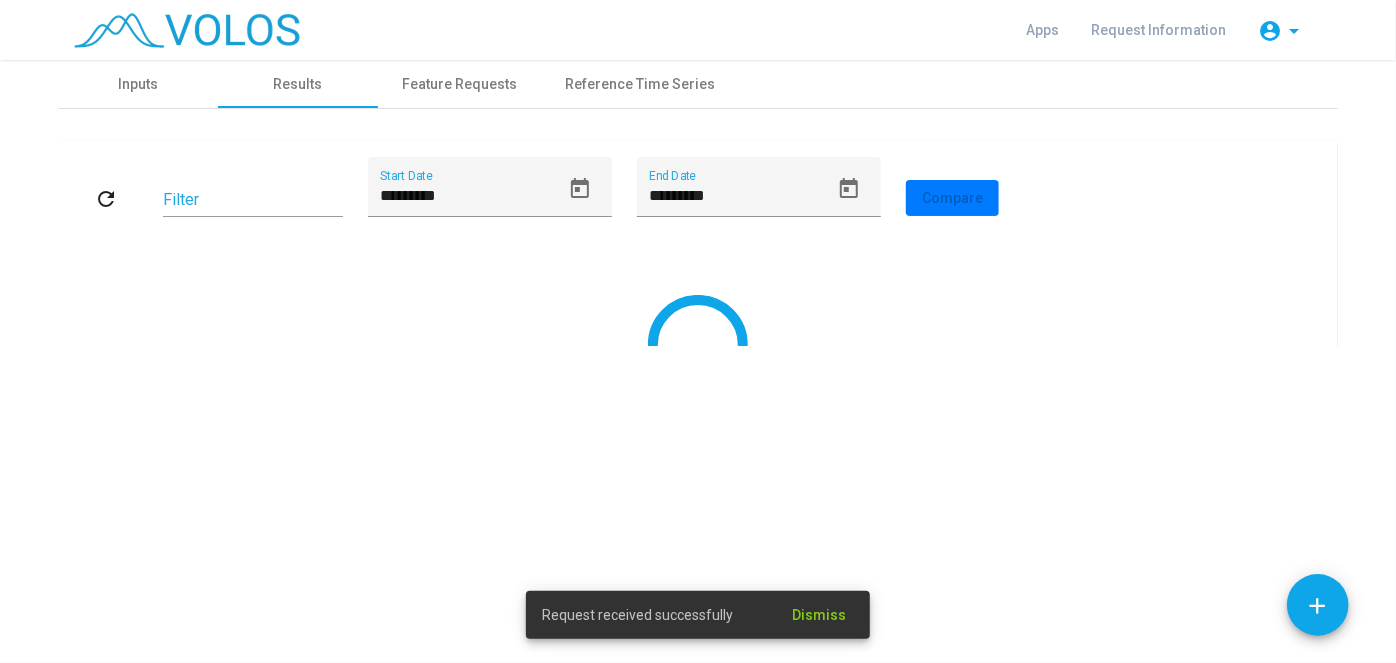 scroll, scrollTop: 0, scrollLeft: 0, axis: both 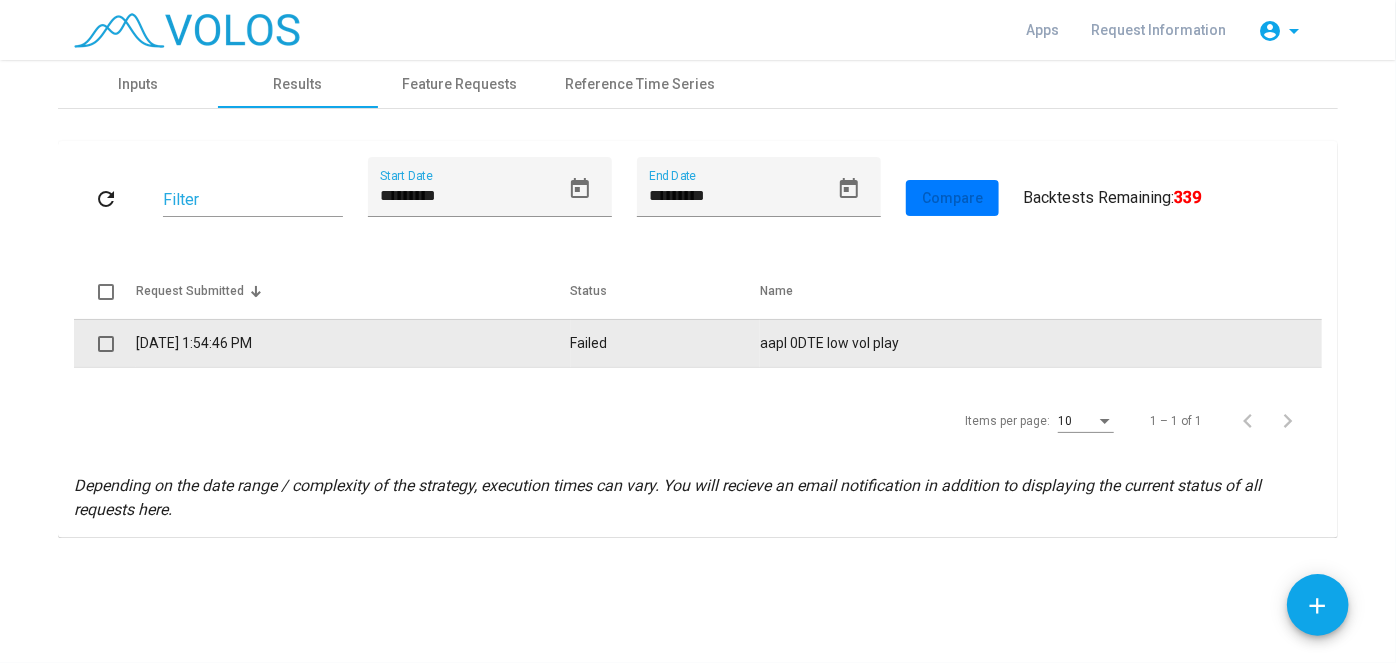 click on "7/21/2025 1:54:46 PM" at bounding box center [353, 343] 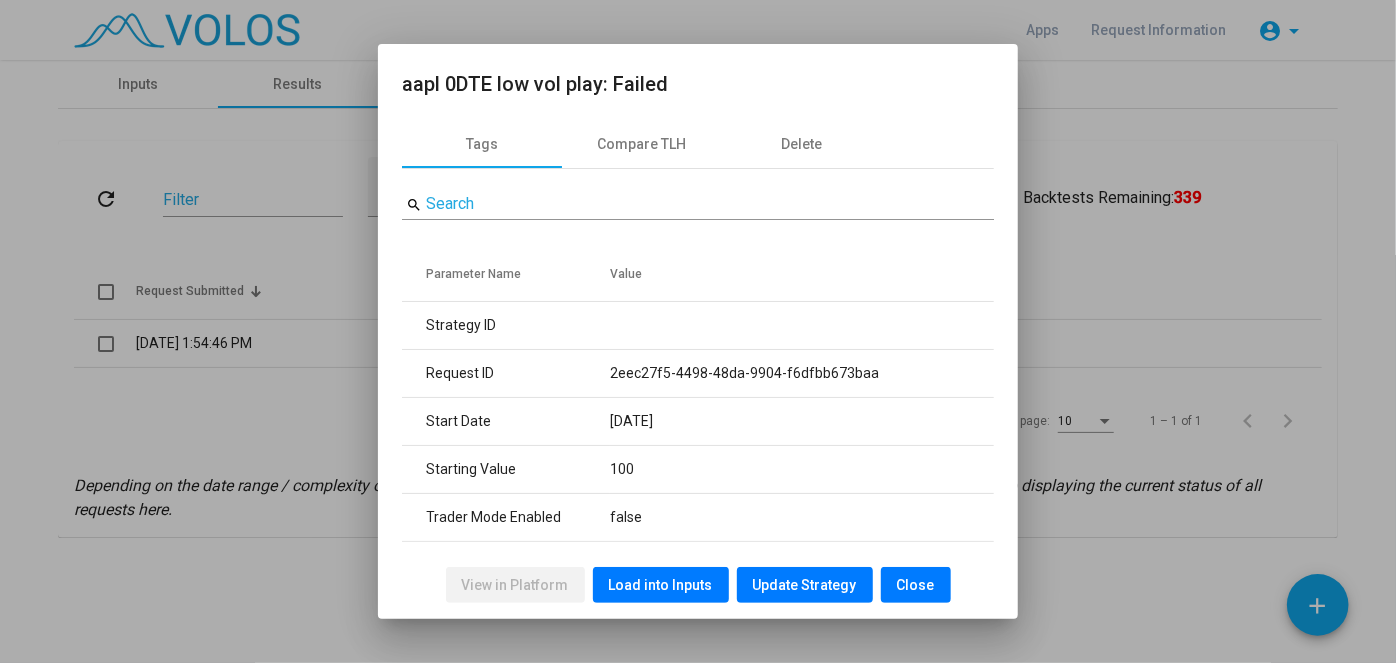 click at bounding box center [698, 331] 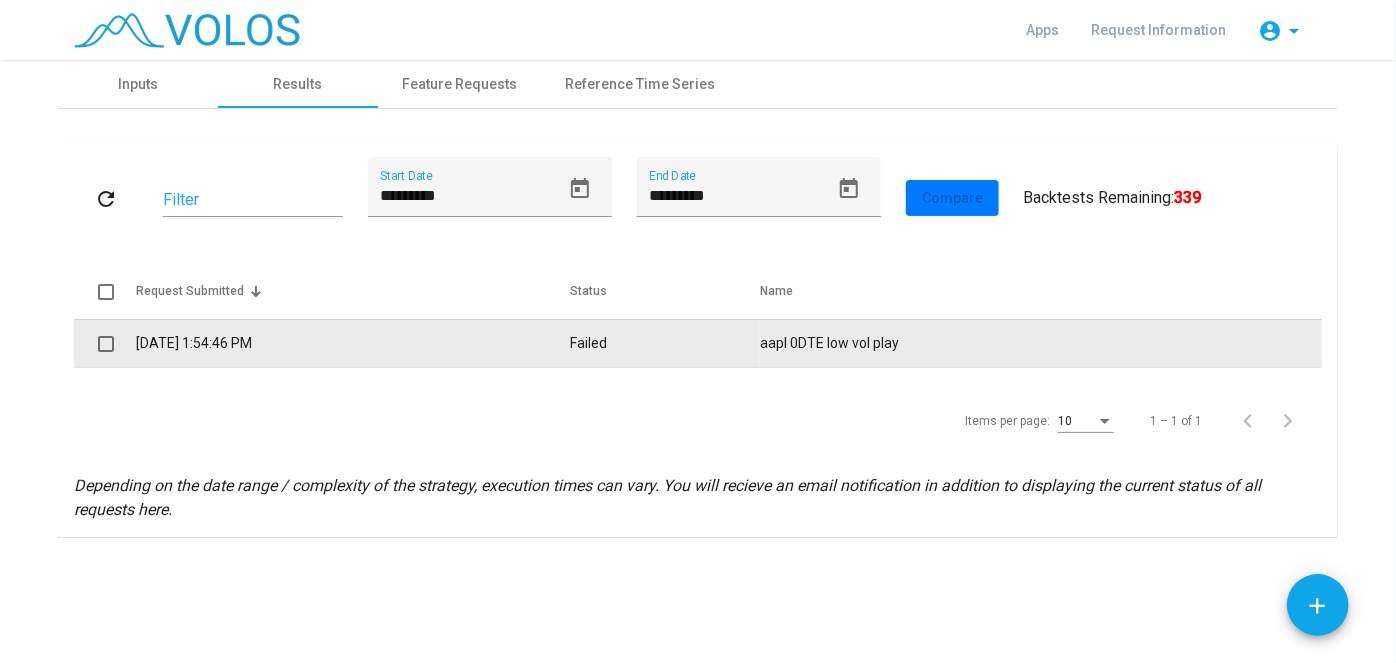 click on "7/21/2025 1:54:46 PM" at bounding box center [353, 343] 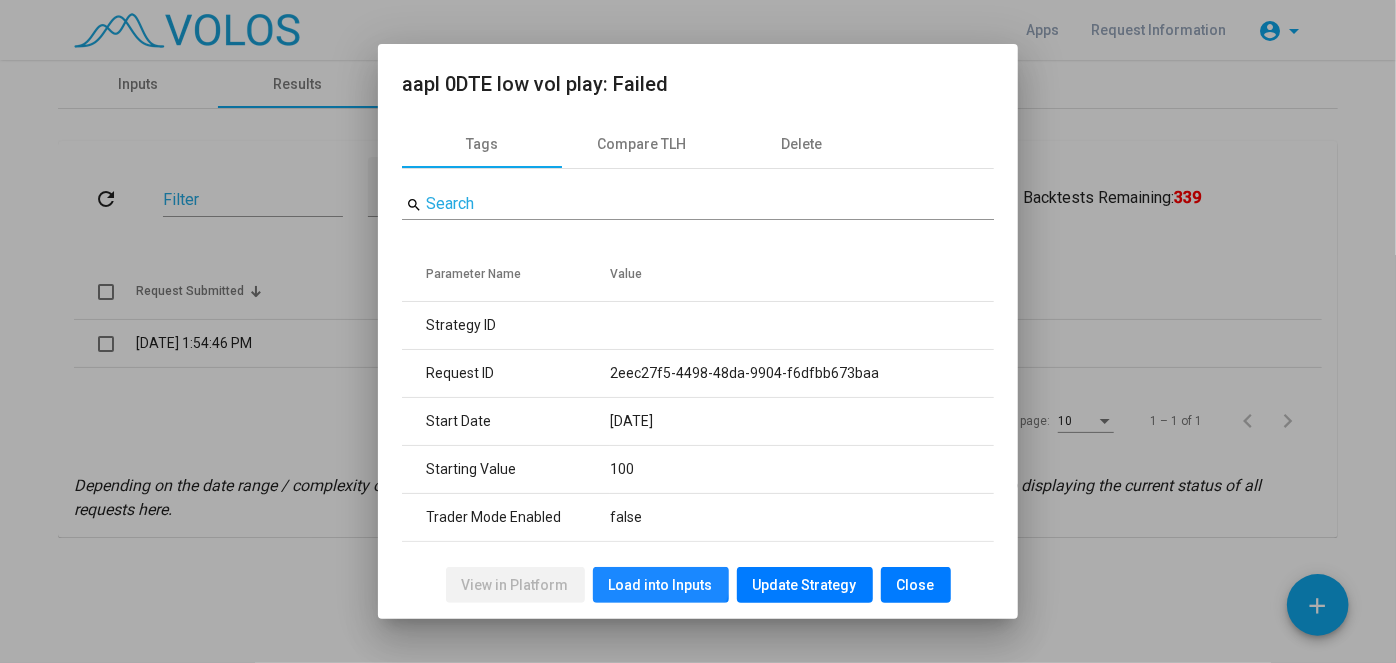 click on "Load into Inputs" at bounding box center [661, 585] 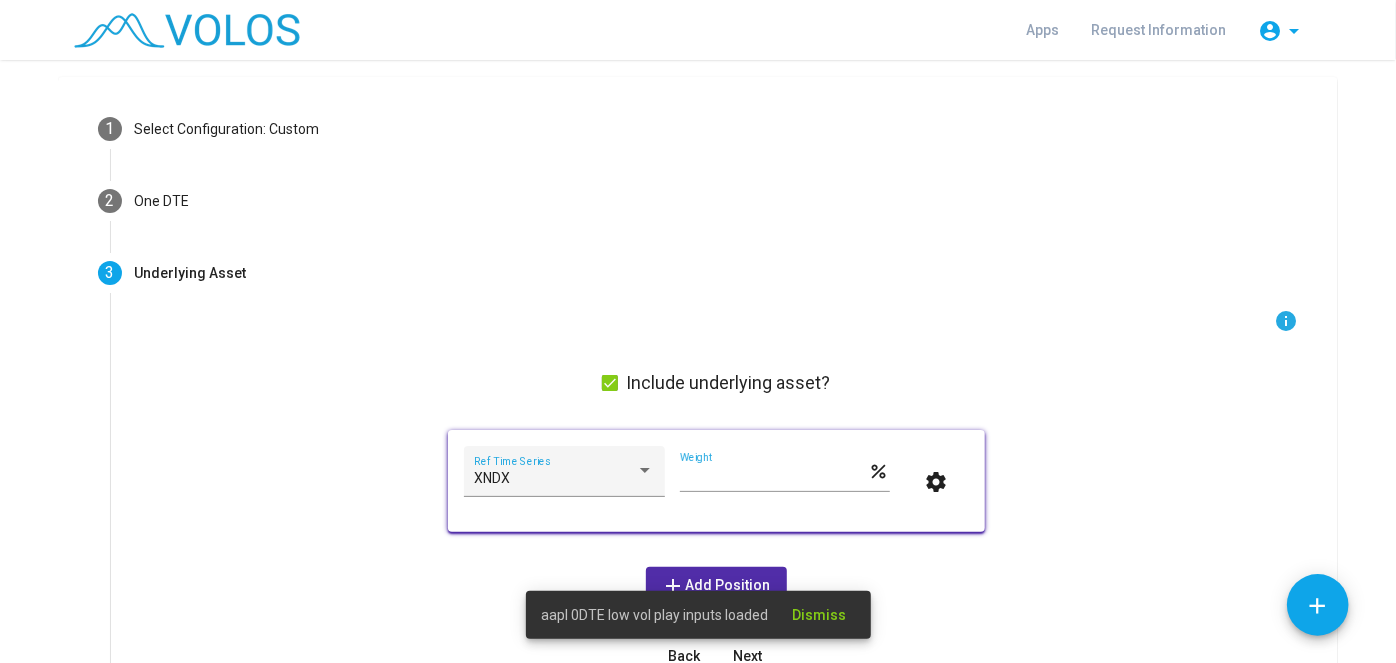scroll, scrollTop: 139, scrollLeft: 0, axis: vertical 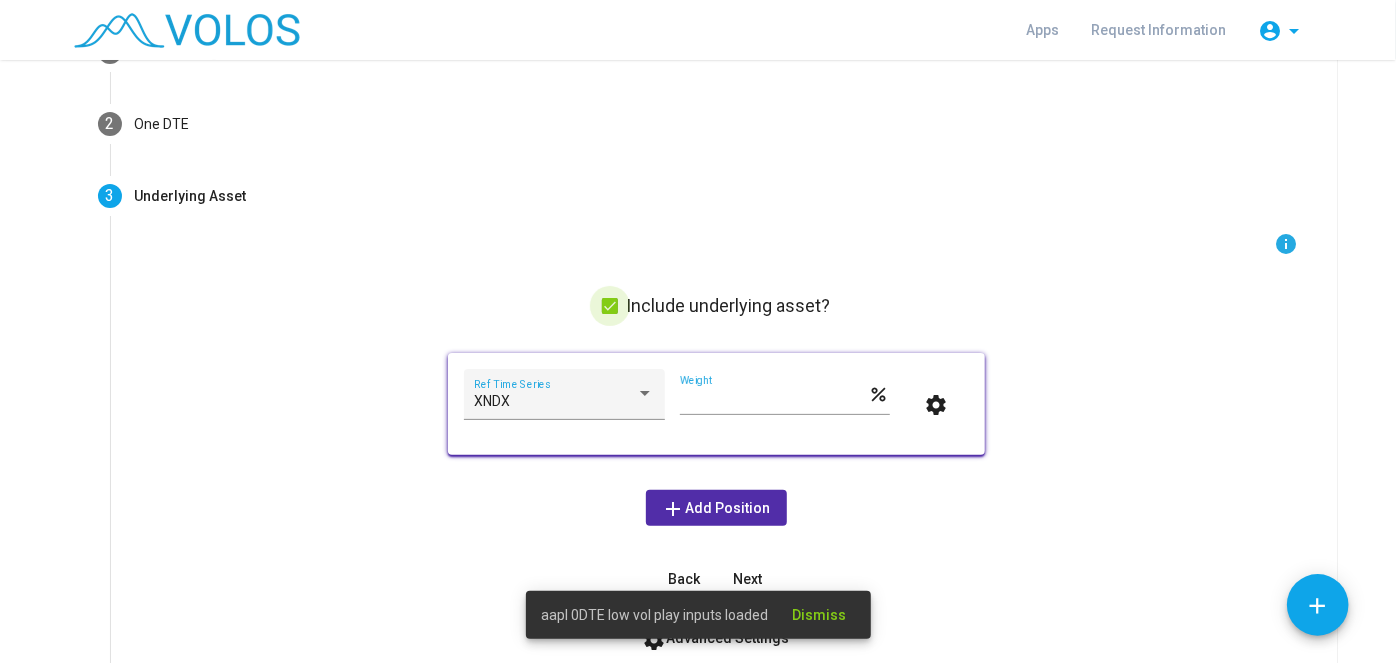 click on "Include underlying asset?" at bounding box center [716, 306] 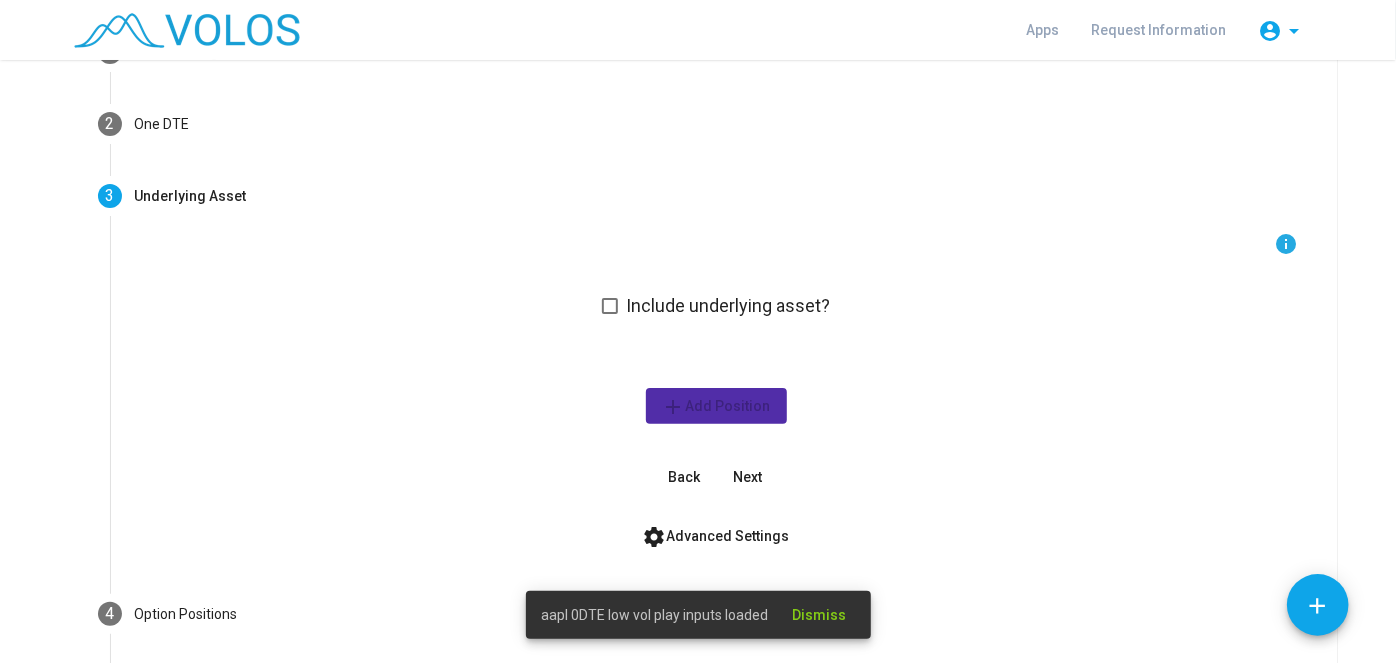 scroll, scrollTop: 293, scrollLeft: 0, axis: vertical 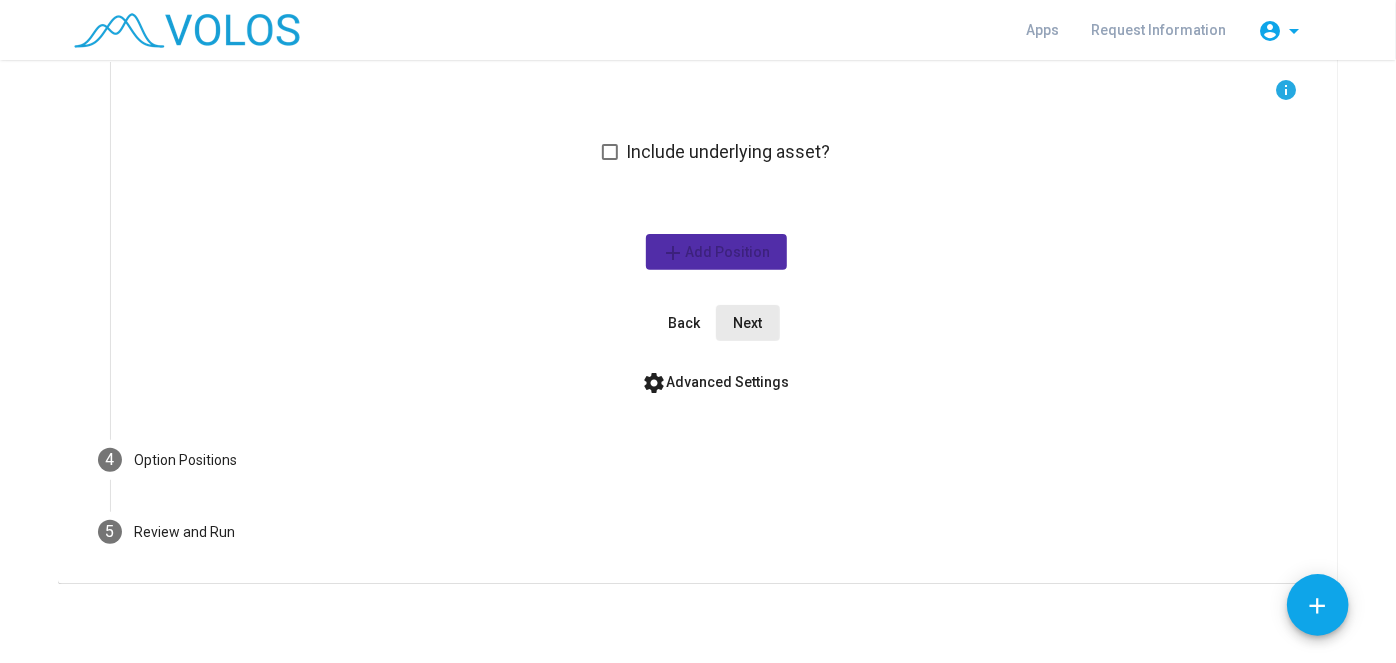 click on "Next" at bounding box center (748, 323) 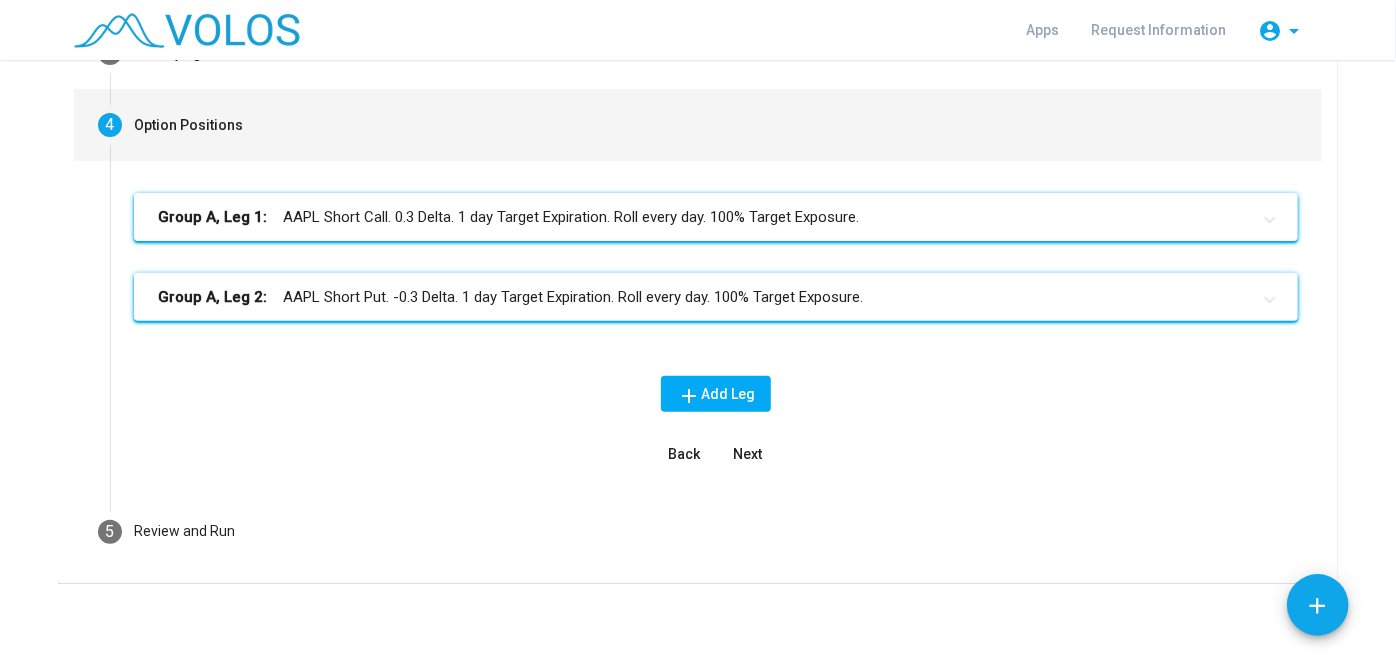 click on "Next" at bounding box center (748, 454) 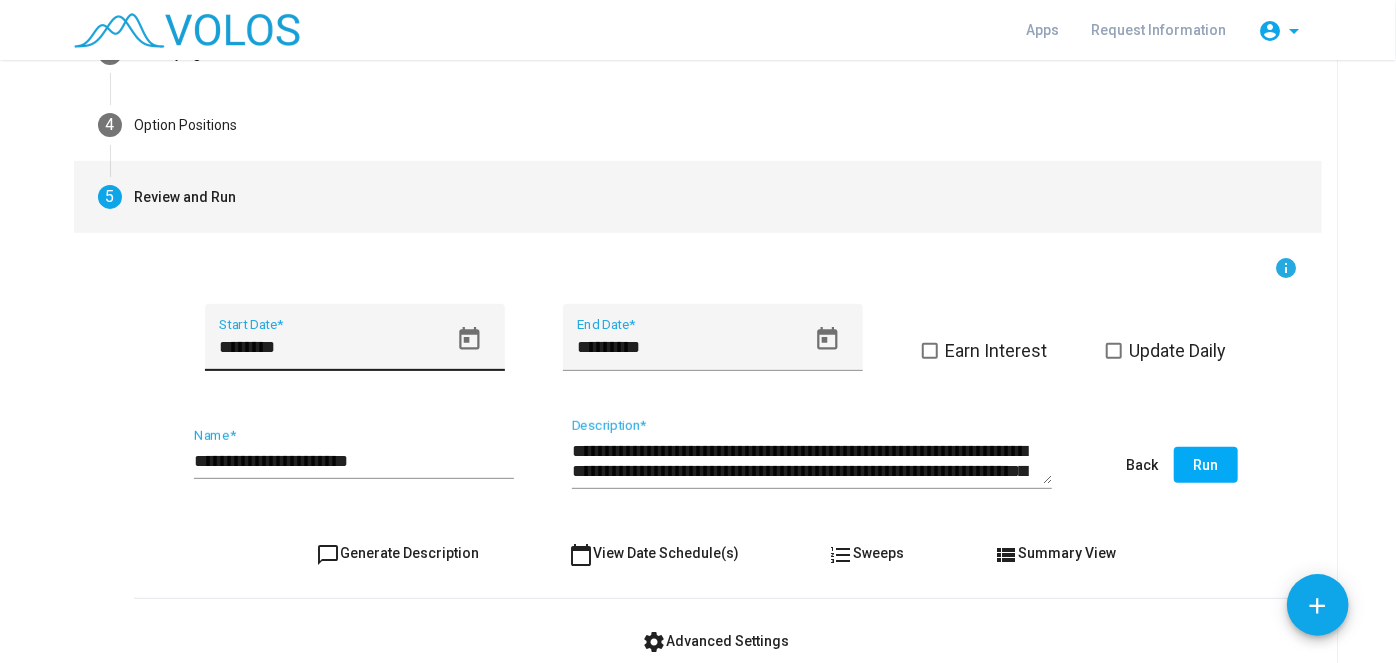 click on "********" at bounding box center (333, 347) 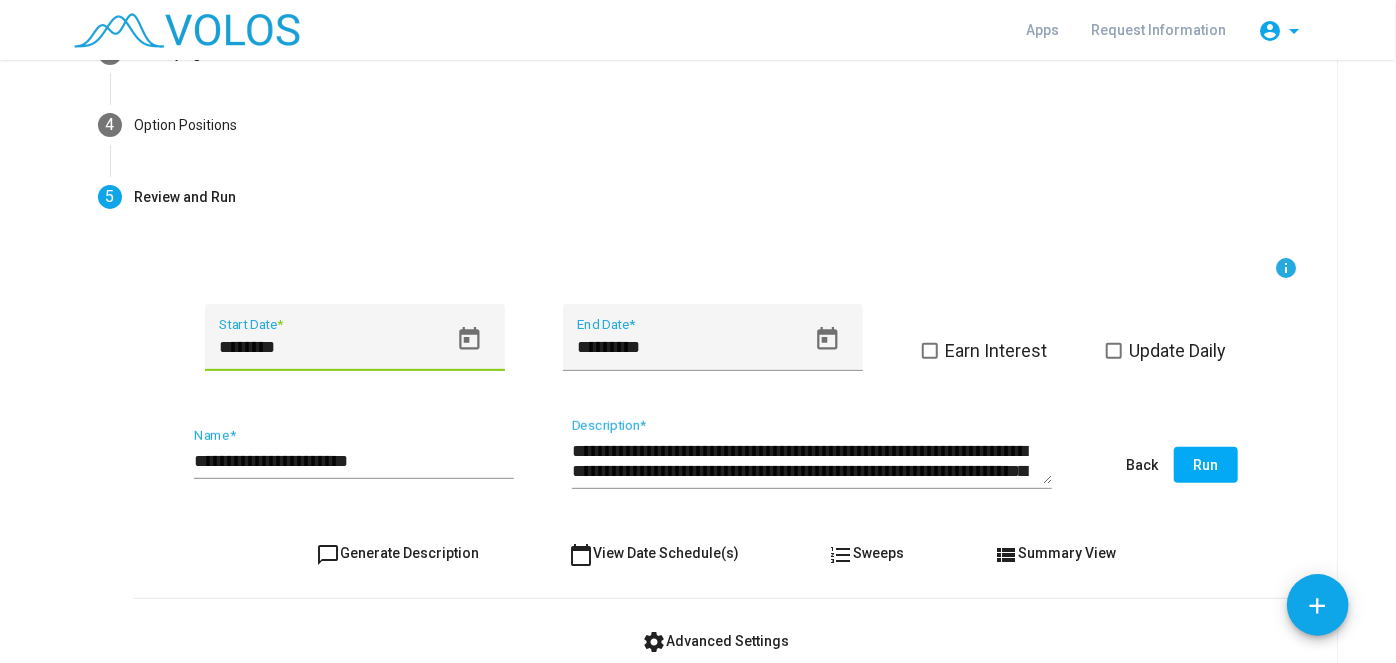 type on "********" 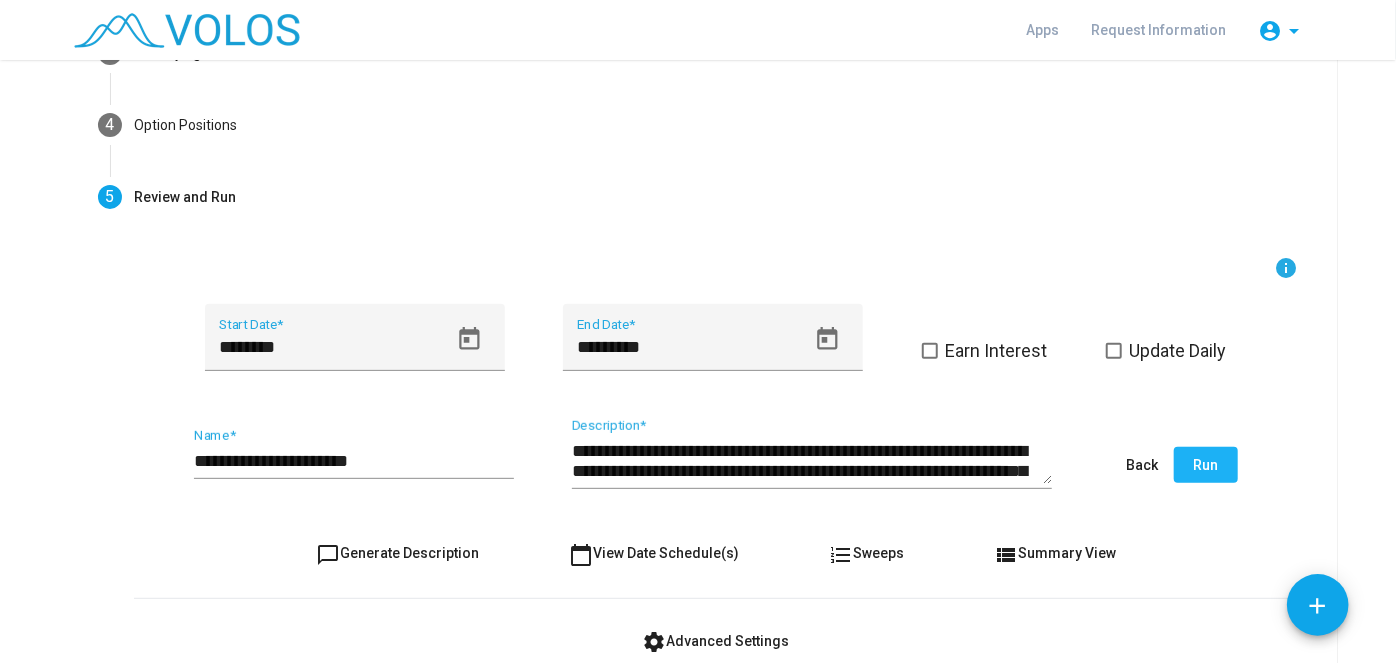 click on "Run" at bounding box center [1206, 465] 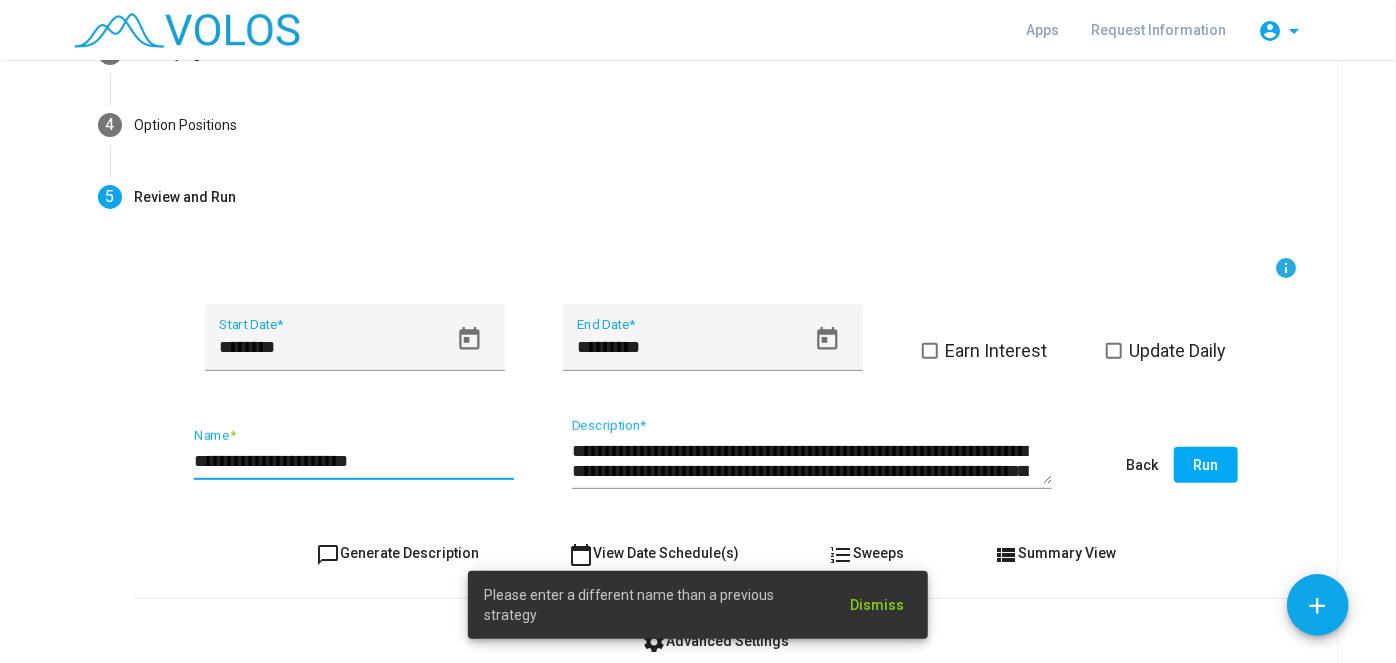 click on "**********" at bounding box center [354, 461] 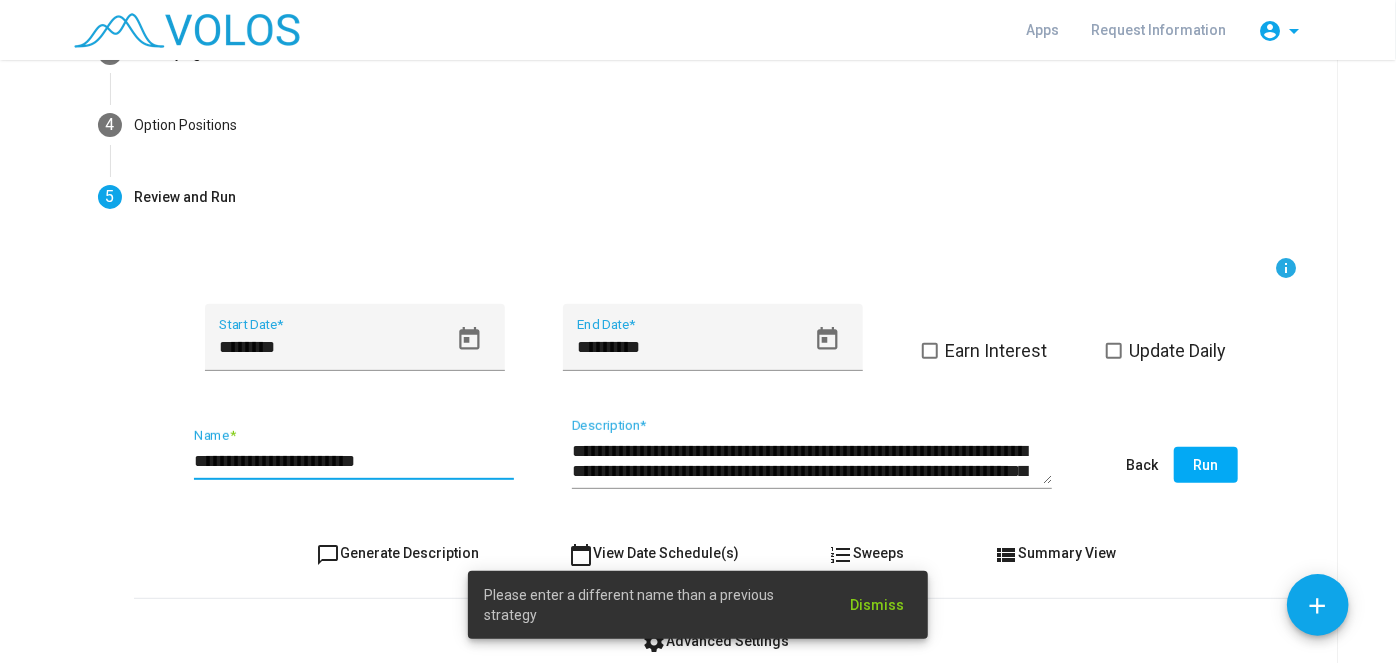 type on "**********" 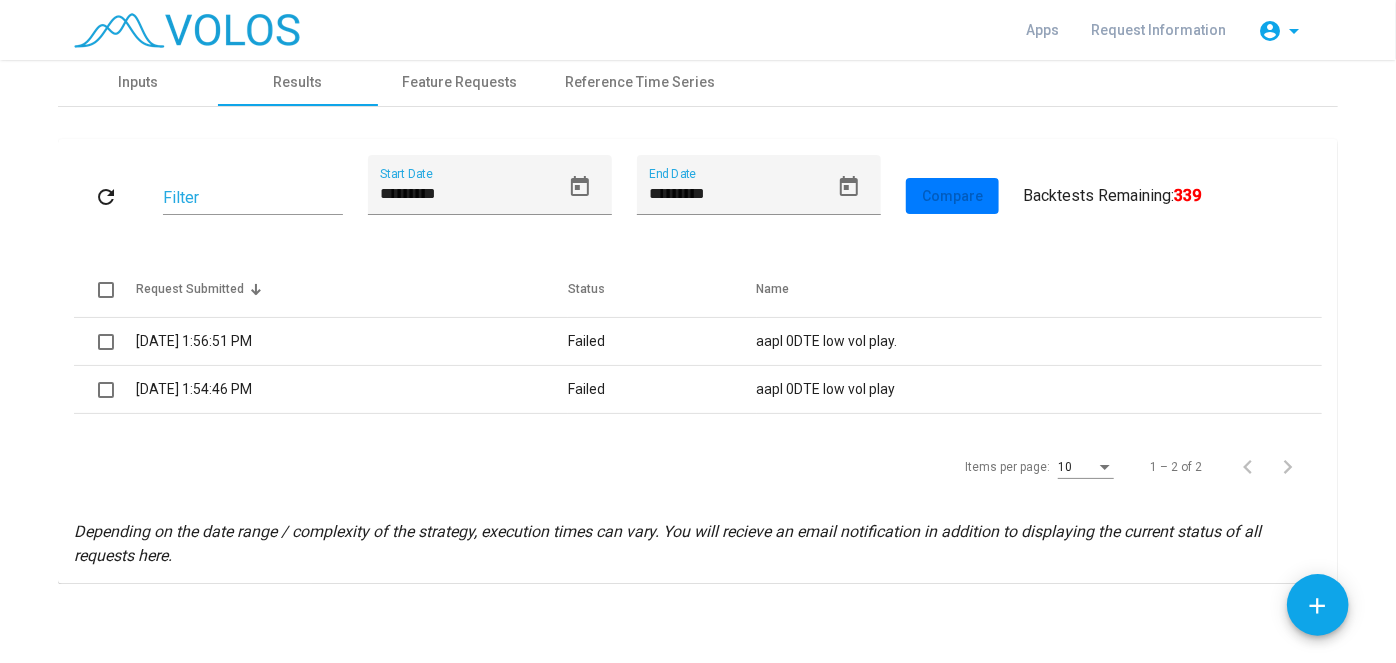 scroll, scrollTop: 0, scrollLeft: 0, axis: both 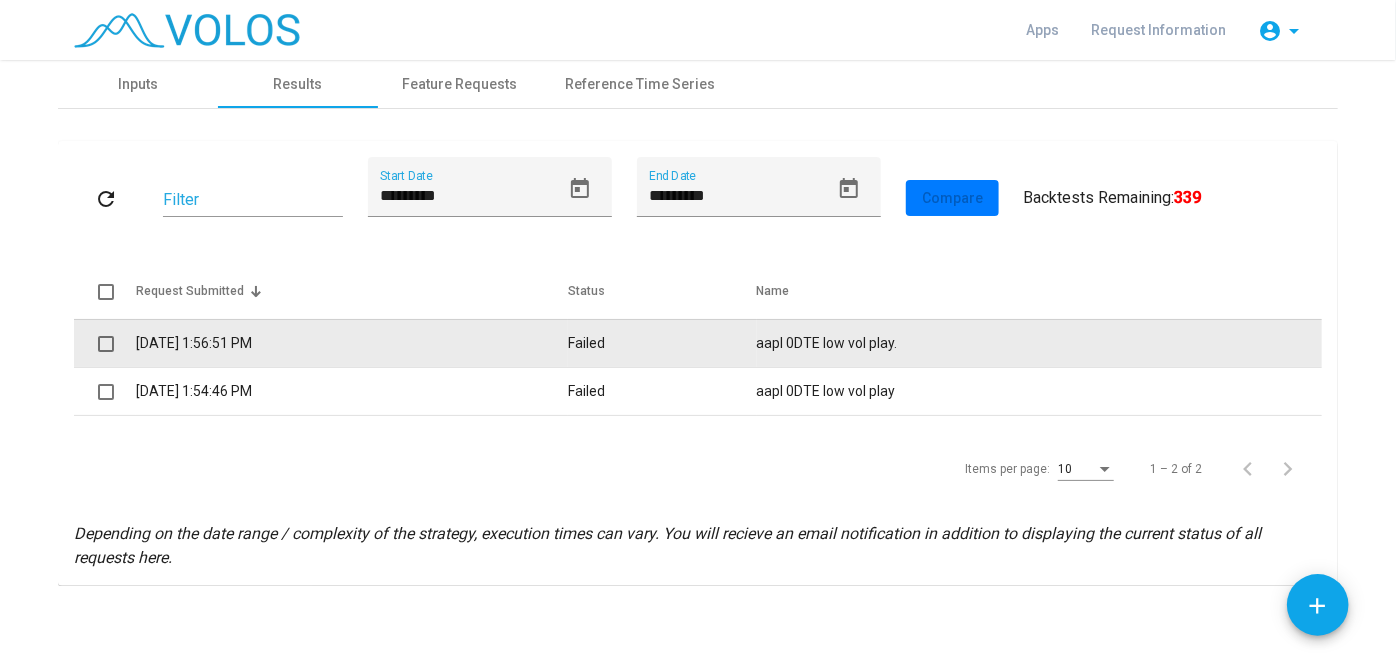 click on "7/21/2025 1:56:51 PM" at bounding box center [352, 343] 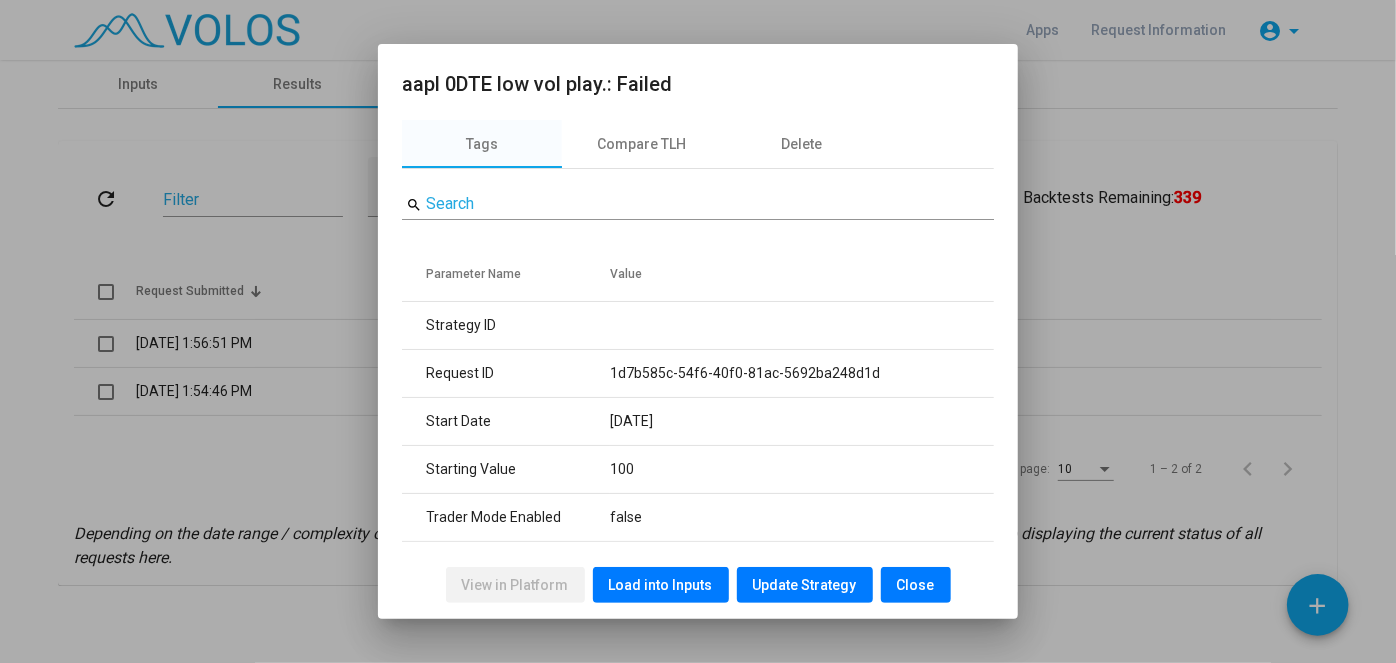 click on "Load into Inputs" at bounding box center (661, 585) 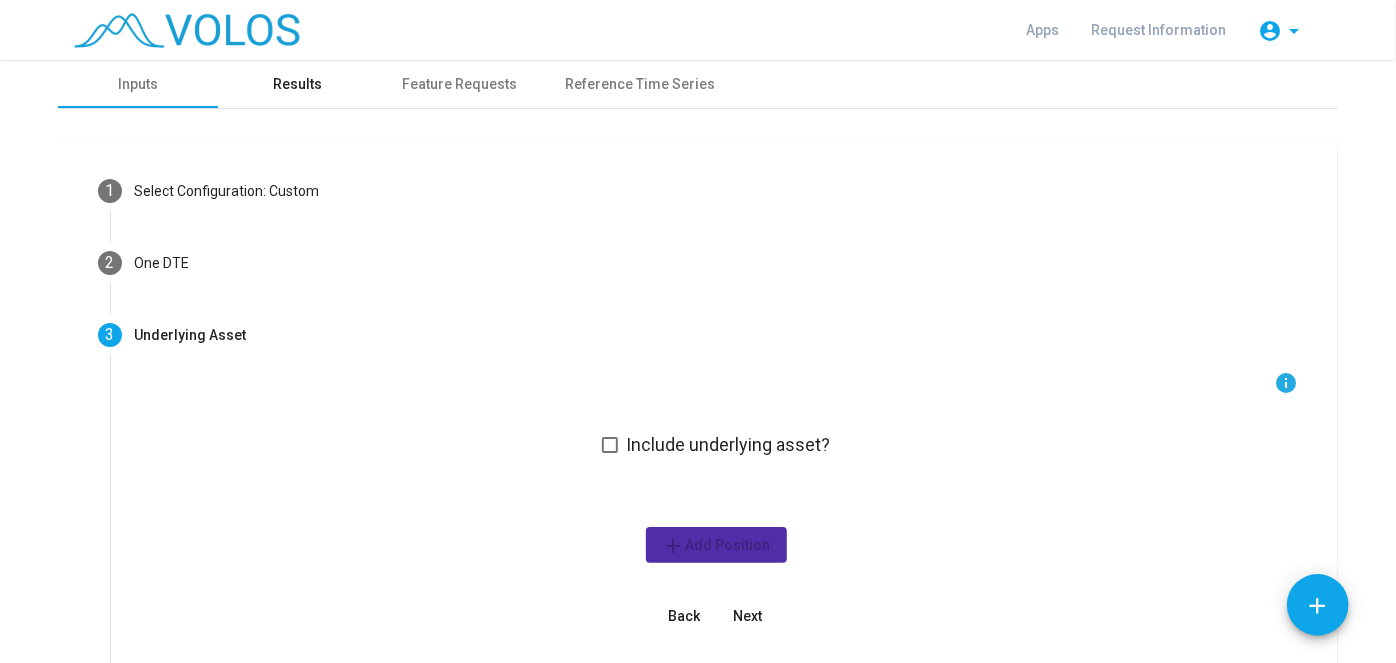 click on "Results" at bounding box center (298, 84) 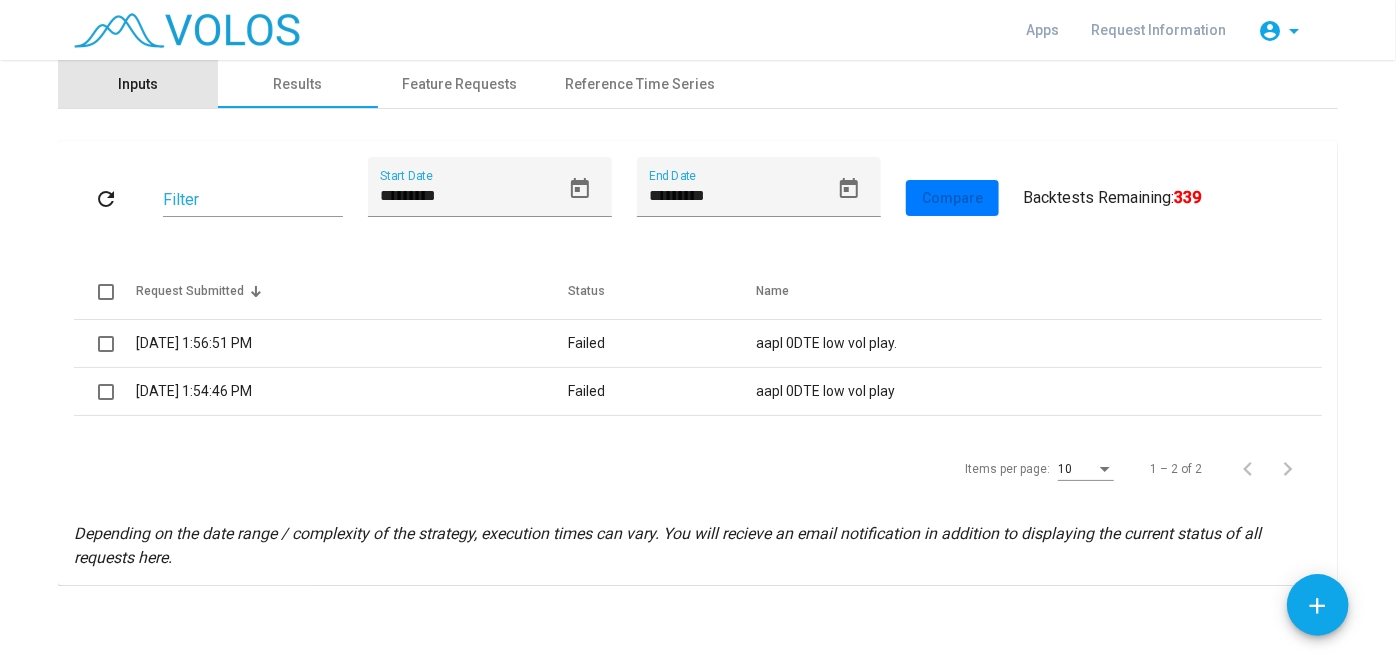 click on "Inputs" at bounding box center [138, 84] 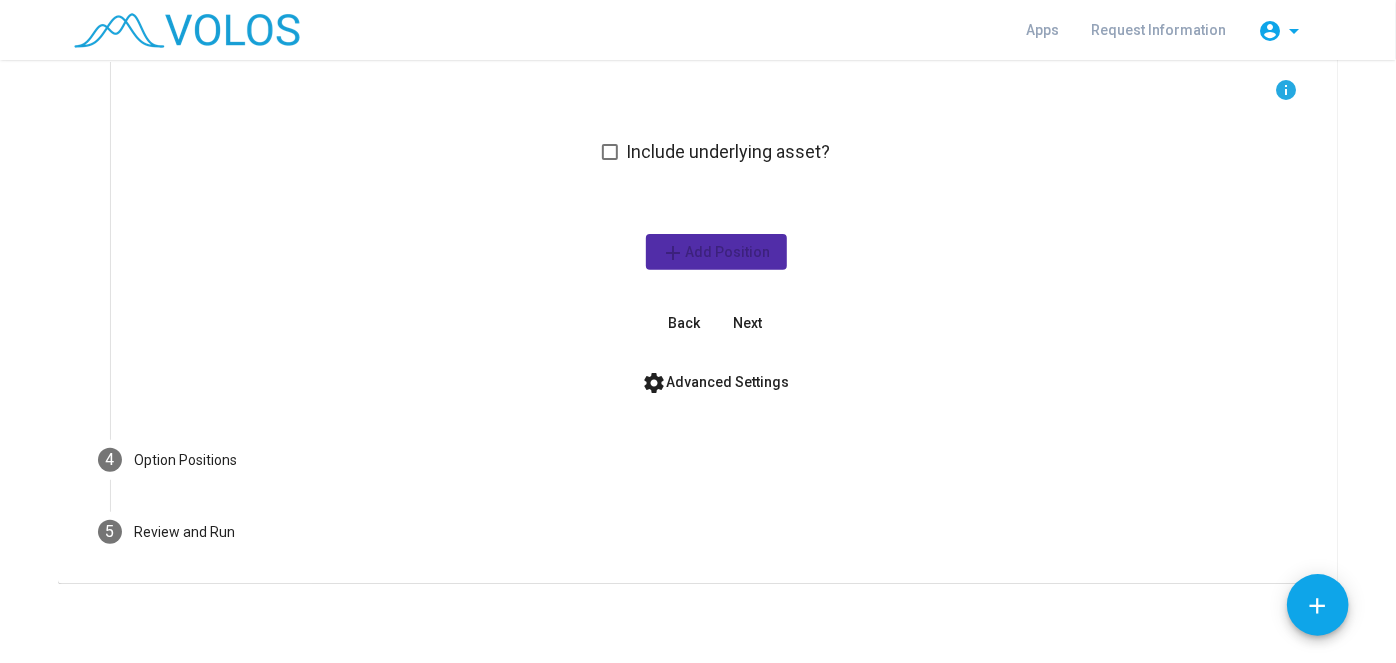scroll, scrollTop: 0, scrollLeft: 0, axis: both 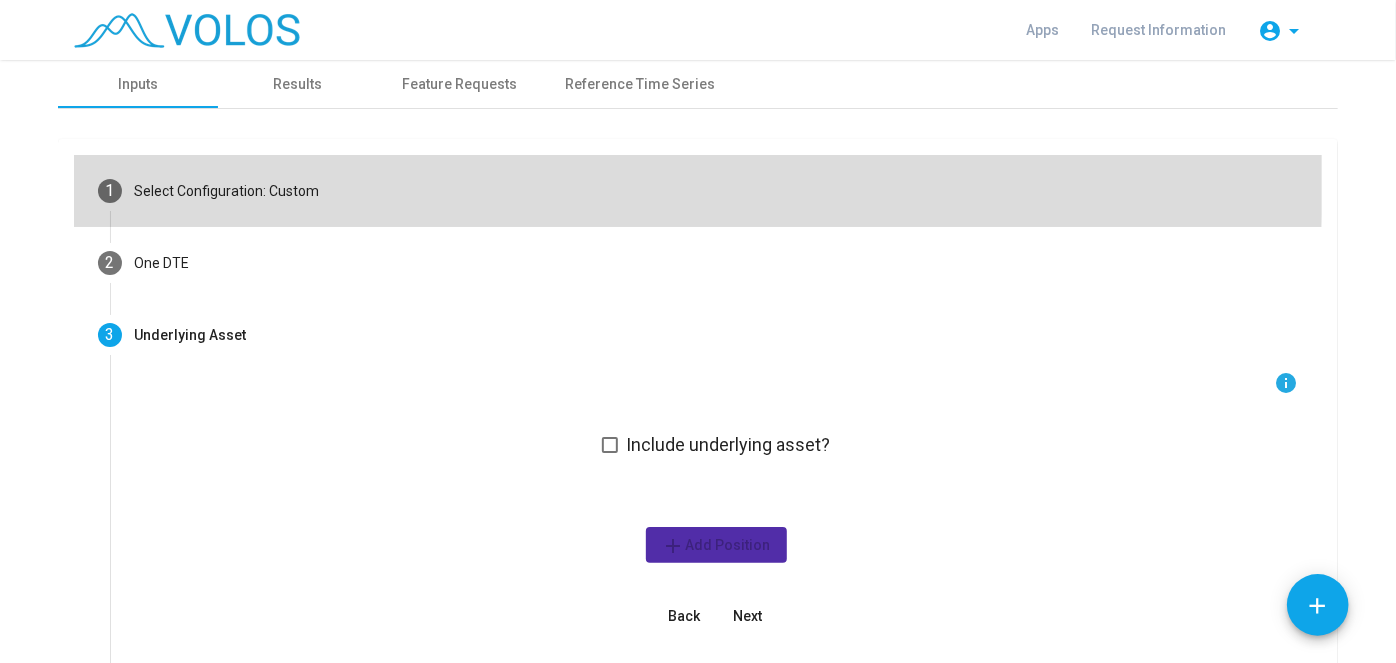 click on "1 Select Configuration: Custom" at bounding box center (698, 191) 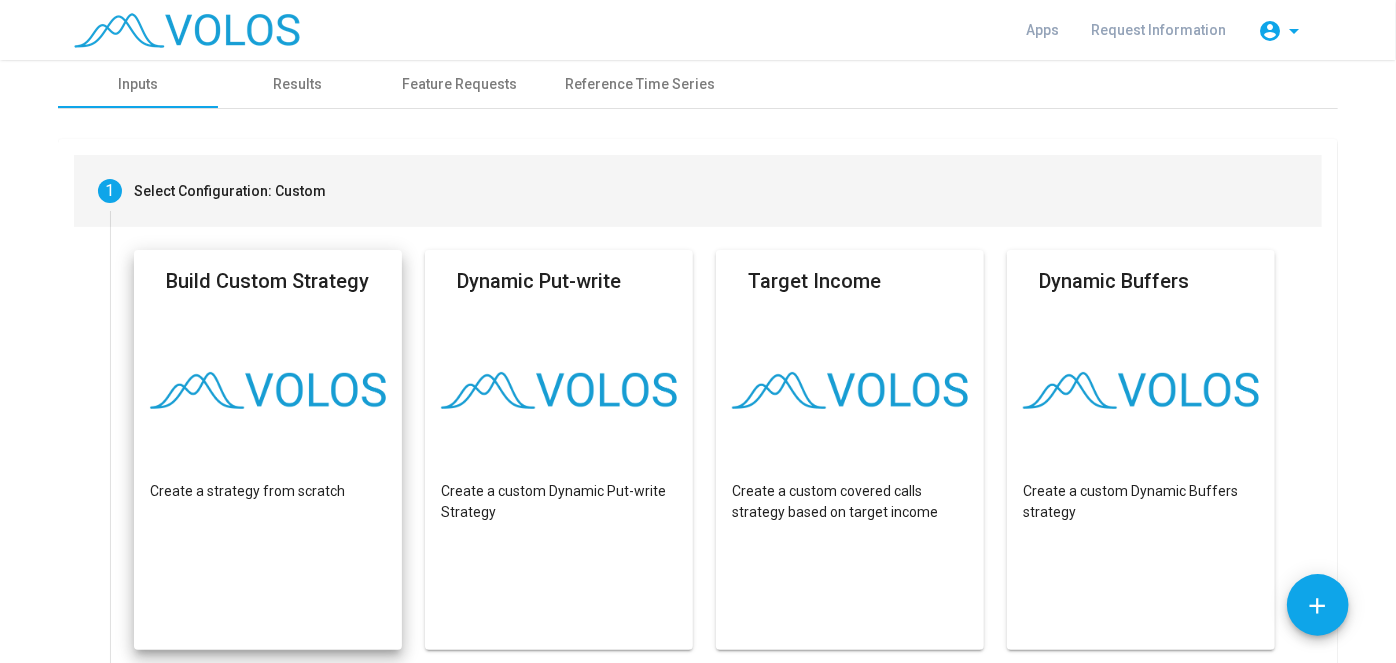 click at bounding box center (268, 390) 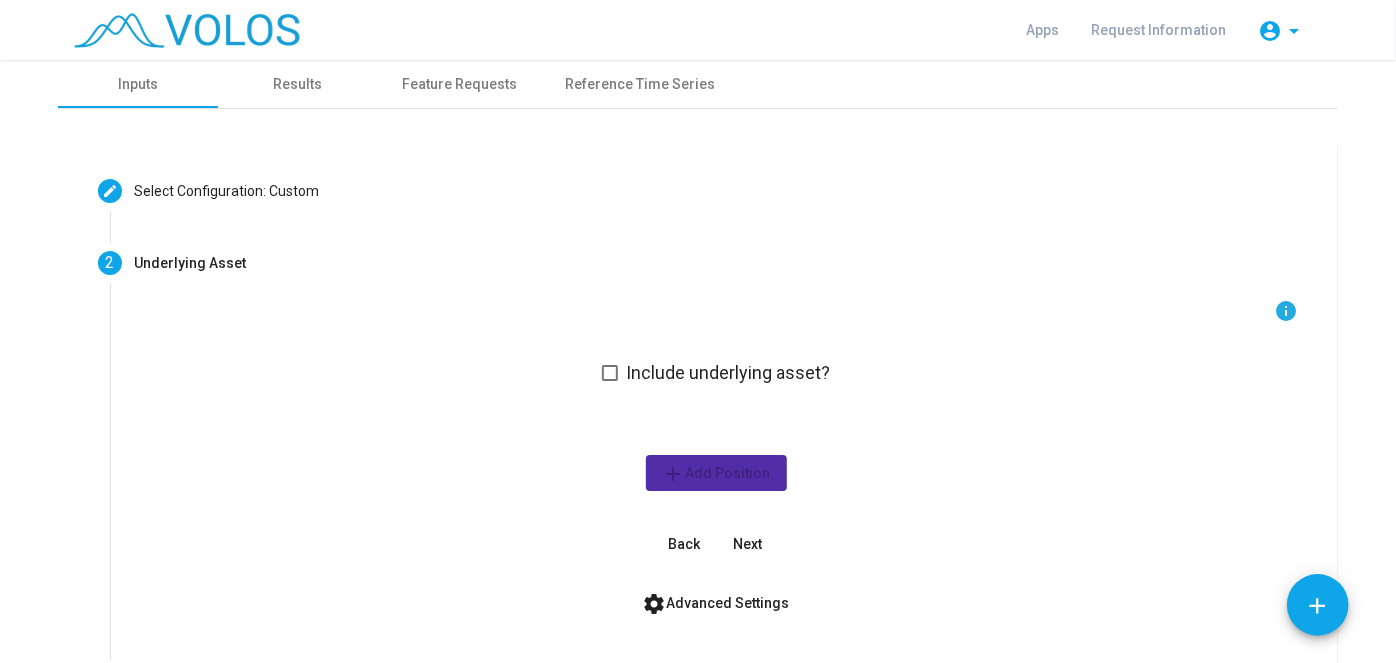 scroll, scrollTop: 221, scrollLeft: 0, axis: vertical 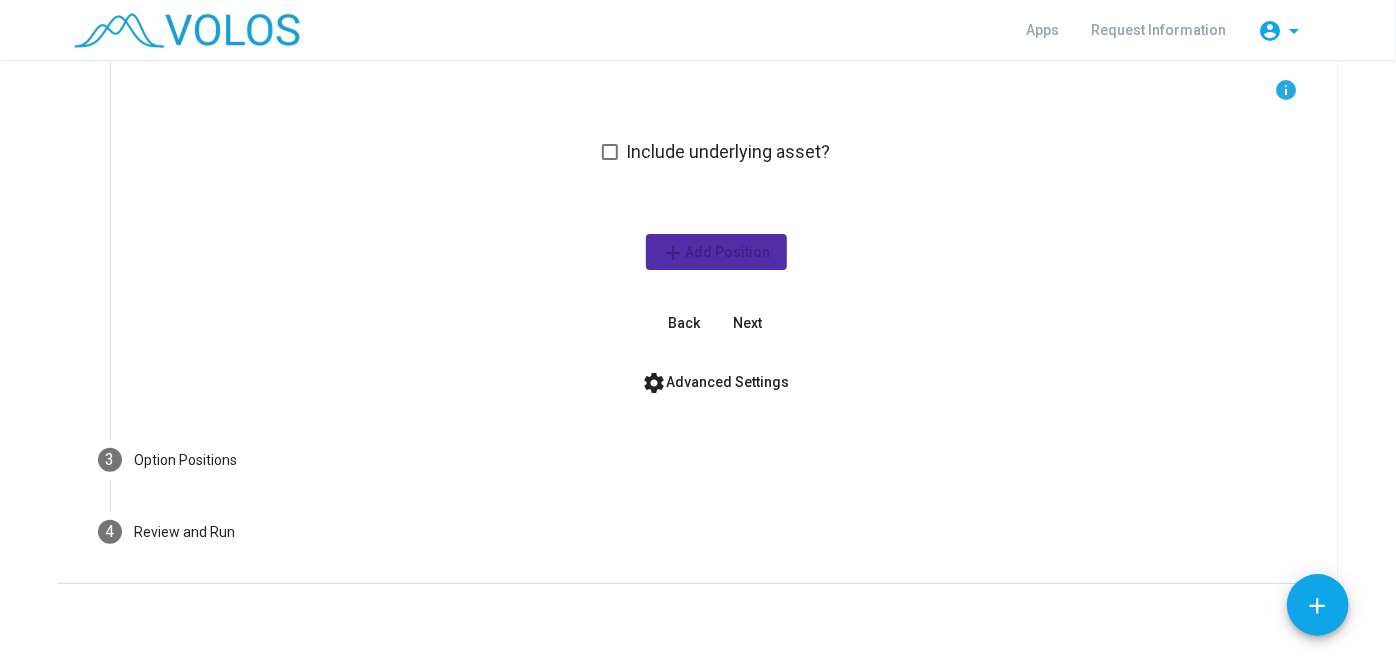 click on "Next" at bounding box center [748, 323] 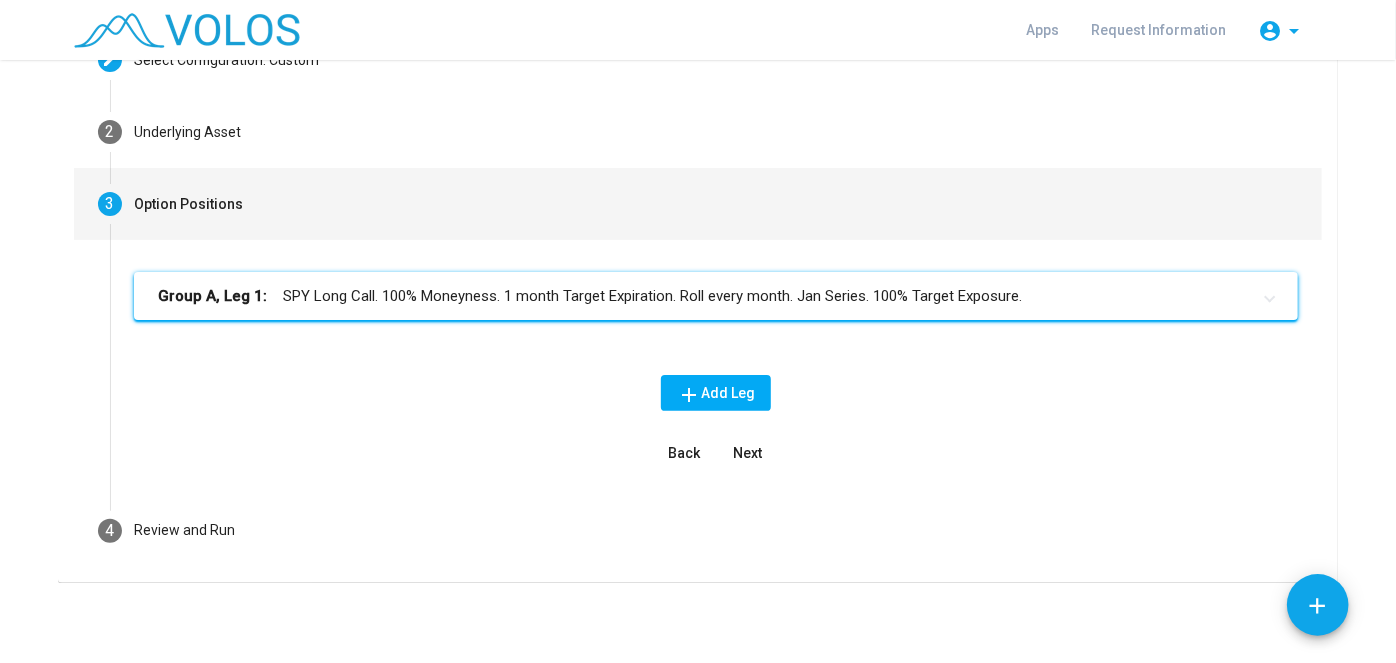 scroll, scrollTop: 130, scrollLeft: 0, axis: vertical 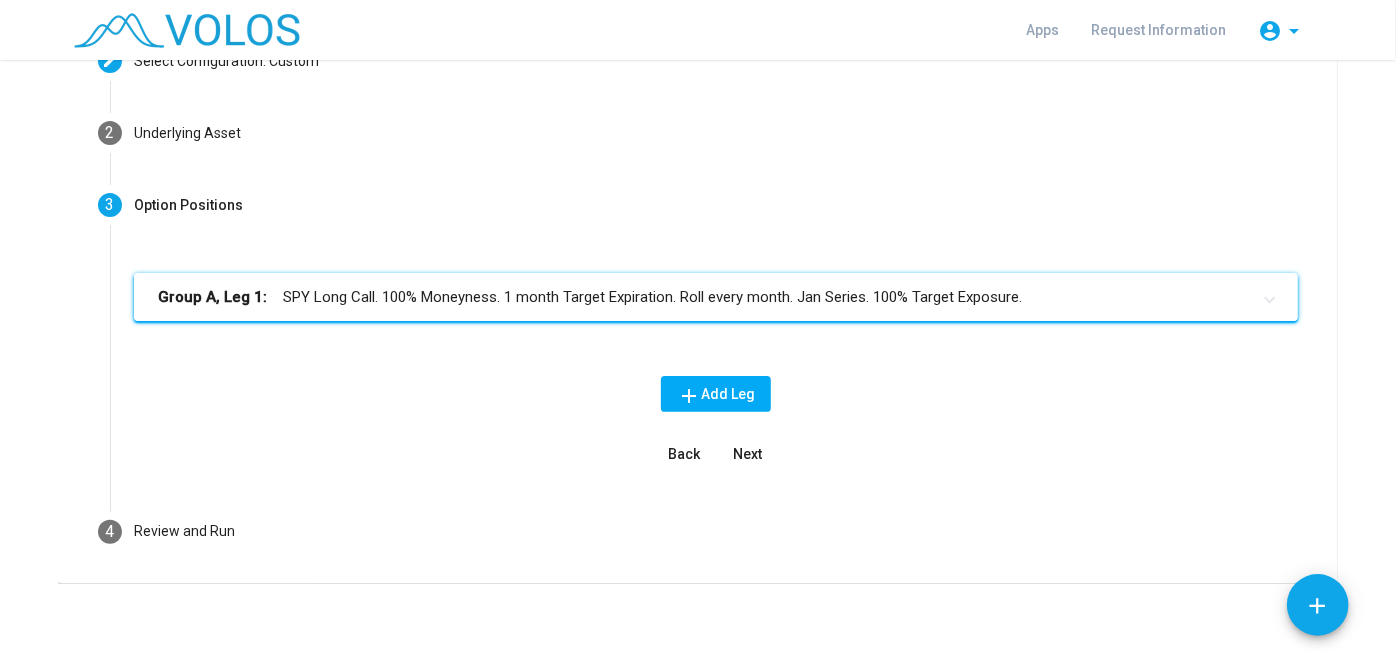 click on "Group A, Leg 1:   SPY Long Call. 100% Moneyness. 1 month Target Expiration. Roll every month. Jan Series. 100% Target Exposure." at bounding box center [704, 297] 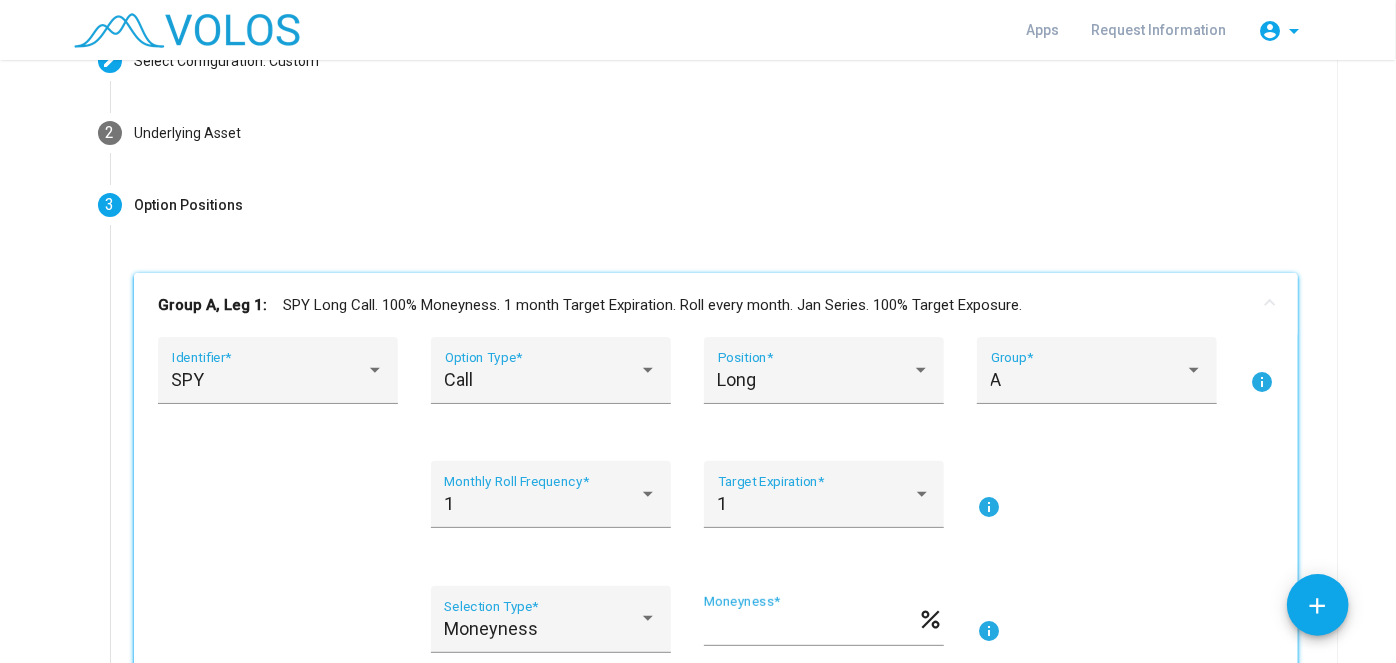 scroll, scrollTop: 261, scrollLeft: 0, axis: vertical 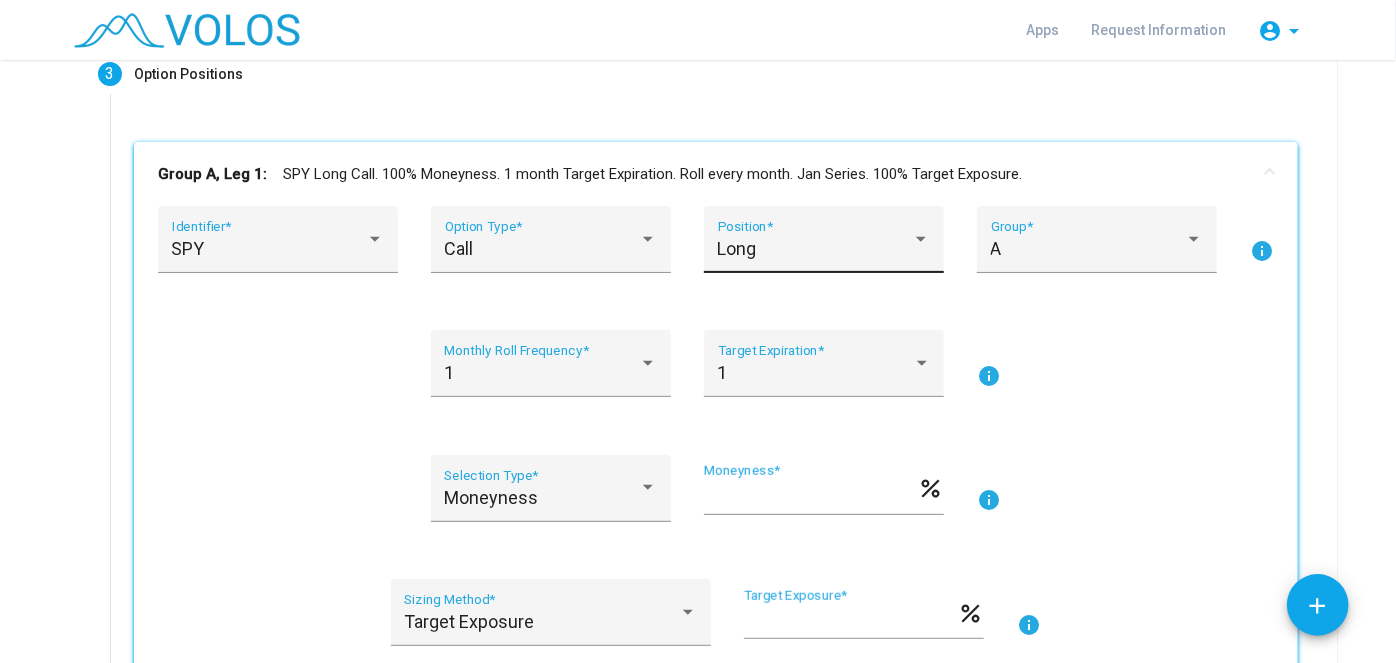 click on "Long" at bounding box center [737, 248] 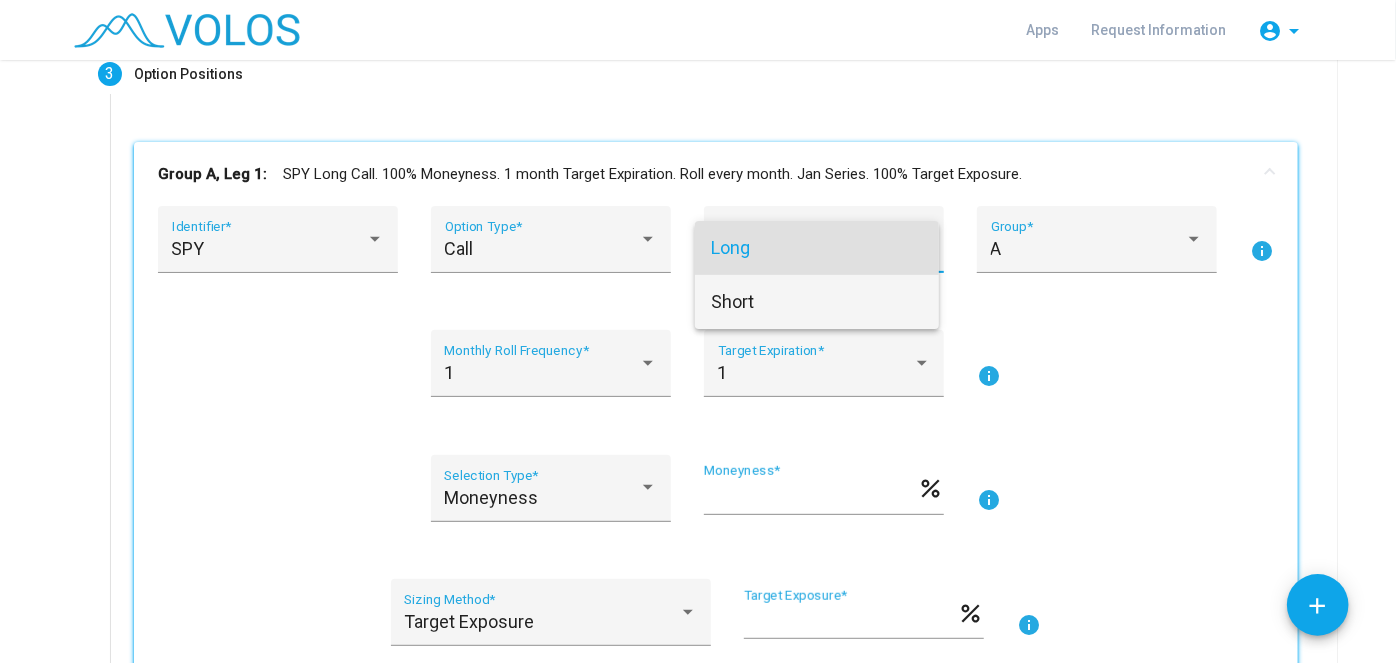 click on "Short" at bounding box center [817, 302] 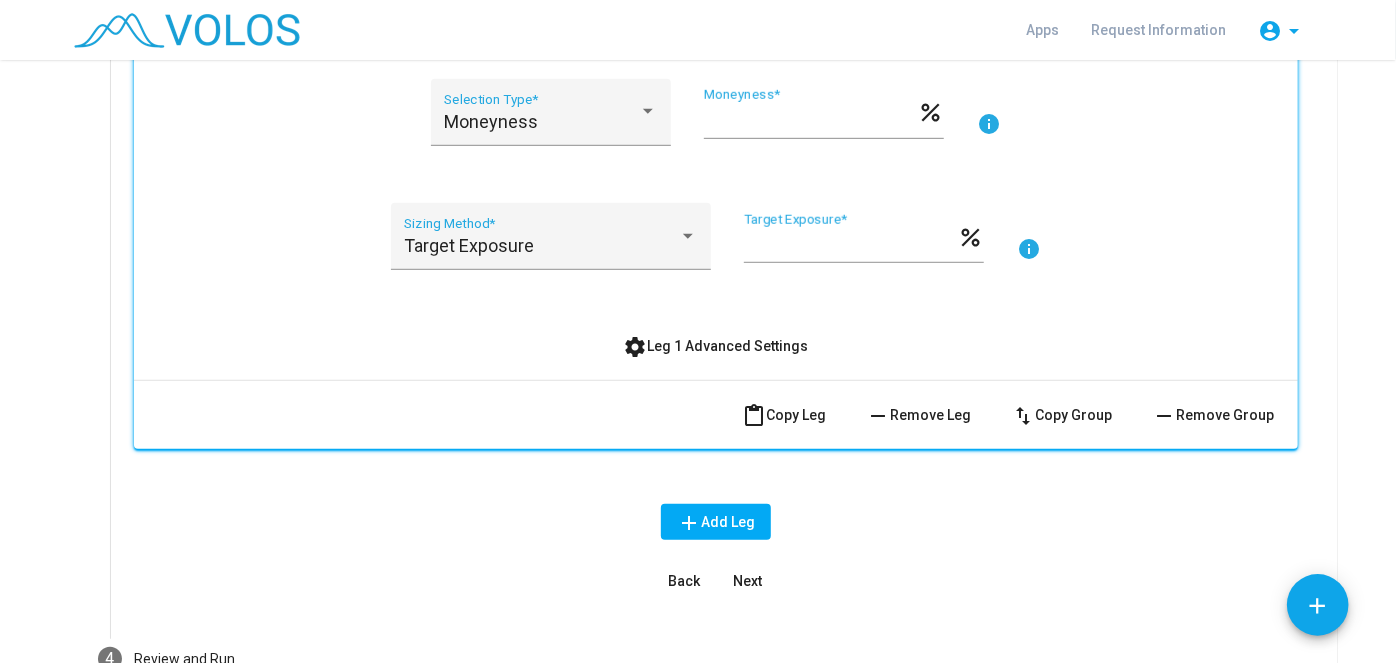 scroll, scrollTop: 636, scrollLeft: 0, axis: vertical 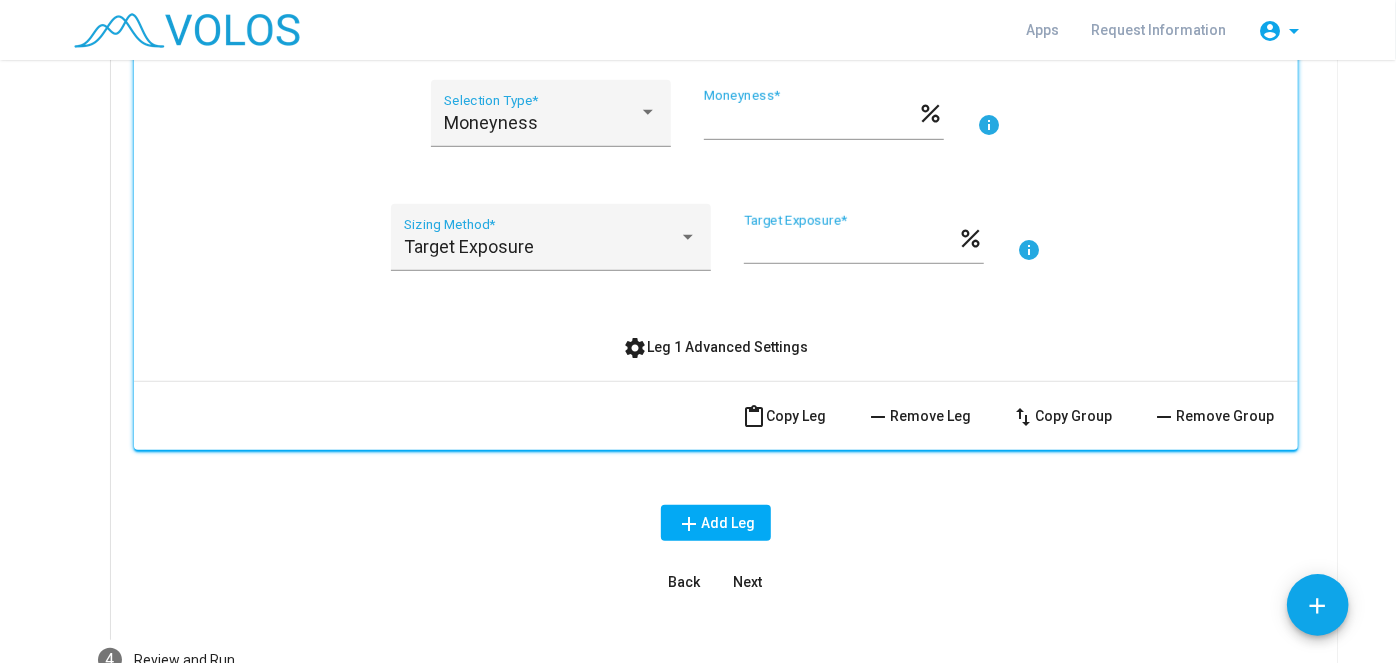 click on "settings  Leg 1 Advanced Settings" at bounding box center (716, 347) 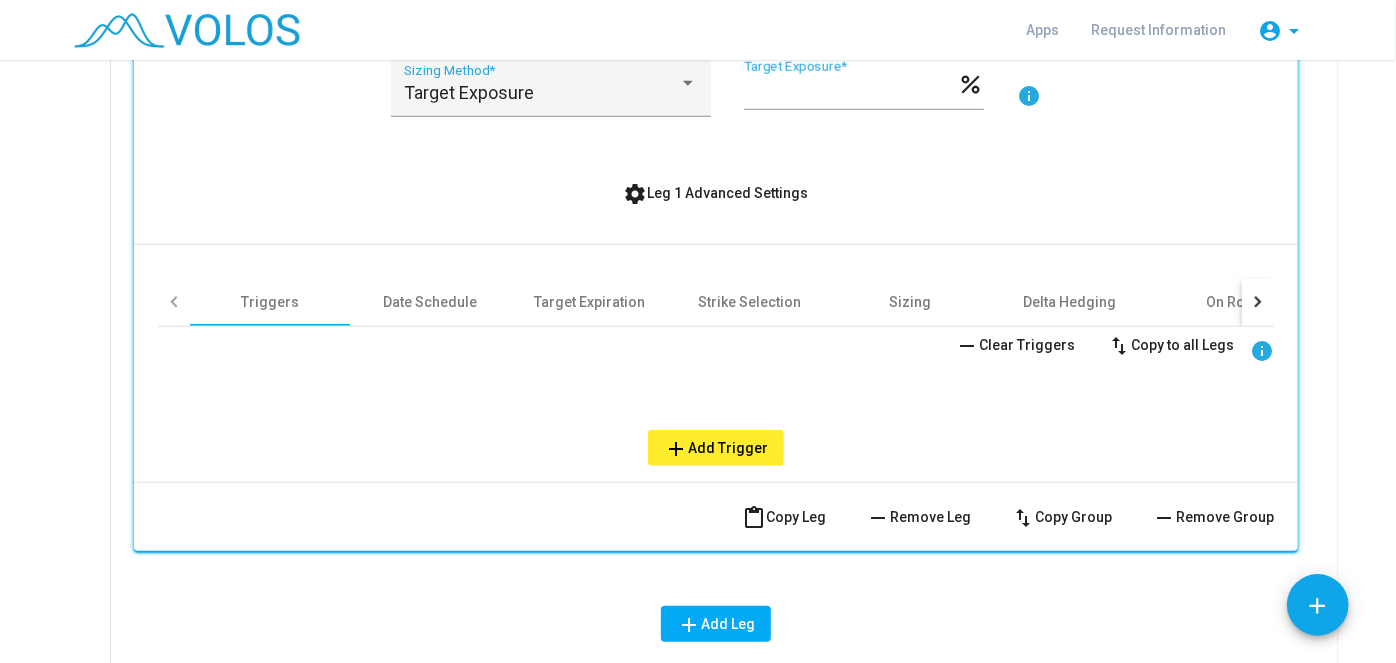 scroll, scrollTop: 792, scrollLeft: 0, axis: vertical 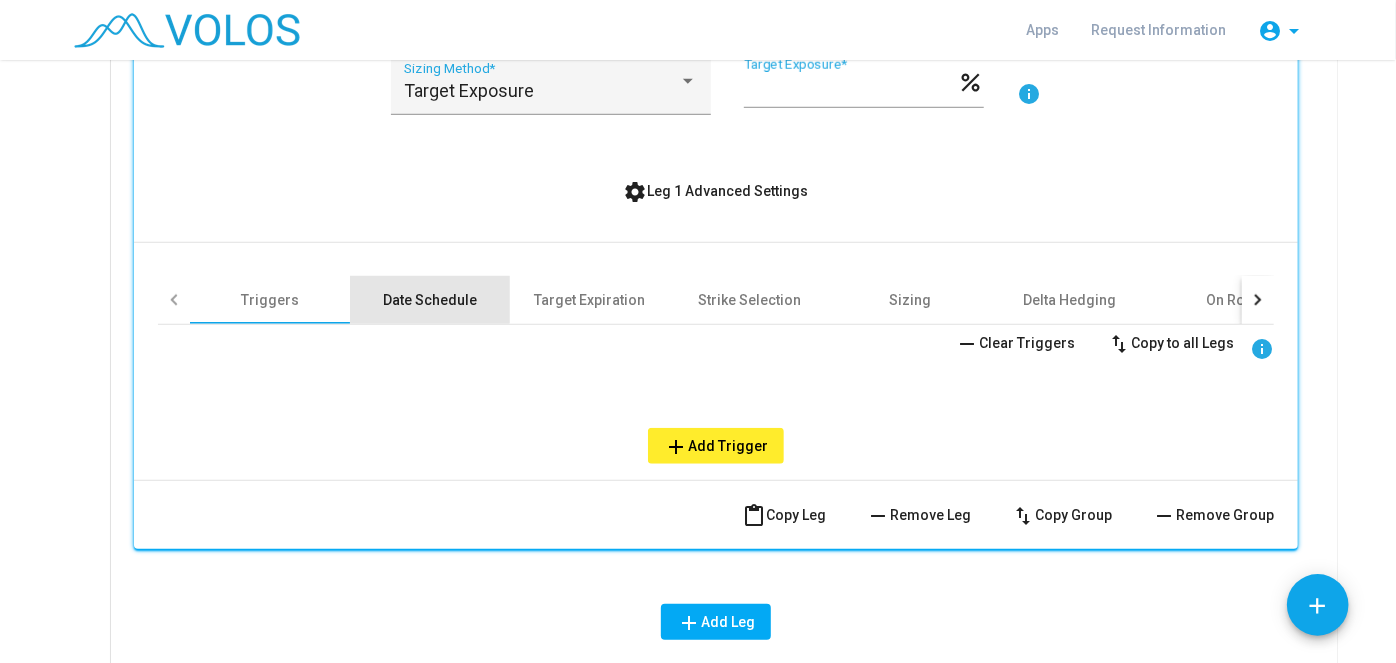 click on "Date Schedule" at bounding box center (430, 300) 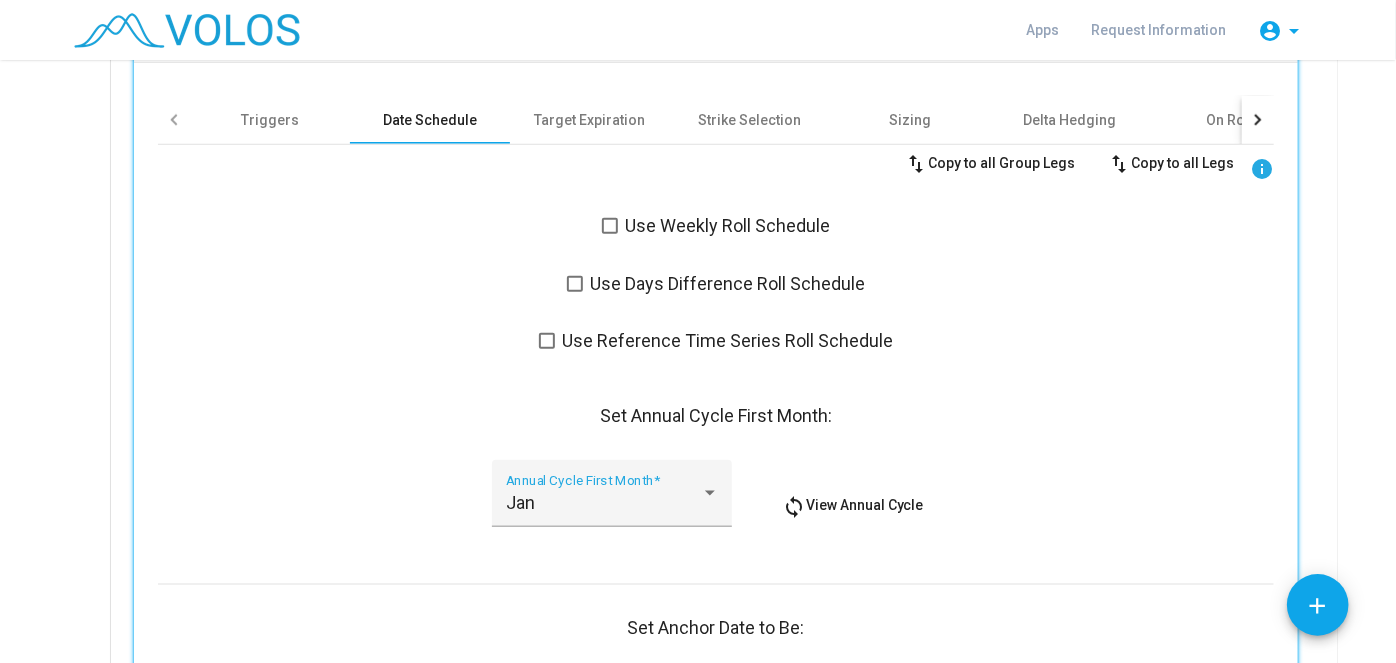 scroll, scrollTop: 933, scrollLeft: 0, axis: vertical 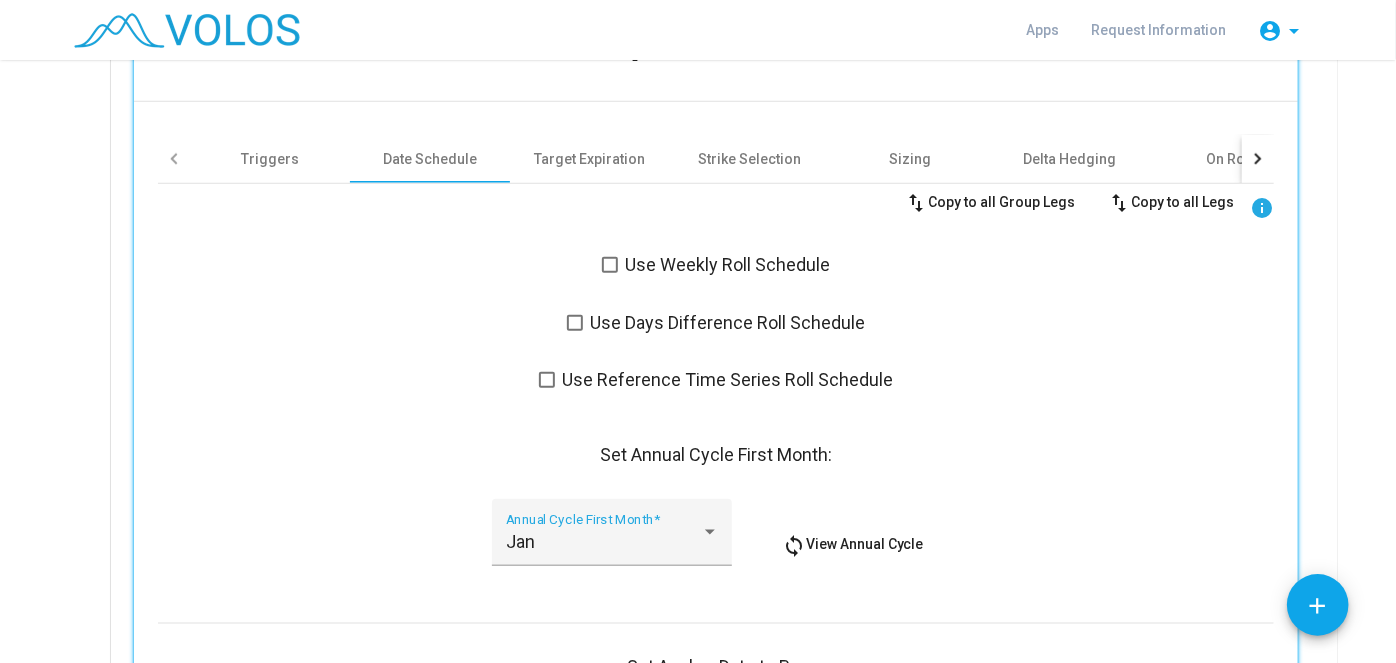 click at bounding box center (610, 265) 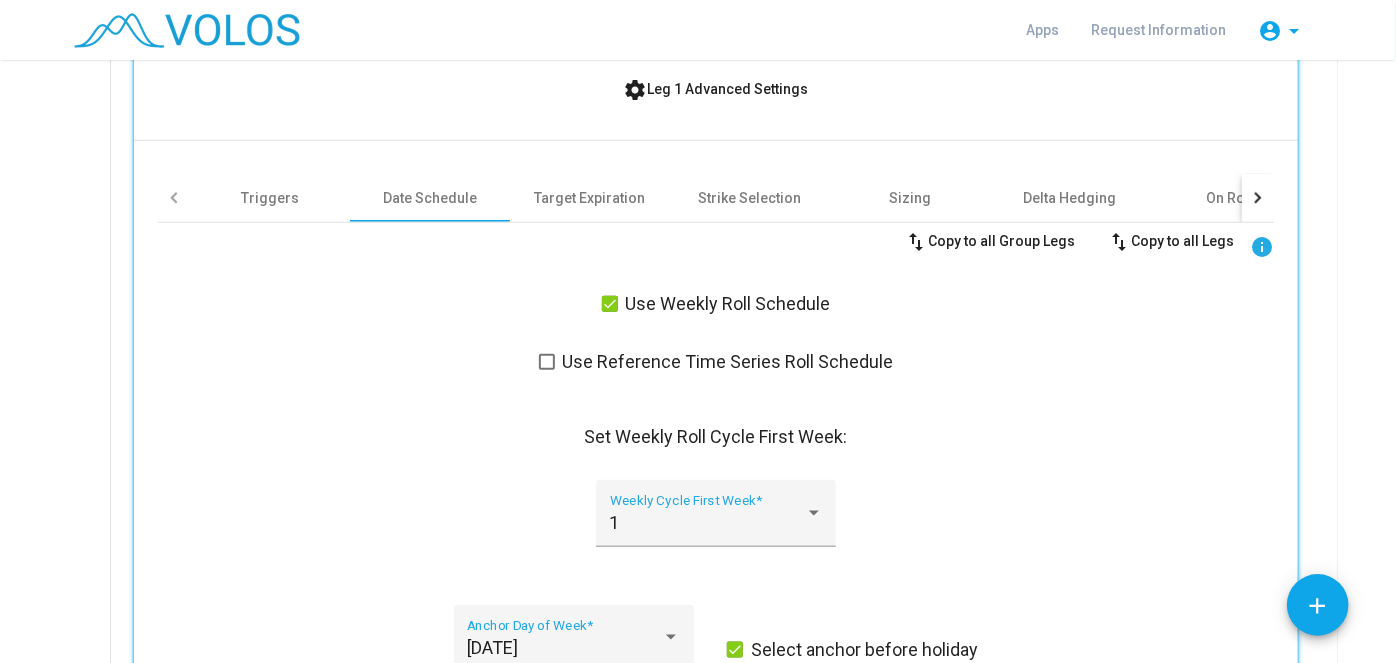 scroll, scrollTop: 897, scrollLeft: 0, axis: vertical 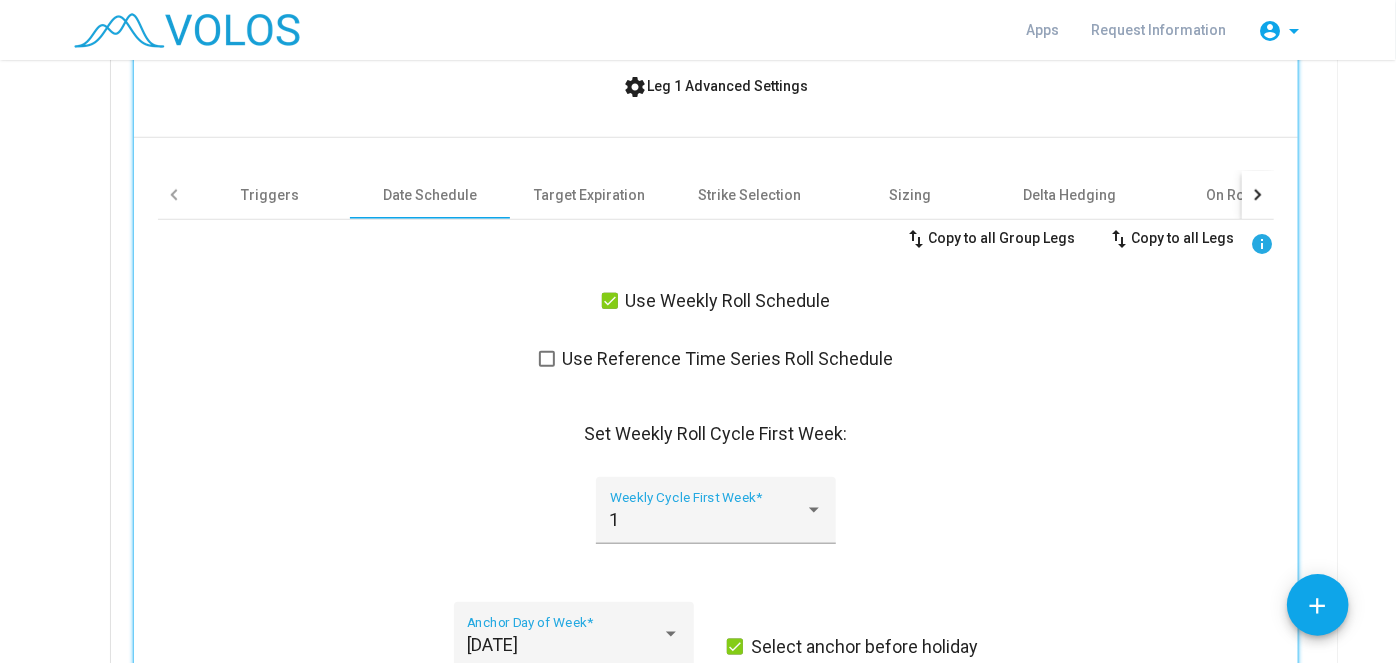 click at bounding box center (610, 301) 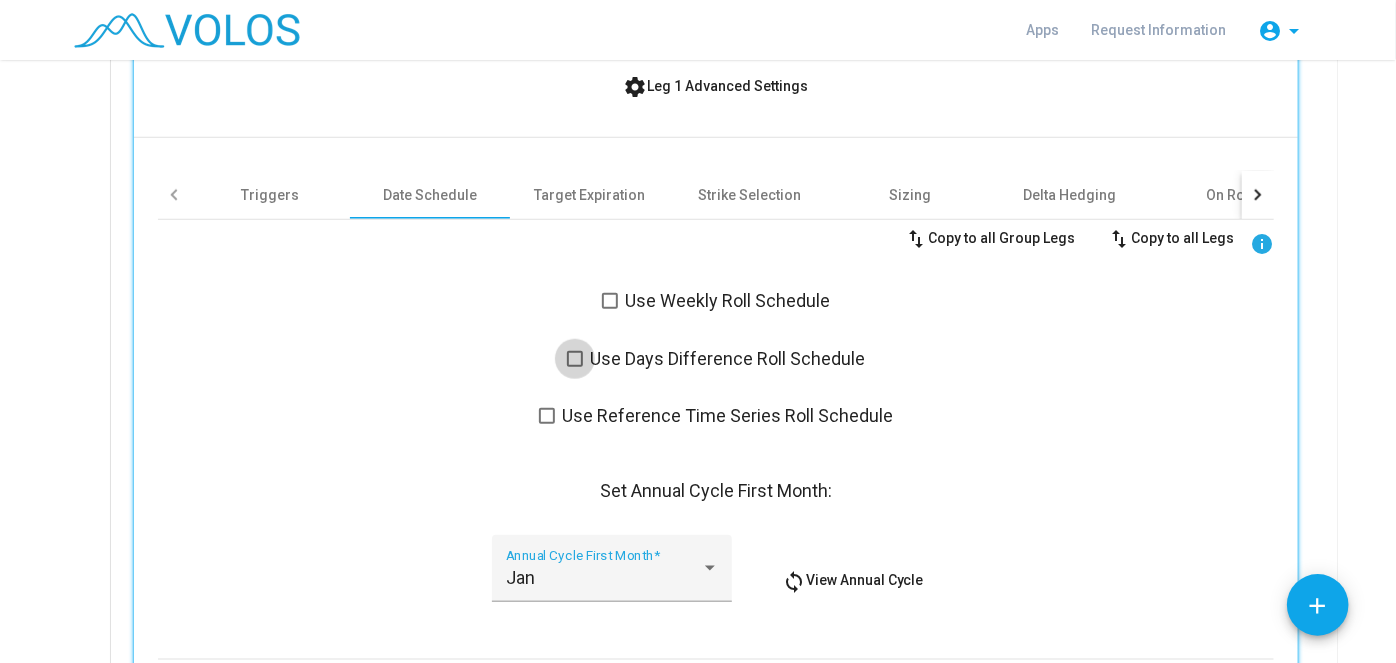 click at bounding box center (575, 359) 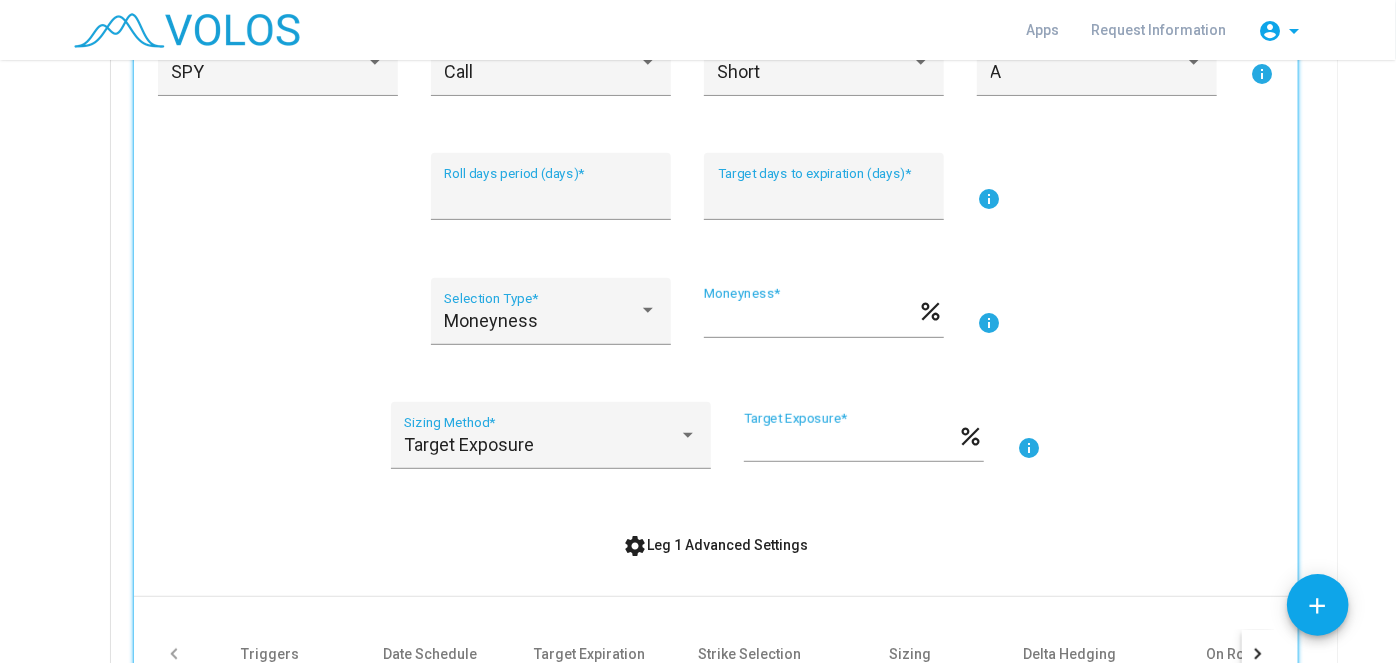scroll, scrollTop: 434, scrollLeft: 0, axis: vertical 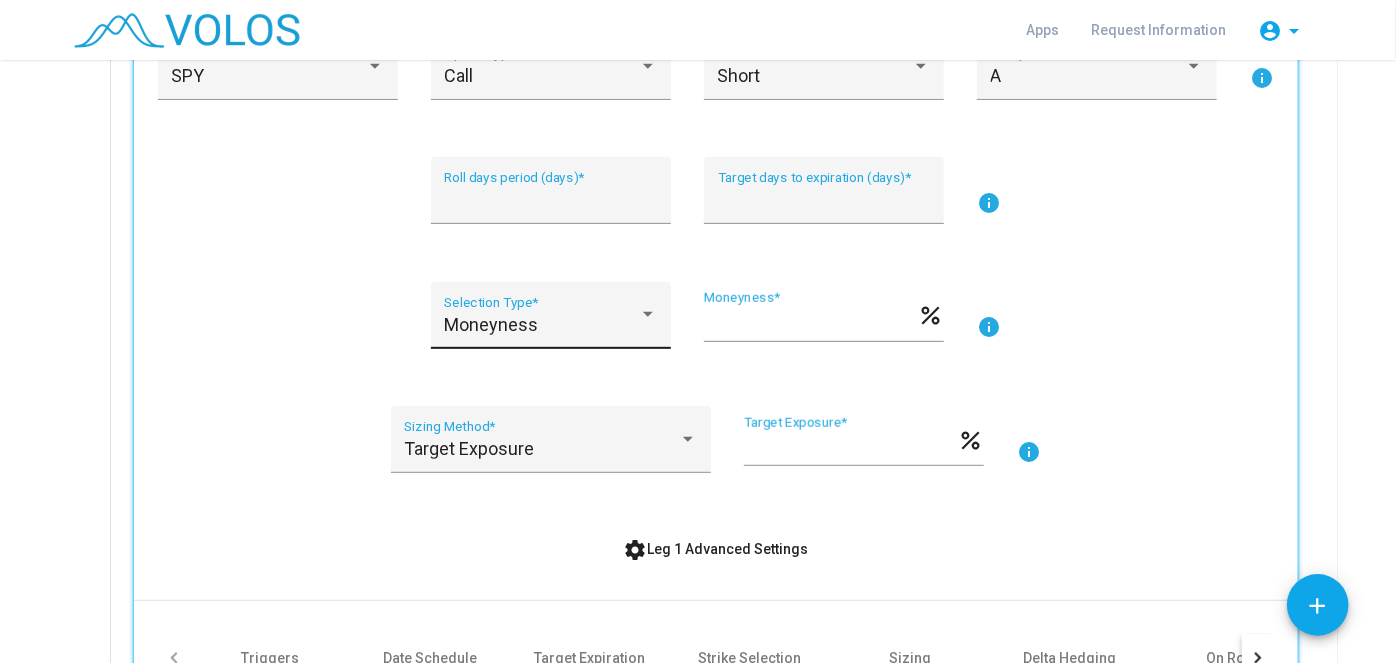 click on "Moneyness" at bounding box center [541, 325] 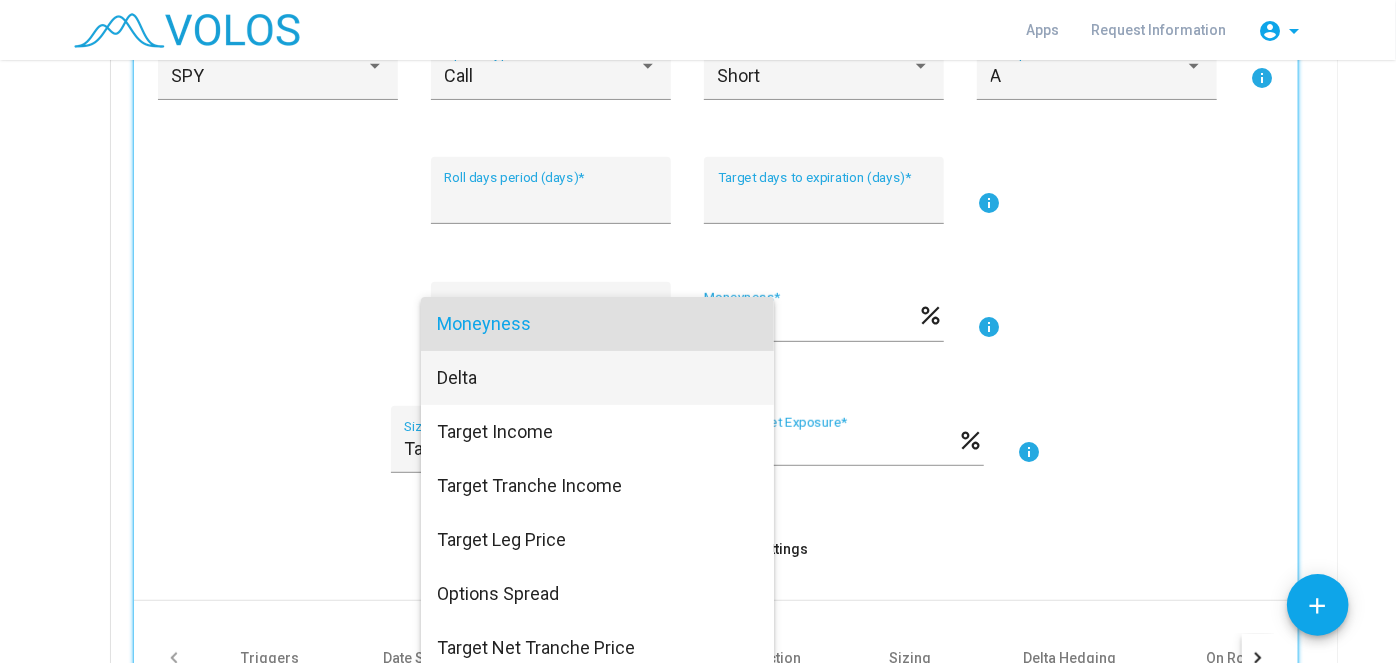 click on "Delta" at bounding box center (597, 378) 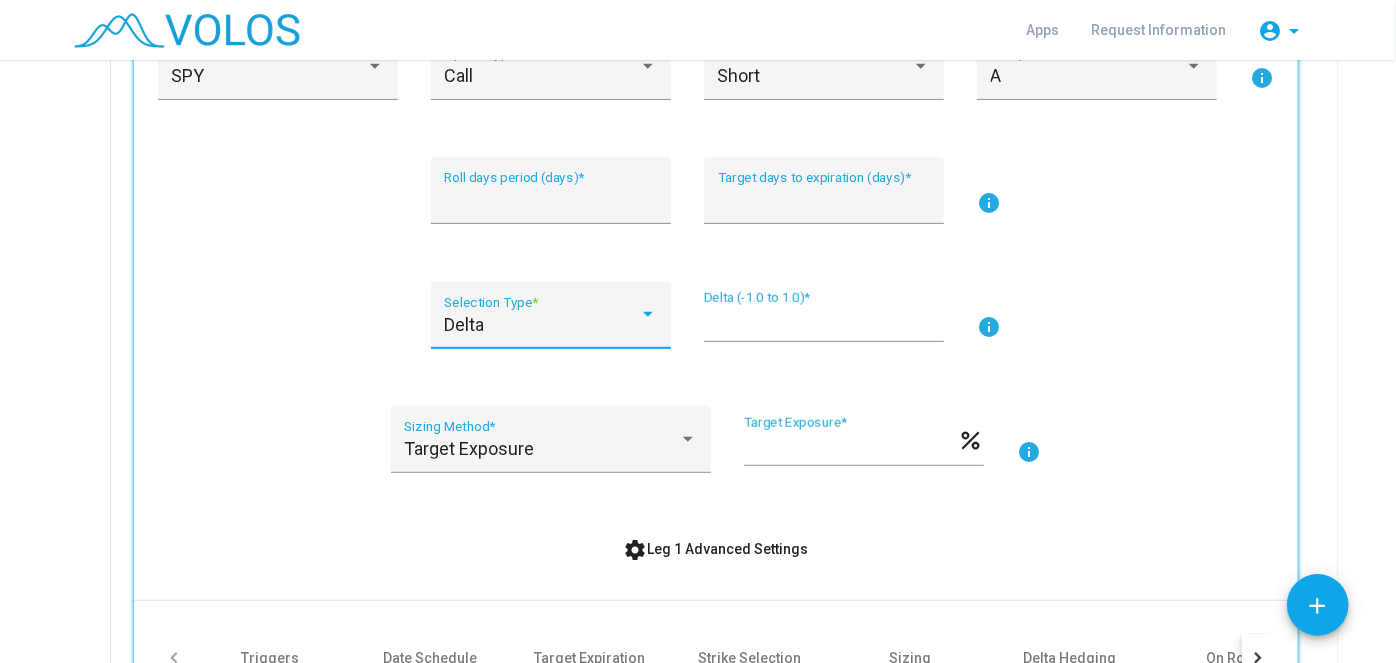 click on "*** Delta (-1.0 to 1.0)  *" at bounding box center (824, 316) 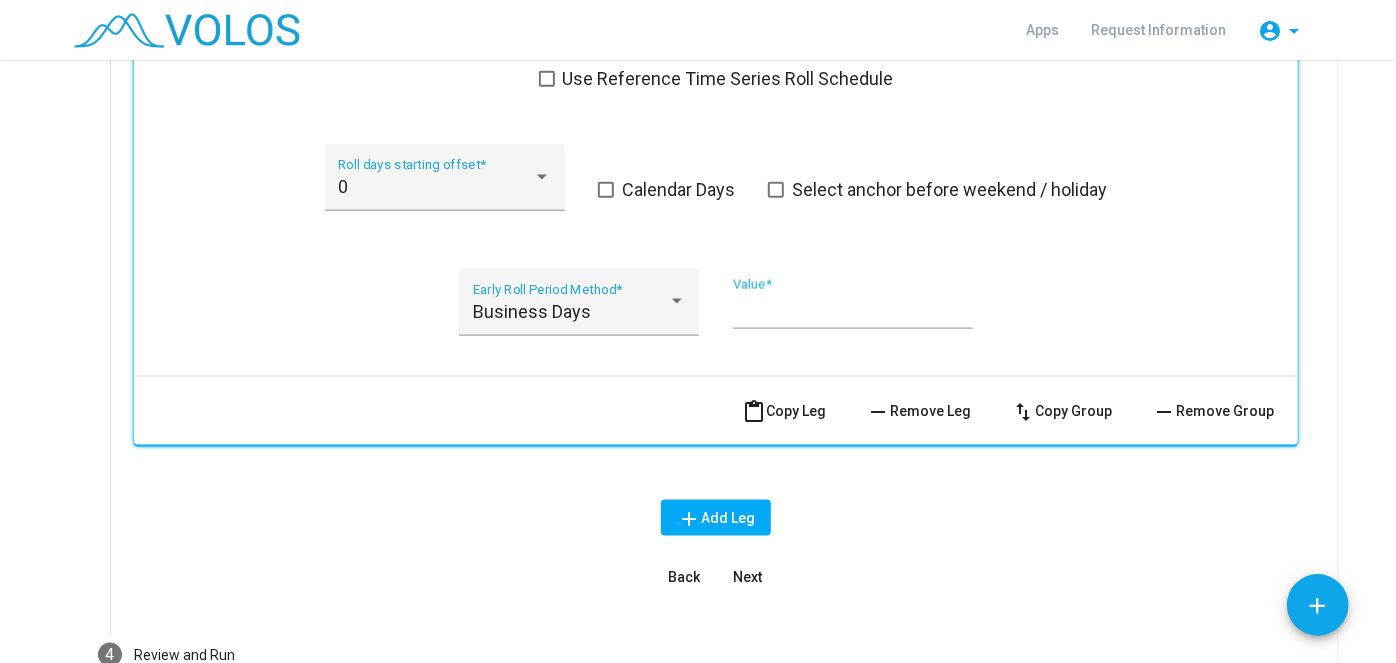 scroll, scrollTop: 1235, scrollLeft: 0, axis: vertical 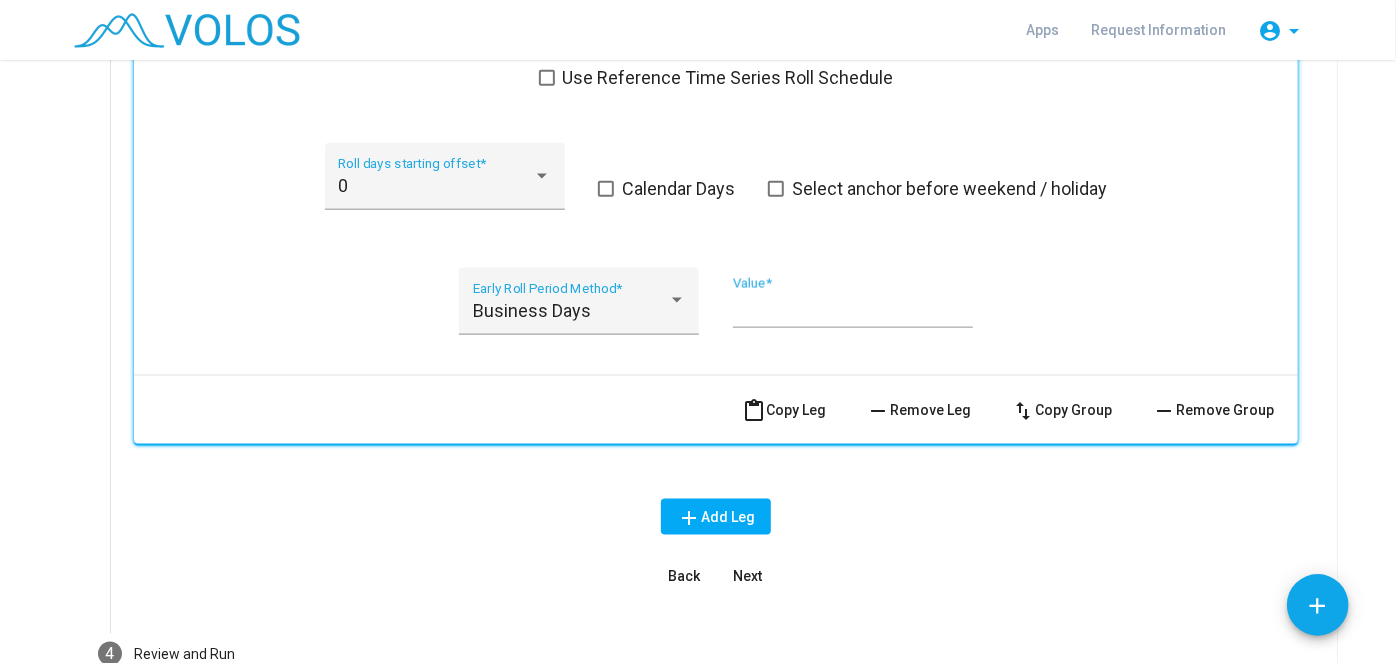 type on "***" 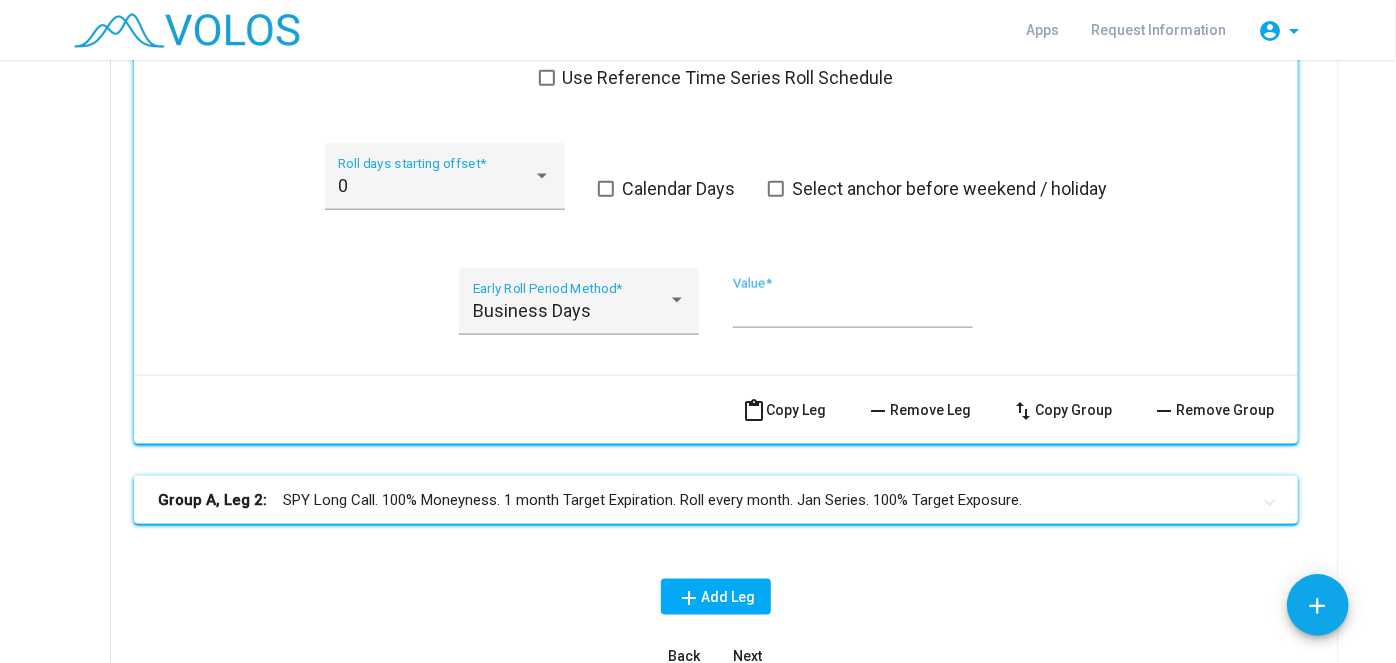 click on "Group A, Leg 2:   SPY Long Call. 100% Moneyness. 1 month Target Expiration. Roll every month. Jan Series. 100% Target Exposure." at bounding box center (704, 500) 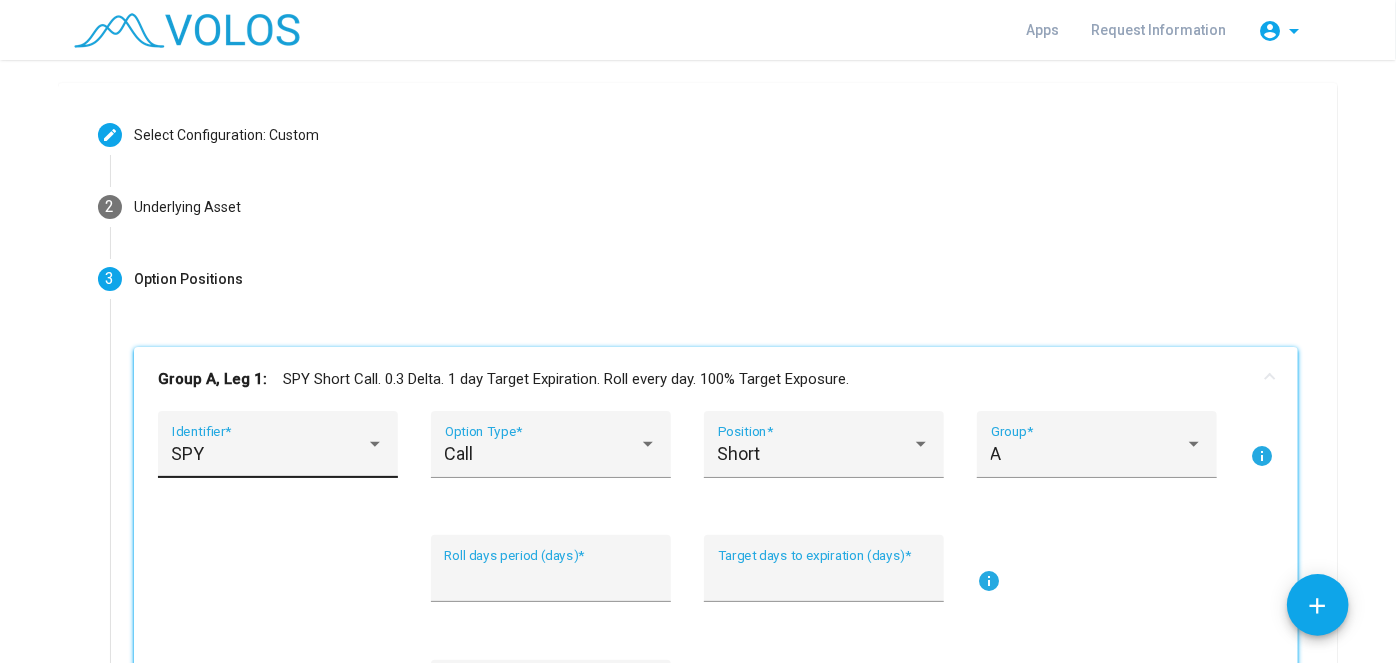 scroll, scrollTop: 55, scrollLeft: 0, axis: vertical 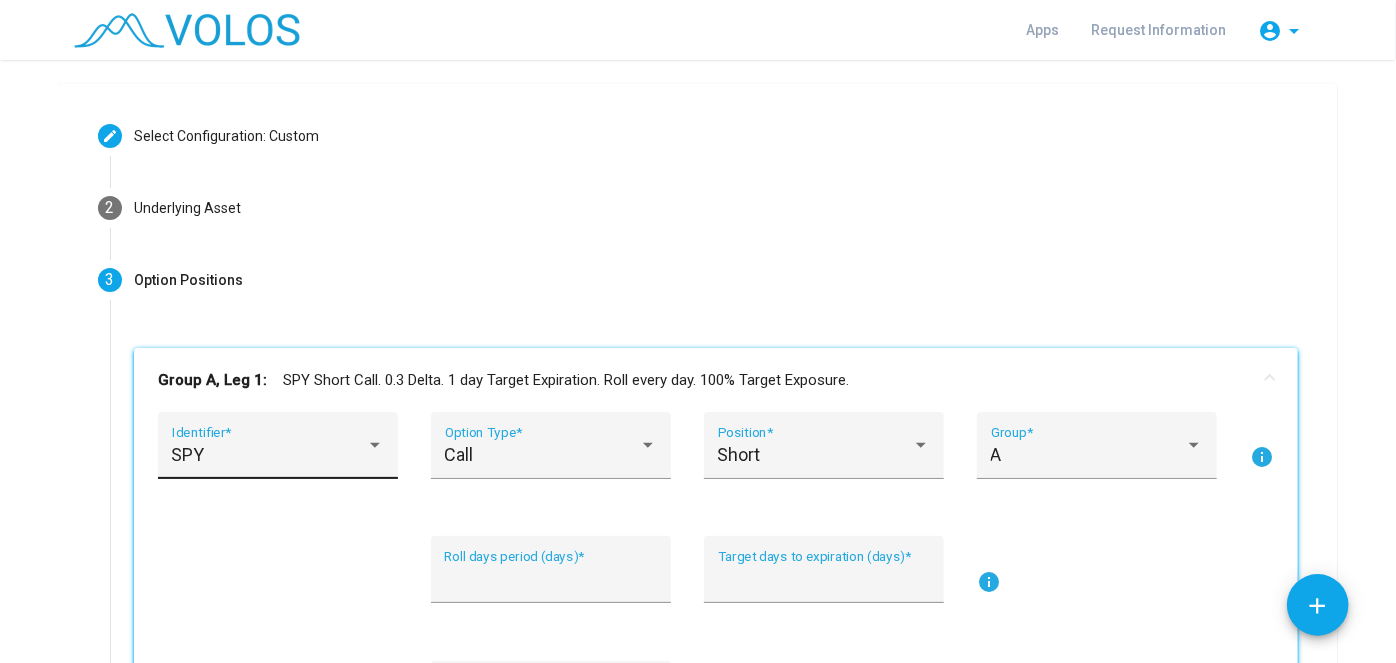 click on "SPY" at bounding box center [269, 455] 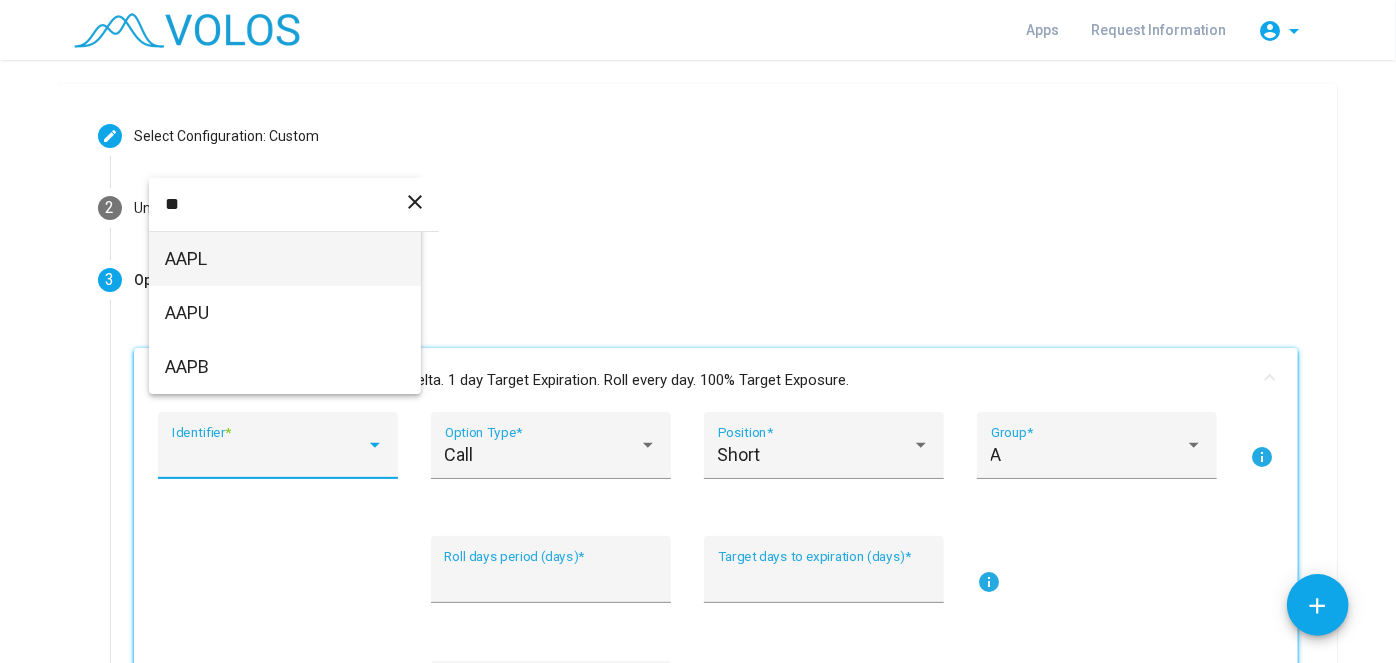 type on "**" 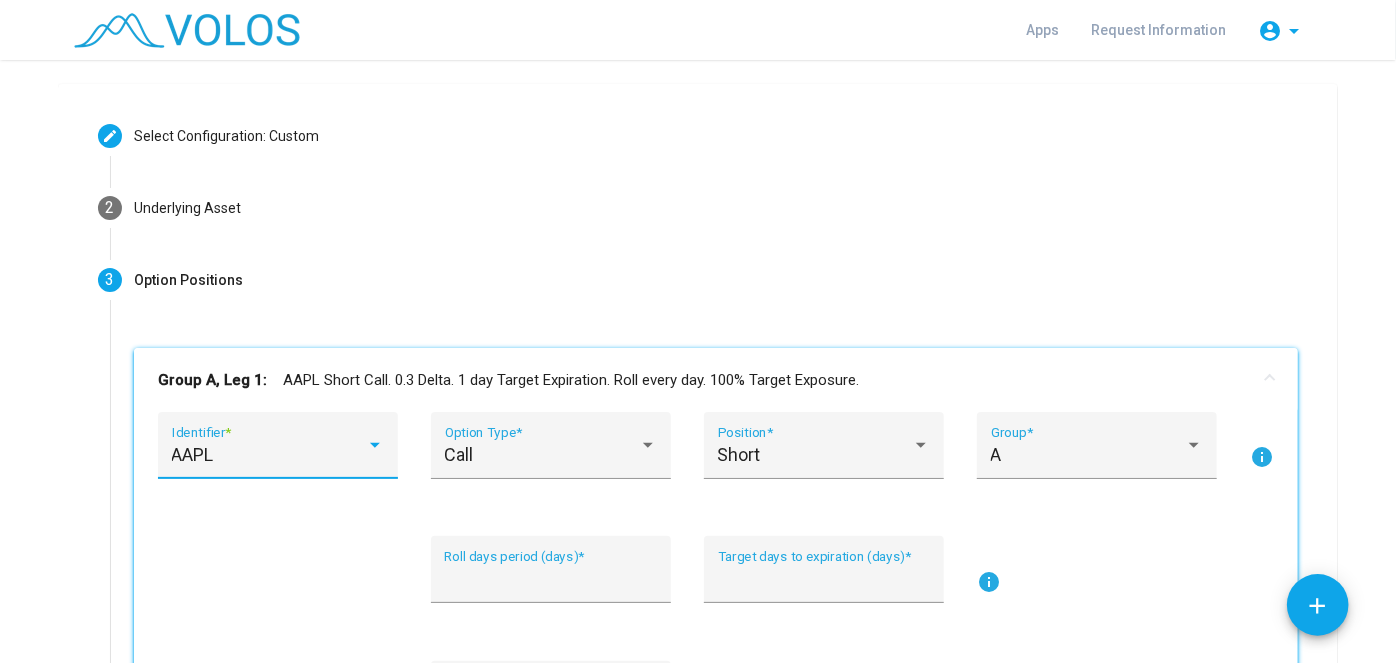 click on "Group A, Leg 1:   AAPL Short Call. 0.3 Delta. 1 day Target Expiration. Roll every day. 100% Target Exposure." at bounding box center (716, 380) 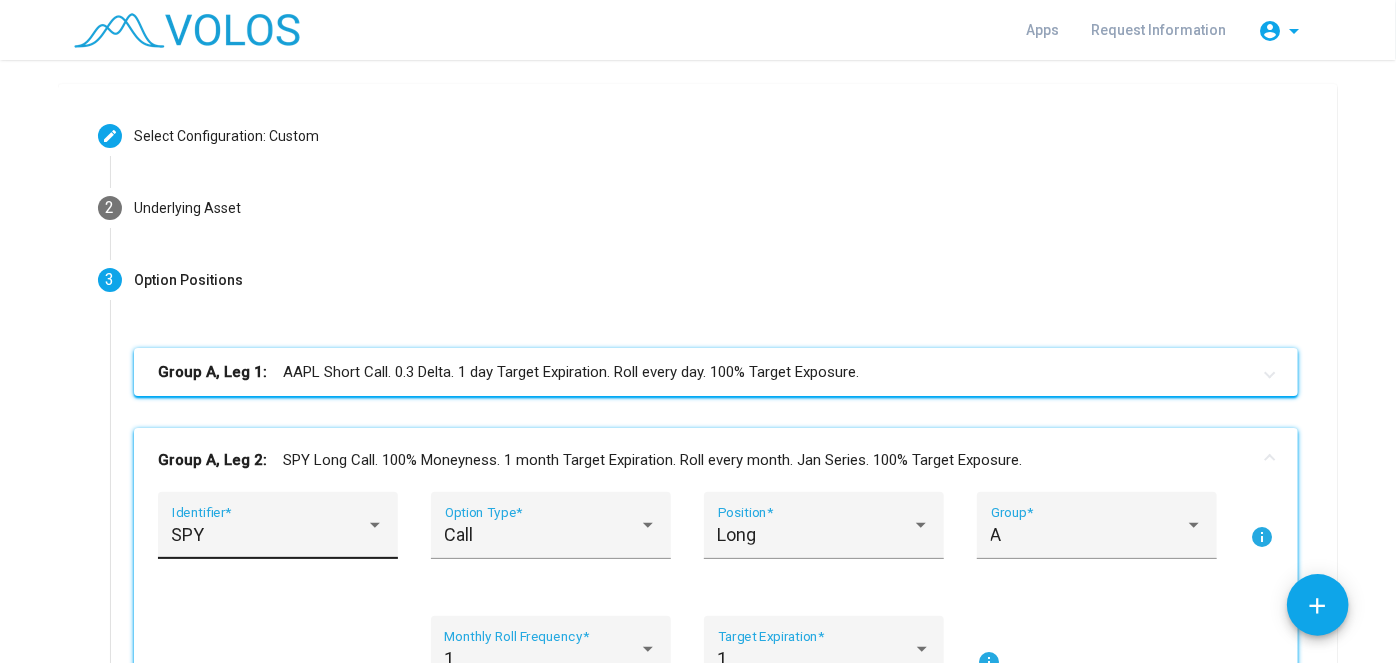 click on "SPY" at bounding box center [269, 535] 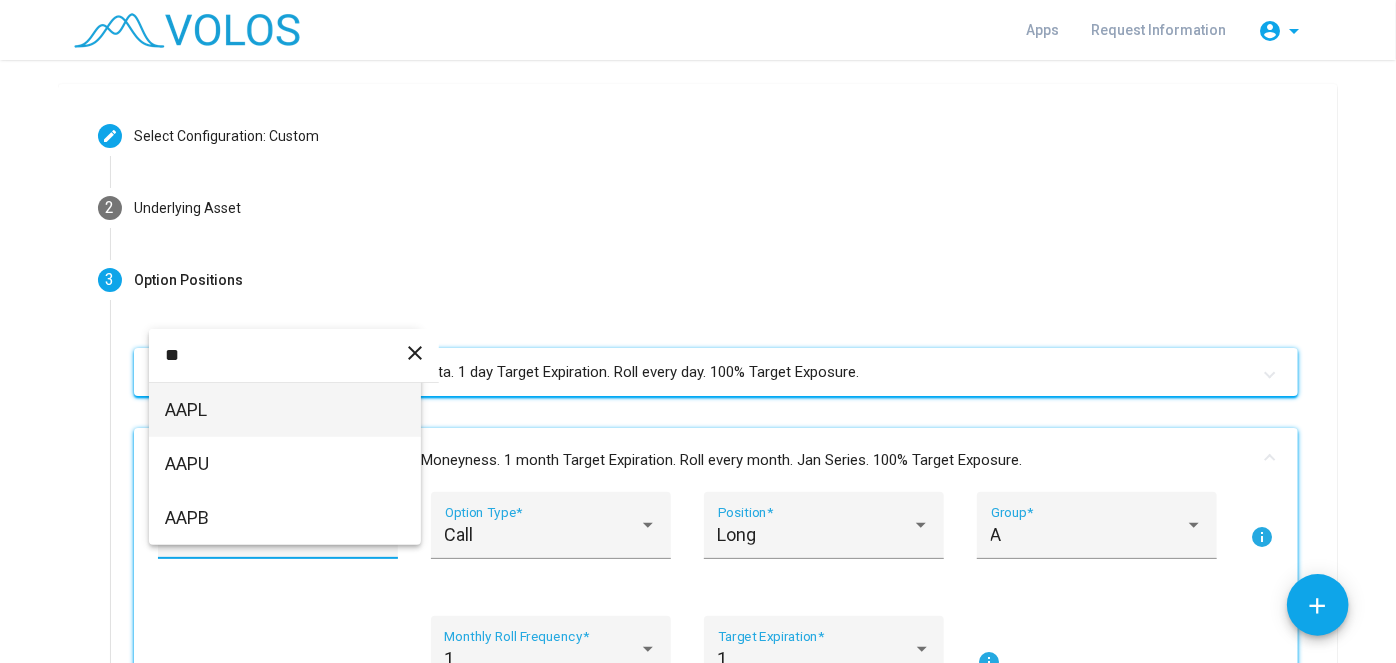 type on "**" 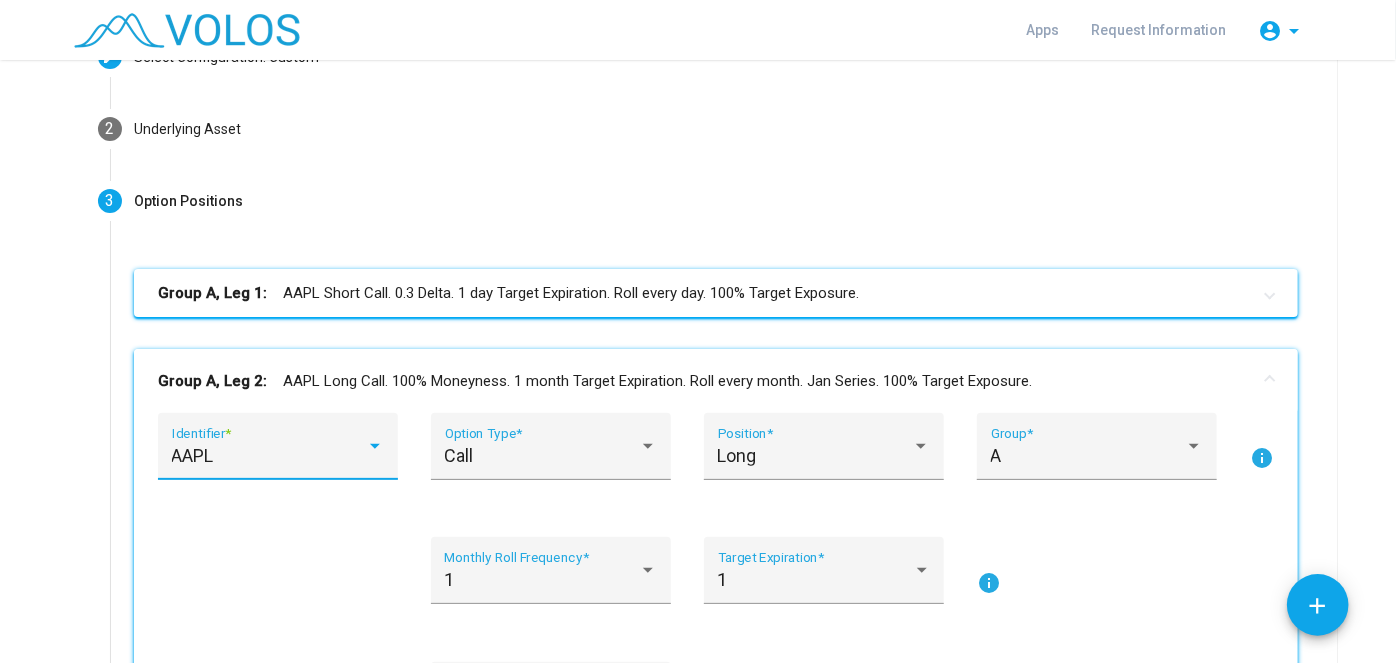 scroll, scrollTop: 135, scrollLeft: 0, axis: vertical 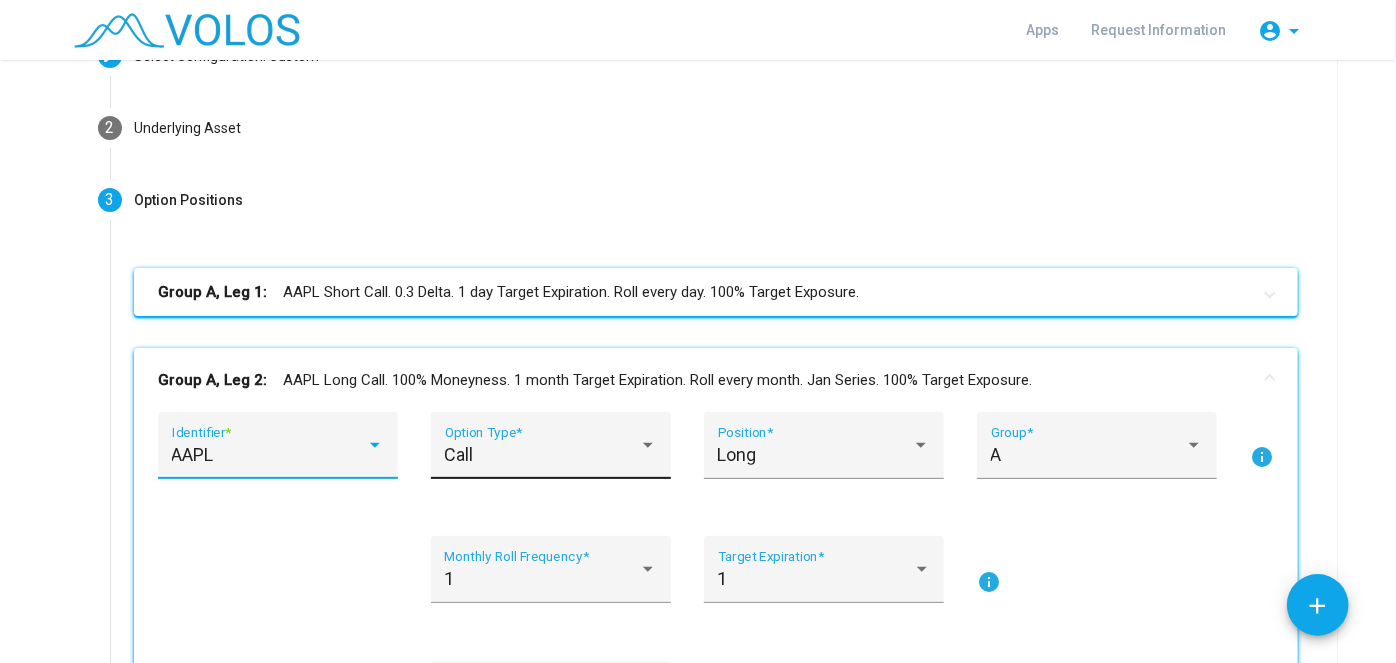 click on "Call Option Type  *" at bounding box center (551, 445) 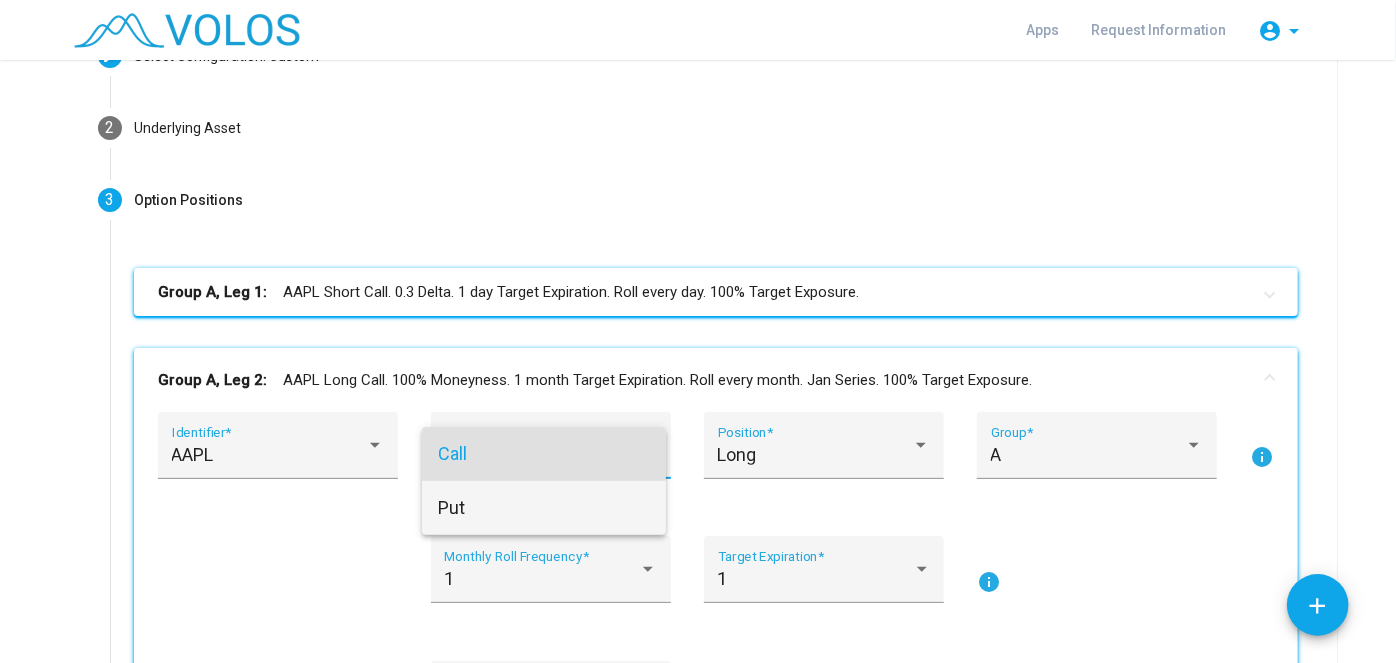 click on "Put" at bounding box center (544, 508) 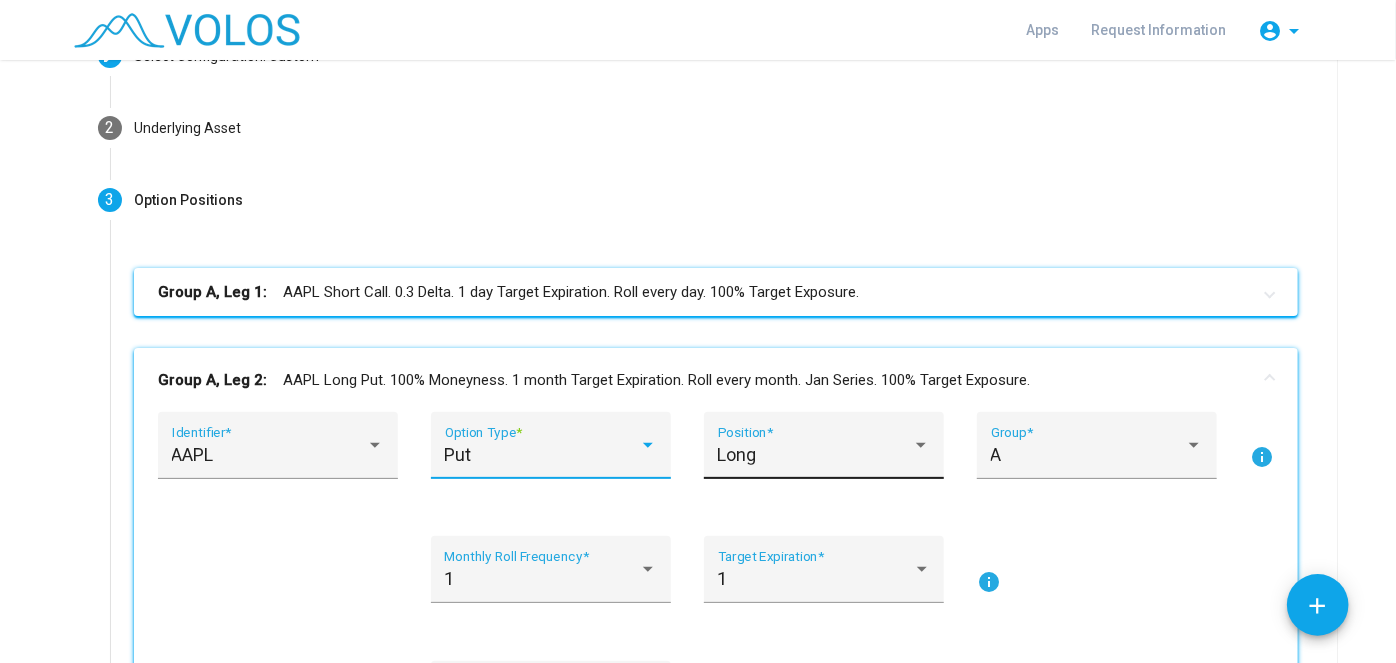 click on "Long Position  *" at bounding box center [824, 452] 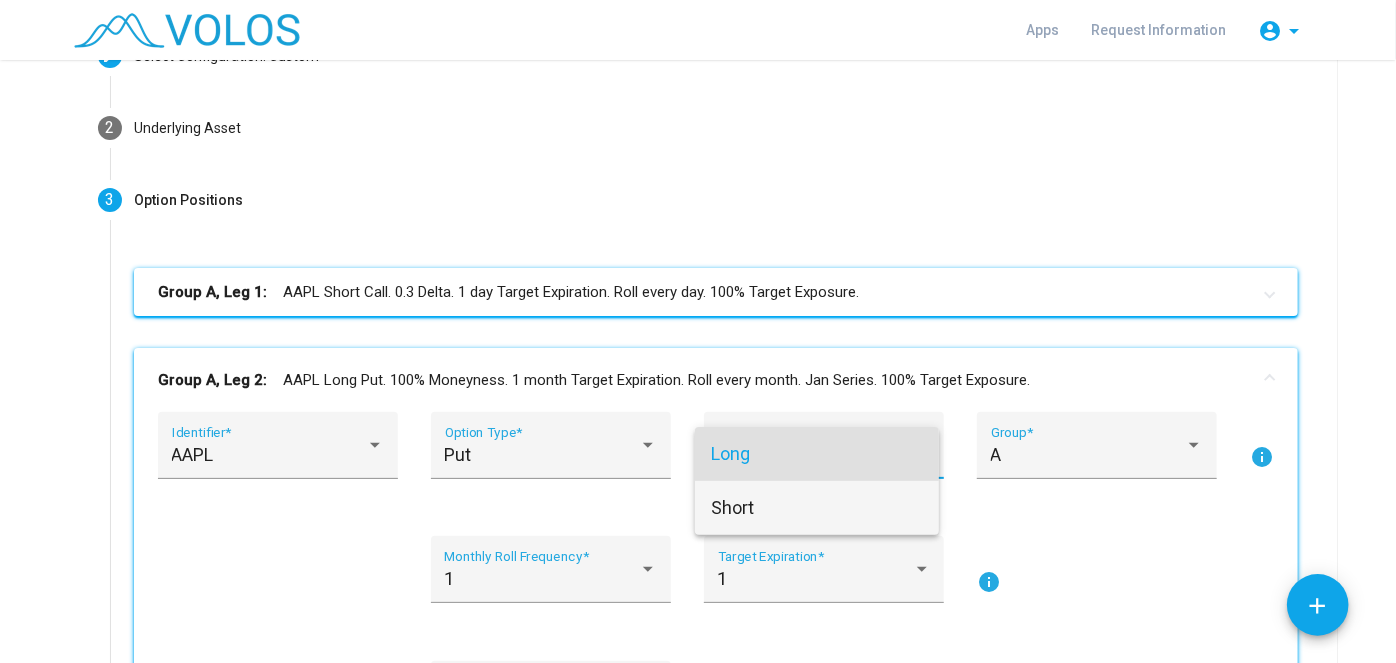 click on "Short" at bounding box center (817, 508) 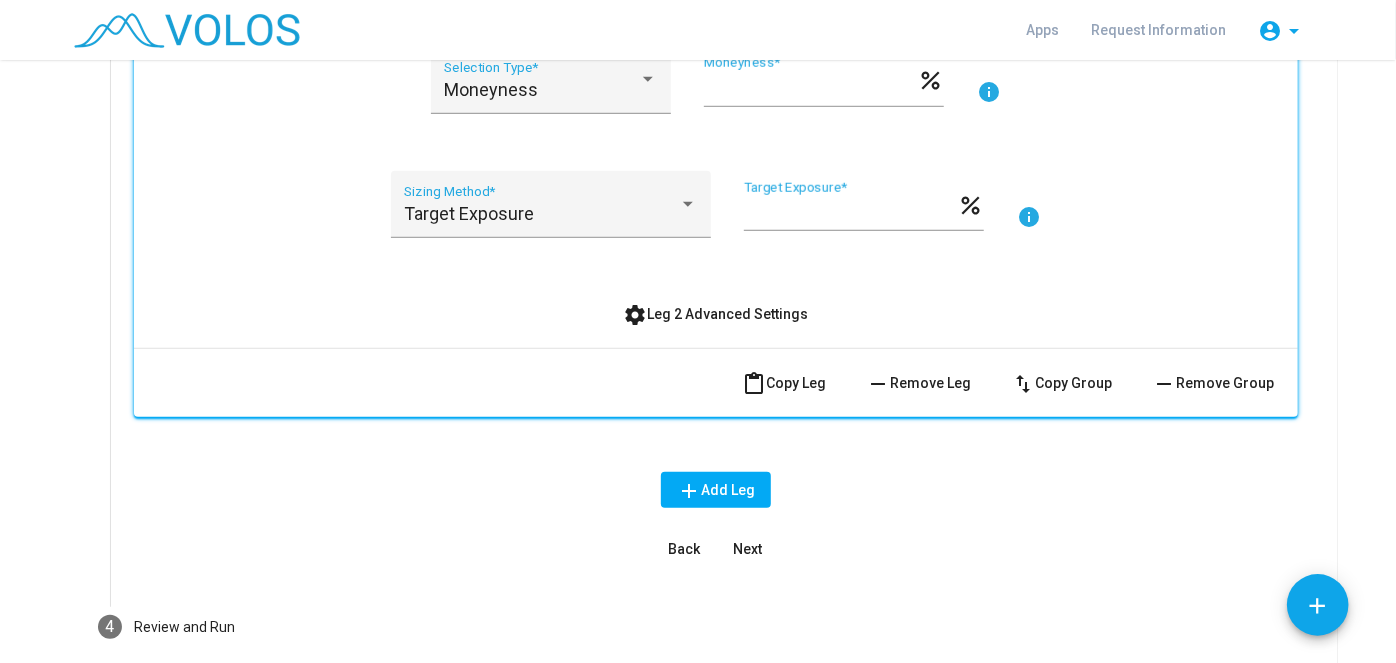 scroll, scrollTop: 753, scrollLeft: 0, axis: vertical 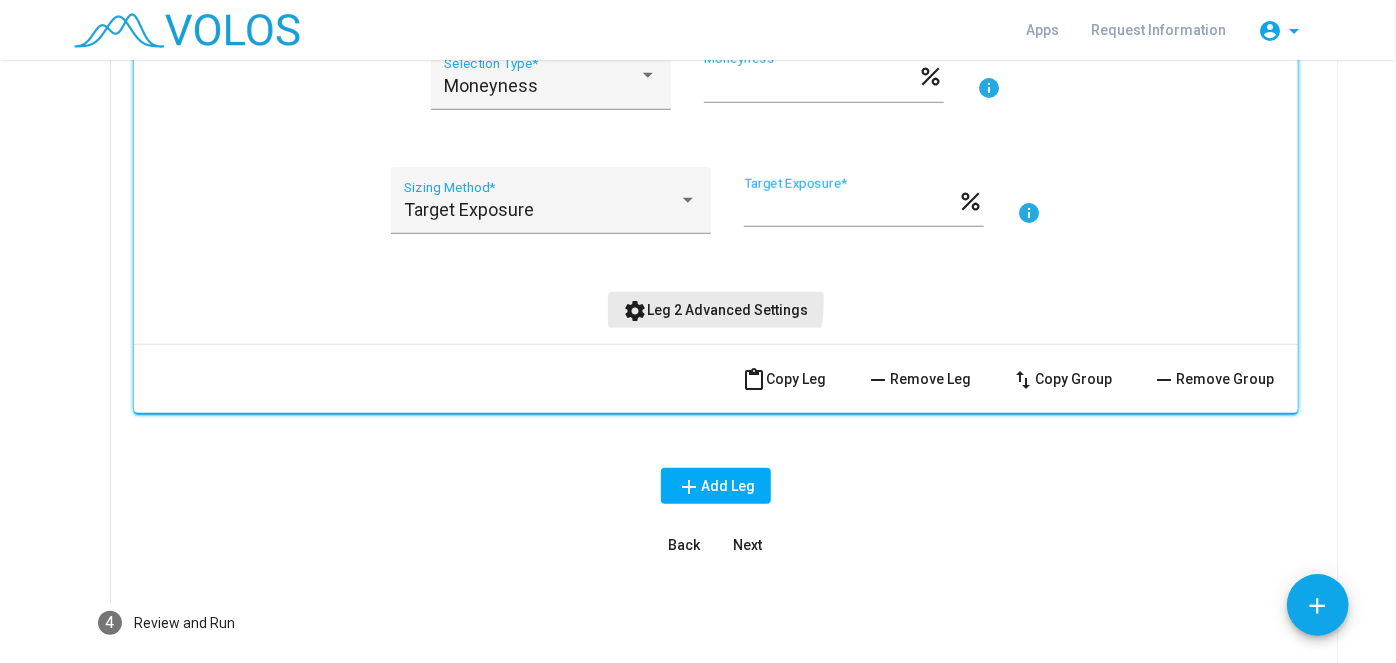 click on "settings  Leg 2 Advanced Settings" at bounding box center [716, 310] 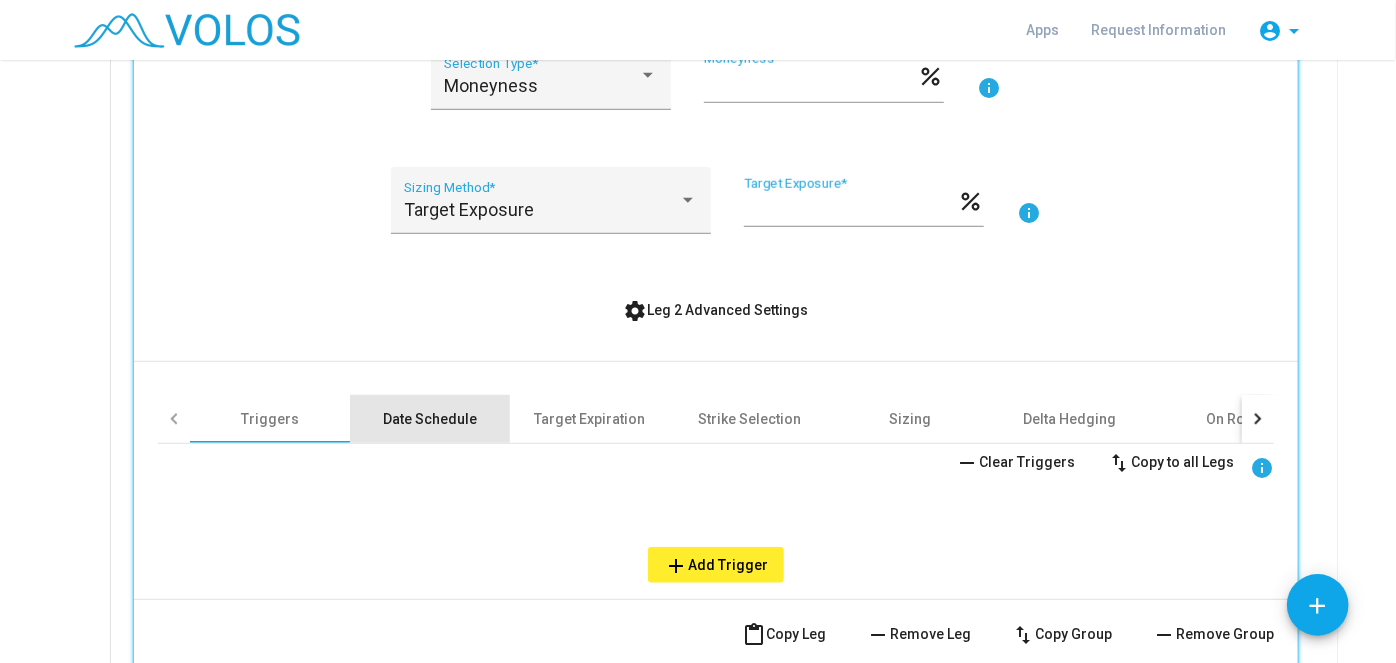 click on "Date Schedule" at bounding box center [430, 419] 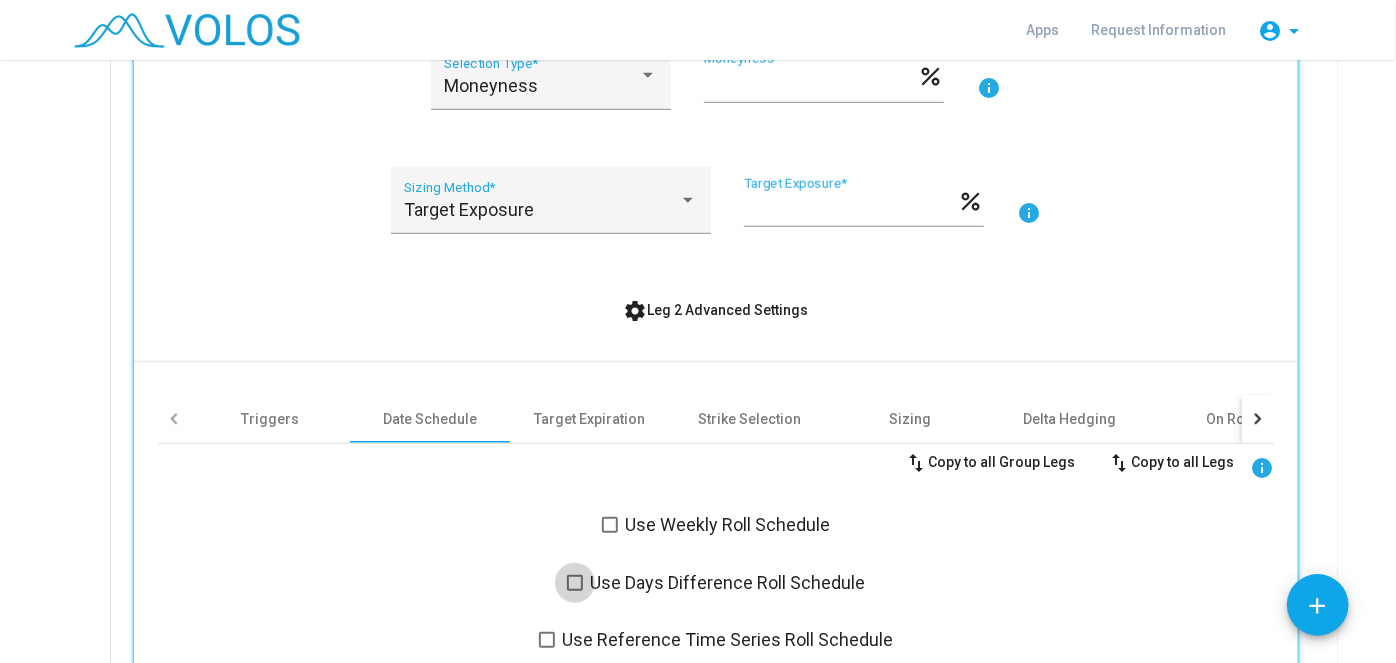 click at bounding box center (575, 583) 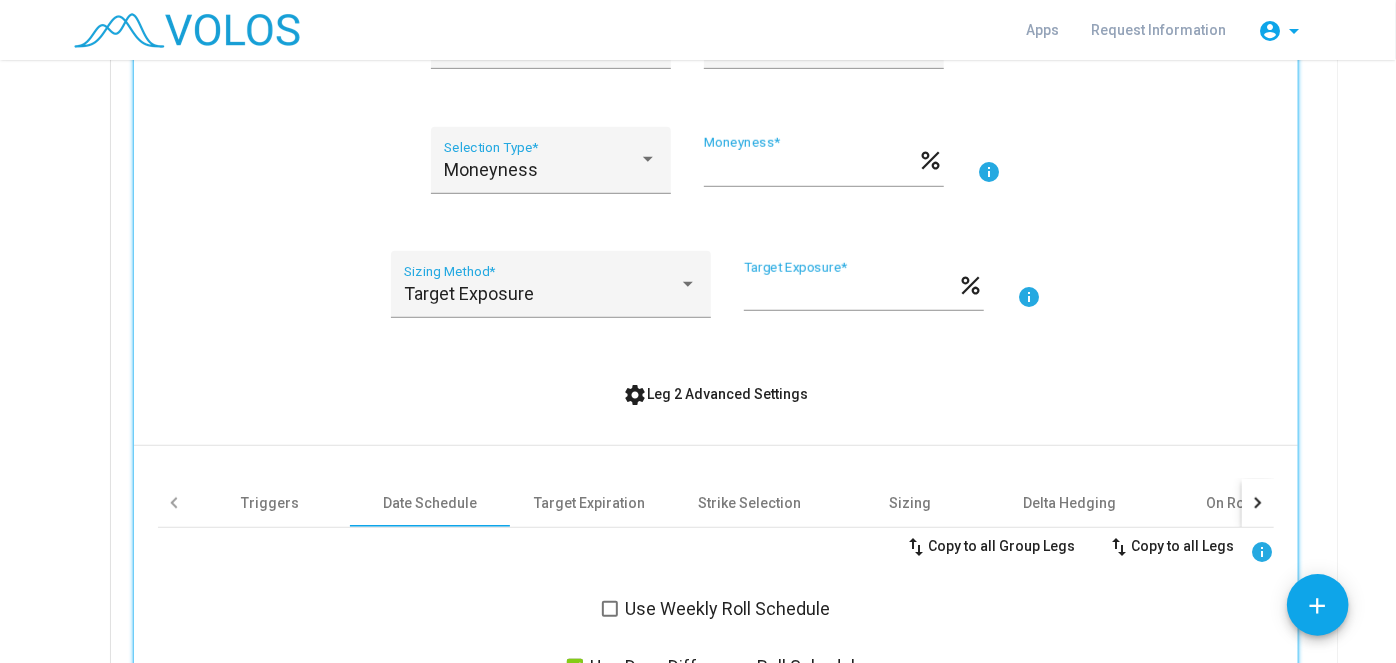 scroll, scrollTop: 668, scrollLeft: 0, axis: vertical 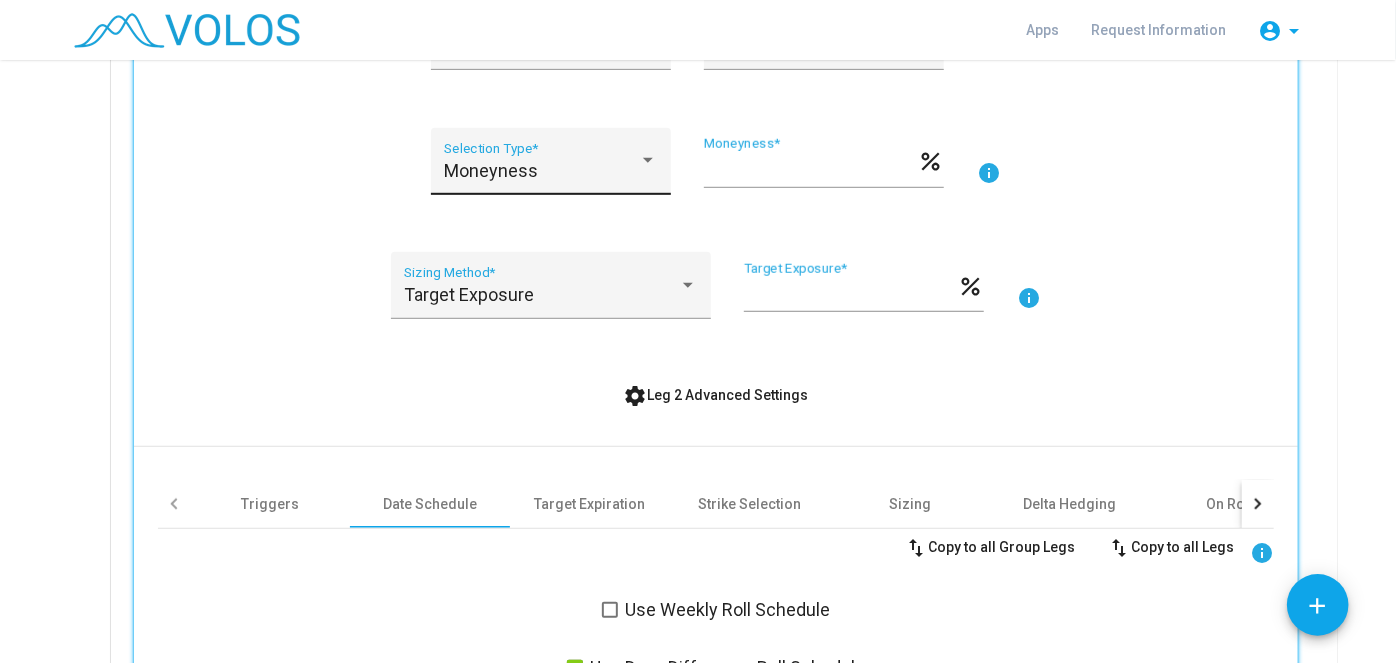 click on "Moneyness Selection Type  *" at bounding box center [550, 167] 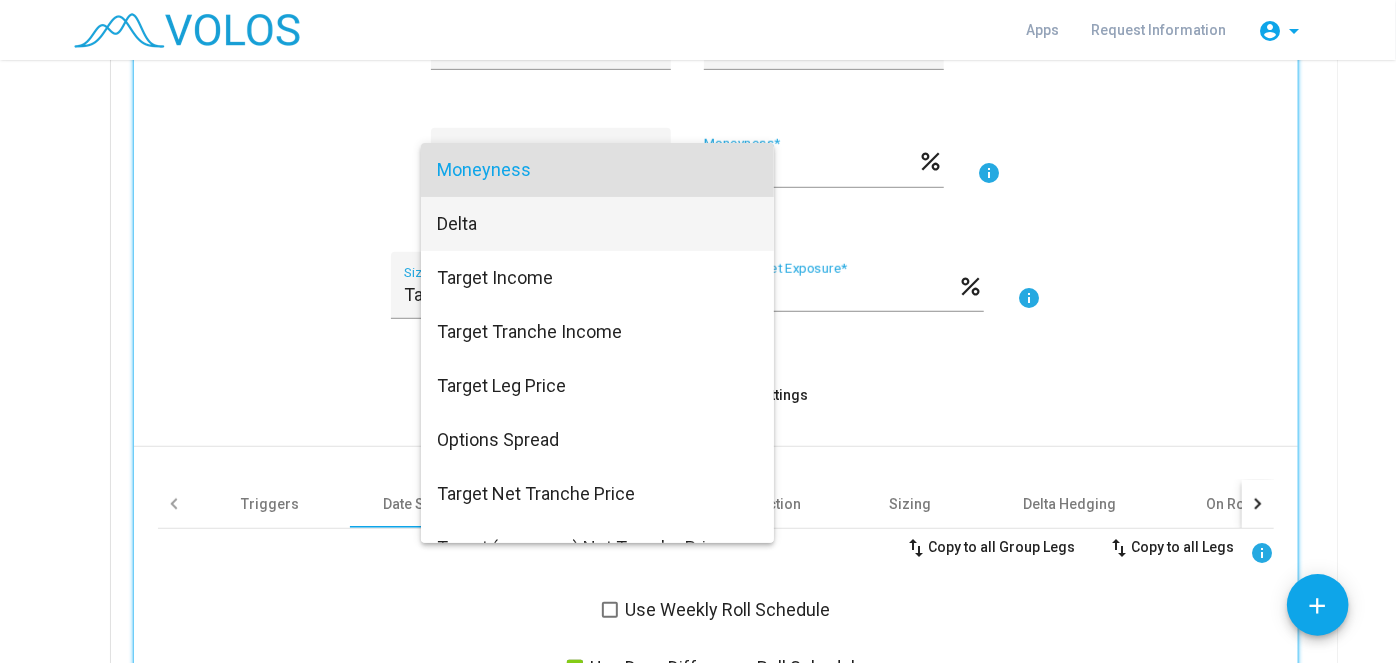 click on "Delta" at bounding box center (597, 224) 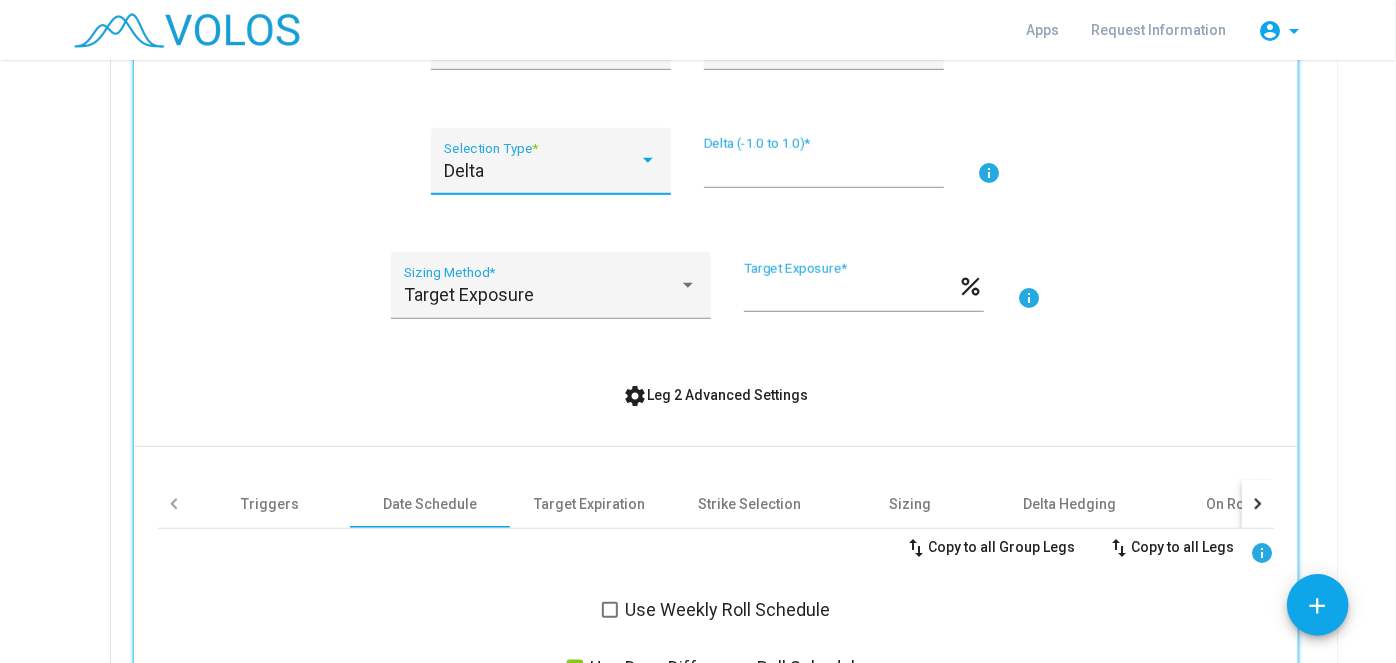 click on "***" at bounding box center (824, 169) 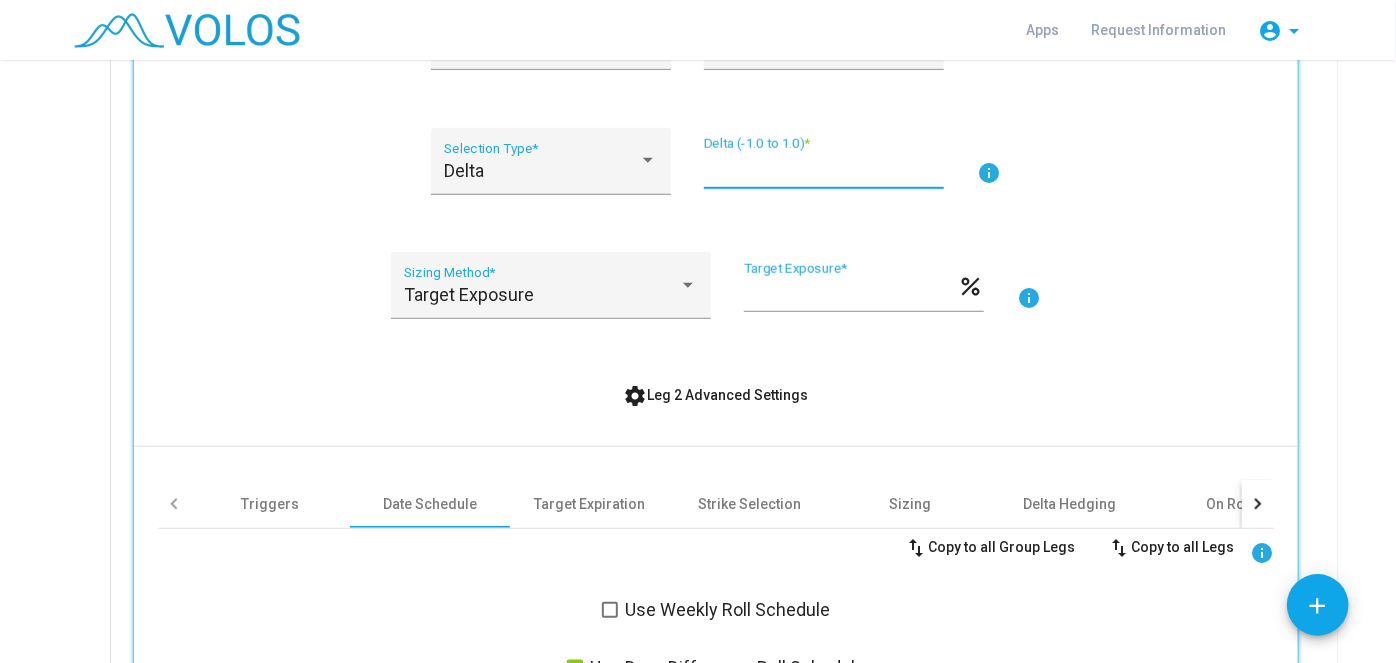 click on "****" at bounding box center [824, 169] 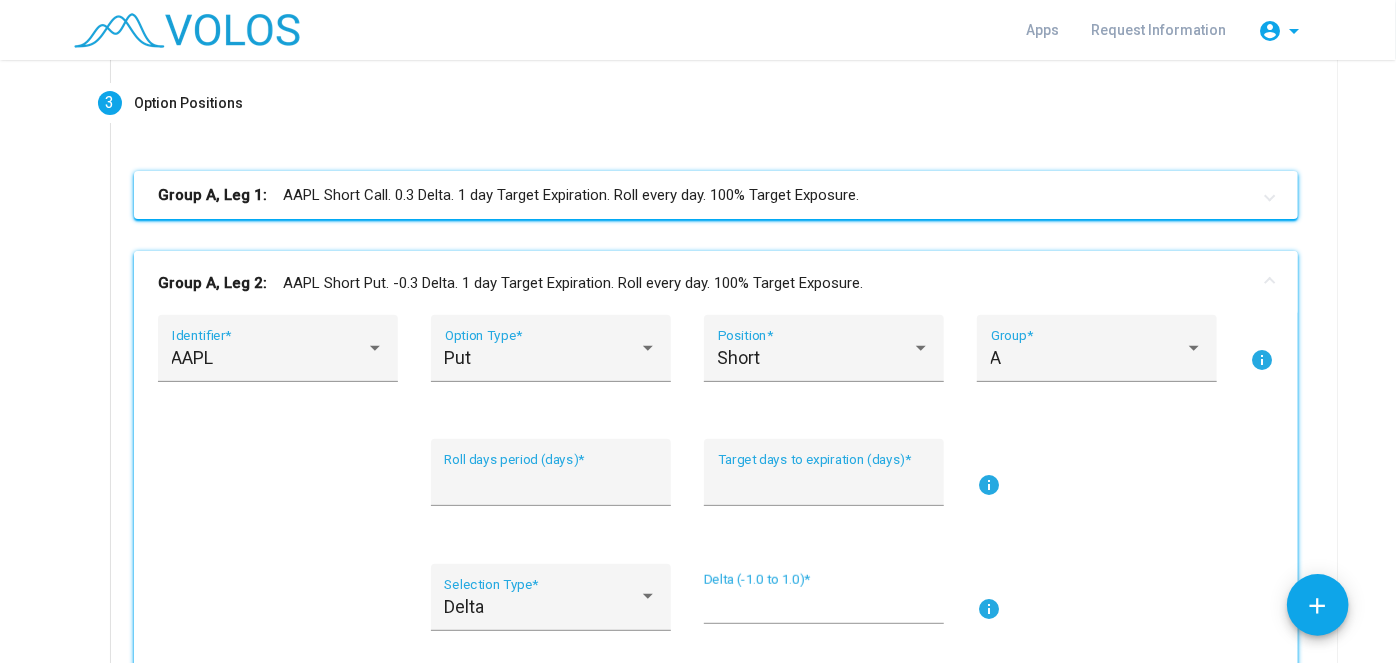 click on "Group A, Leg 2:   AAPL Short Put. -0.3 Delta. 1 day Target Expiration. Roll every day. 100% Target Exposure." at bounding box center (716, 283) 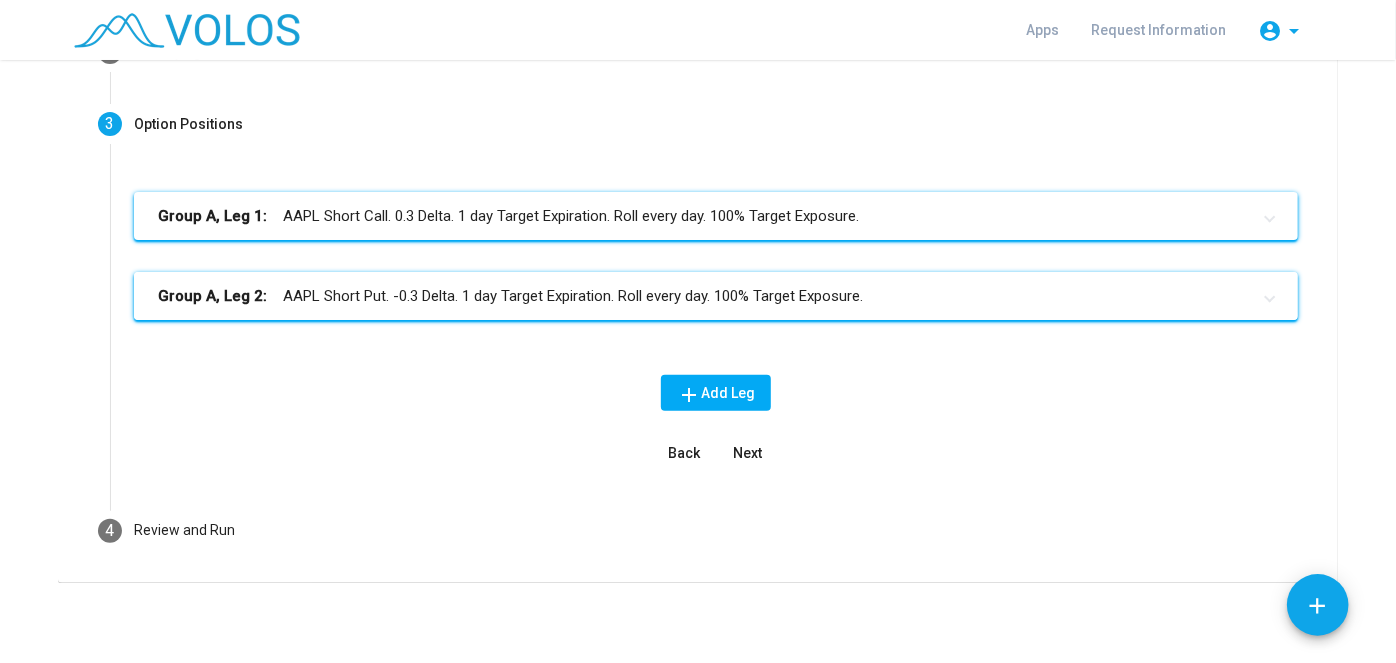 scroll, scrollTop: 210, scrollLeft: 0, axis: vertical 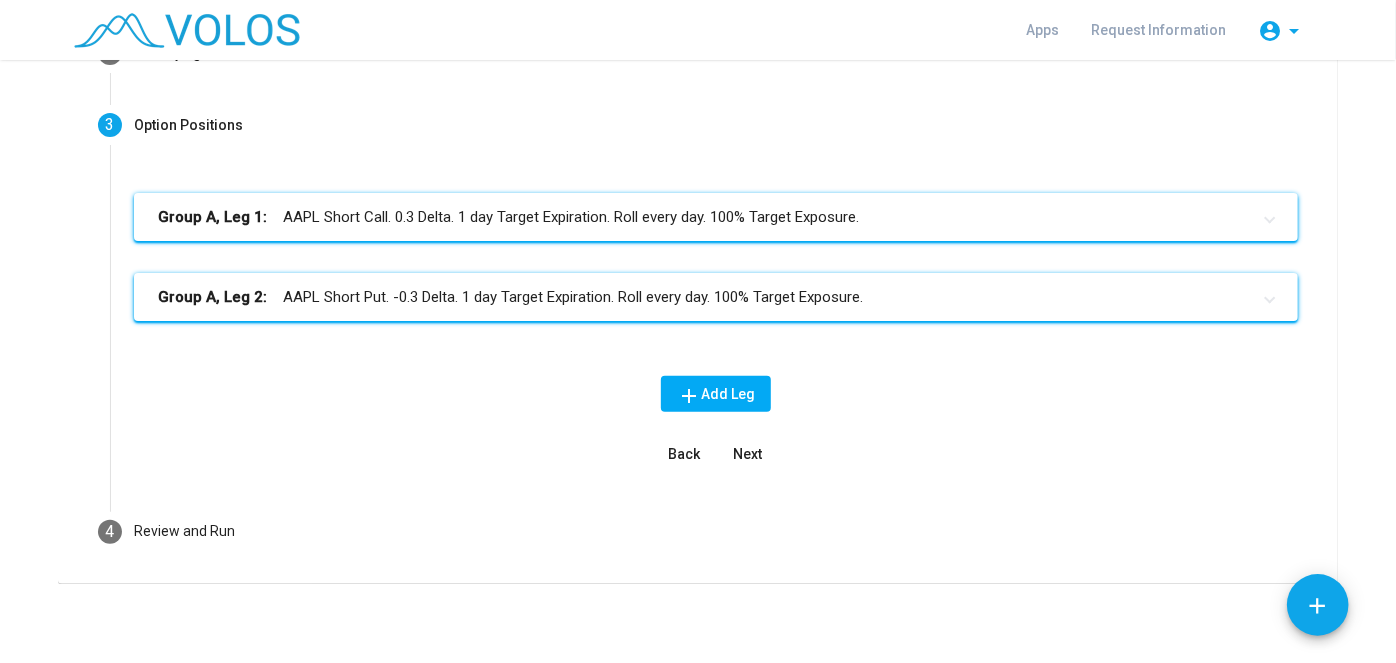 click on "Next" at bounding box center [748, 454] 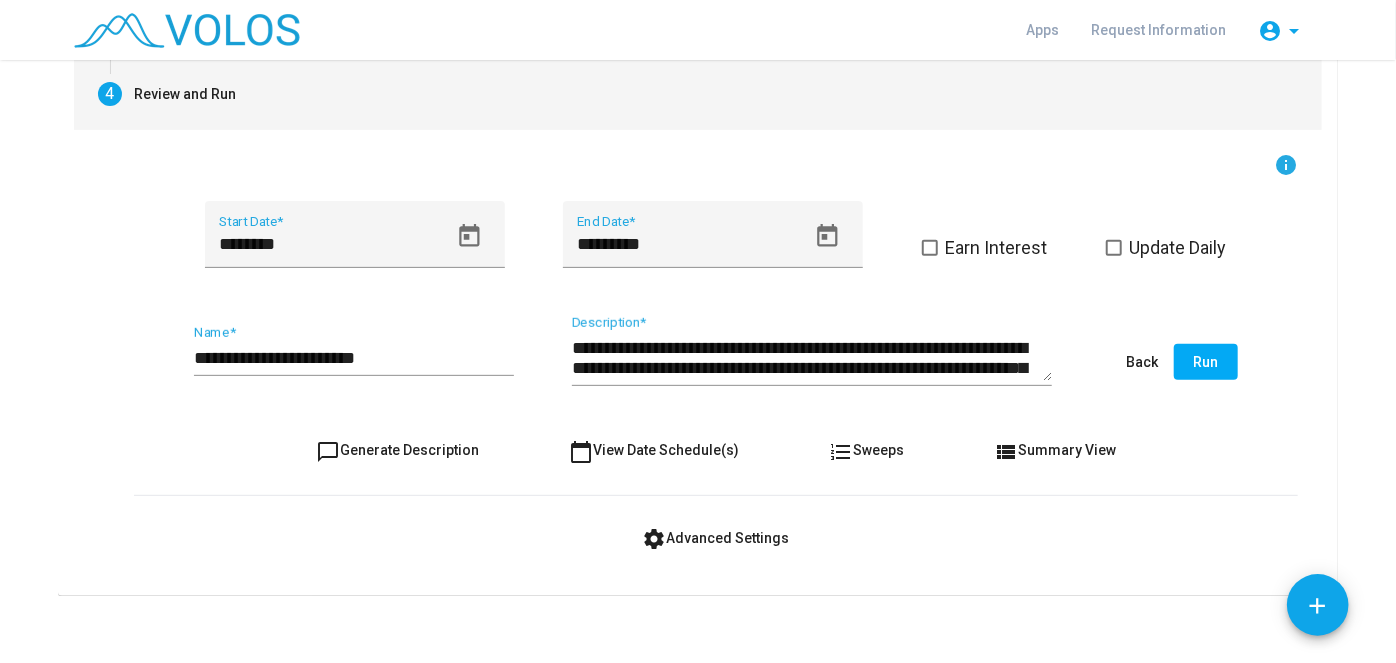 scroll, scrollTop: 324, scrollLeft: 0, axis: vertical 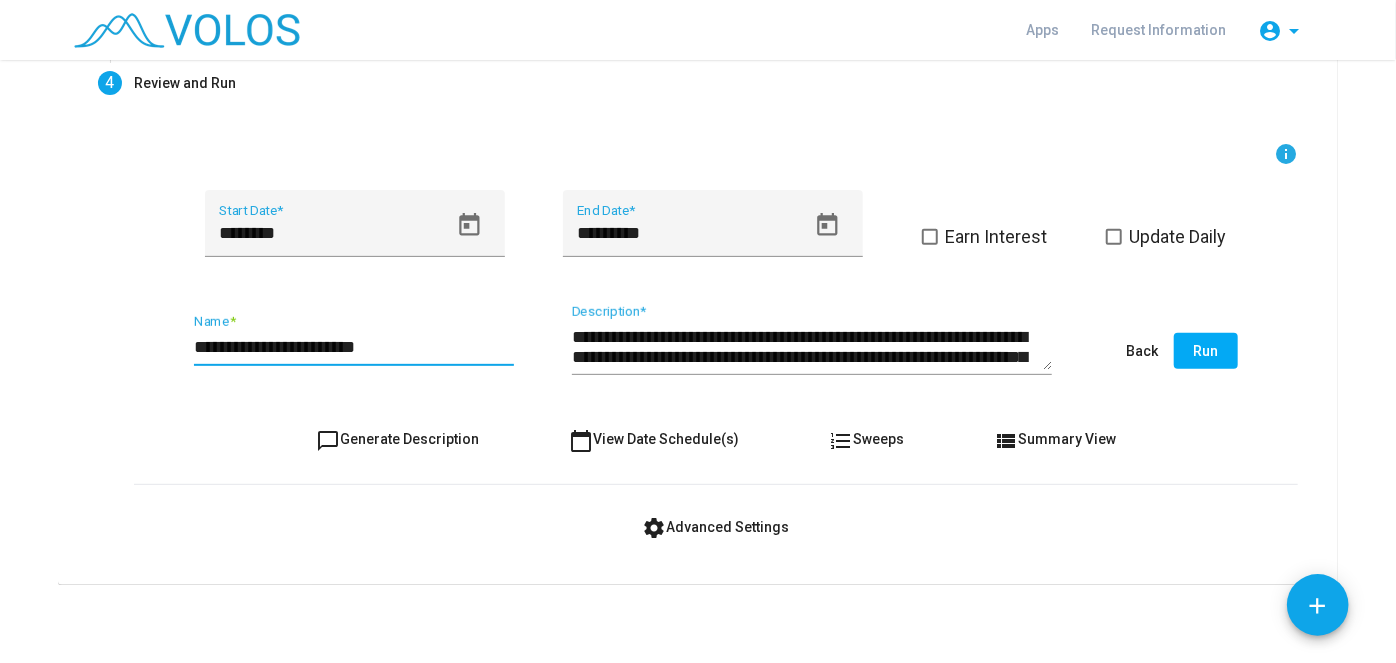 click on "**********" at bounding box center [354, 347] 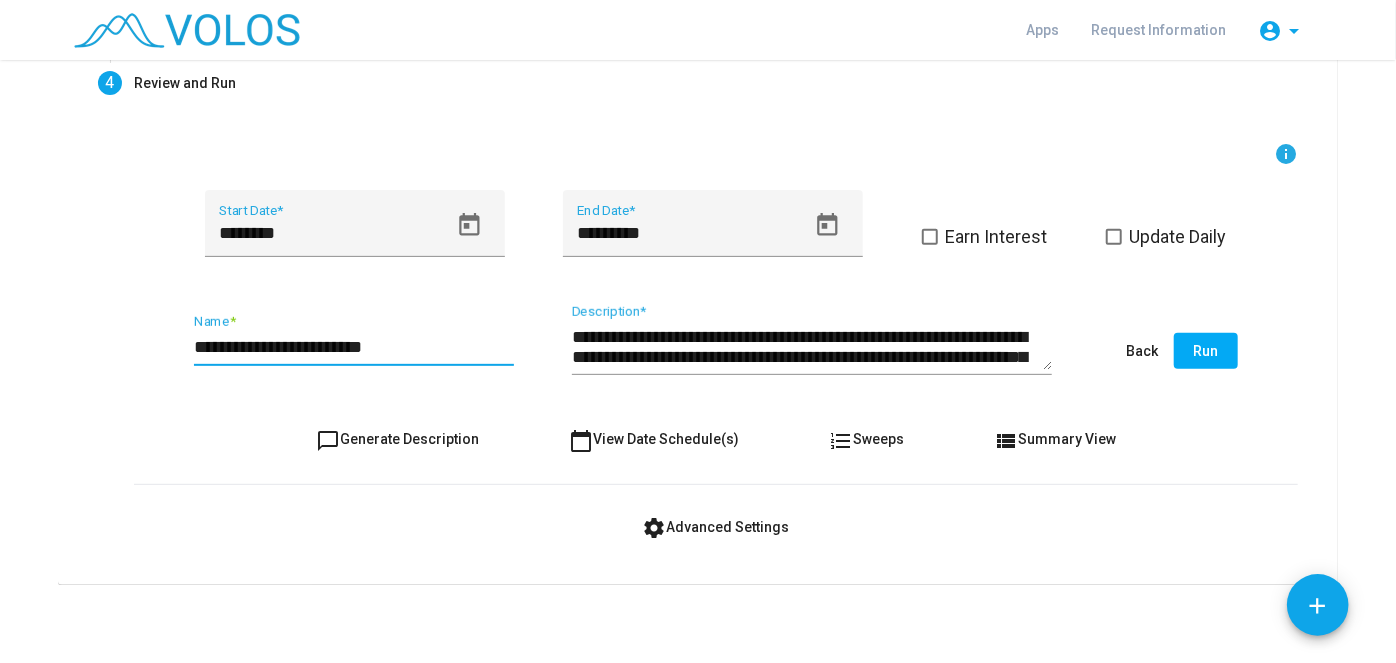 type on "**********" 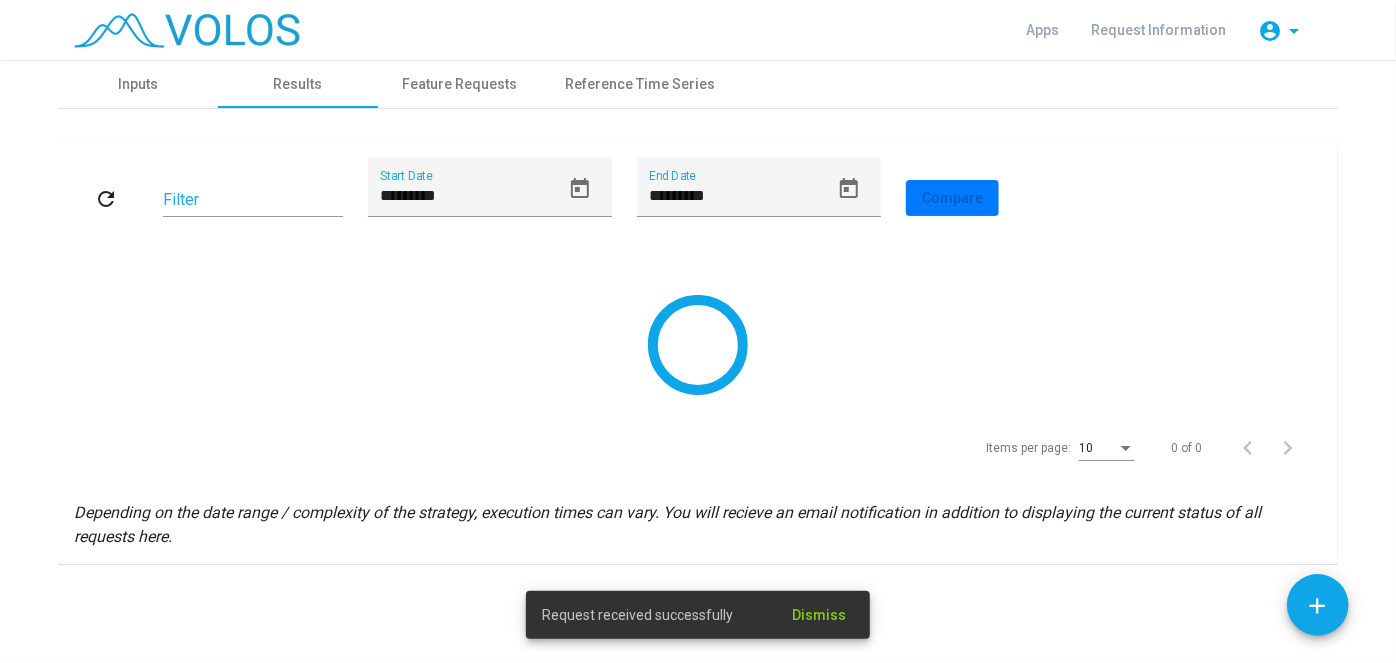 scroll, scrollTop: 0, scrollLeft: 0, axis: both 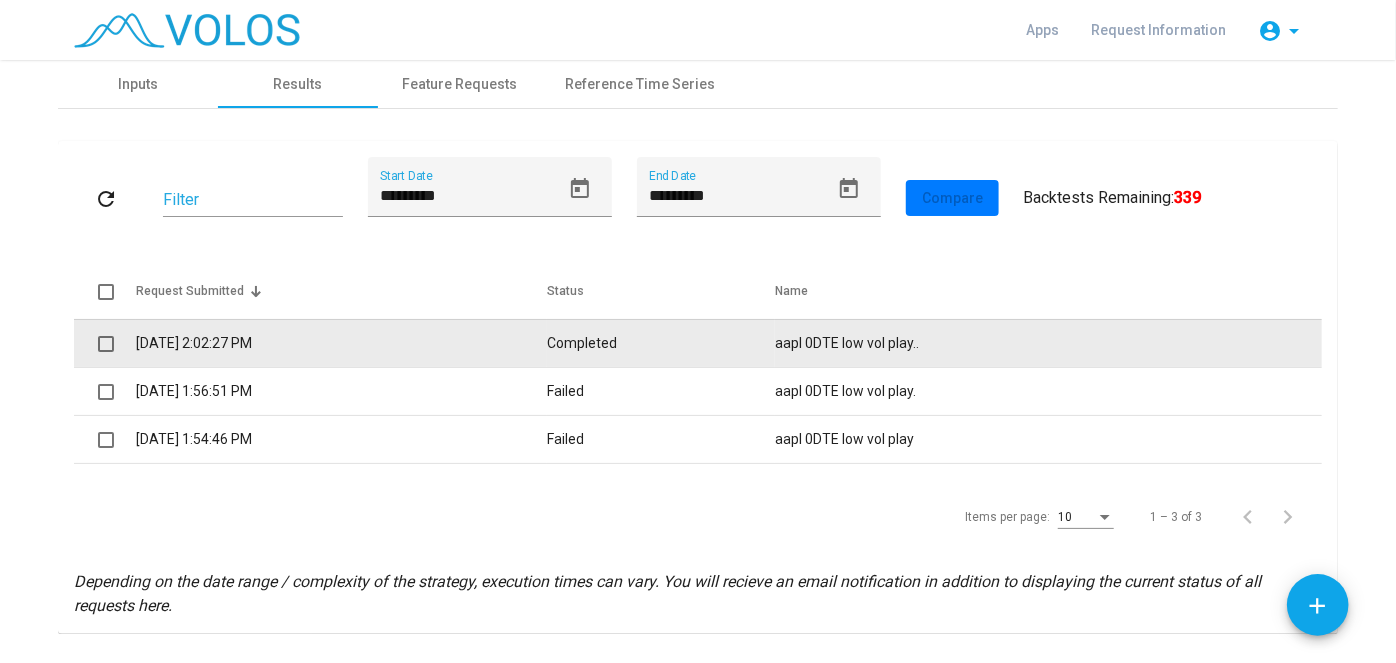 click on "Completed" at bounding box center [661, 343] 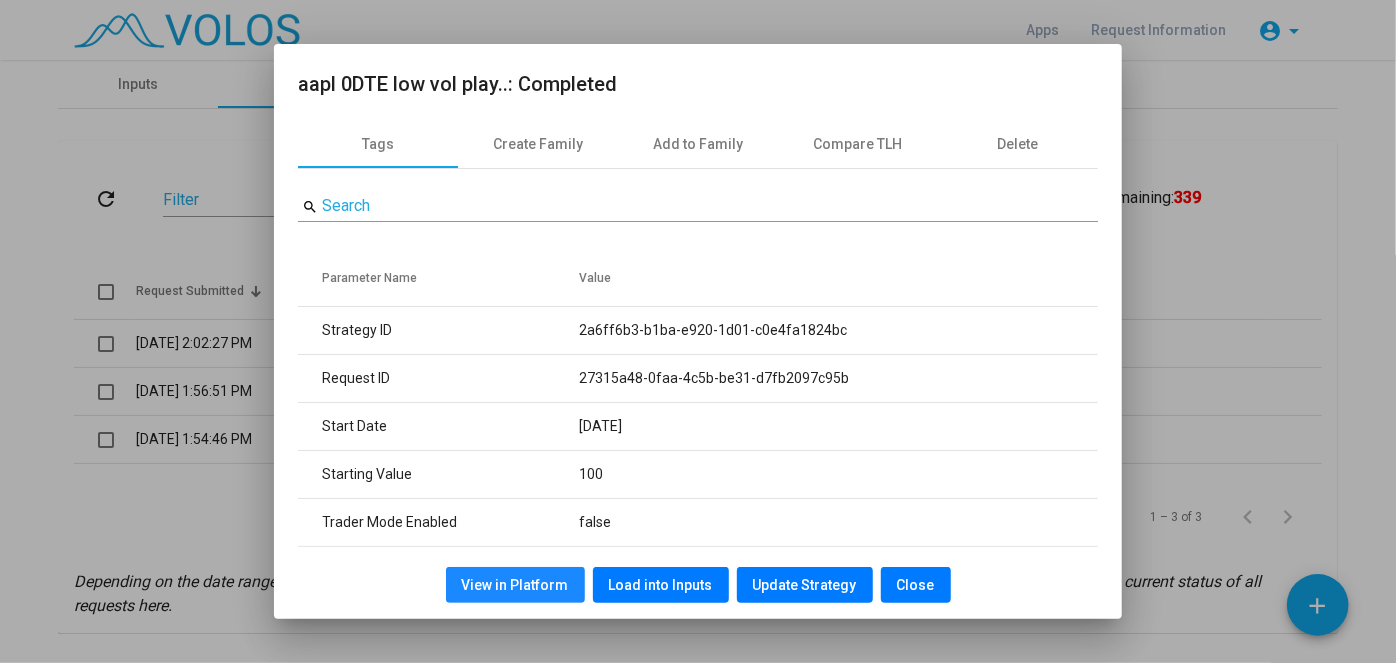 click on "View in Platform" at bounding box center [515, 585] 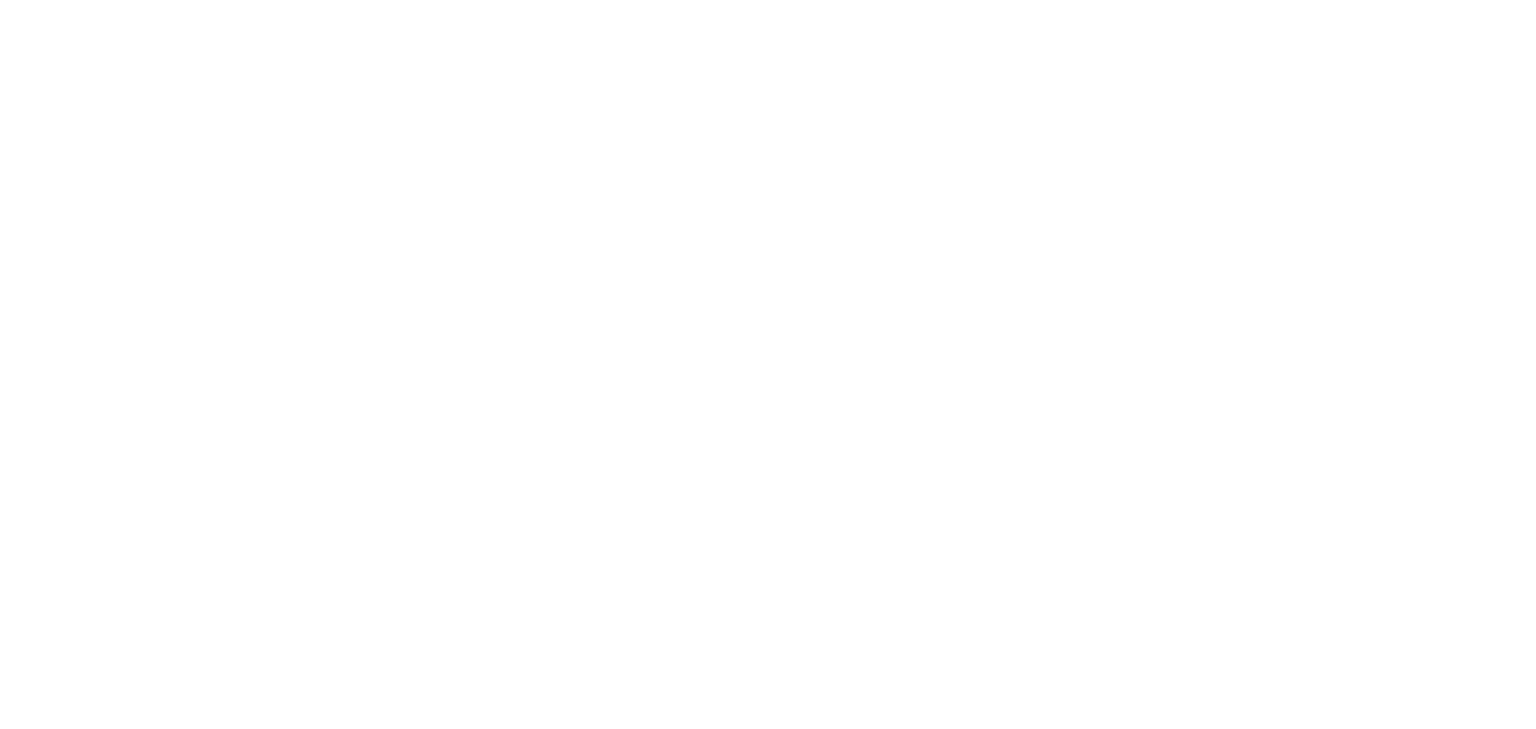 scroll, scrollTop: 0, scrollLeft: 0, axis: both 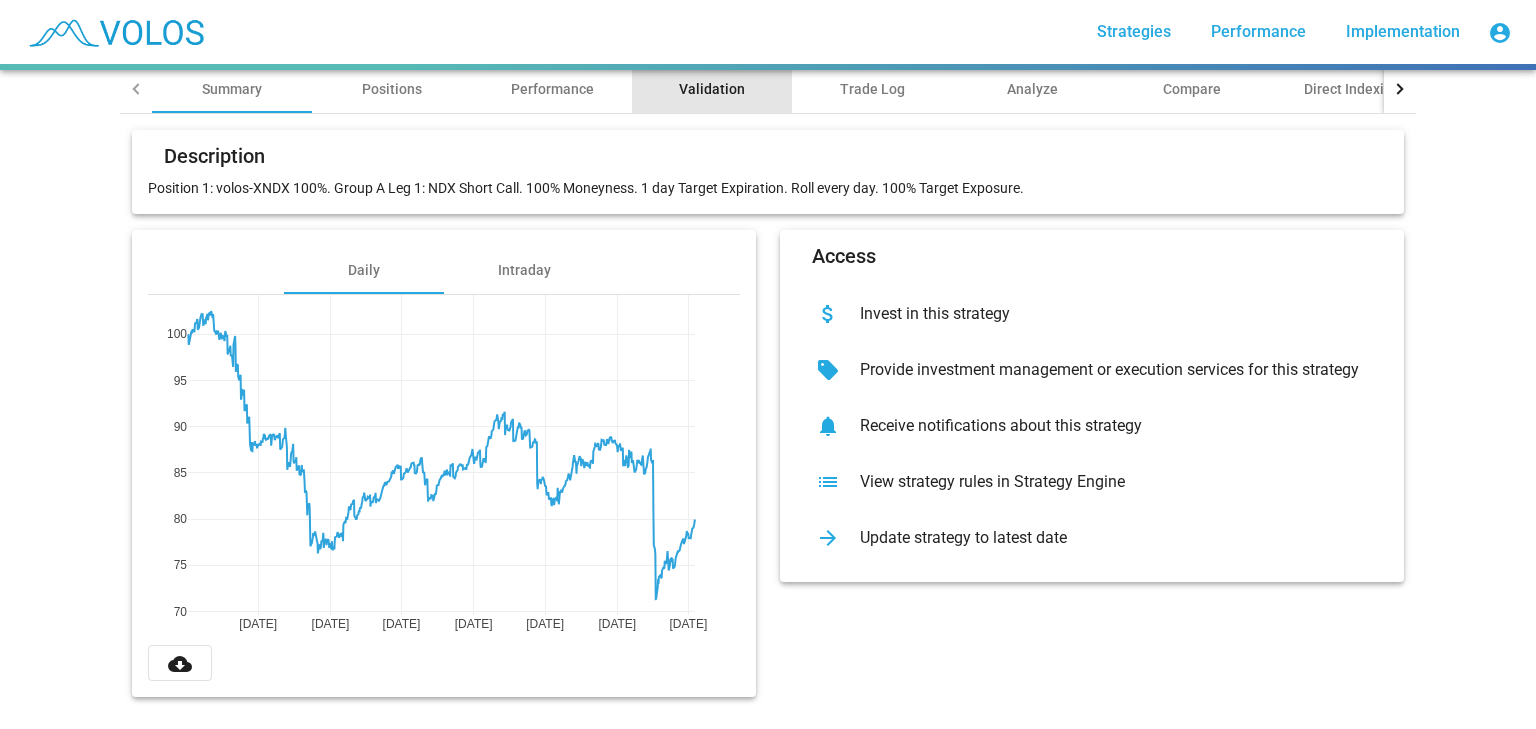 click on "Validation" at bounding box center (712, 89) 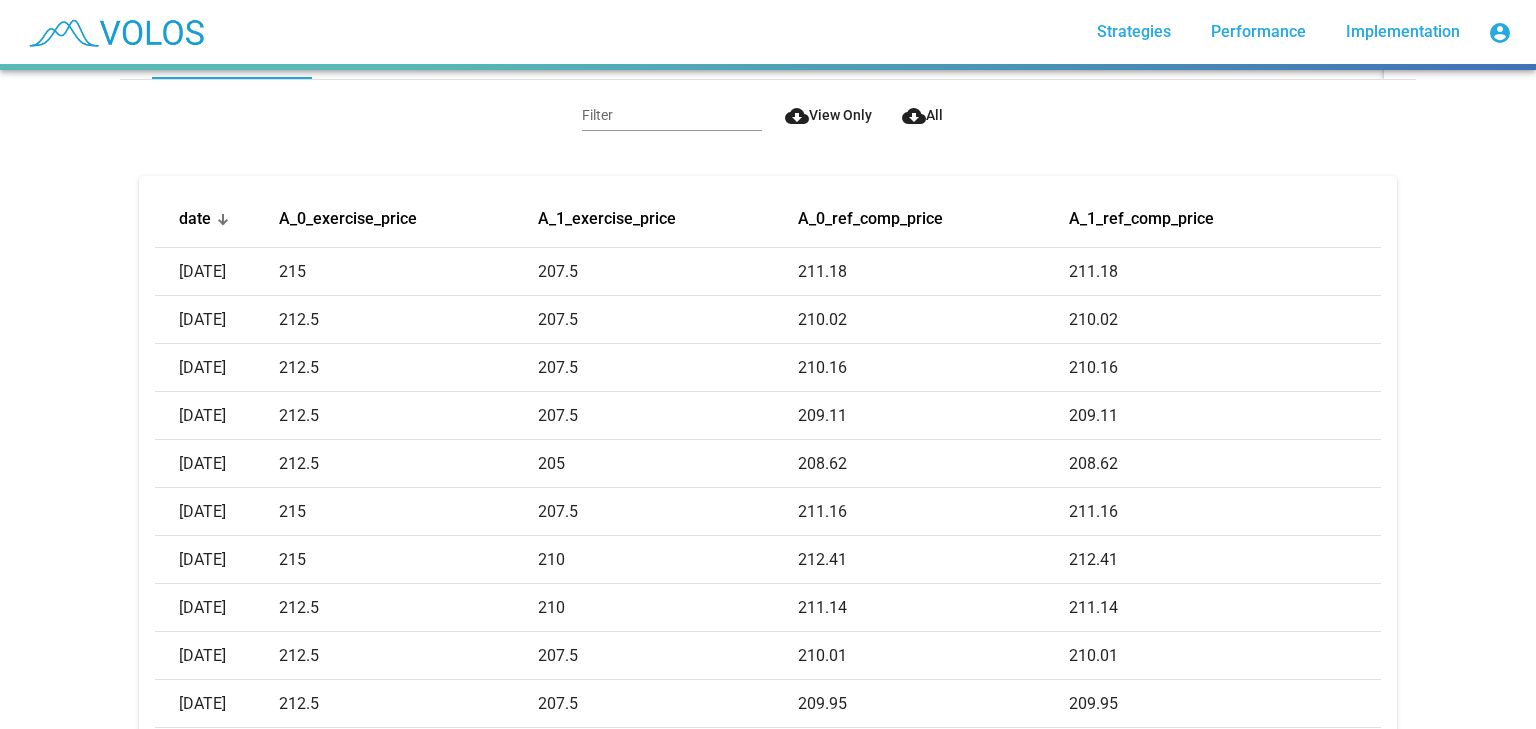 scroll, scrollTop: 340, scrollLeft: 0, axis: vertical 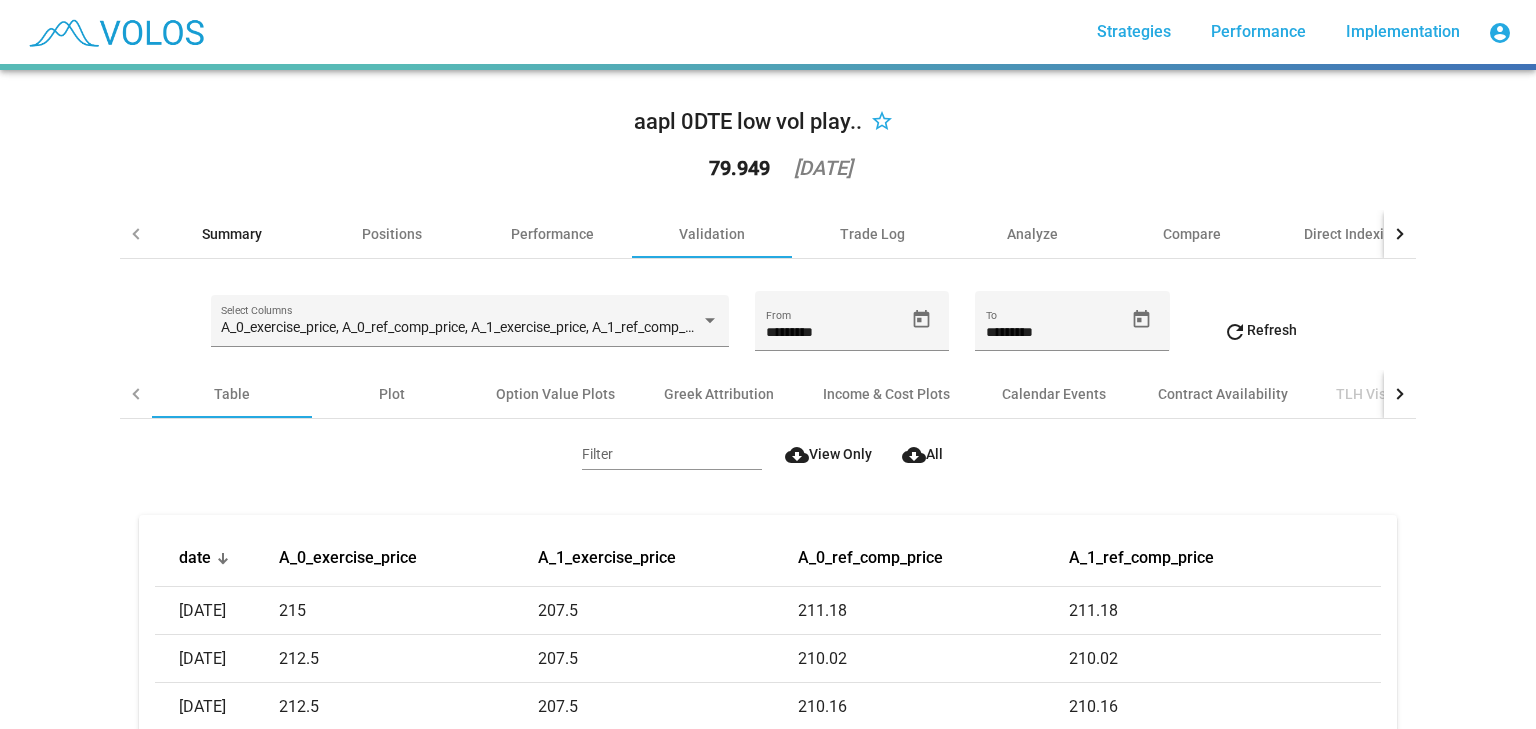 click on "Summary" at bounding box center (232, 234) 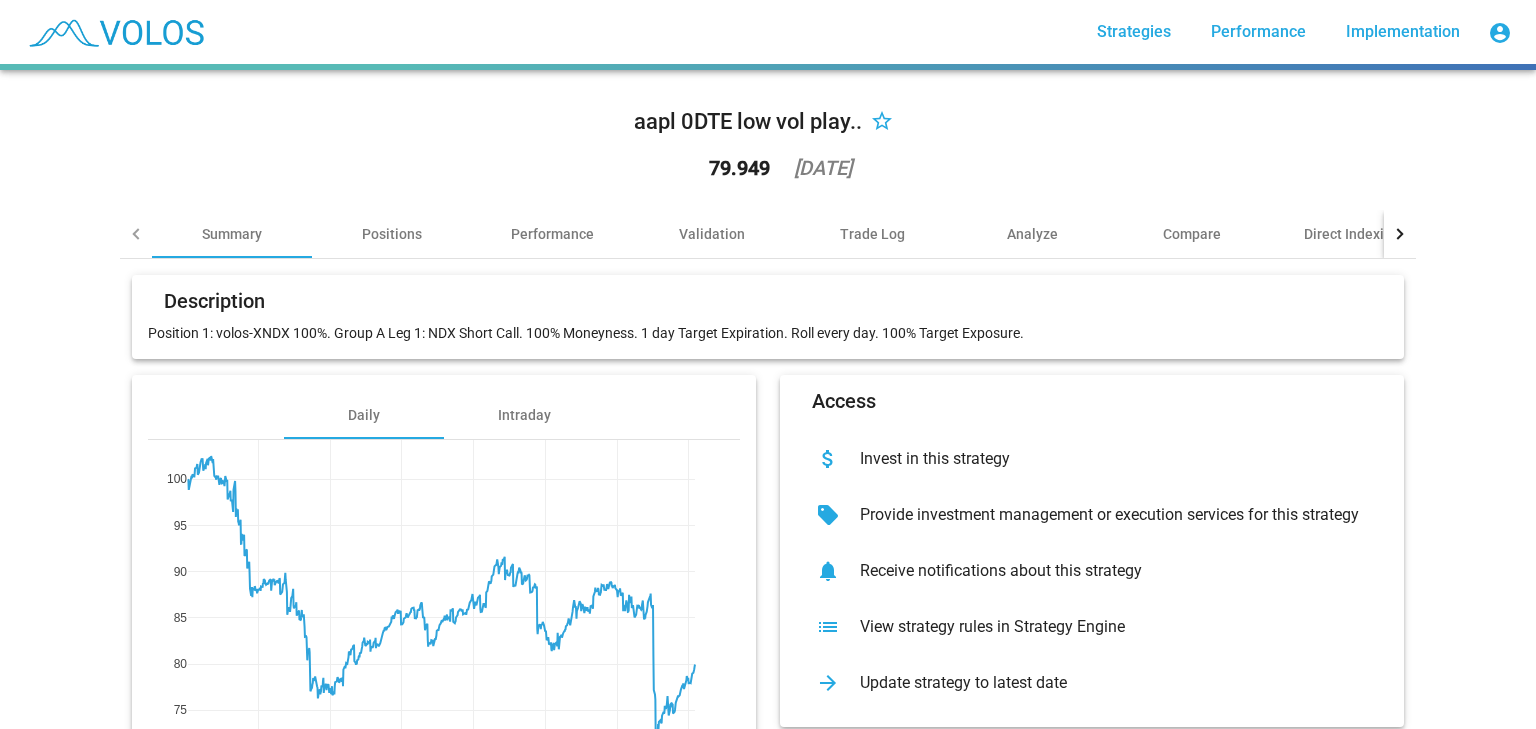 click on "list View strategy rules in Strategy Engine" 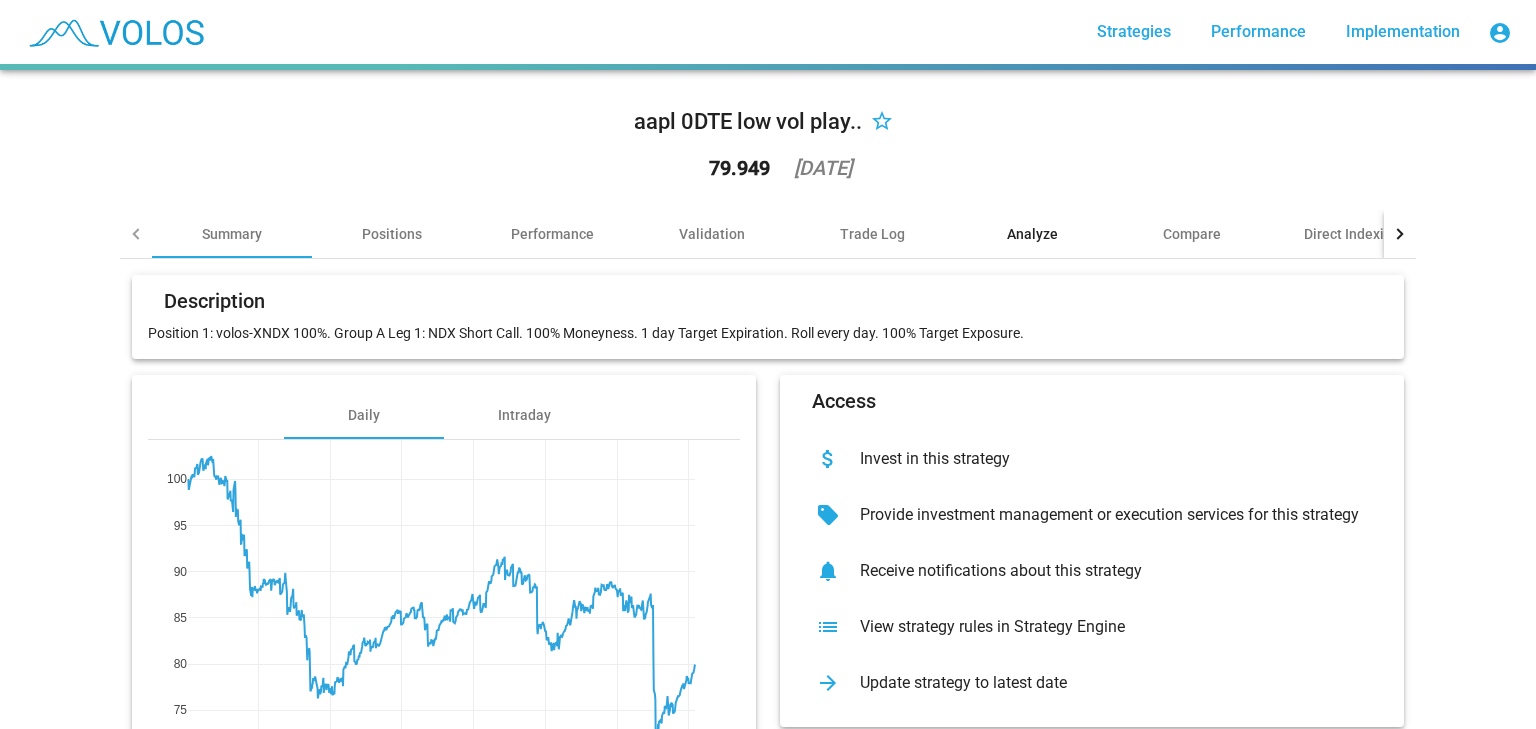 click on "Analyze" at bounding box center [1032, 234] 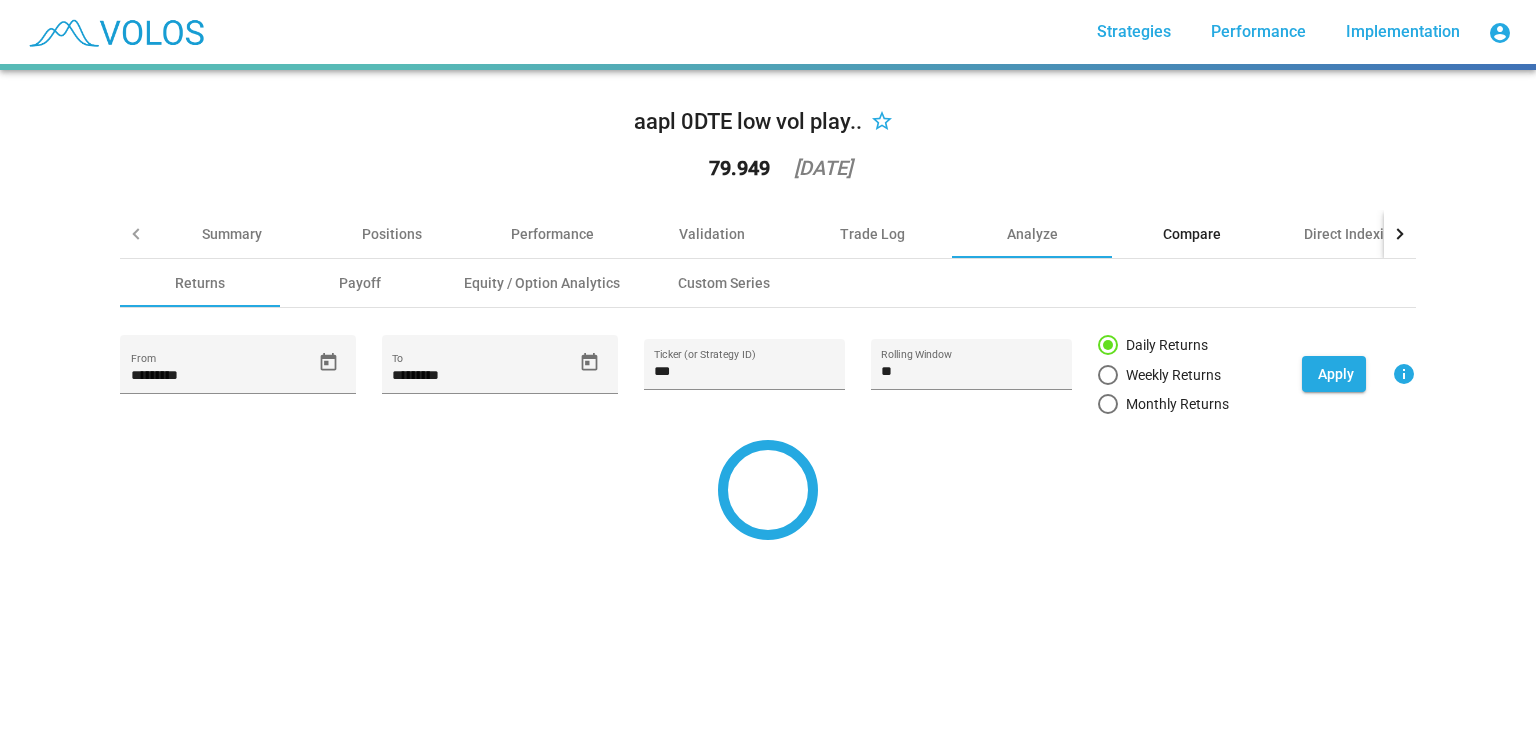 click on "Compare" at bounding box center (1192, 234) 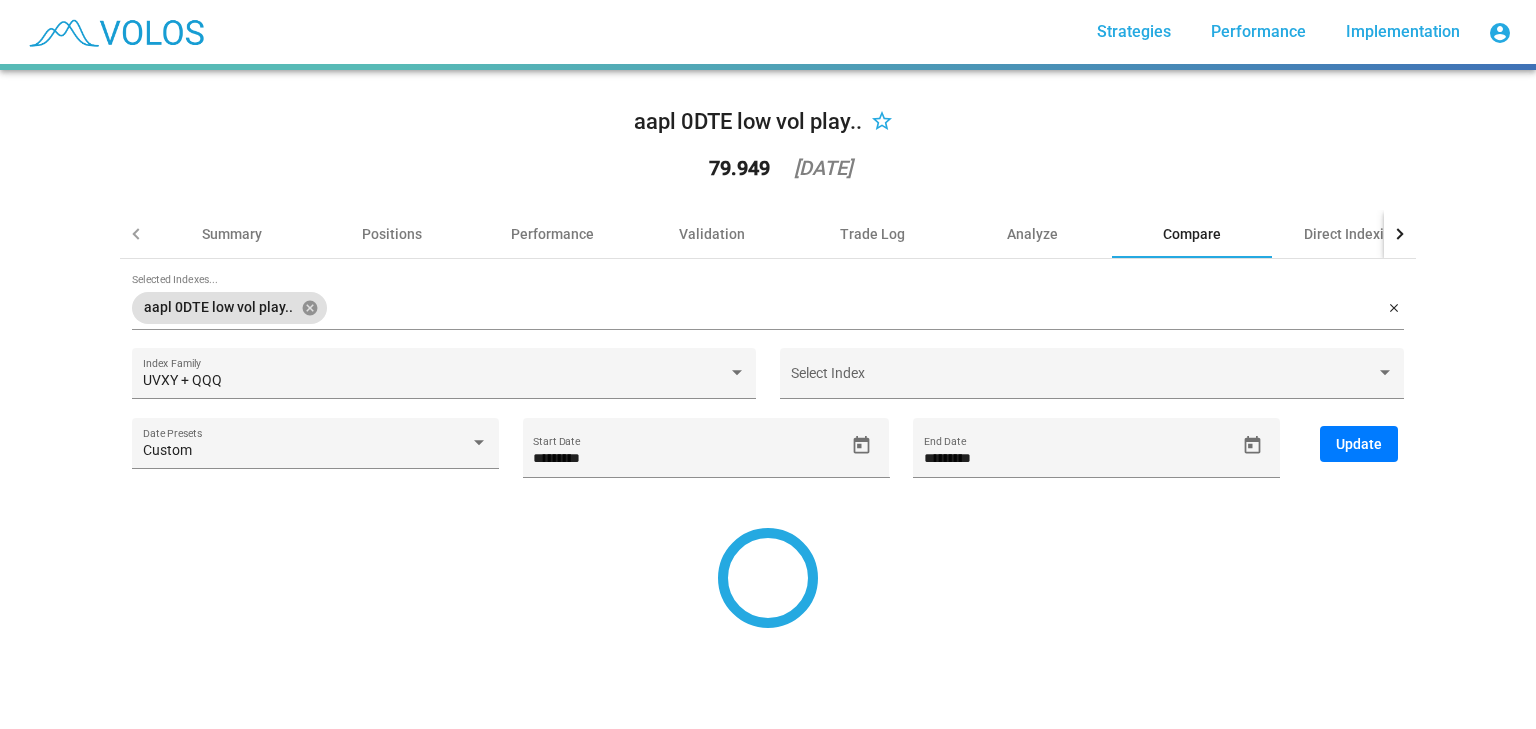 type on "*********" 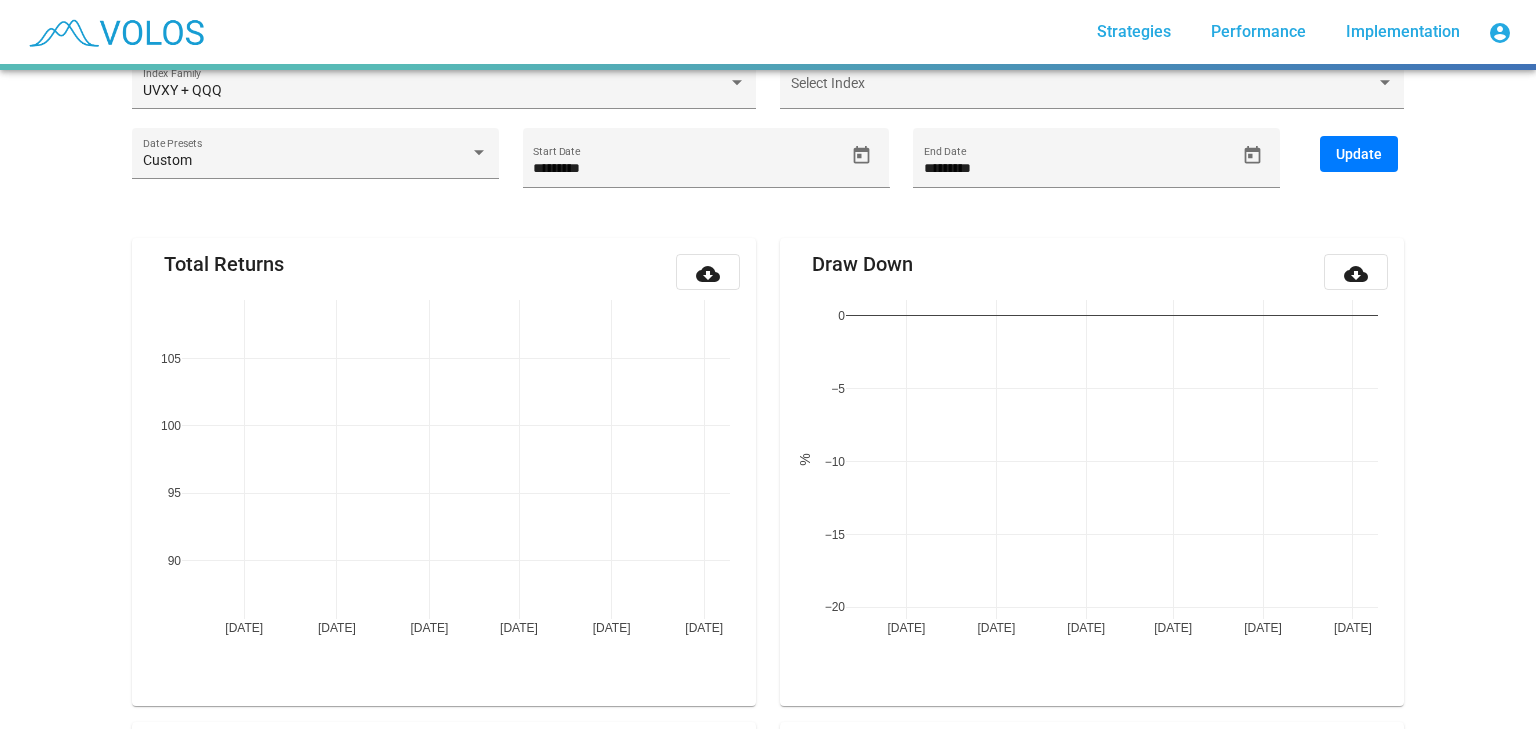 scroll, scrollTop: 290, scrollLeft: 0, axis: vertical 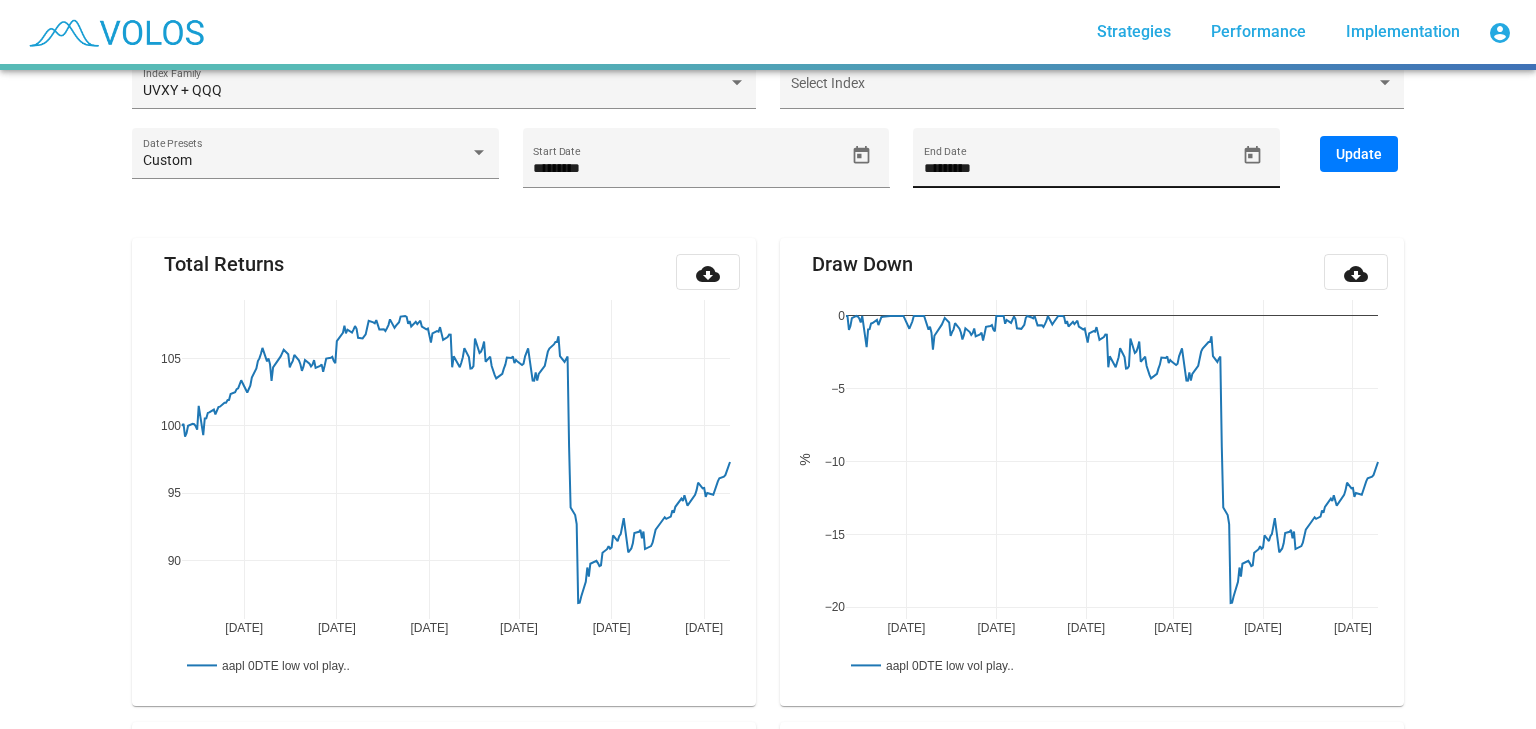 click on "*********" at bounding box center [1079, 169] 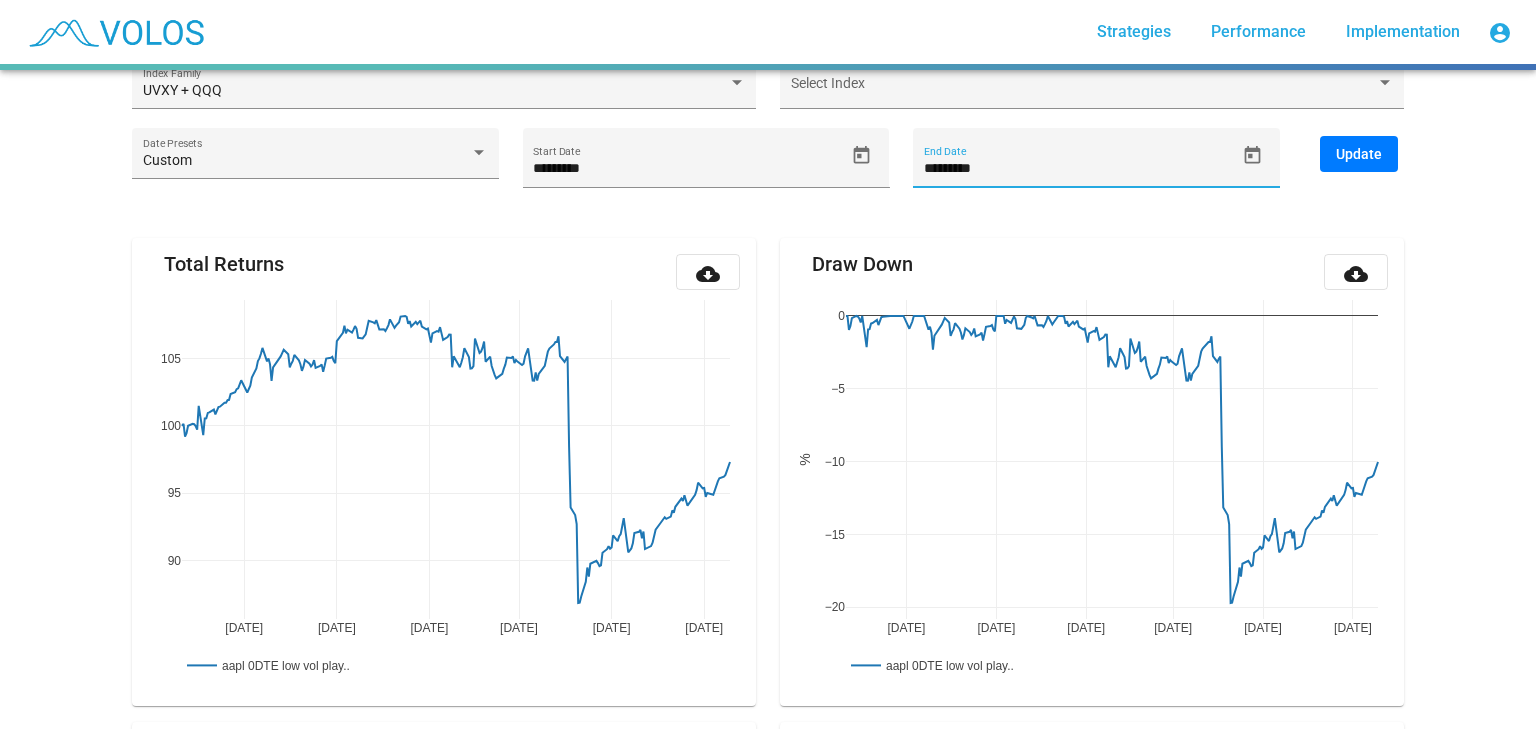 type on "*********" 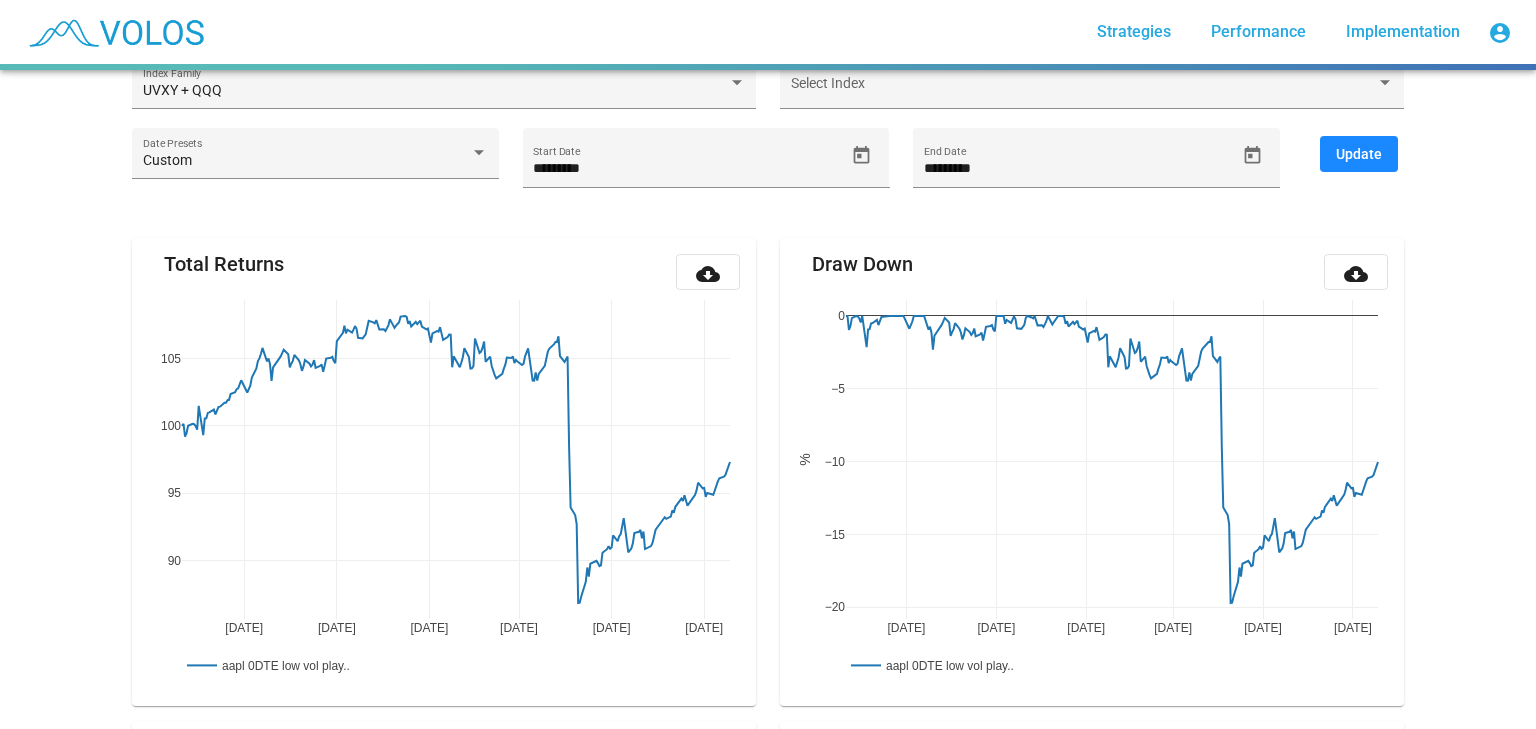 click on "Update" at bounding box center (1359, 154) 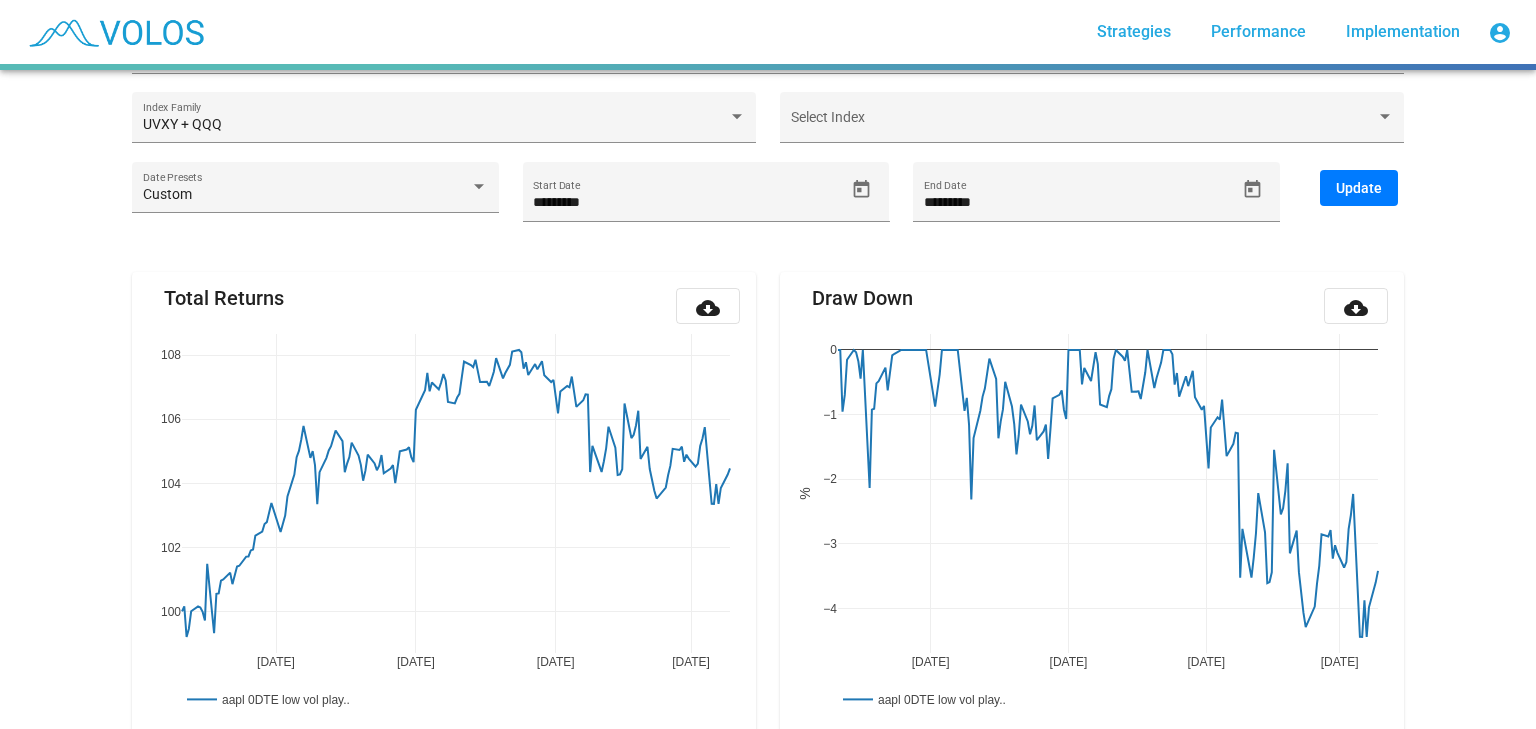 scroll, scrollTop: 264, scrollLeft: 0, axis: vertical 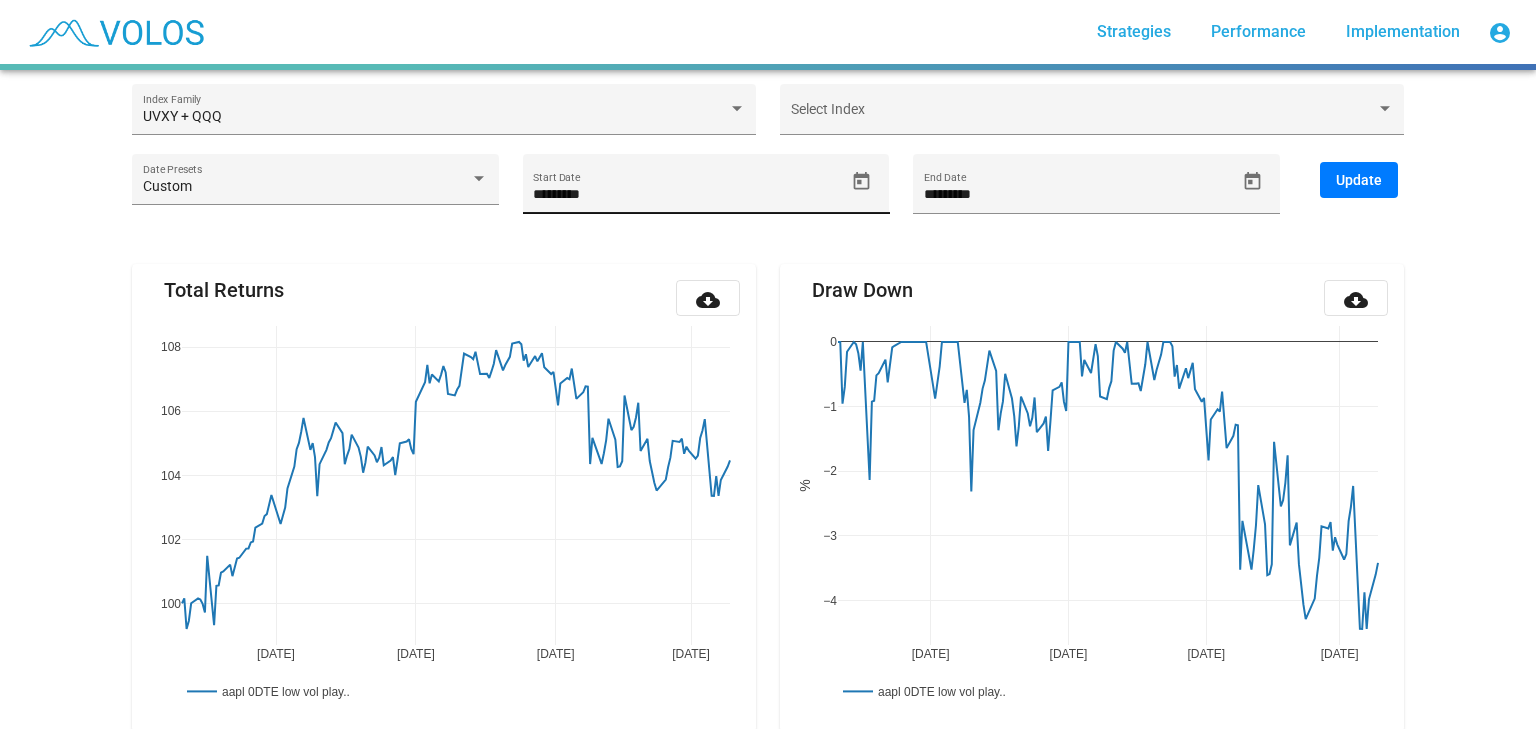 click on "*********" at bounding box center [688, 195] 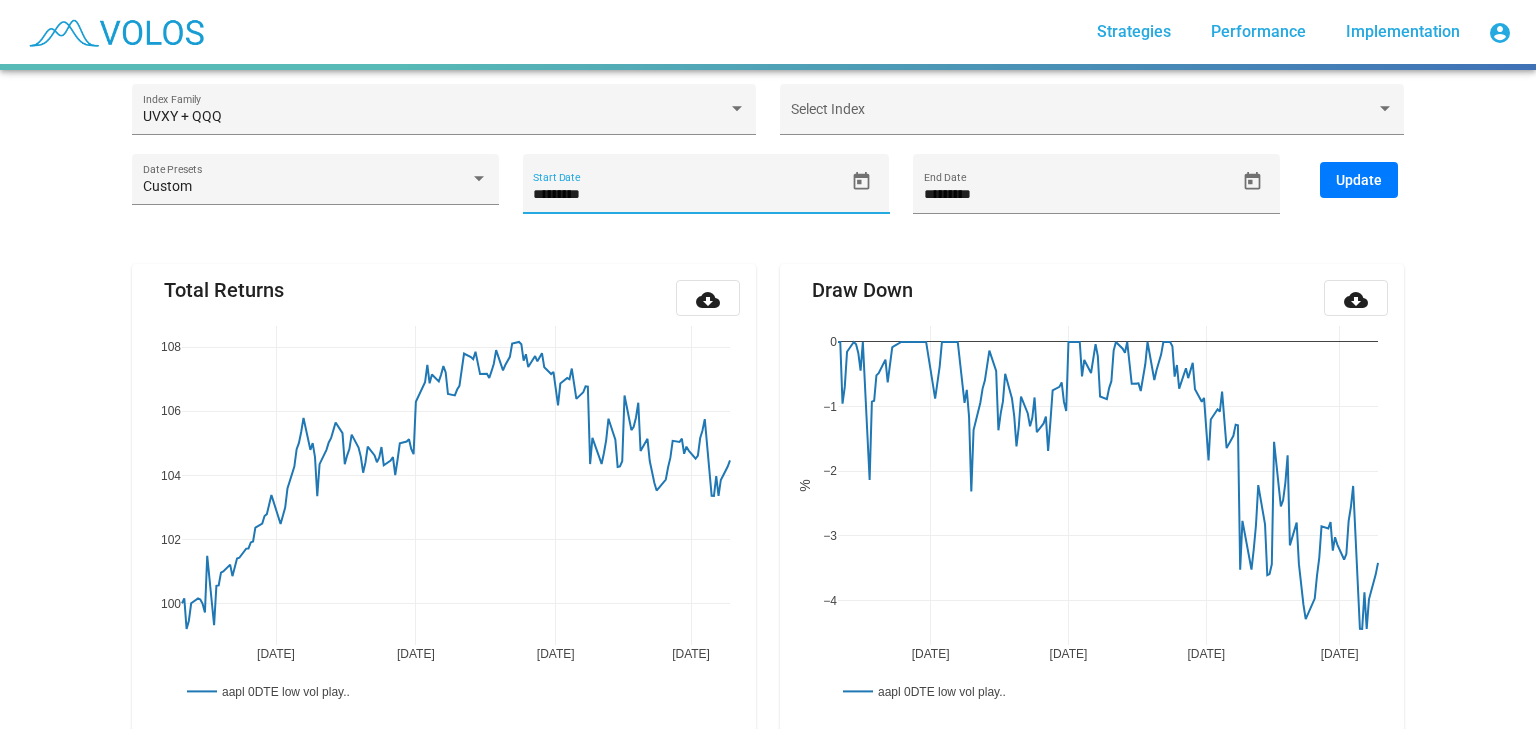 click on "Update" at bounding box center (1359, 180) 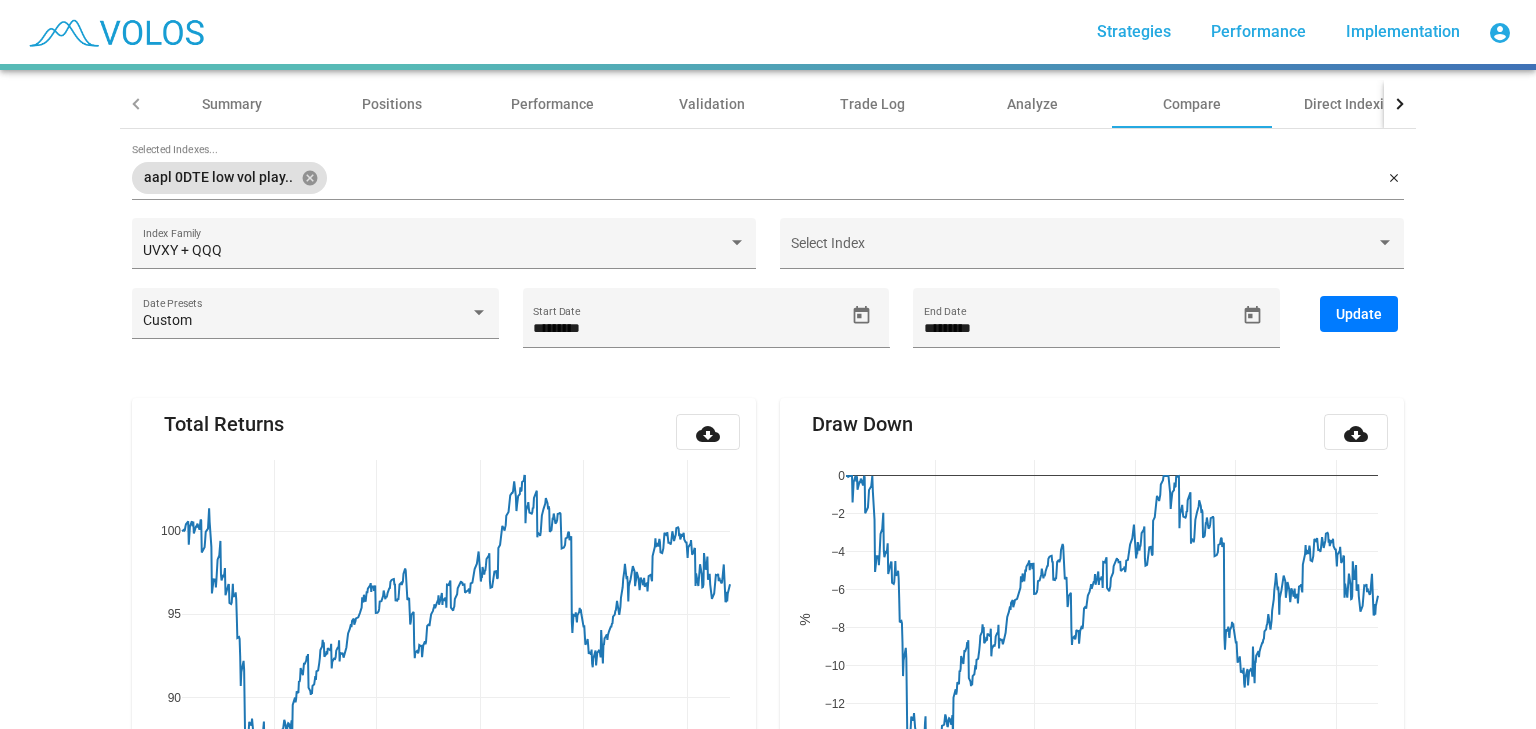 scroll, scrollTop: 104, scrollLeft: 0, axis: vertical 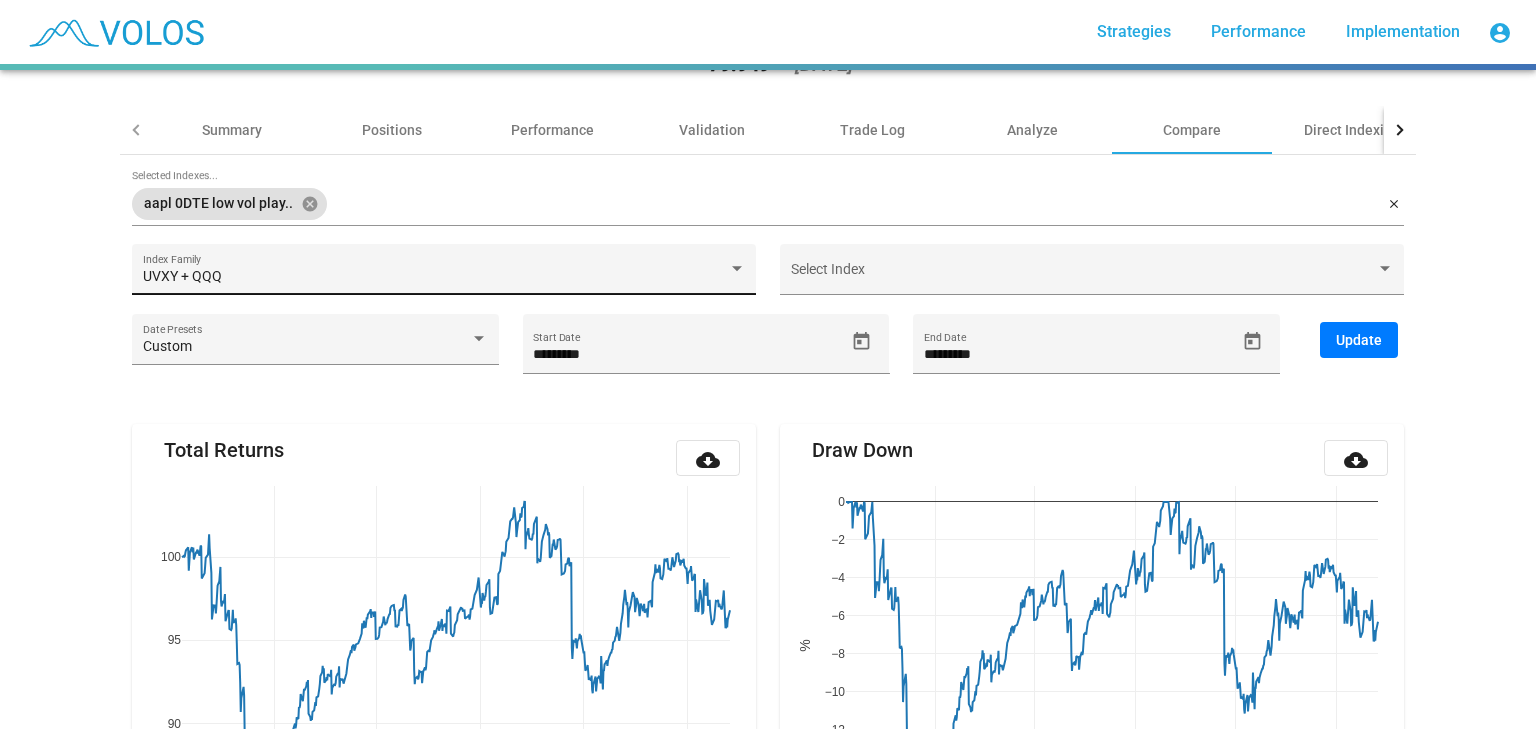 click on "UVXY + QQQ Index Family" at bounding box center [444, 274] 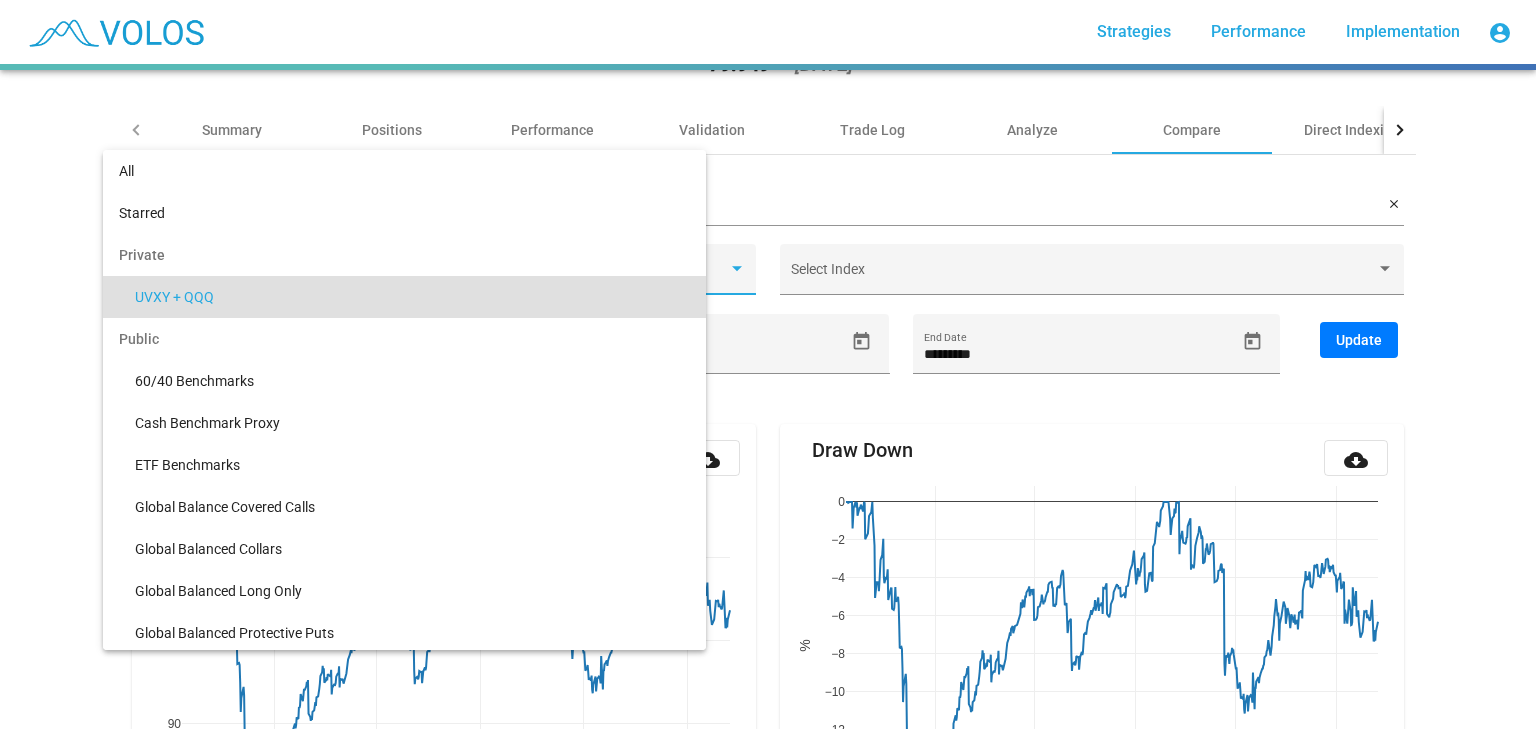 scroll, scrollTop: 19, scrollLeft: 0, axis: vertical 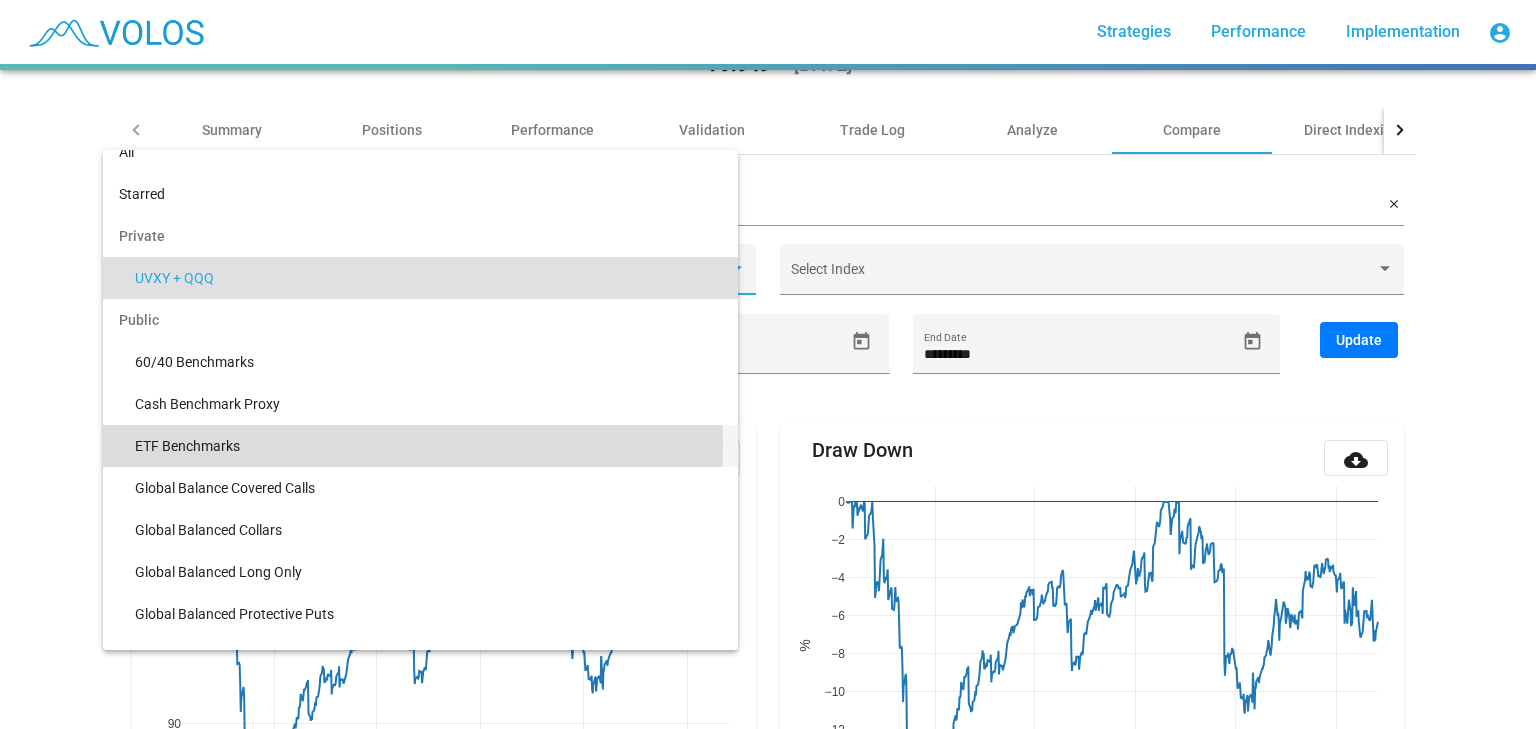 click on "ETF Benchmarks" at bounding box center [428, 446] 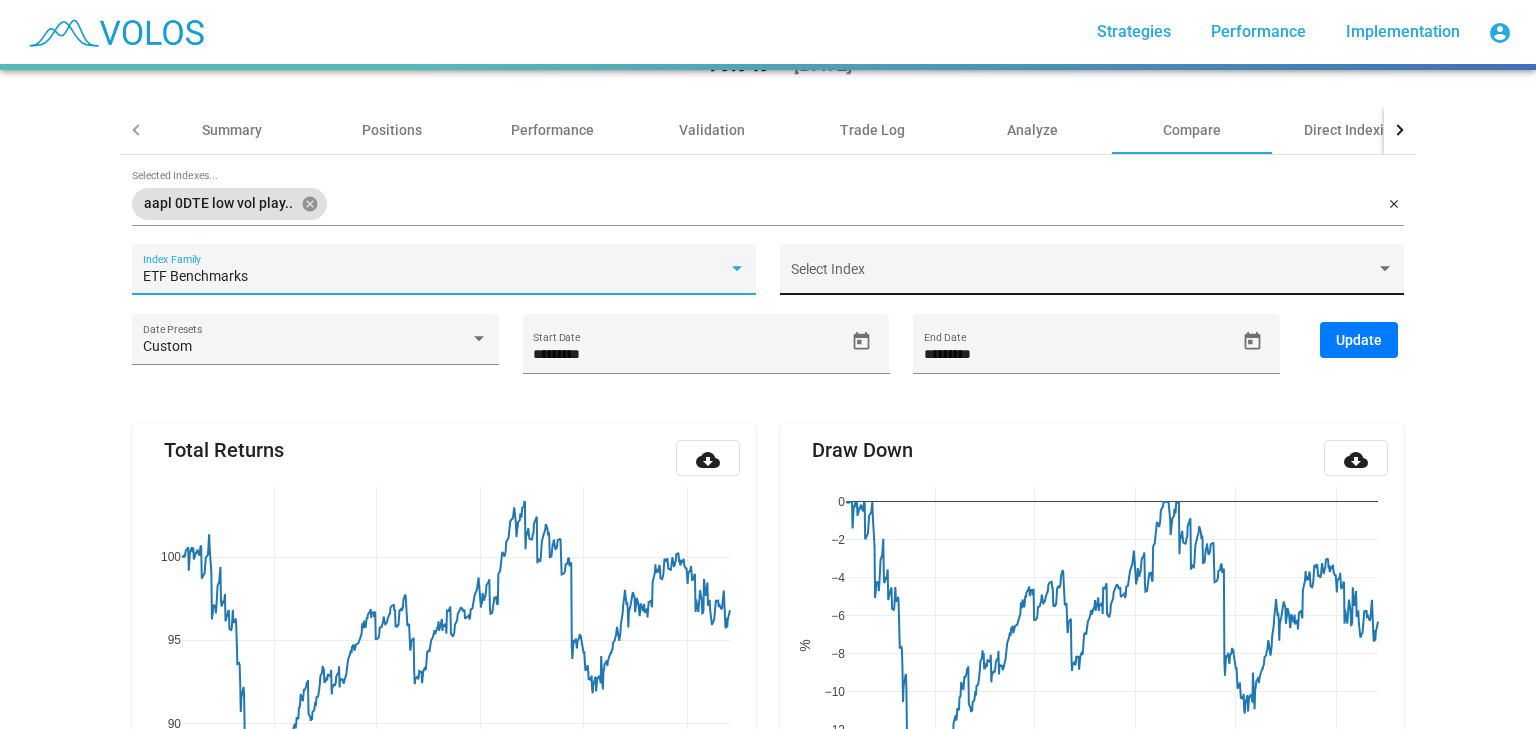click on "Select Index" 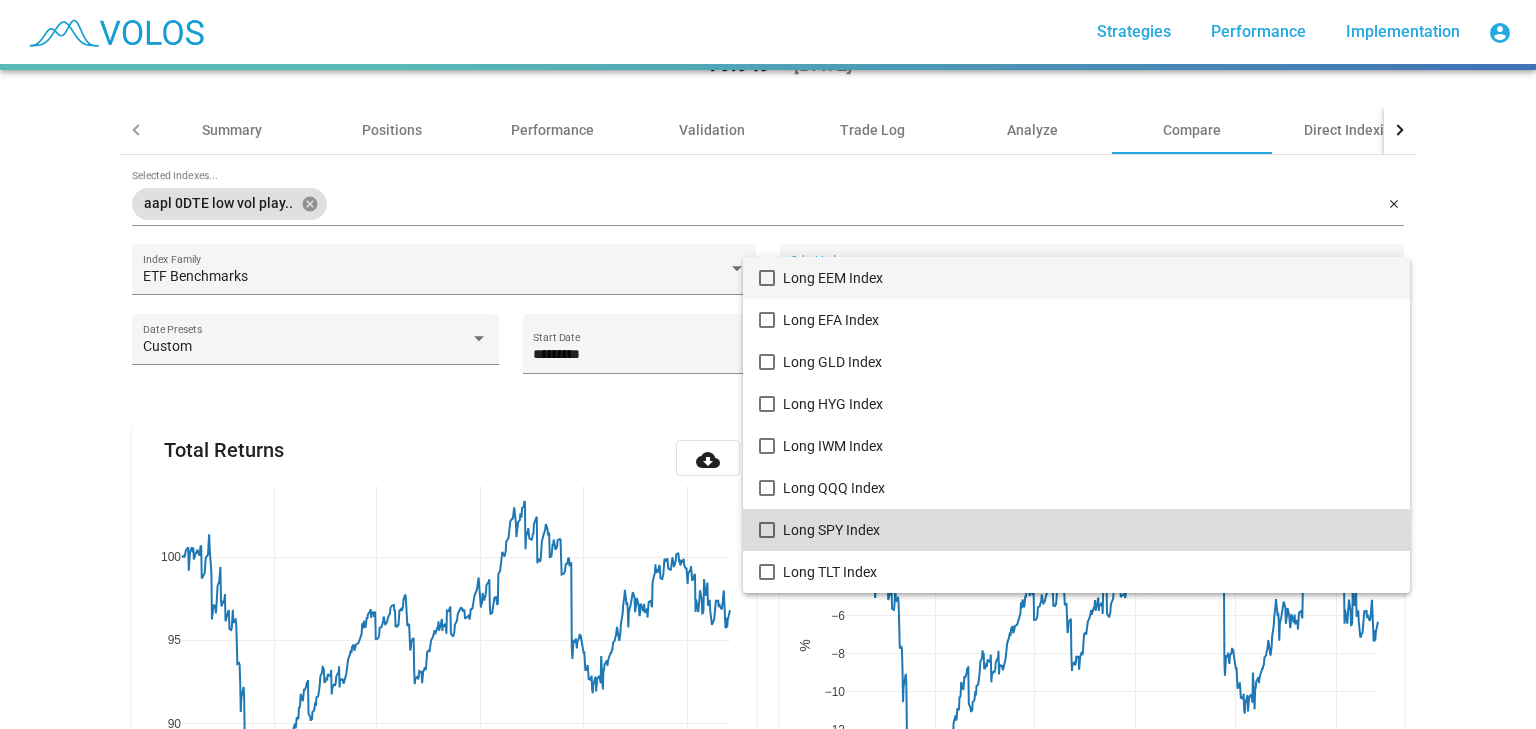 click on "Long SPY Index" at bounding box center [1088, 530] 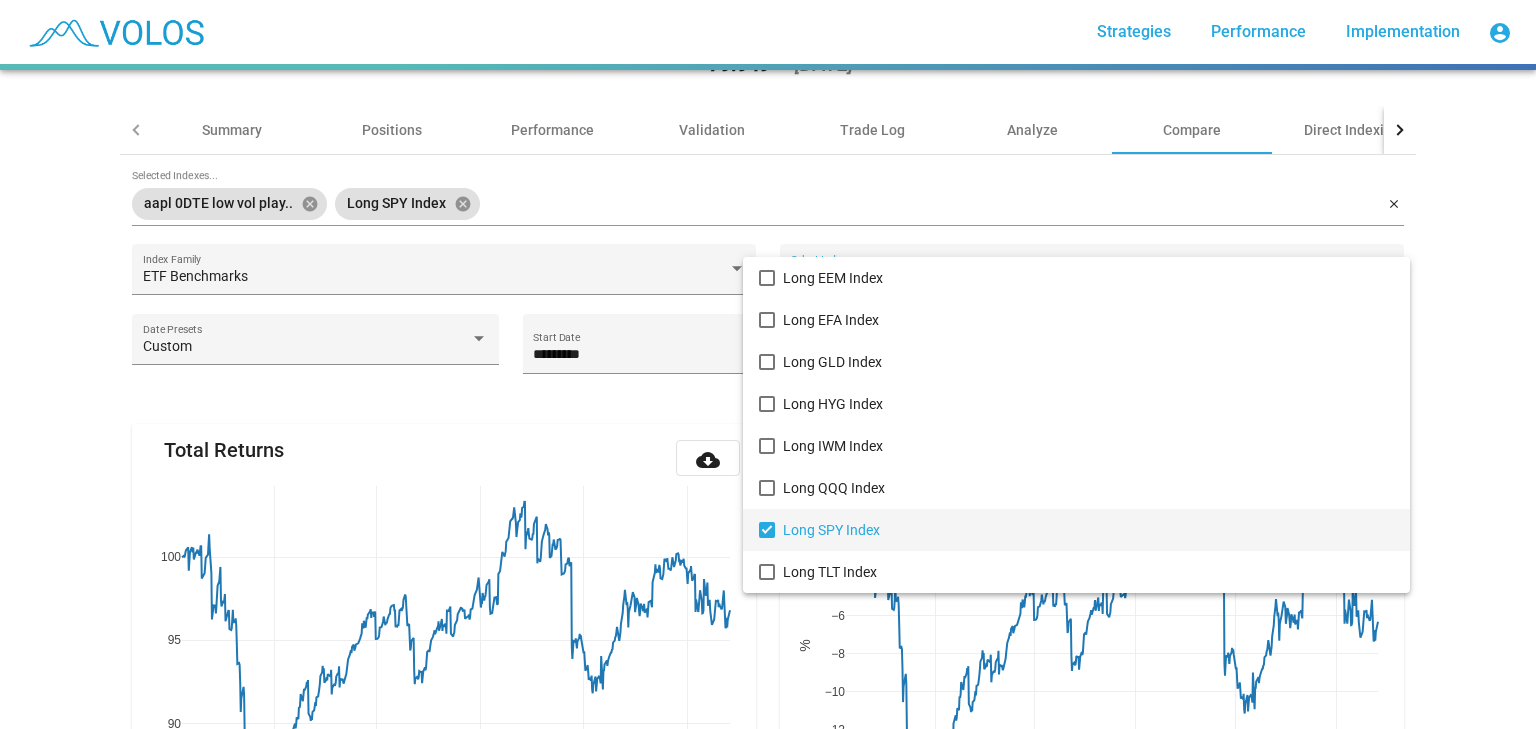 click at bounding box center [768, 364] 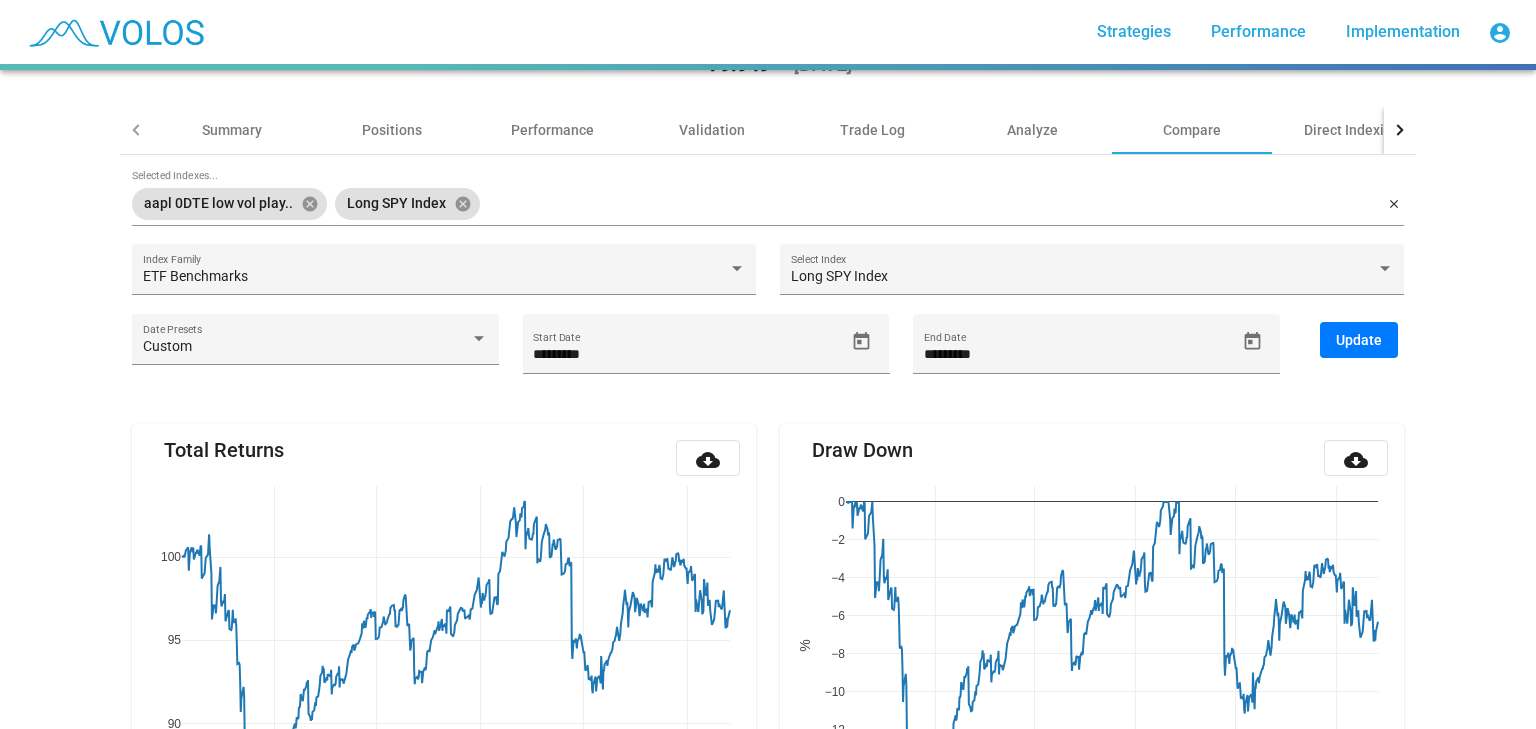 click on "Update" at bounding box center (1359, 340) 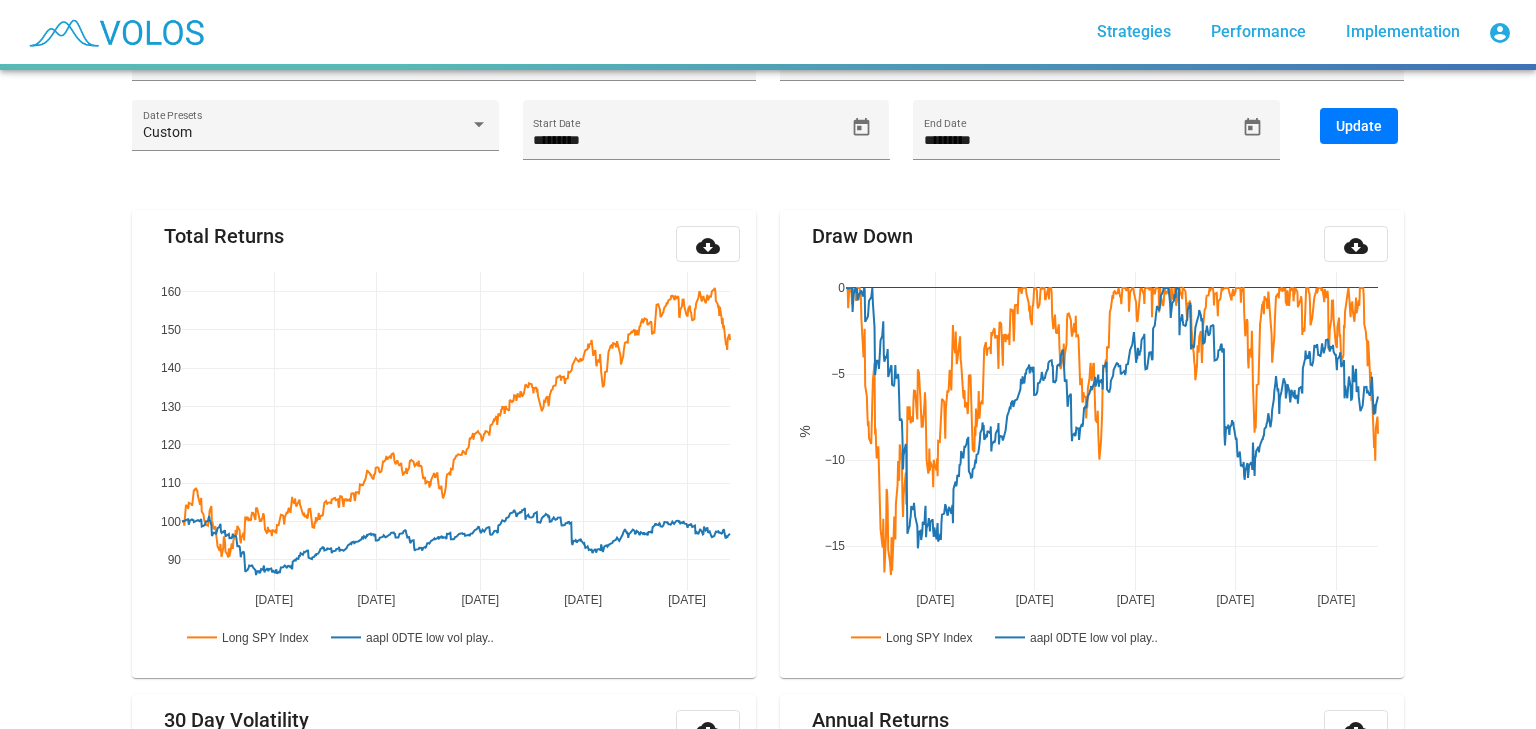 scroll, scrollTop: 318, scrollLeft: 0, axis: vertical 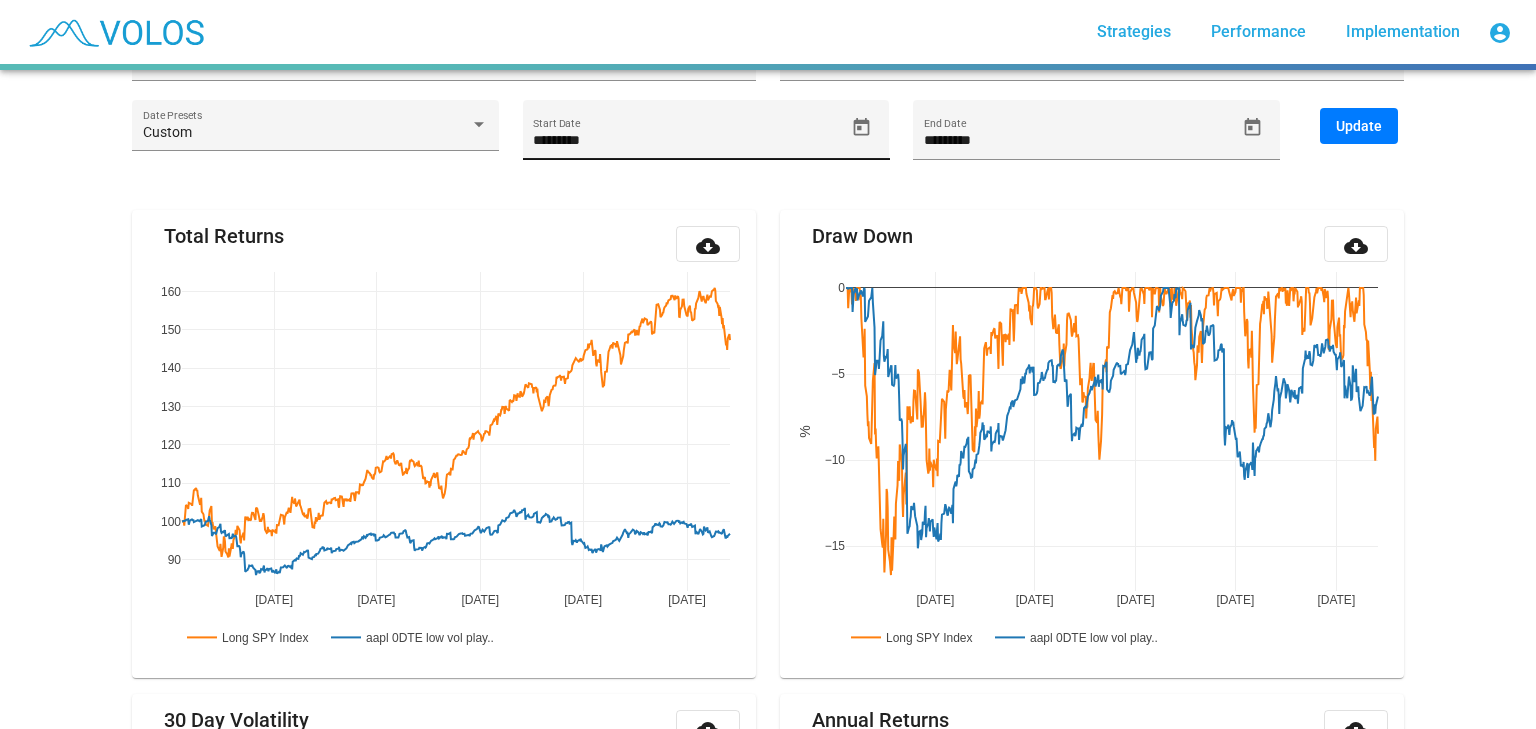 click on "*********" at bounding box center (688, 141) 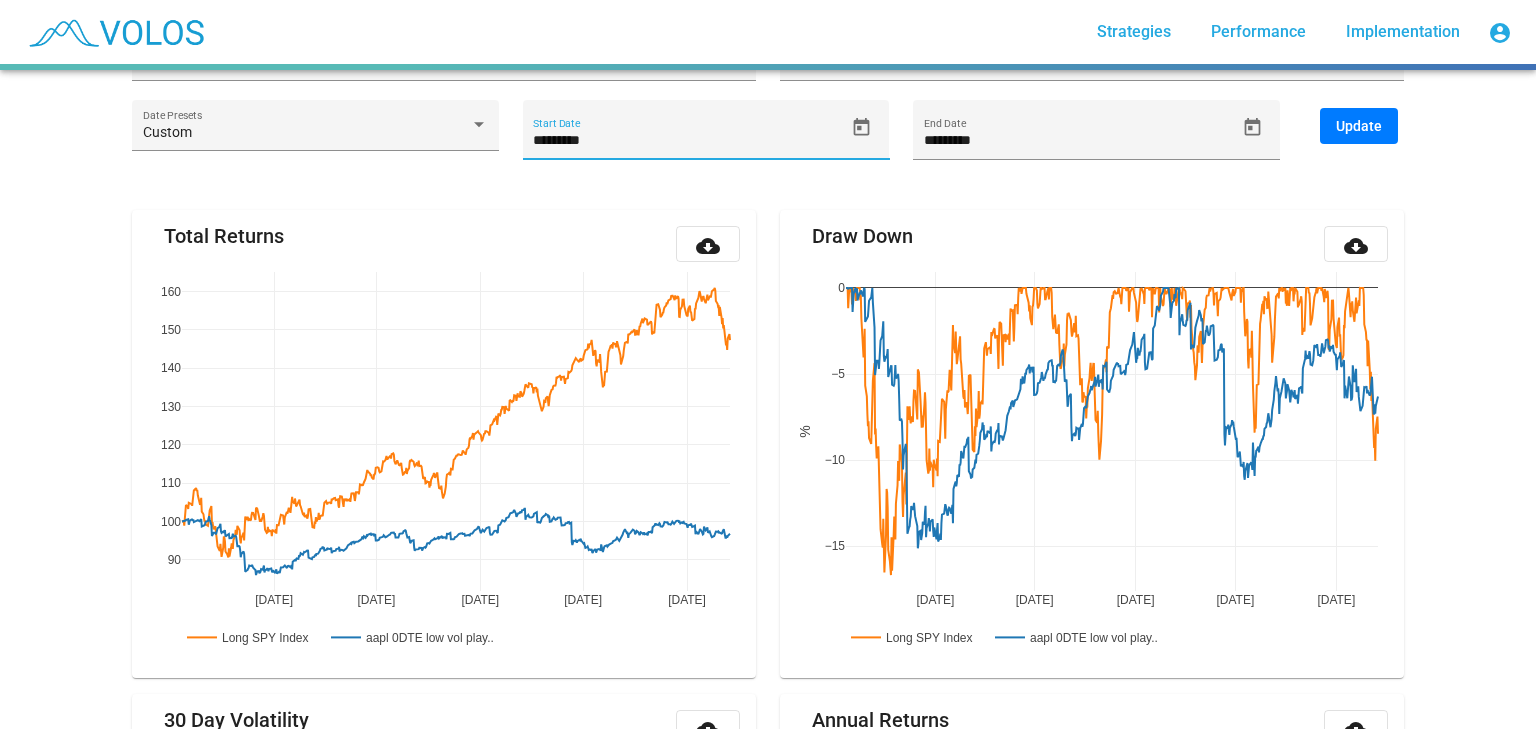 click on "Update" at bounding box center (1359, 126) 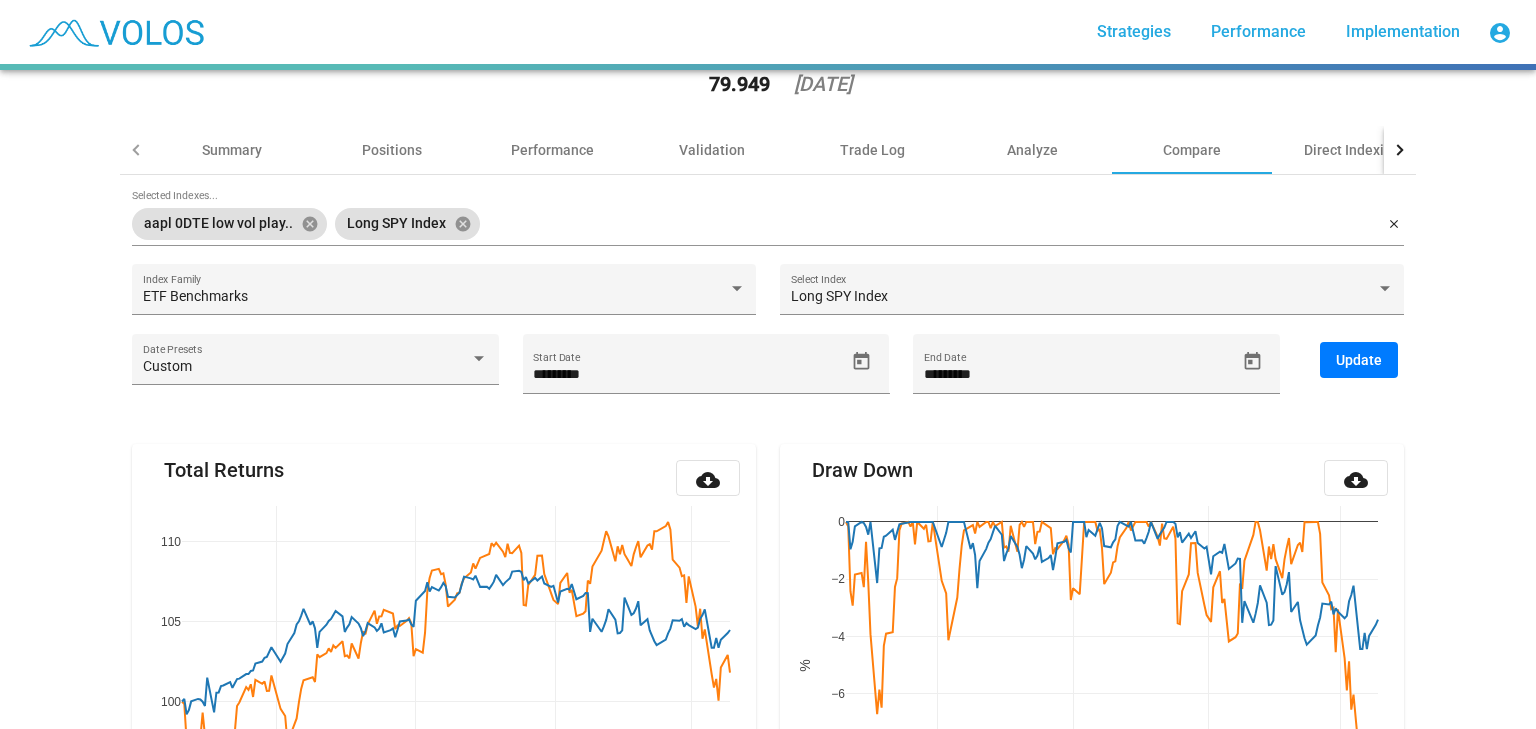 scroll, scrollTop: 82, scrollLeft: 0, axis: vertical 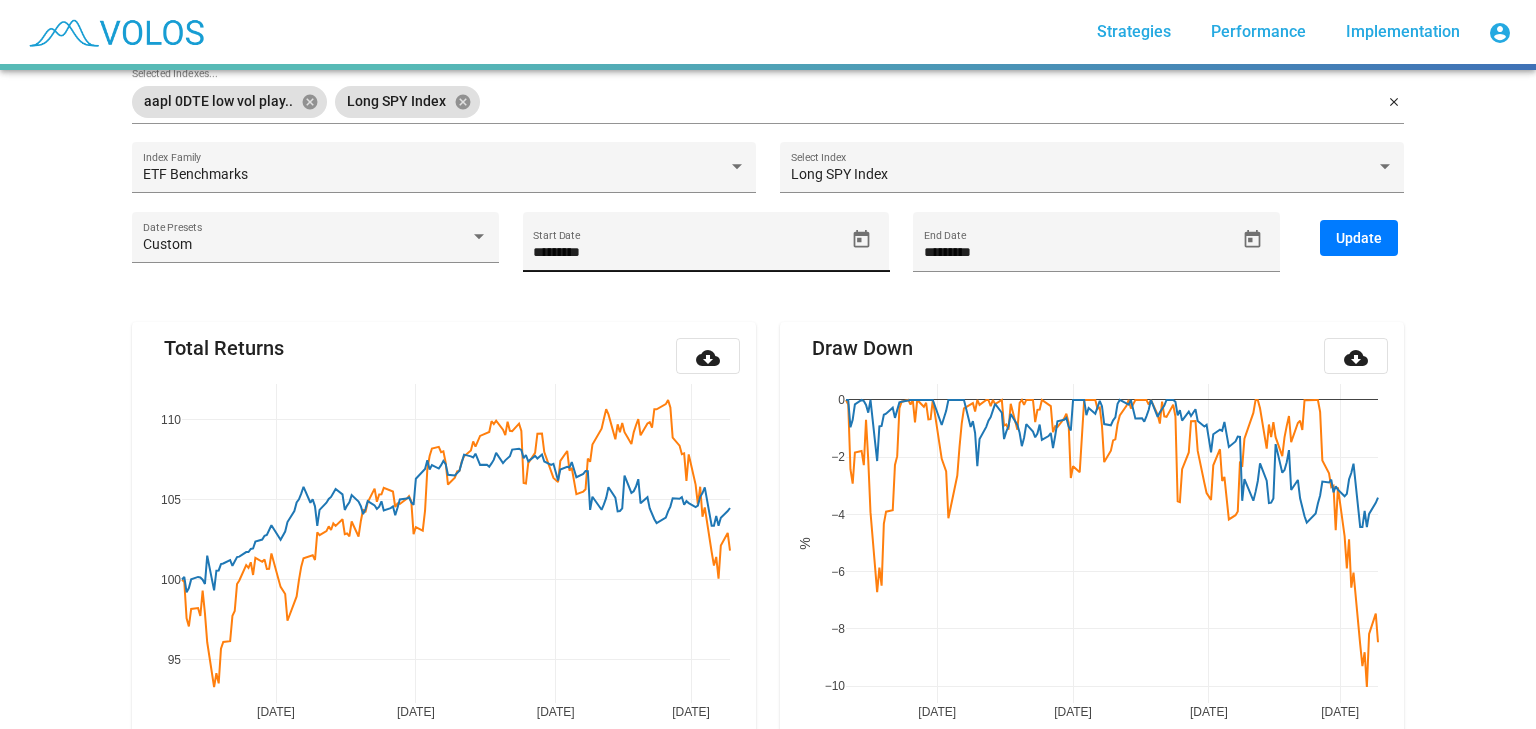 click on "*********" at bounding box center [688, 253] 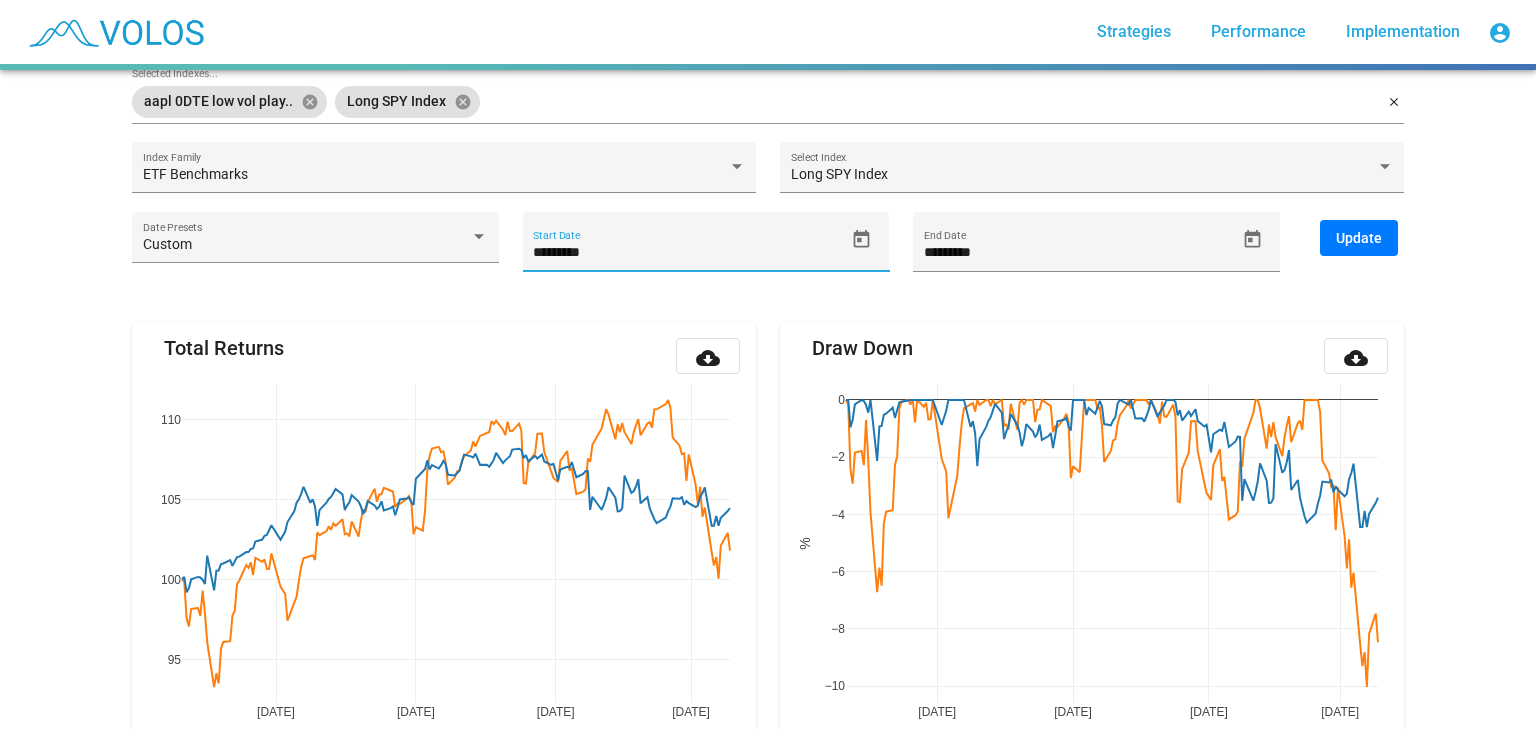 click on "*********" at bounding box center [688, 253] 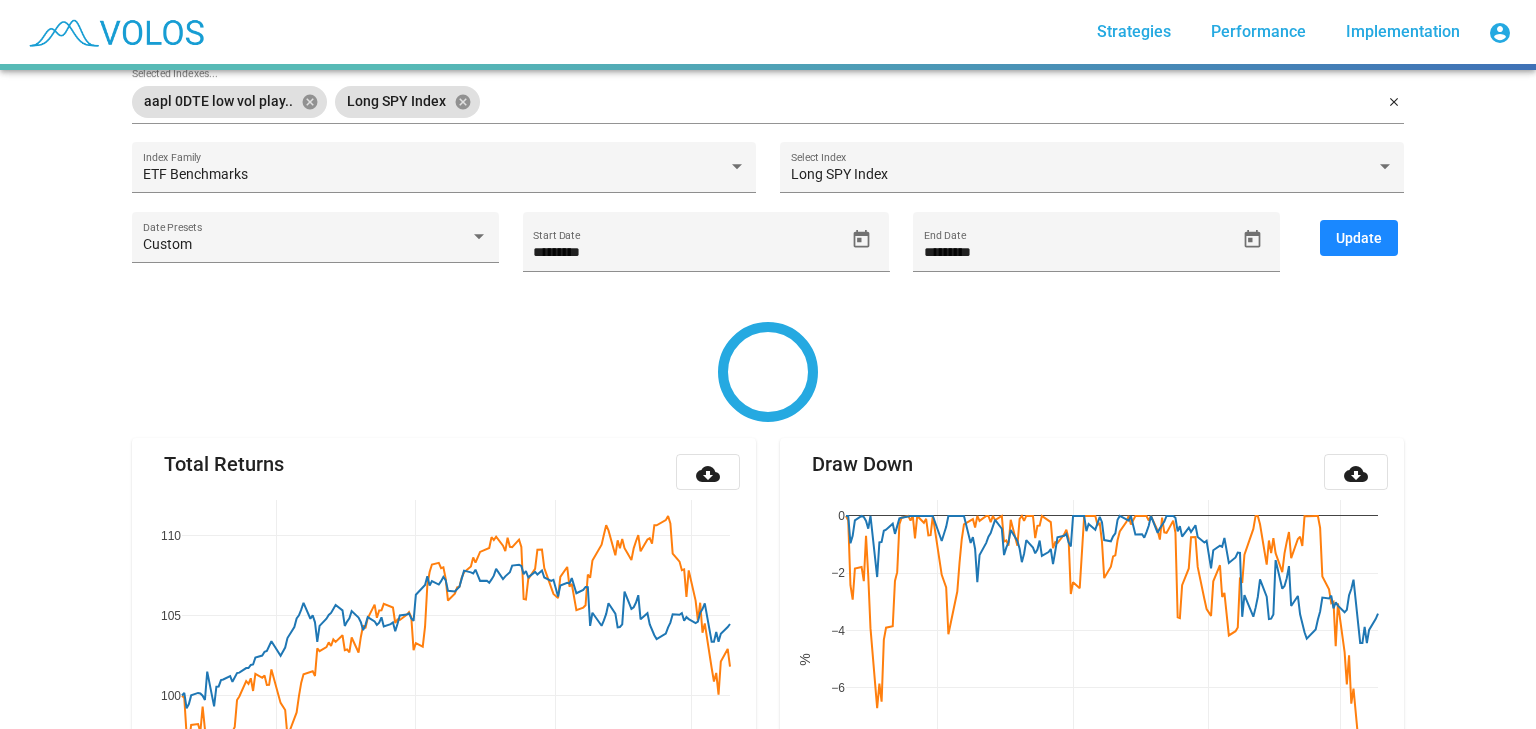 scroll, scrollTop: 0, scrollLeft: 0, axis: both 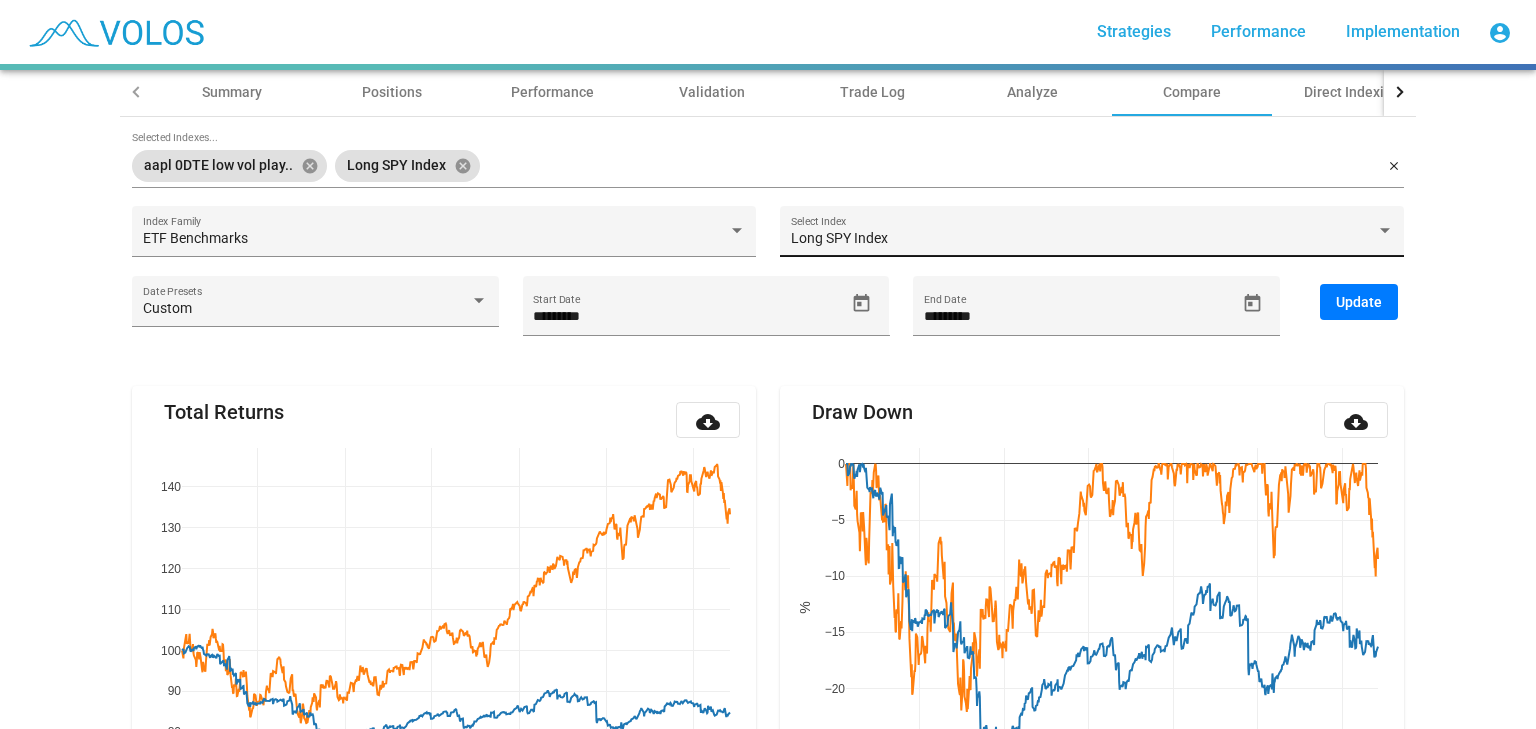 click on "Long SPY Index Select Index" 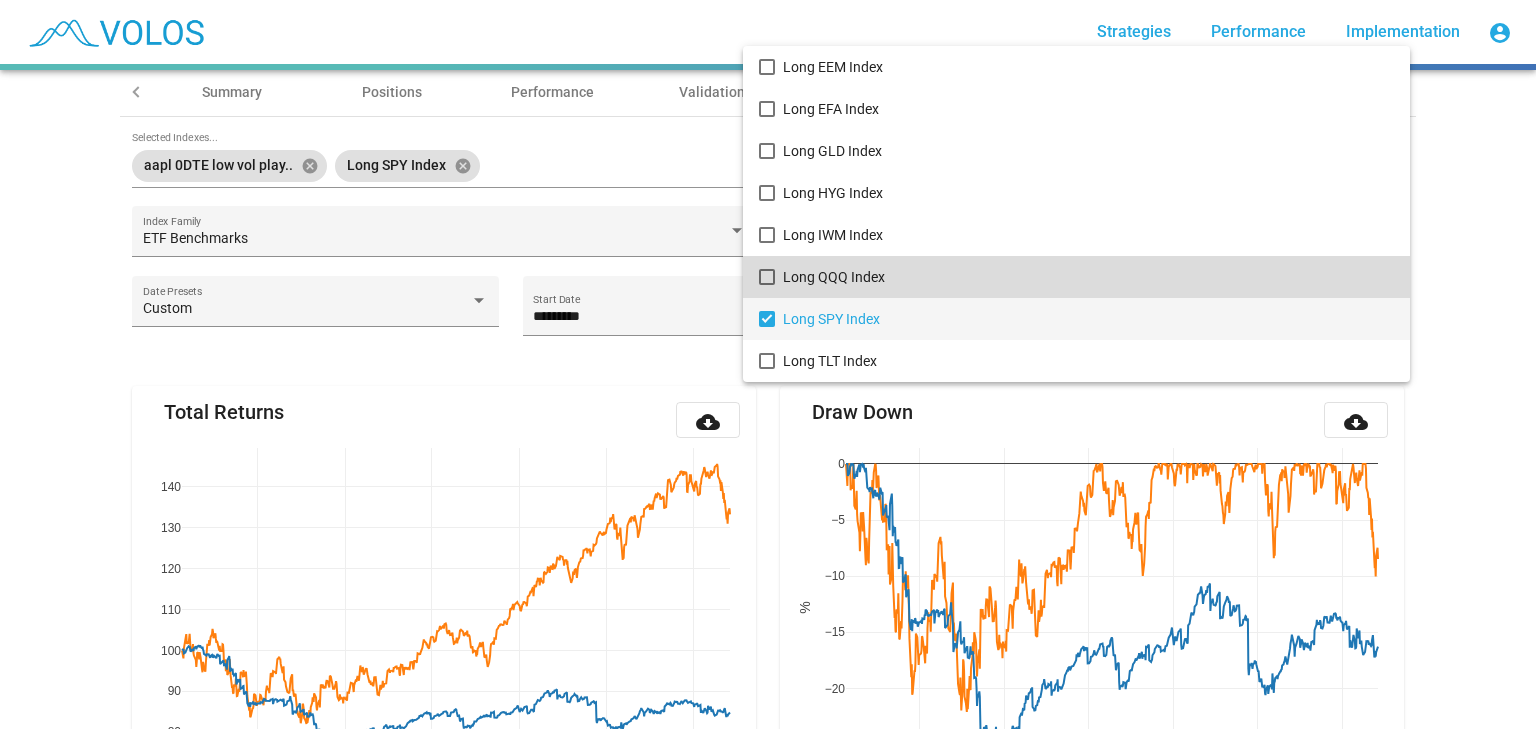 click on "Long QQQ Index" at bounding box center (1088, 277) 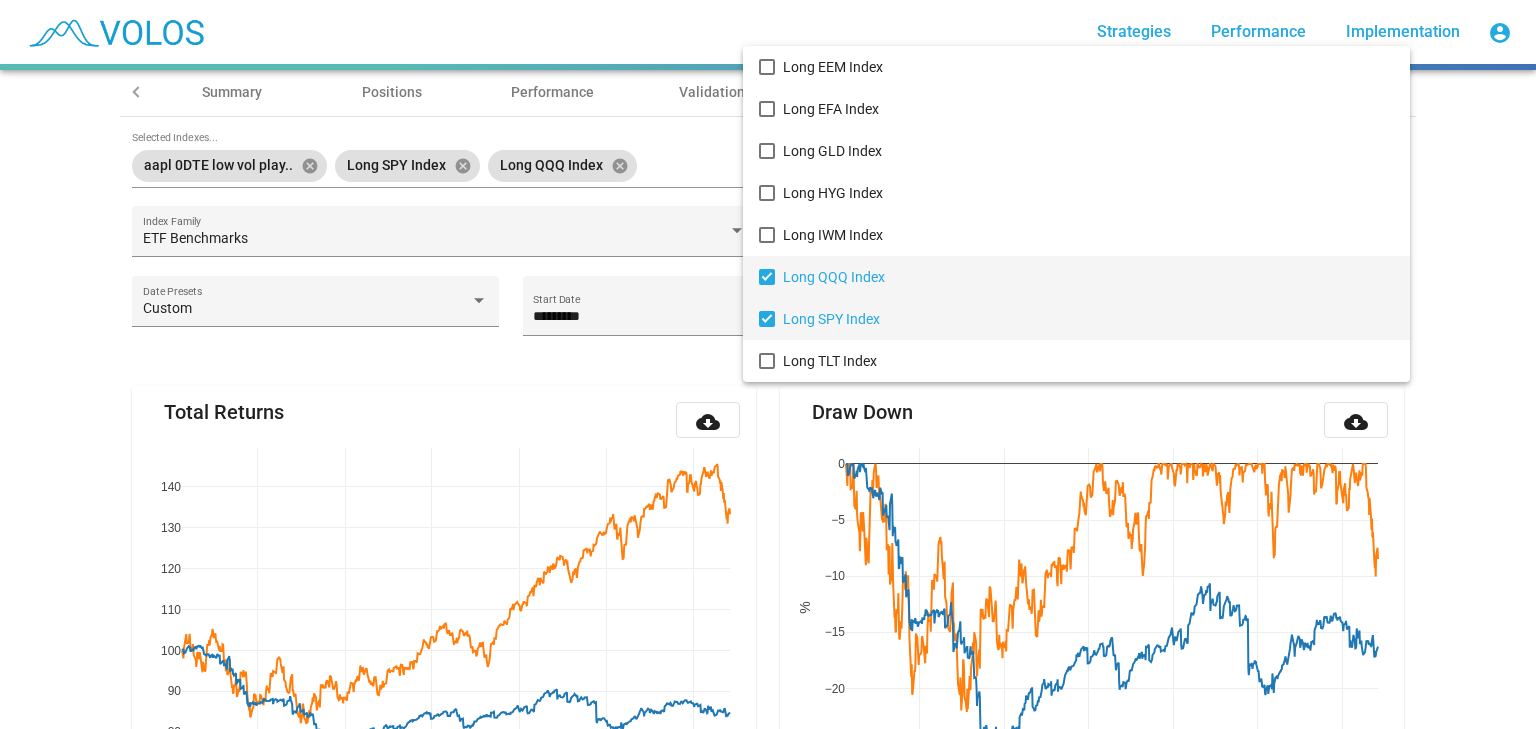 click on "Long SPY Index" at bounding box center (1088, 319) 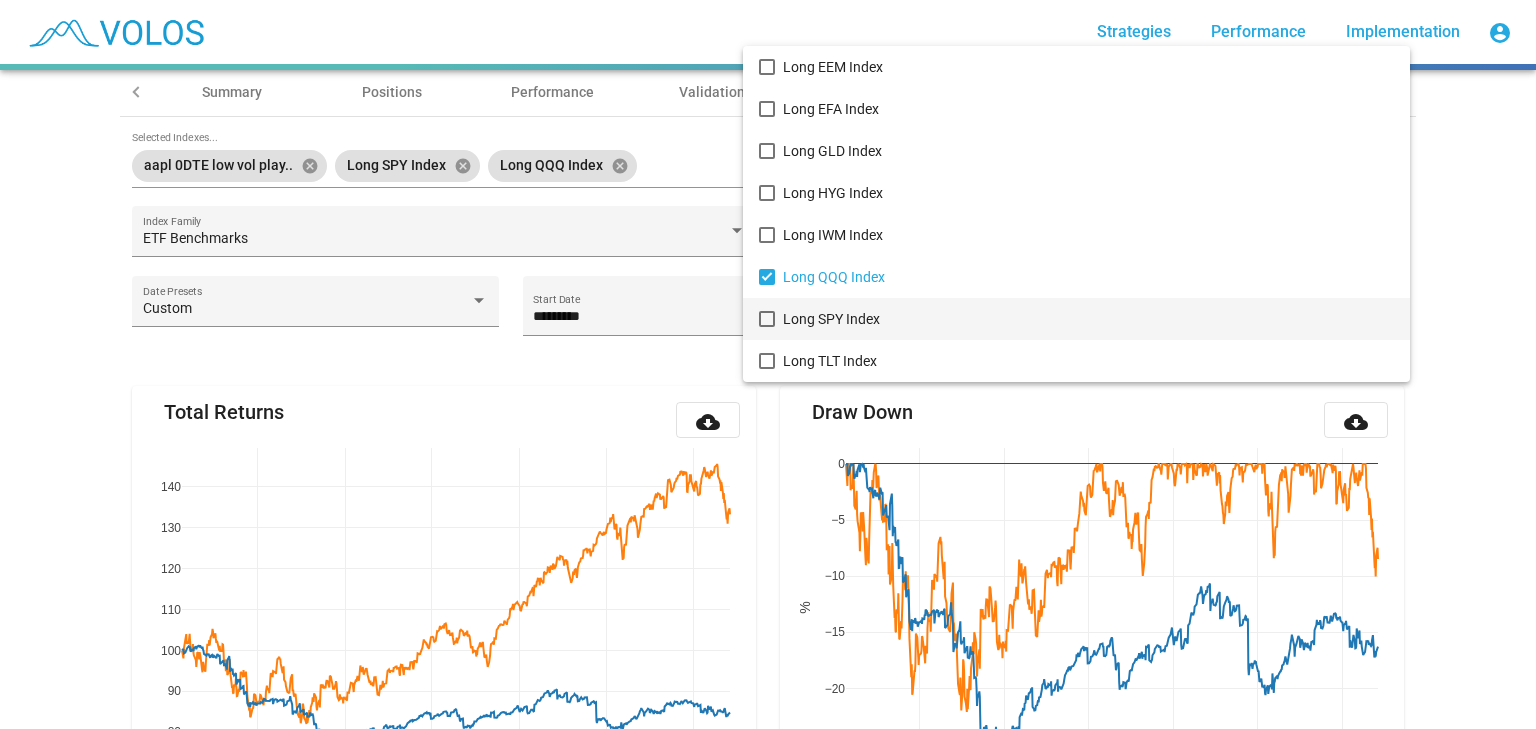 click at bounding box center (768, 364) 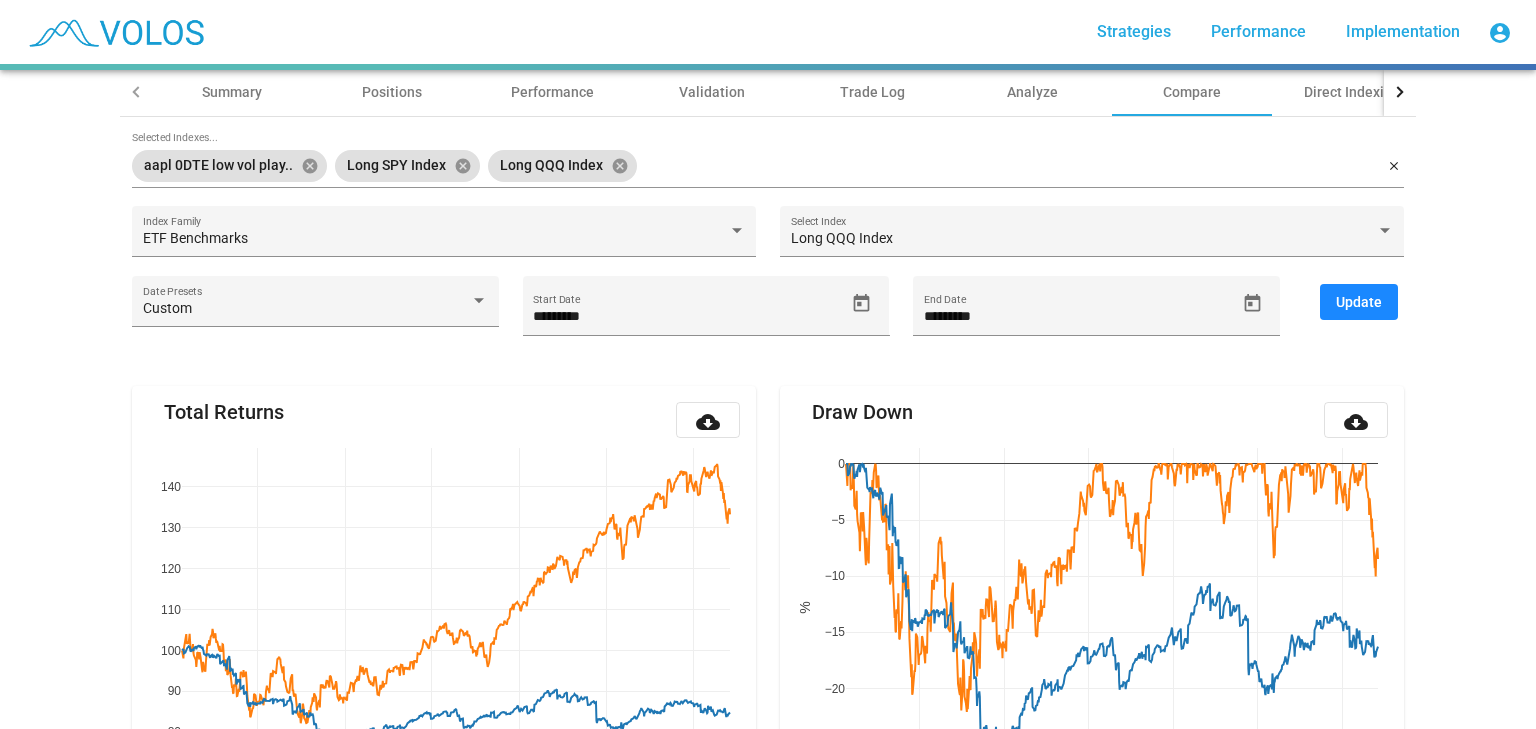 click on "Update" at bounding box center [1359, 302] 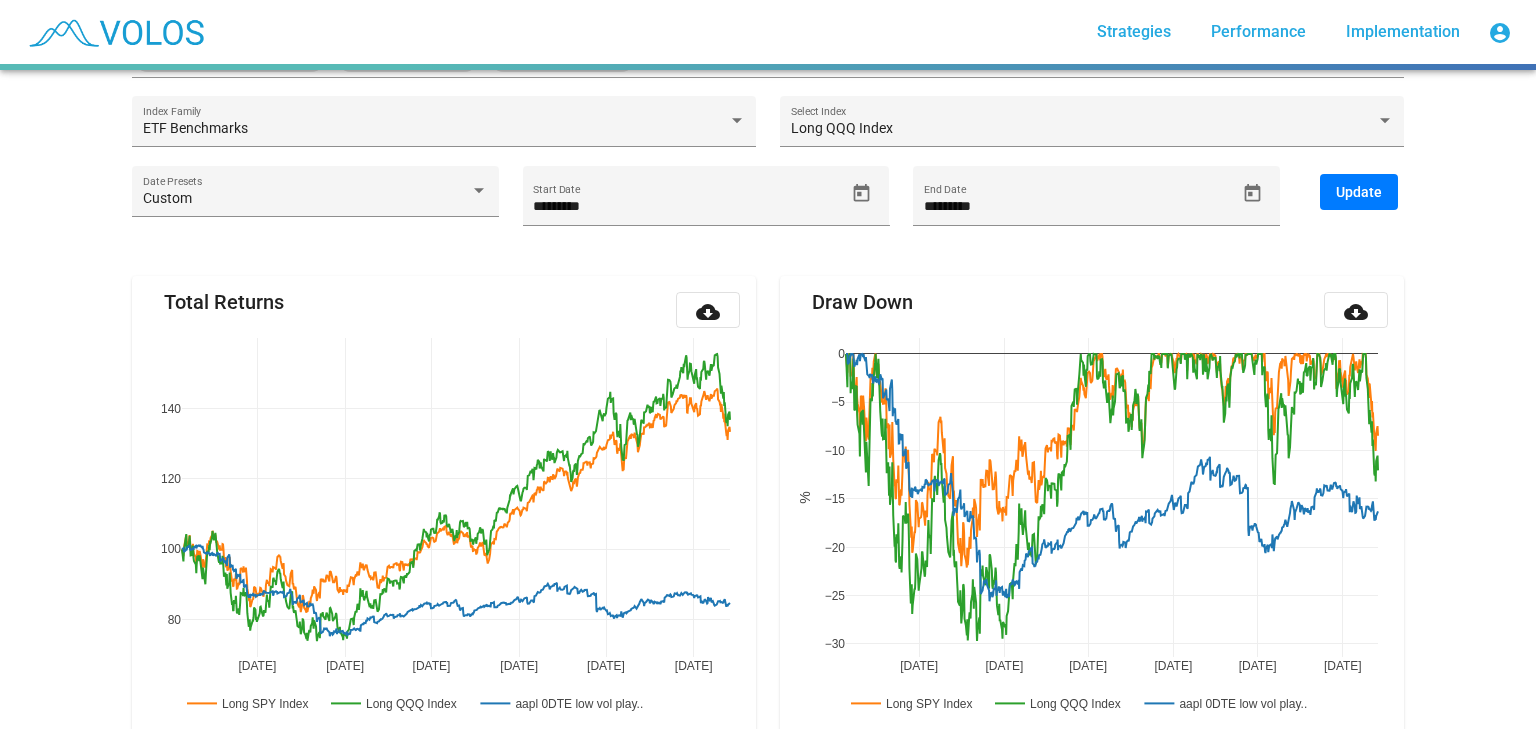 scroll, scrollTop: 252, scrollLeft: 0, axis: vertical 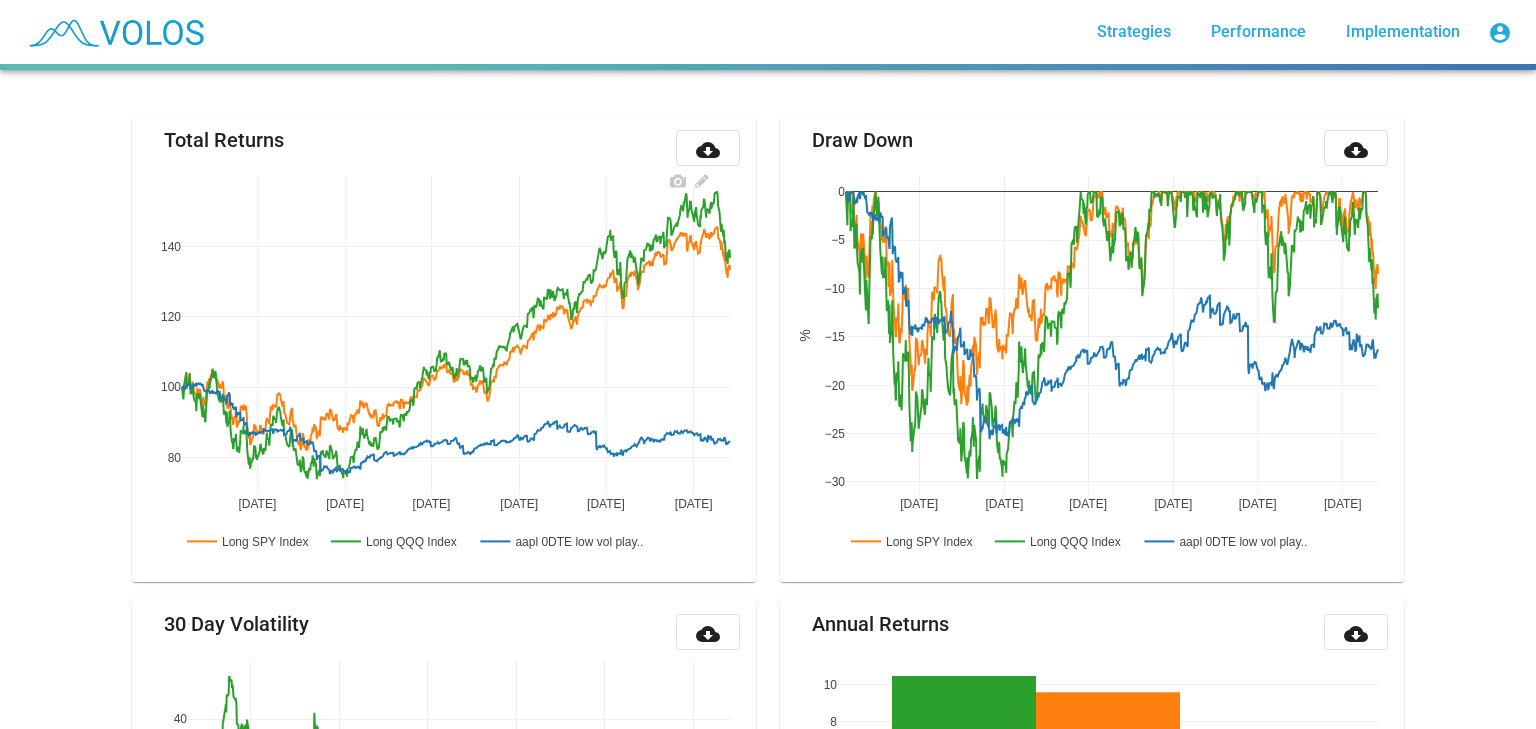 click 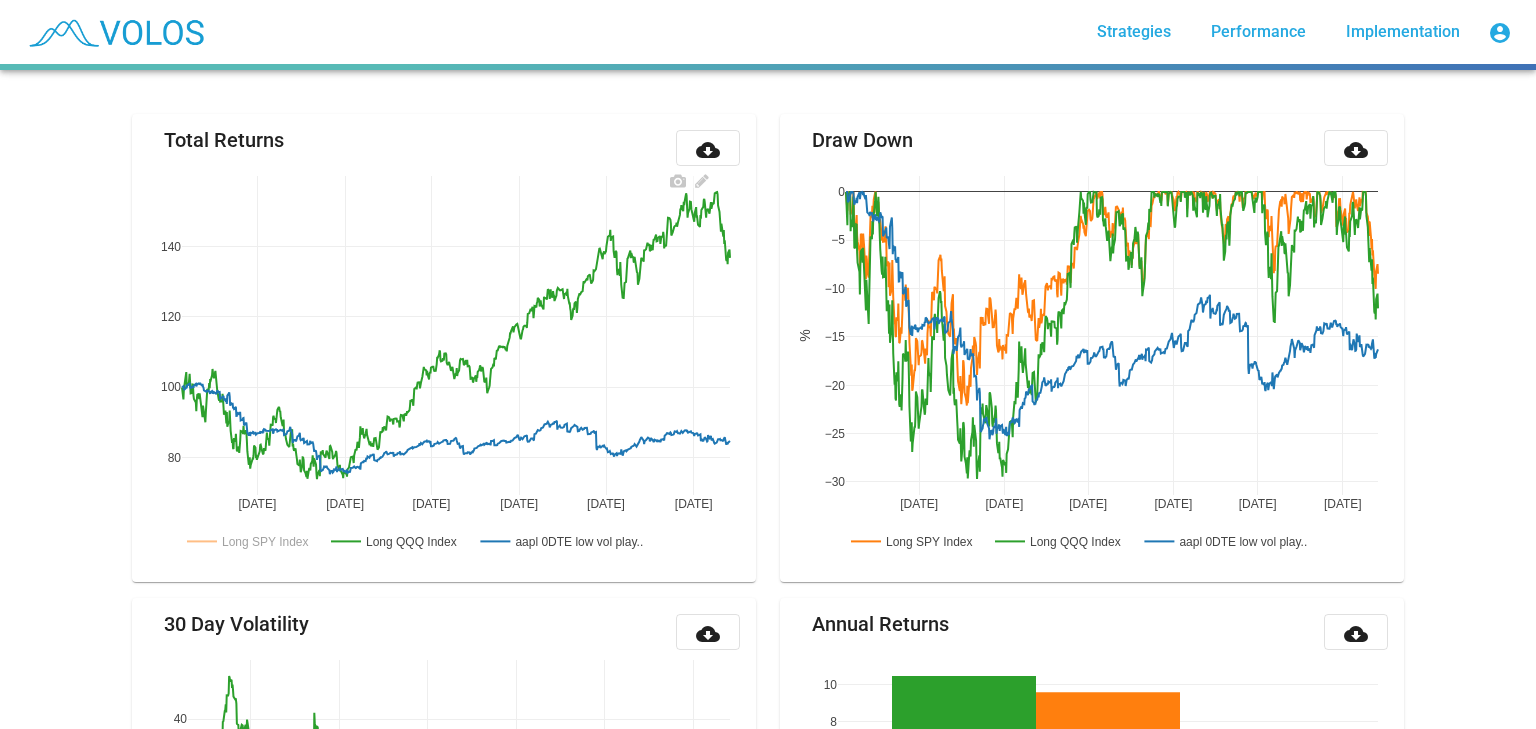 click 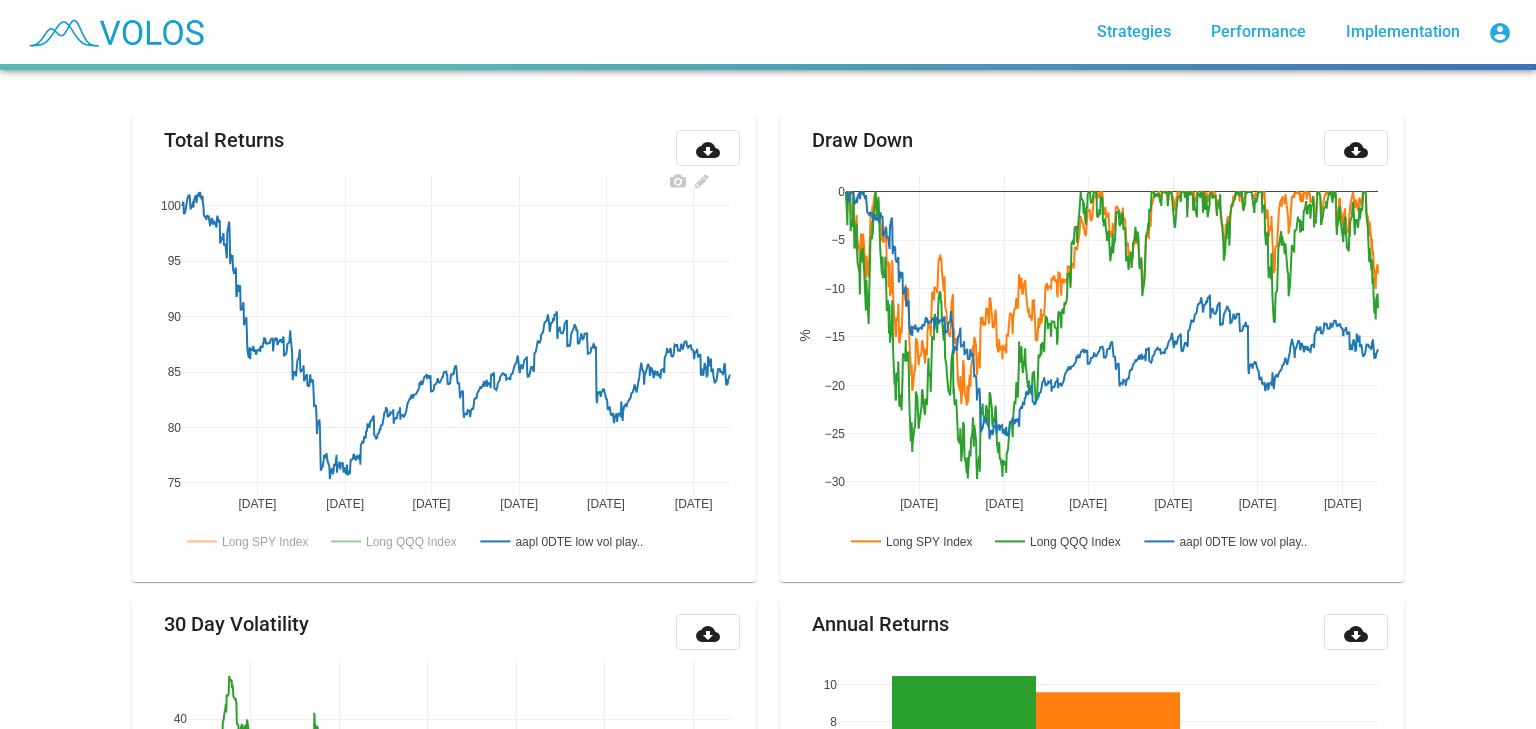 click 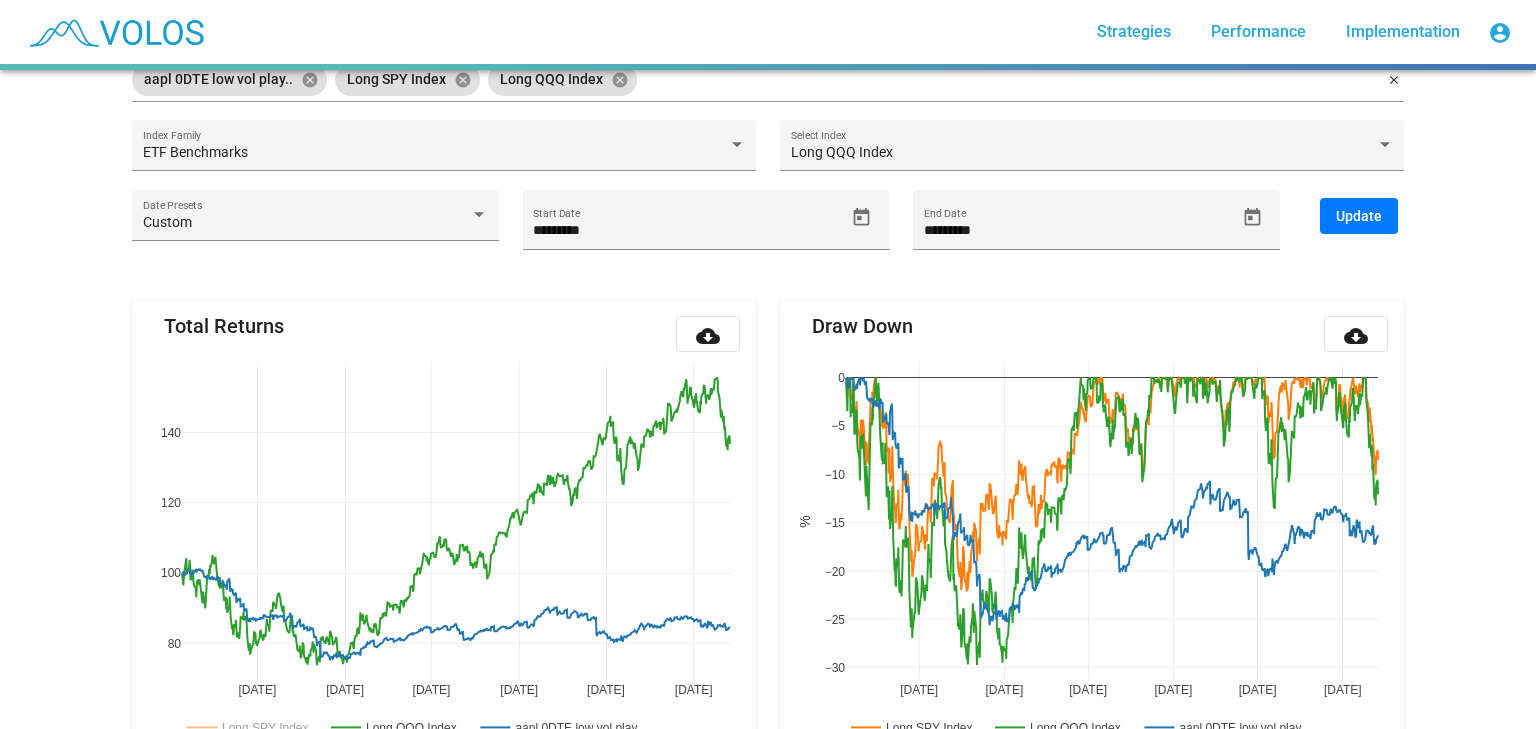 scroll, scrollTop: 226, scrollLeft: 0, axis: vertical 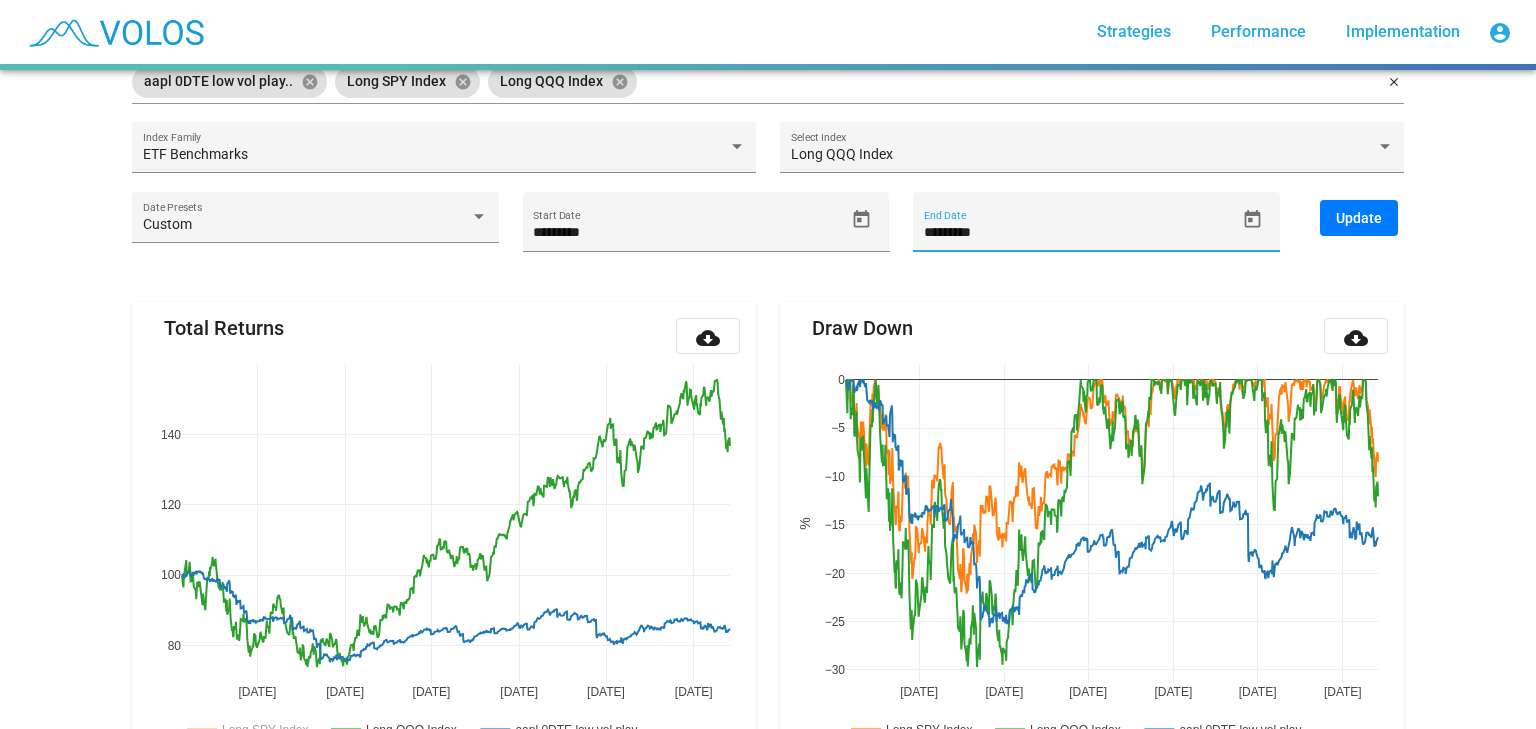 click on "*********" at bounding box center [1079, 233] 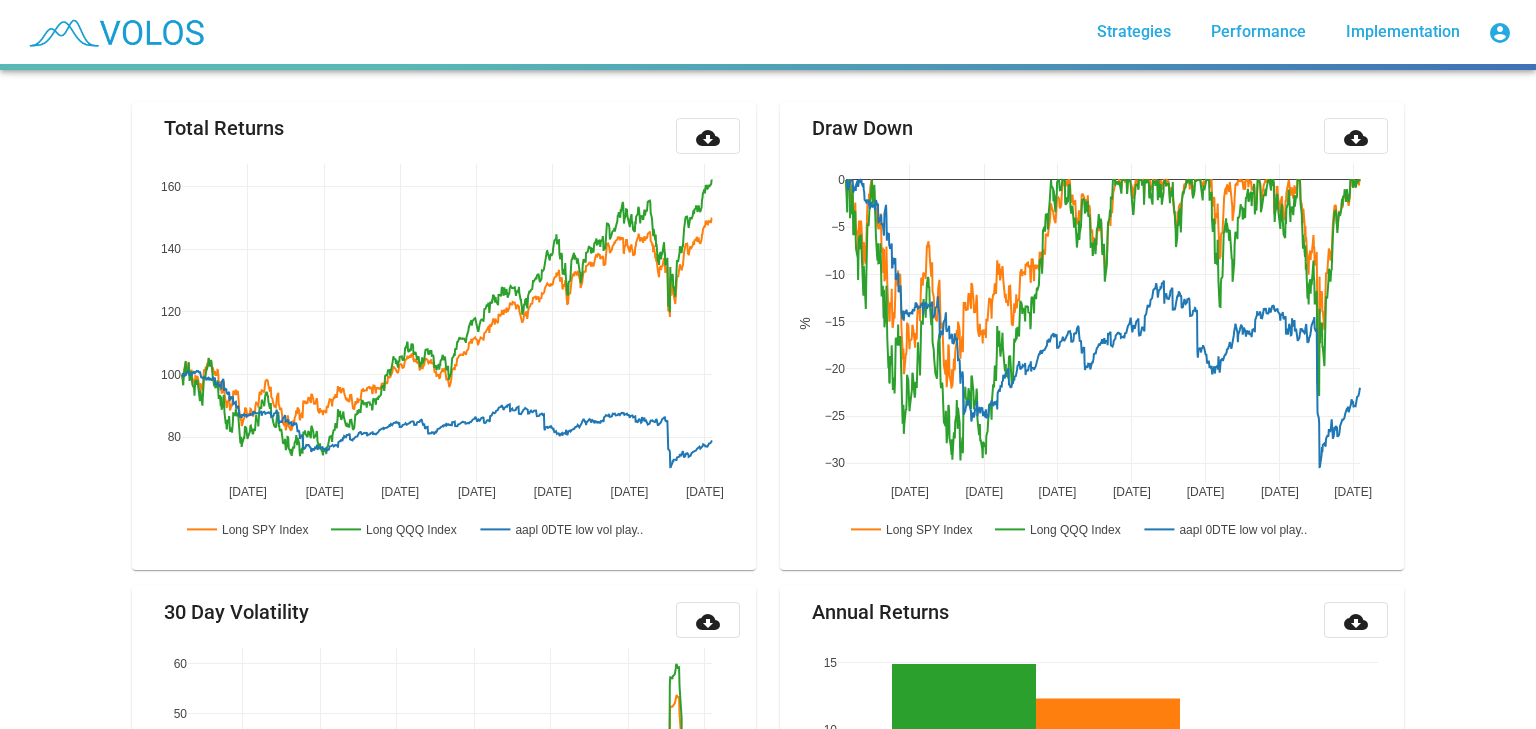 scroll, scrollTop: 400, scrollLeft: 0, axis: vertical 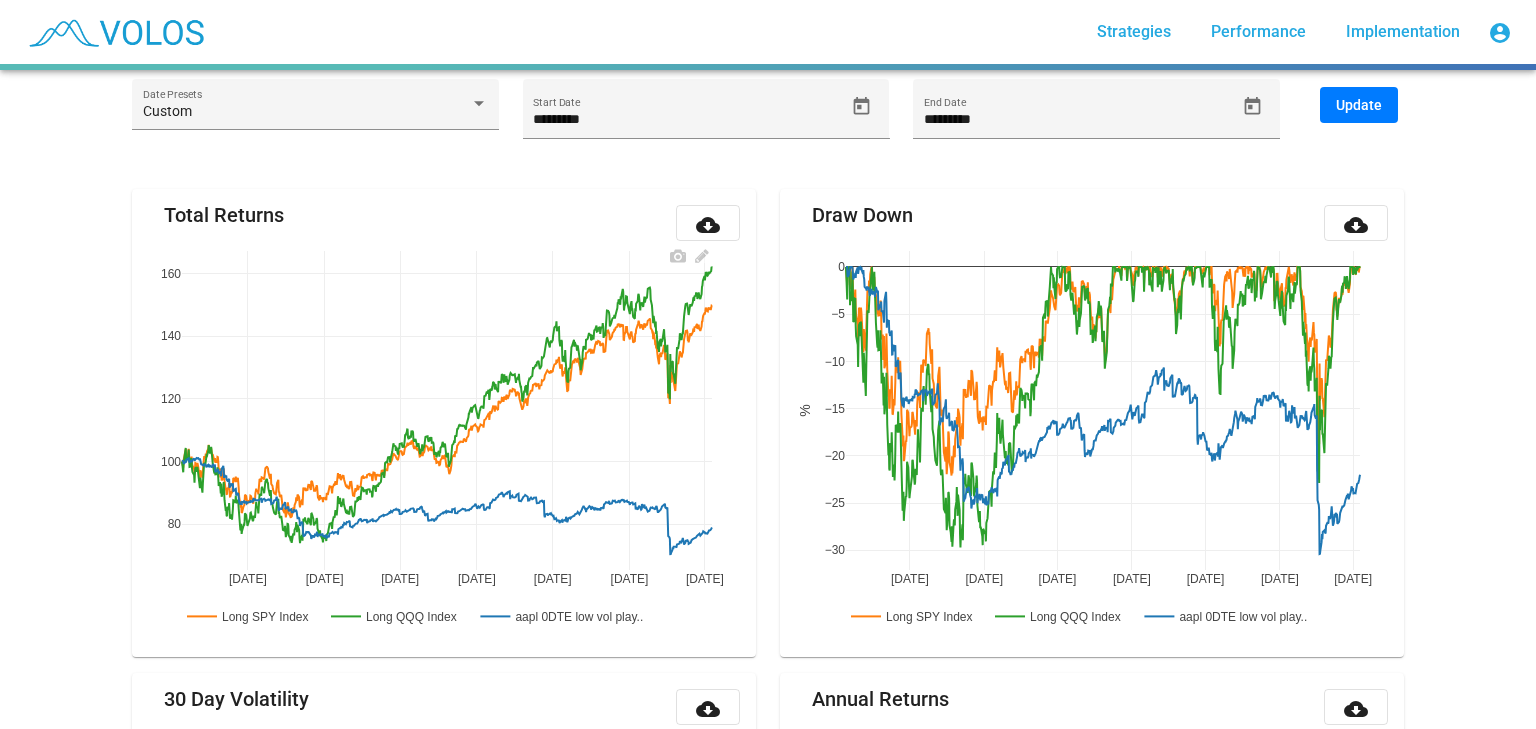 click 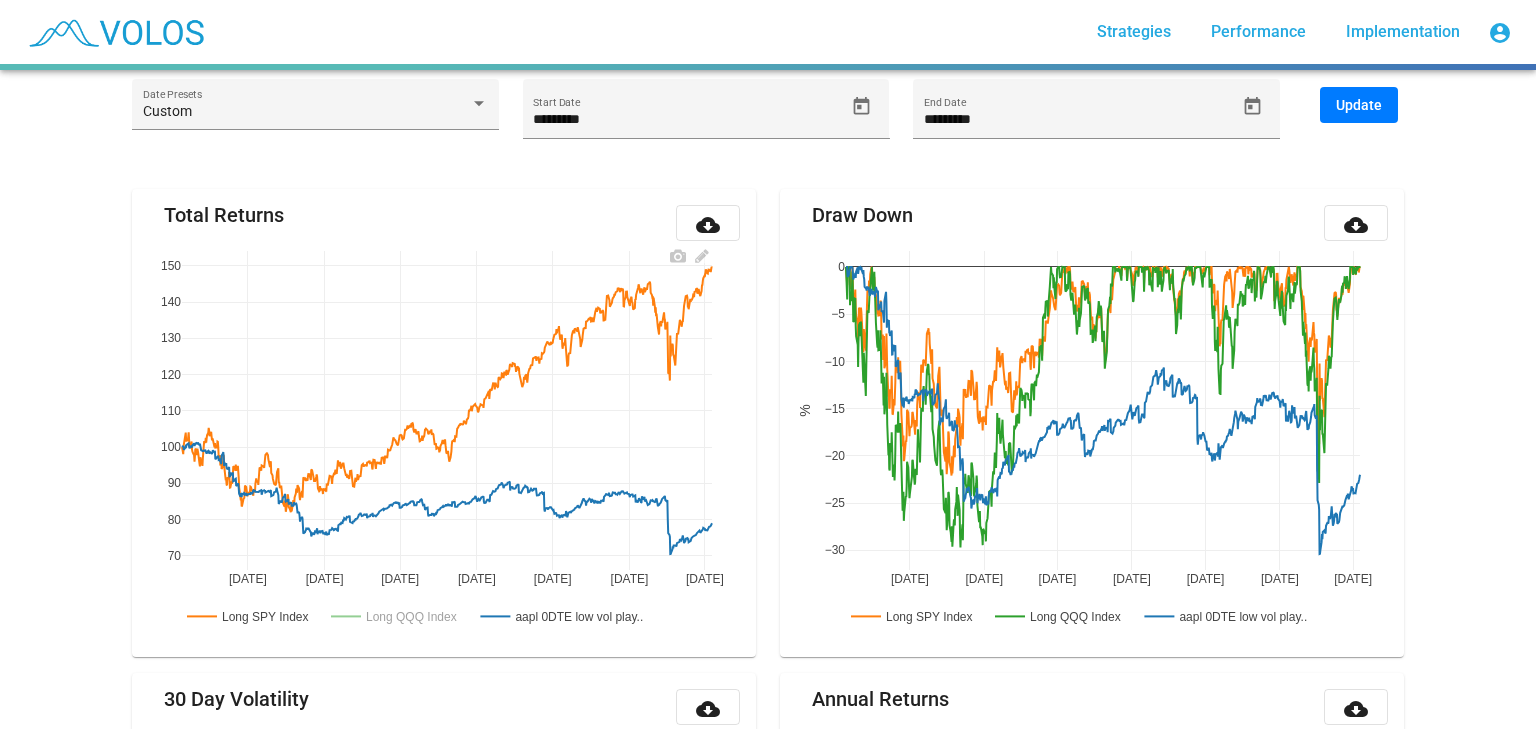 click 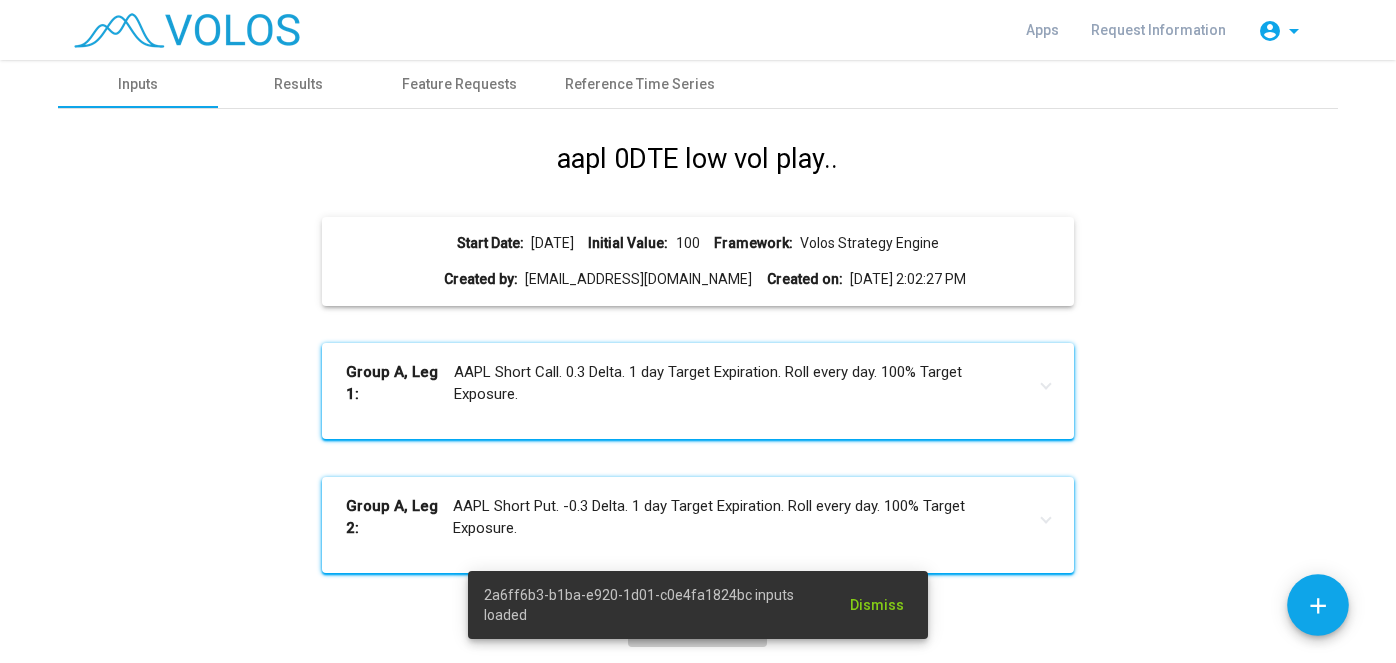 scroll, scrollTop: 0, scrollLeft: 0, axis: both 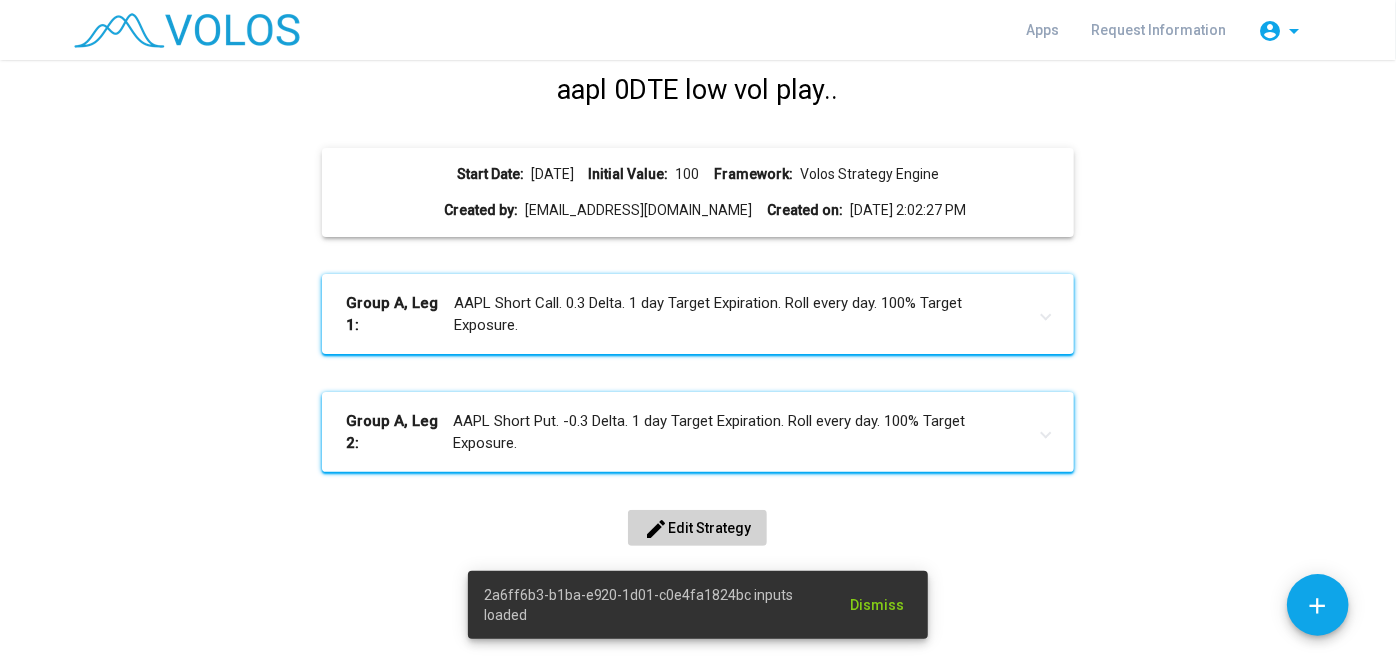 click on "edit  Edit Strategy" at bounding box center (697, 528) 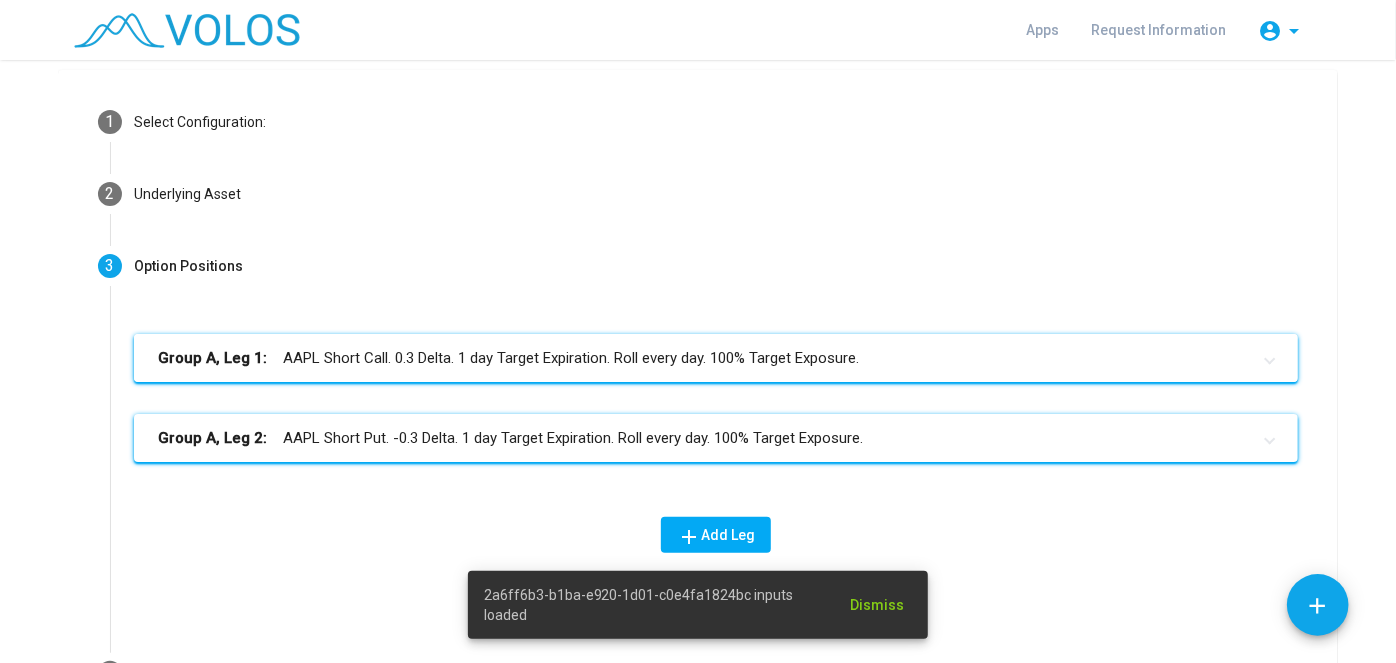 click on "Group A, Leg 1:   AAPL Short Call. 0.3 Delta. 1 day Target Expiration. Roll every day. 100% Target Exposure." at bounding box center [704, 358] 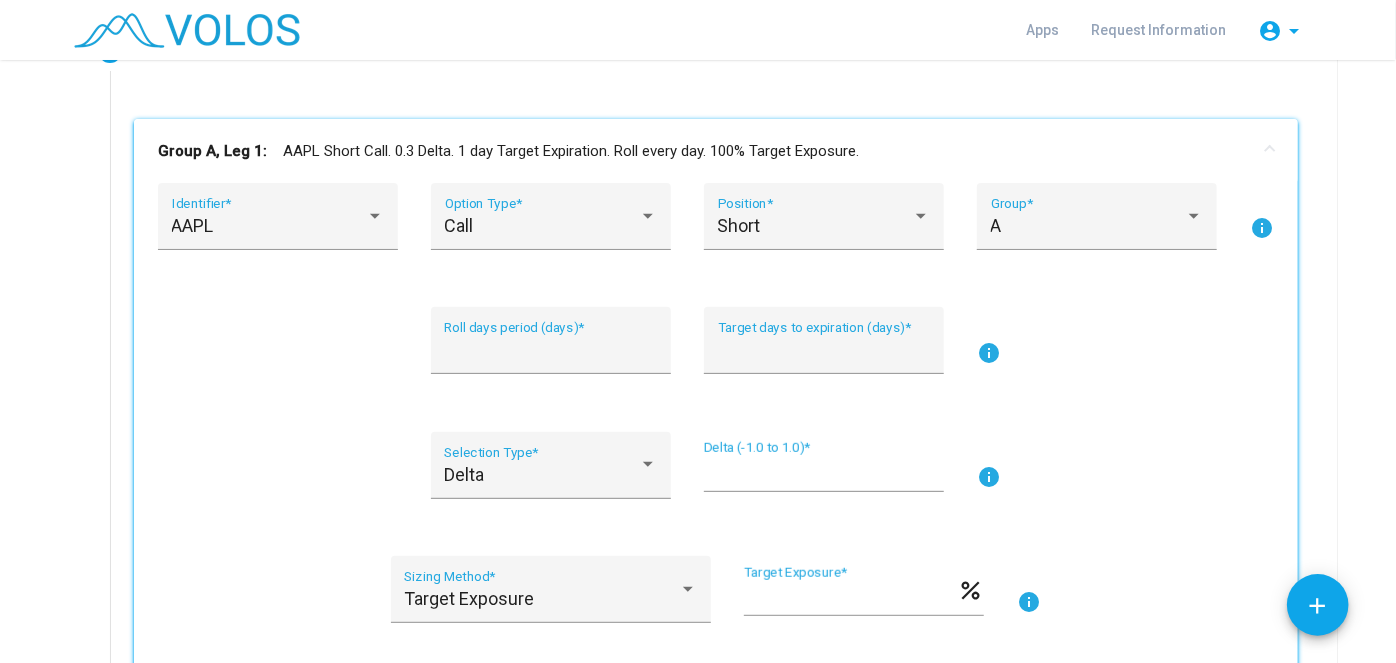 scroll, scrollTop: 285, scrollLeft: 0, axis: vertical 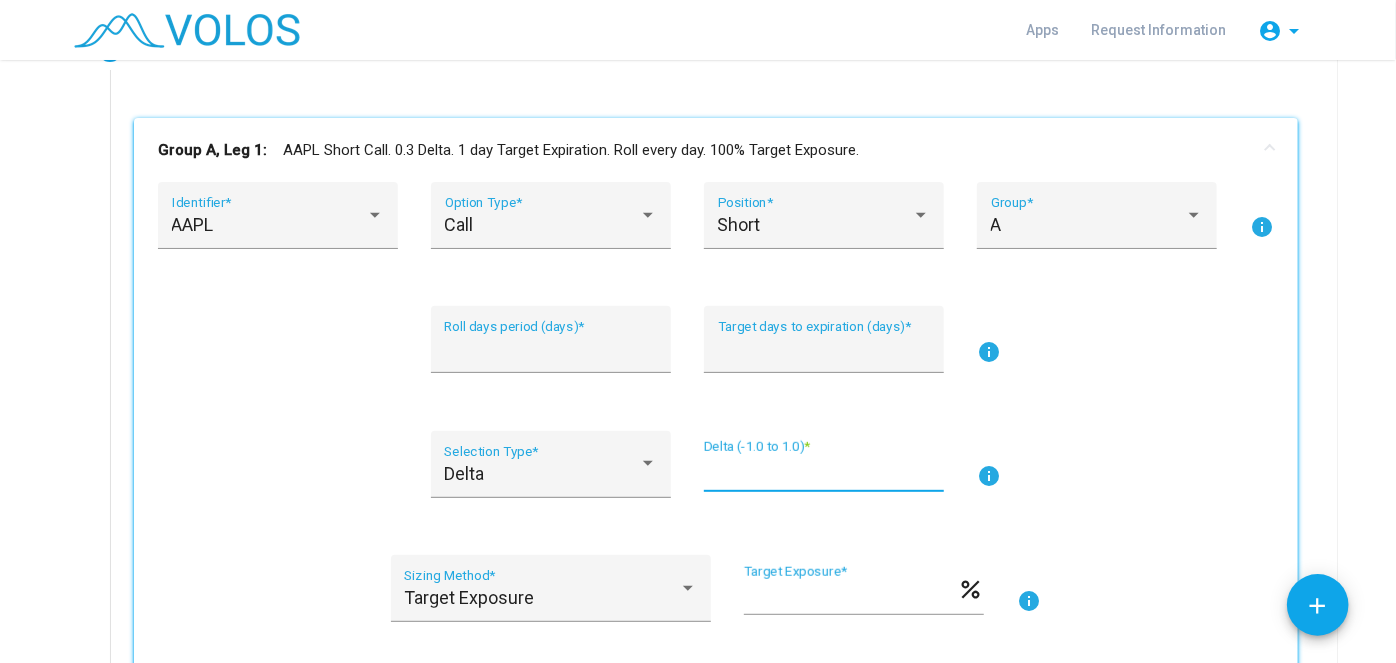 click on "***" at bounding box center [824, 472] 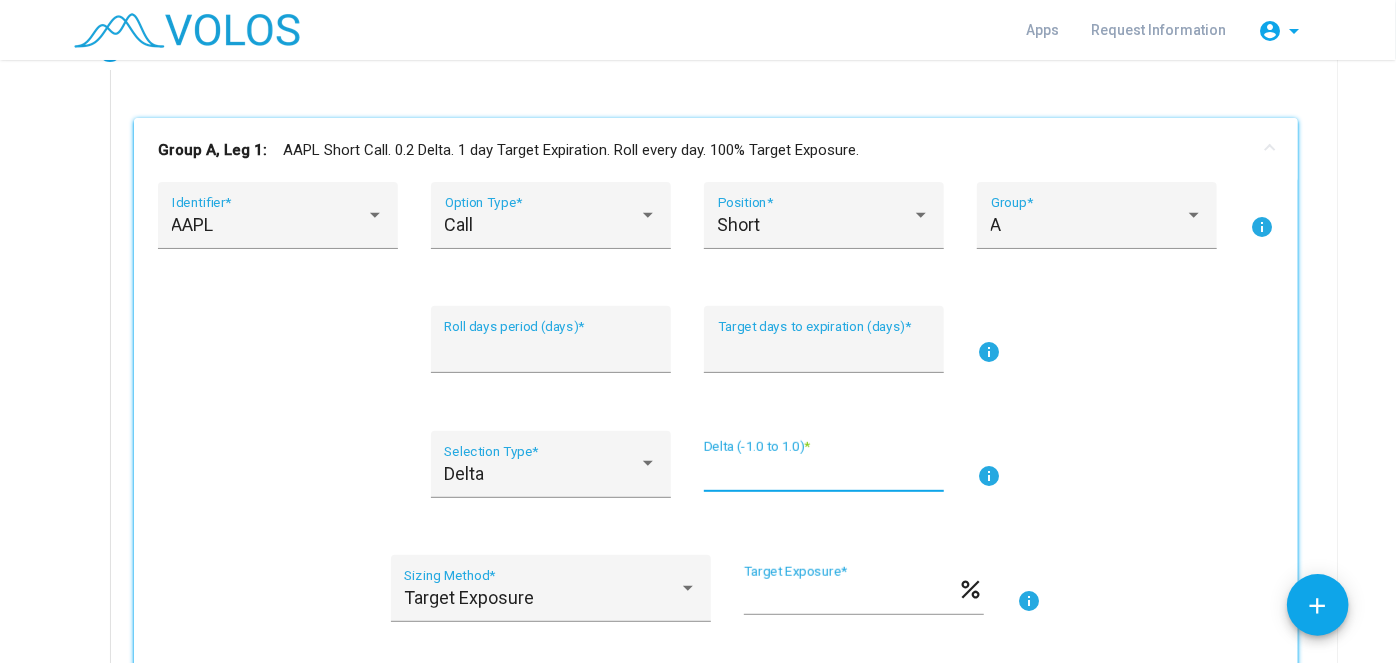 type on "***" 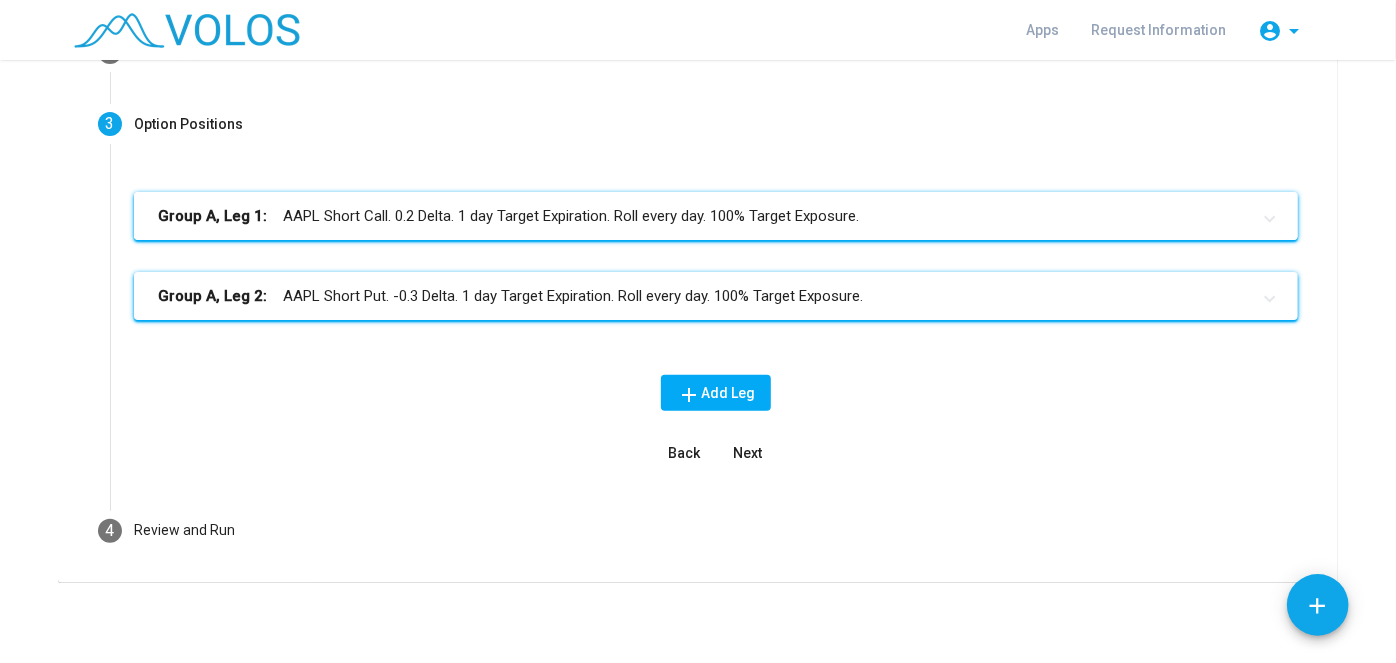 scroll, scrollTop: 210, scrollLeft: 0, axis: vertical 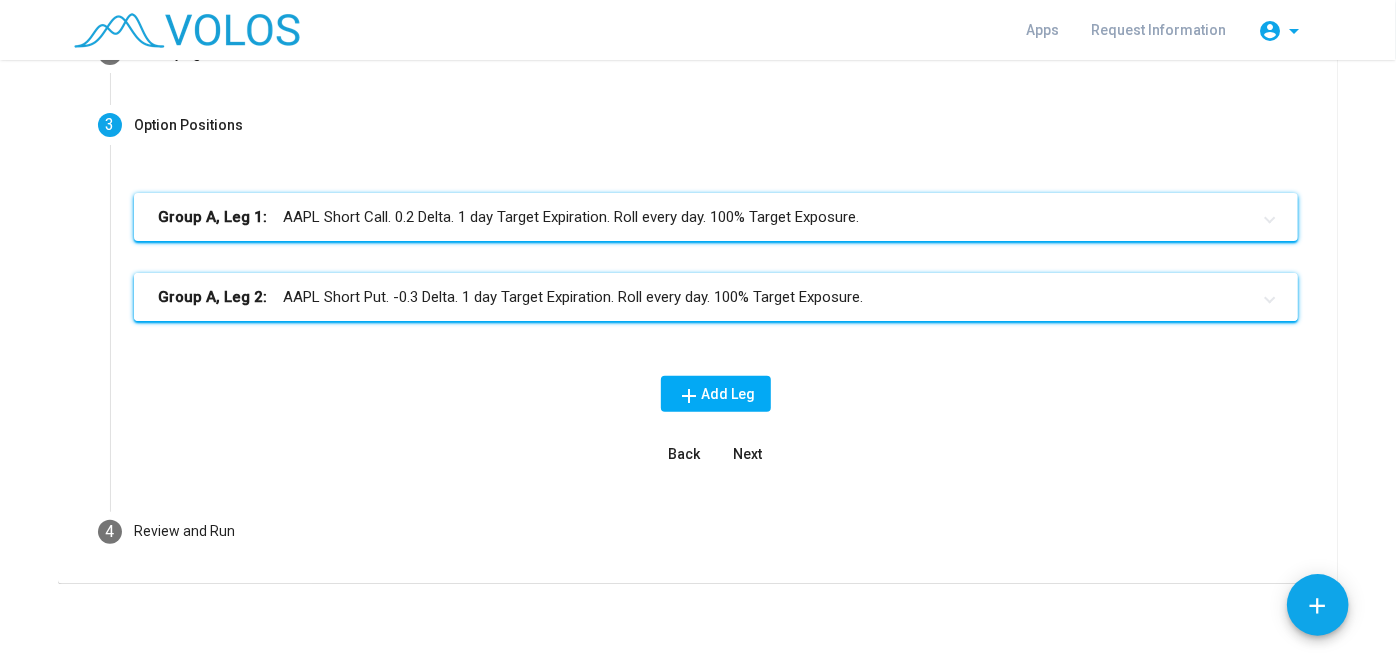 click on "Group A, Leg 2:   AAPL Short Put. -0.3 Delta. 1 day Target Expiration. Roll every day. 100% Target Exposure." at bounding box center (704, 297) 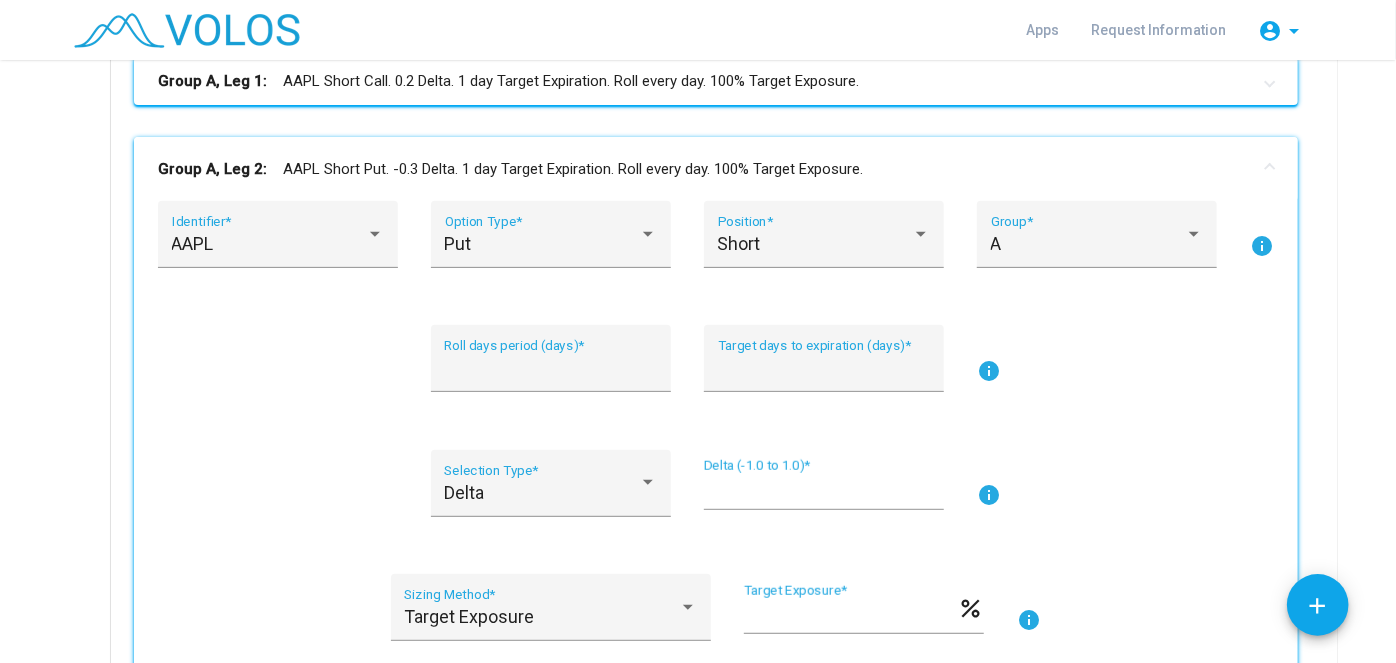 scroll, scrollTop: 348, scrollLeft: 0, axis: vertical 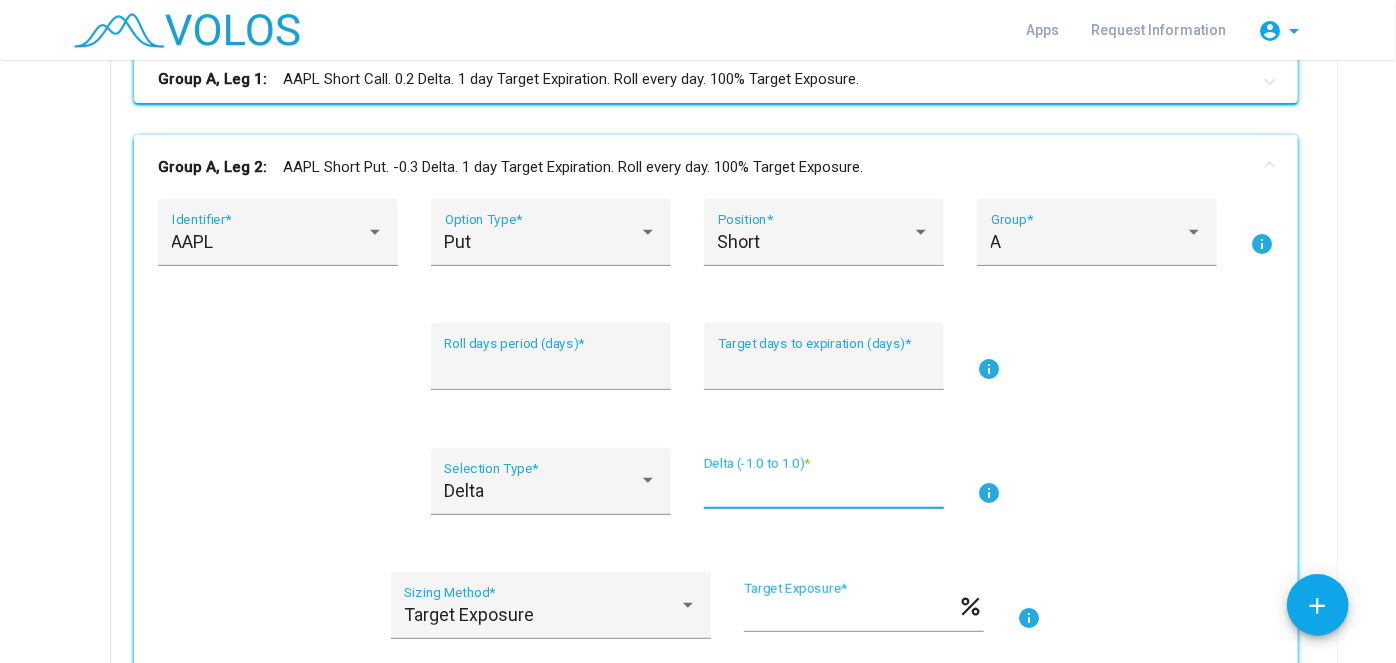 click on "****" at bounding box center [824, 489] 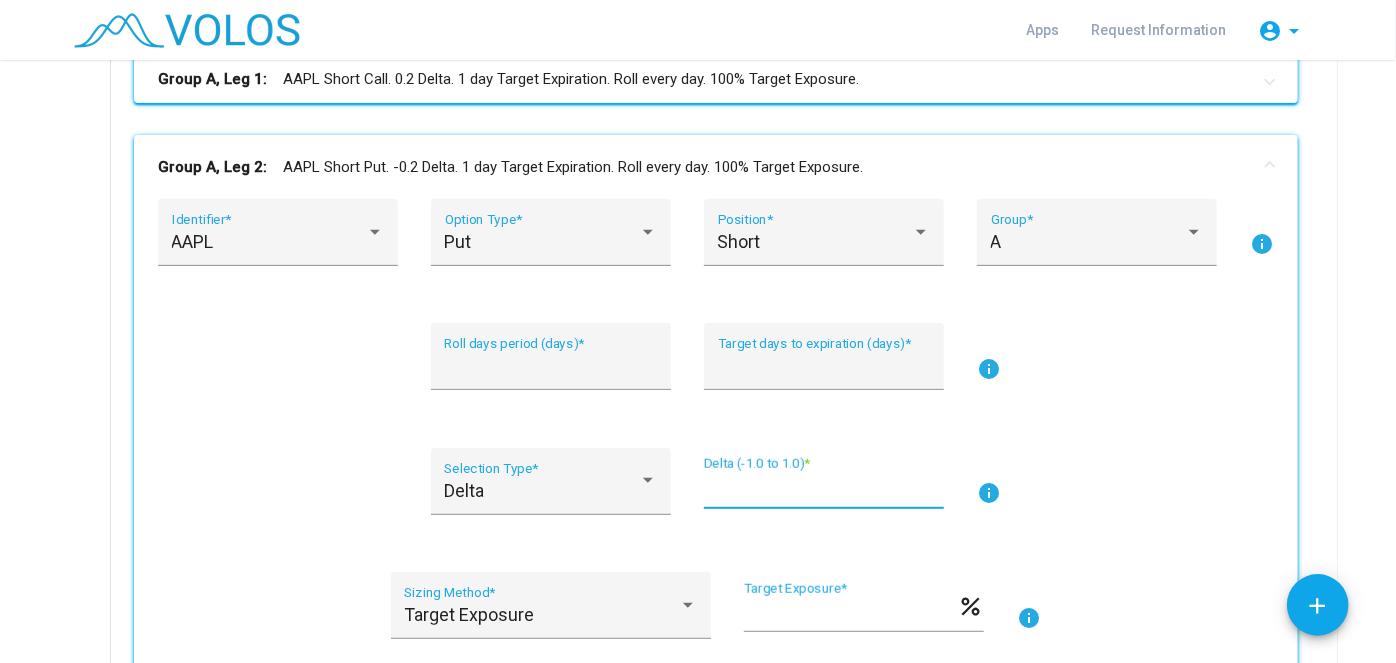 type on "****" 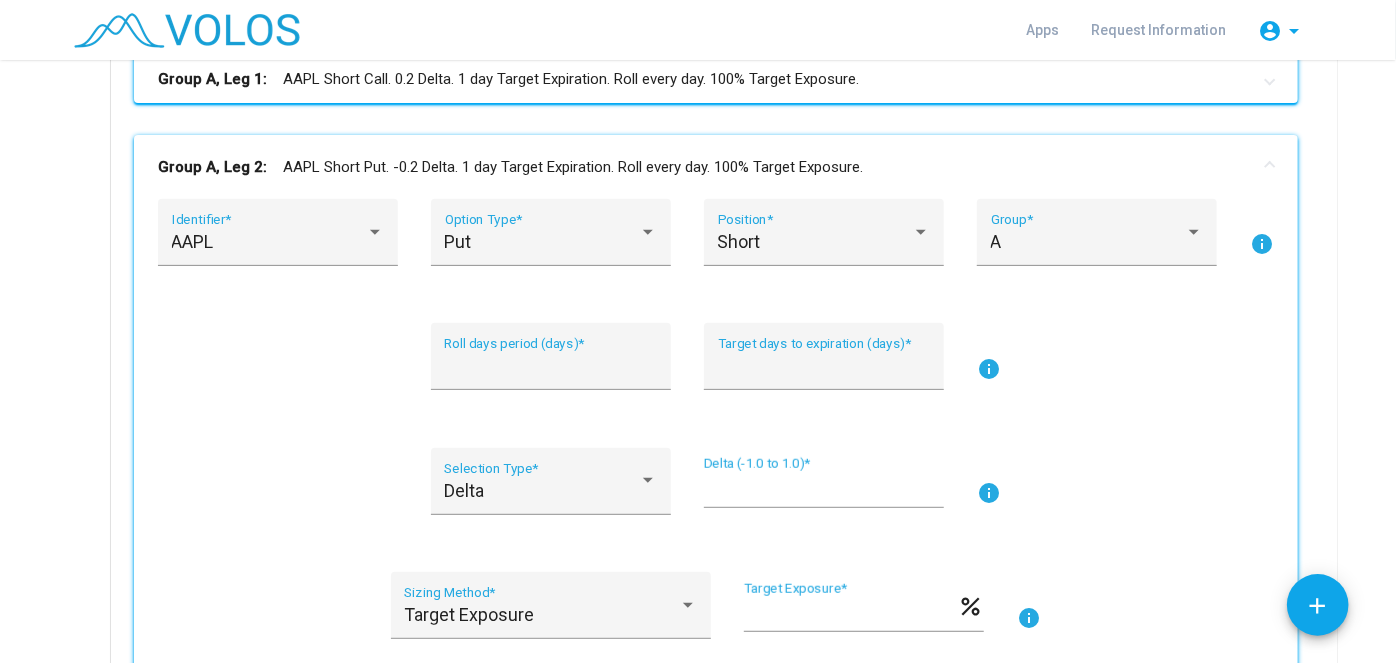click on "* Roll days period (days)  * * Target days to expiration (days)  * info" at bounding box center (716, 368) 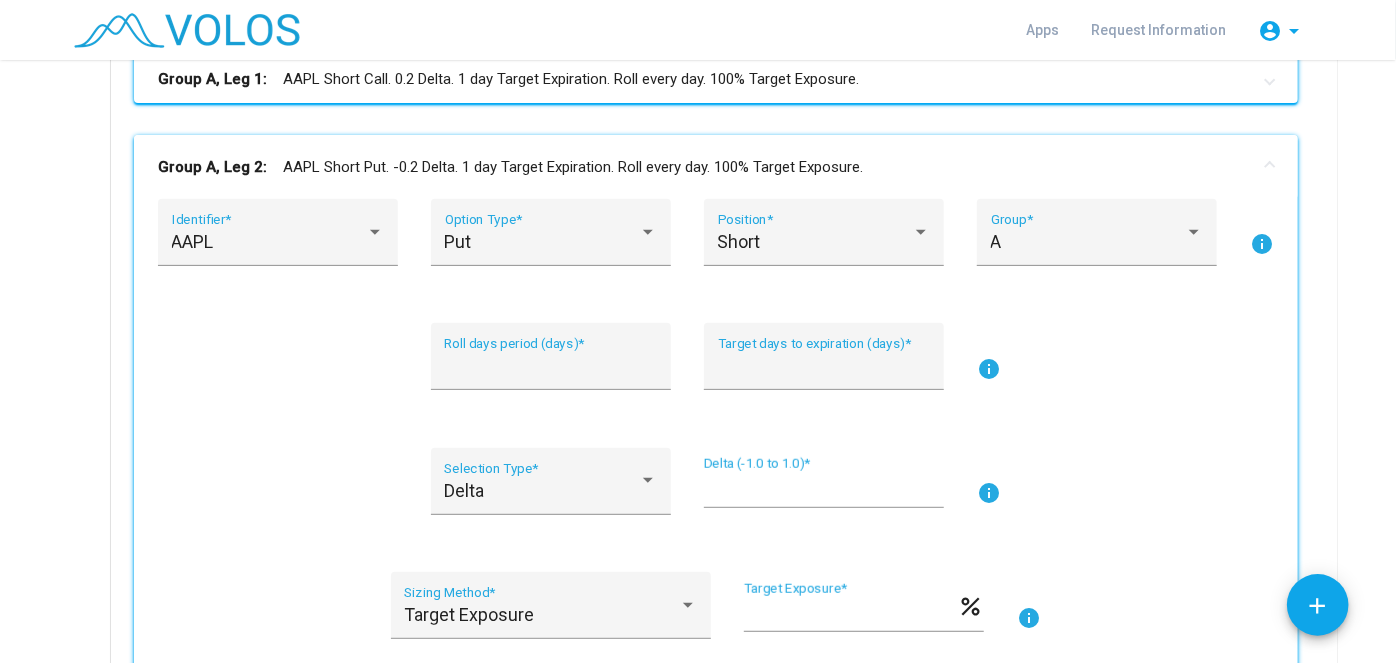 click on "Group A, Leg 2:   AAPL Short Put. -0.2 Delta. 1 day Target Expiration. Roll every day. 100% Target Exposure." at bounding box center (704, 167) 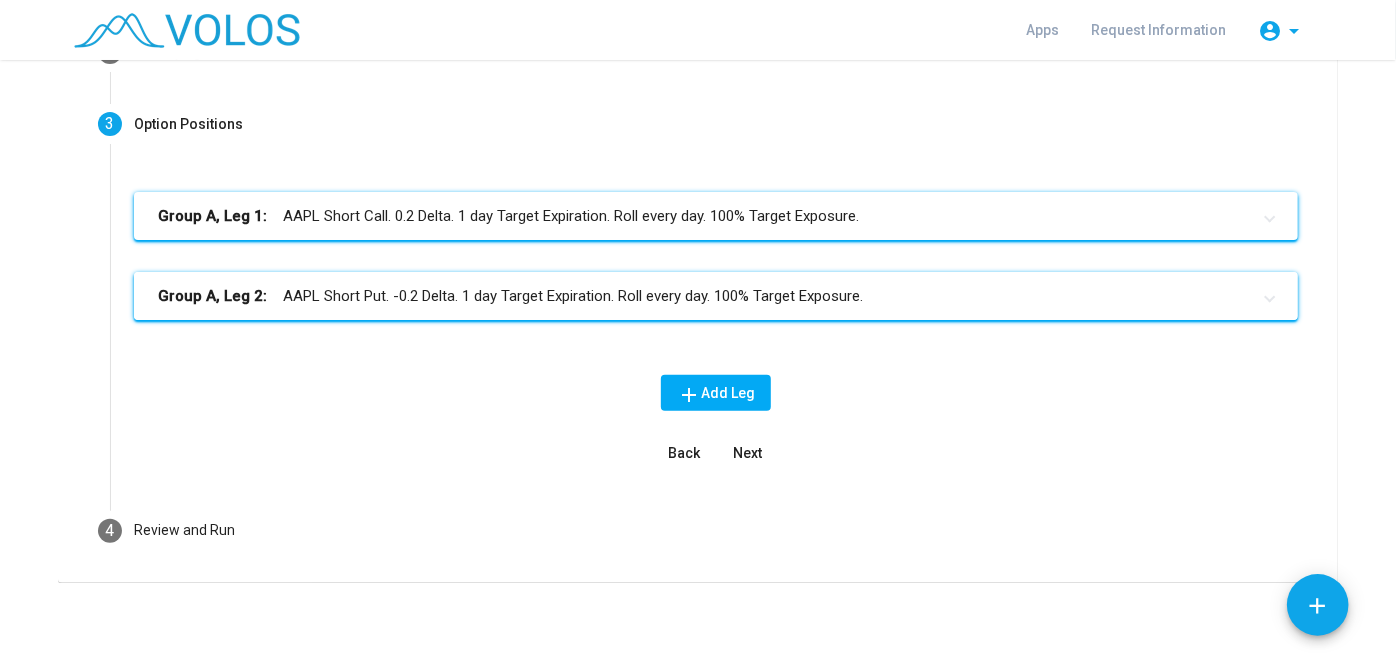 scroll, scrollTop: 210, scrollLeft: 0, axis: vertical 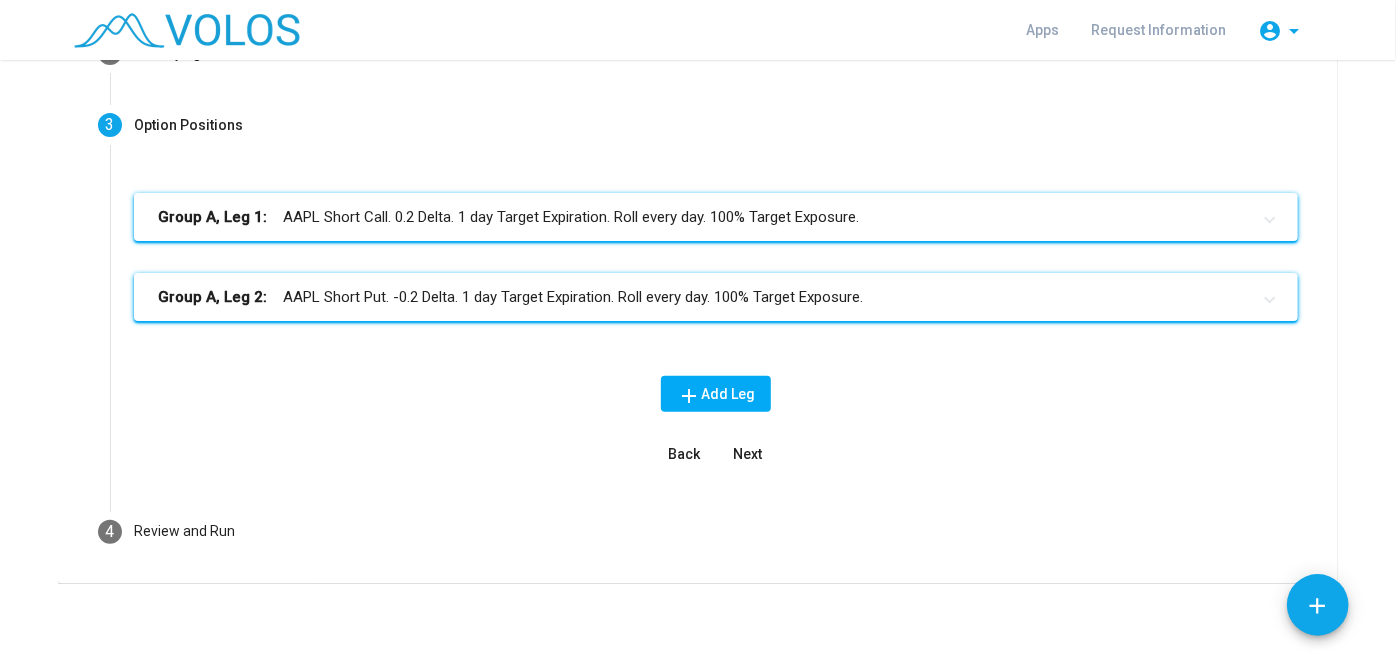 click on "Next" at bounding box center (748, 454) 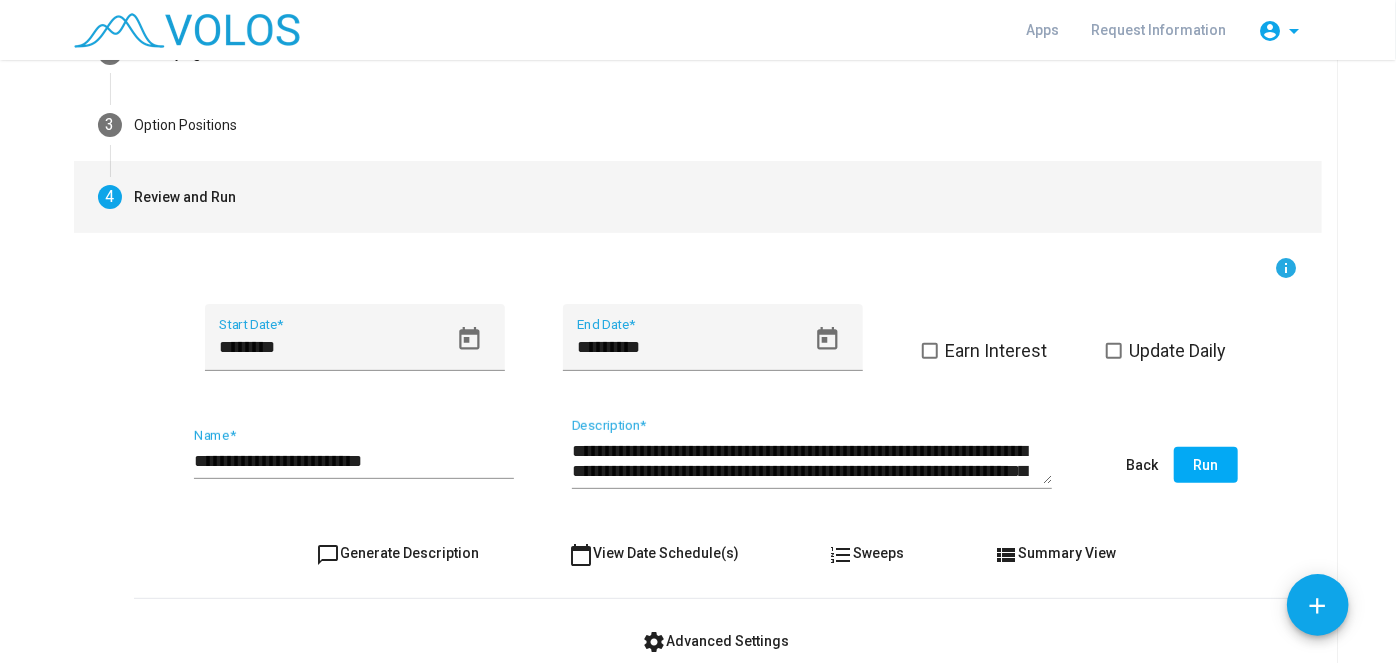 click on "**********" at bounding box center [354, 461] 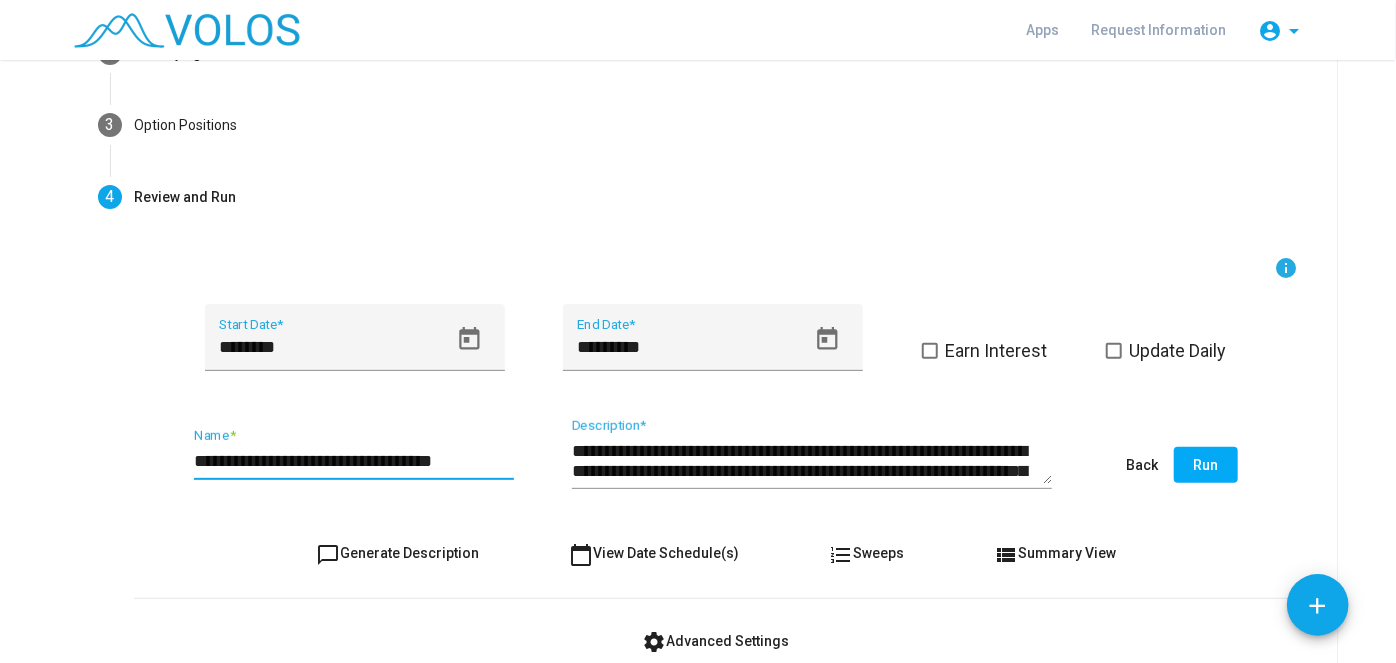 type on "**********" 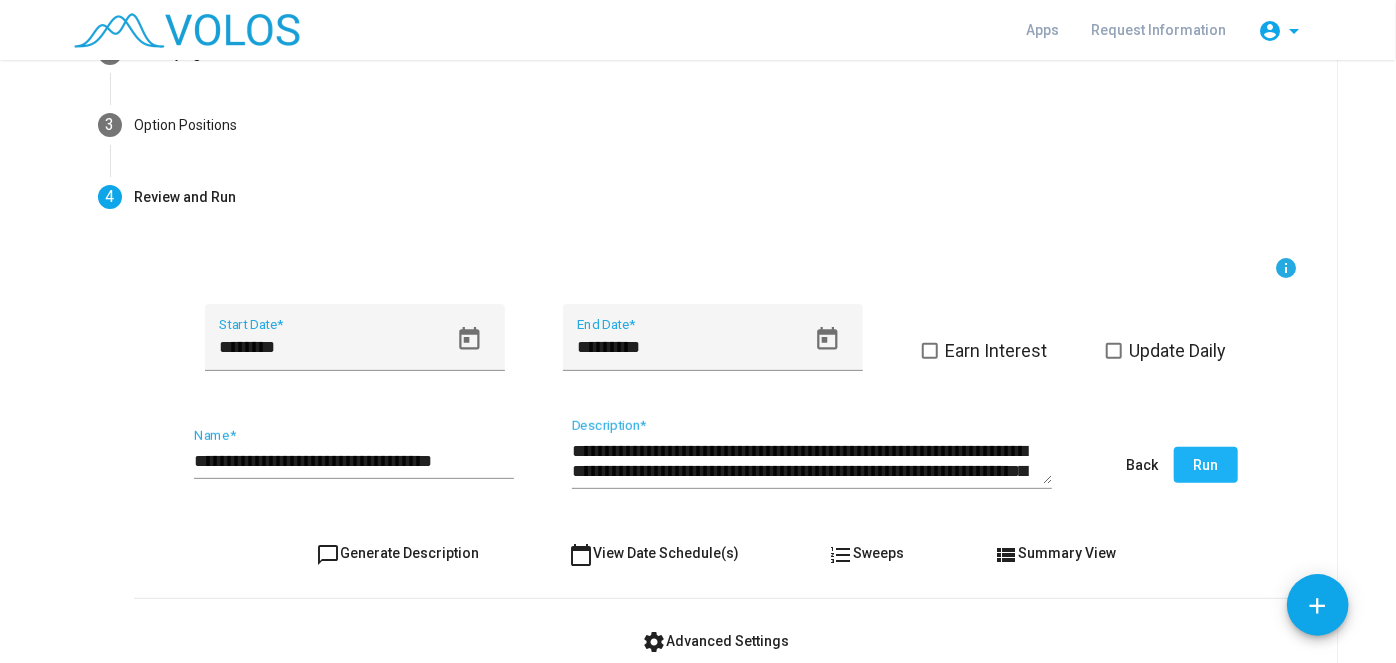 click on "Run" at bounding box center [1206, 465] 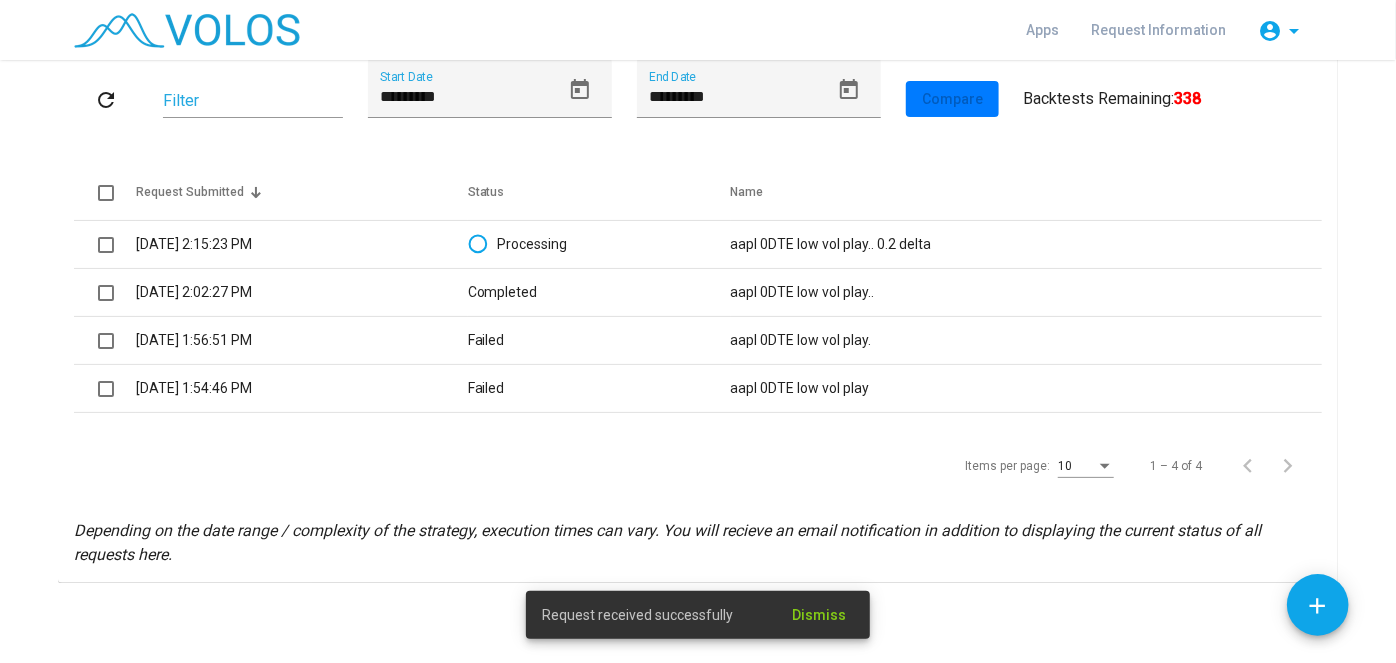 scroll, scrollTop: 0, scrollLeft: 0, axis: both 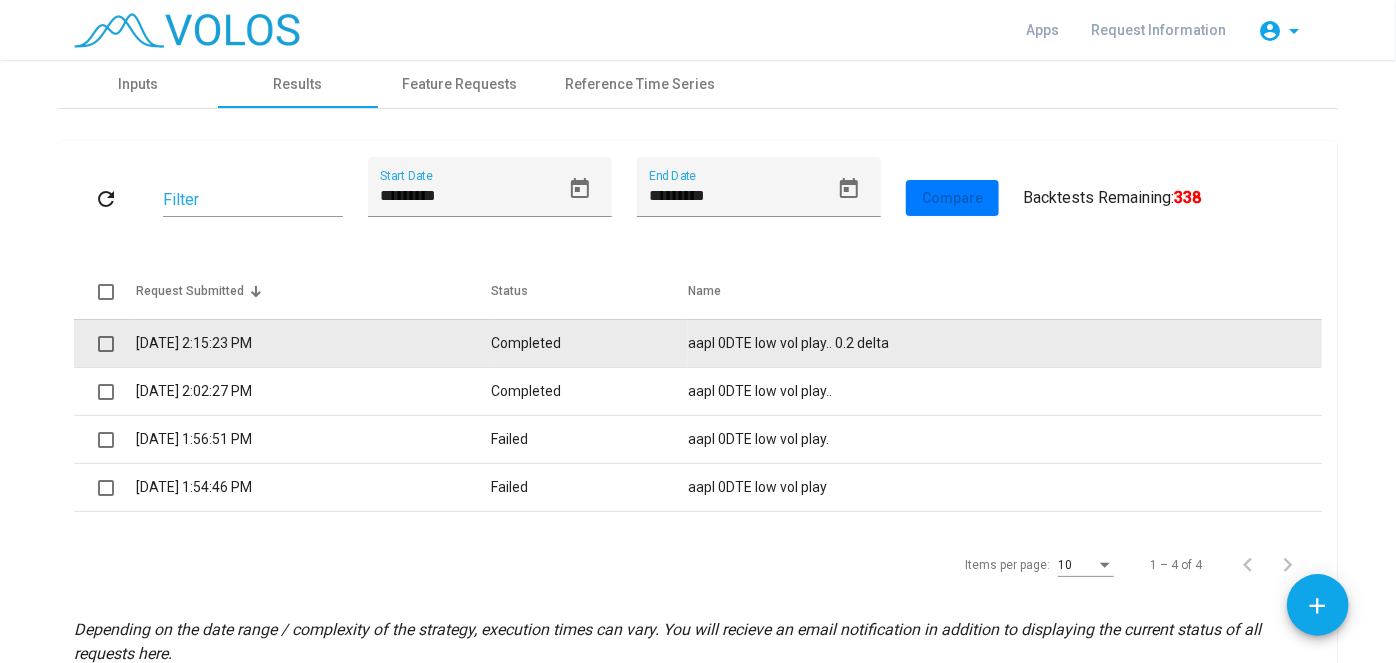 click on "[DATE] 2:15:23 PM" at bounding box center (313, 343) 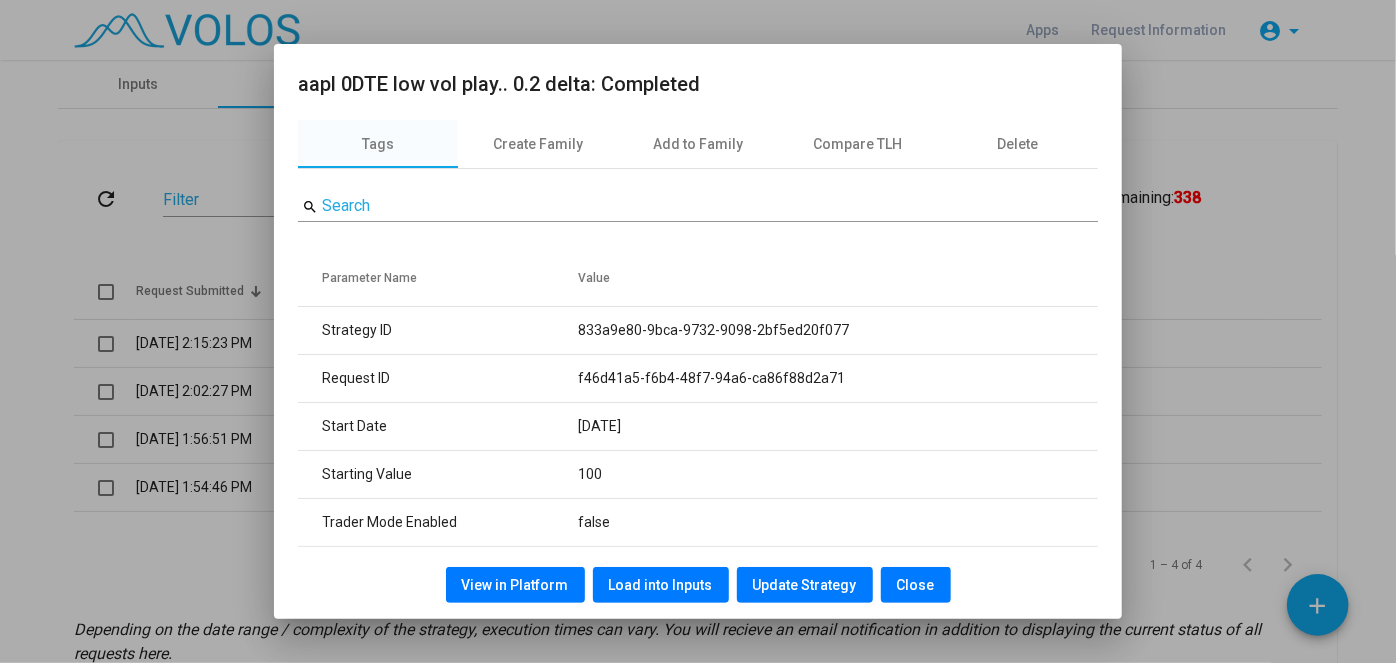 click on "View in Platform" at bounding box center [515, 585] 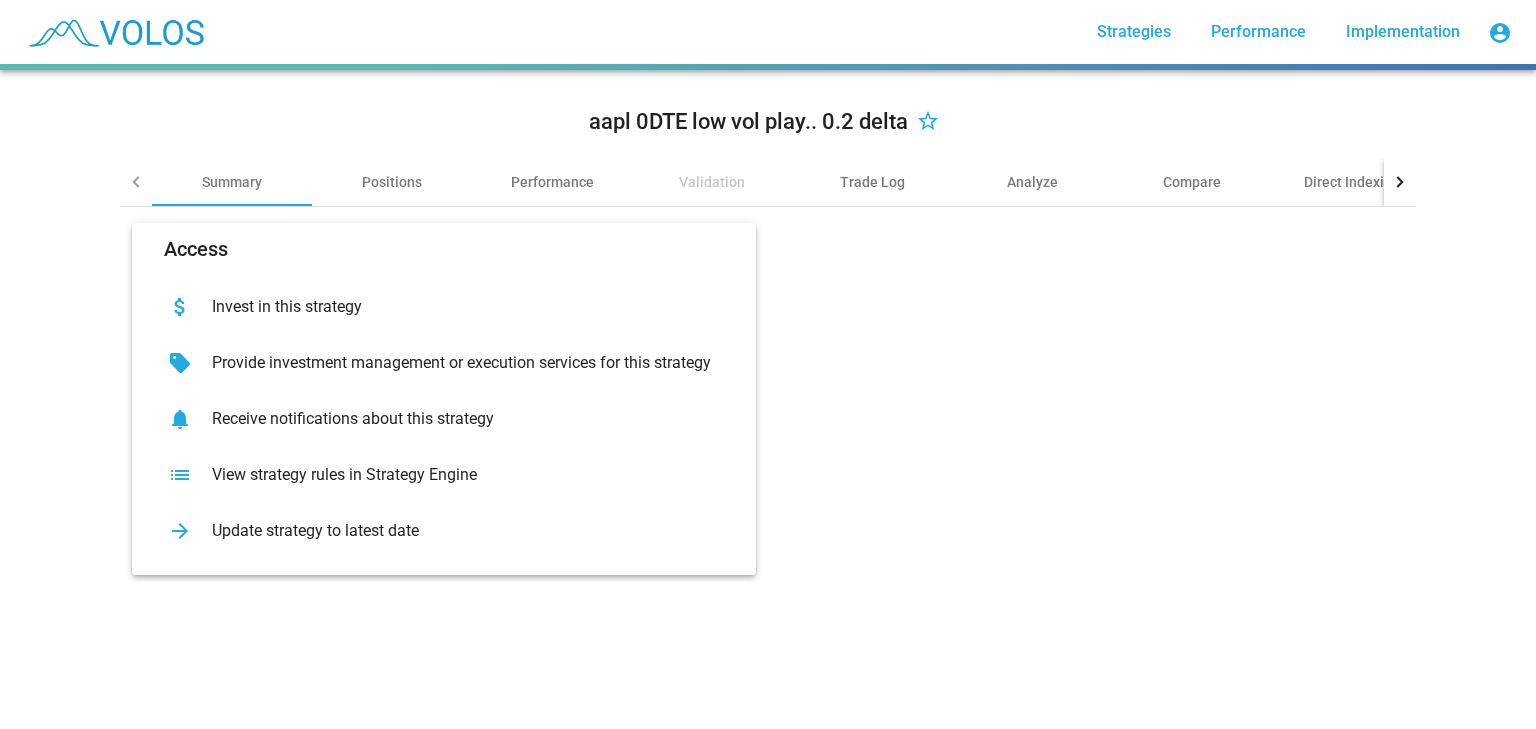 scroll, scrollTop: 0, scrollLeft: 0, axis: both 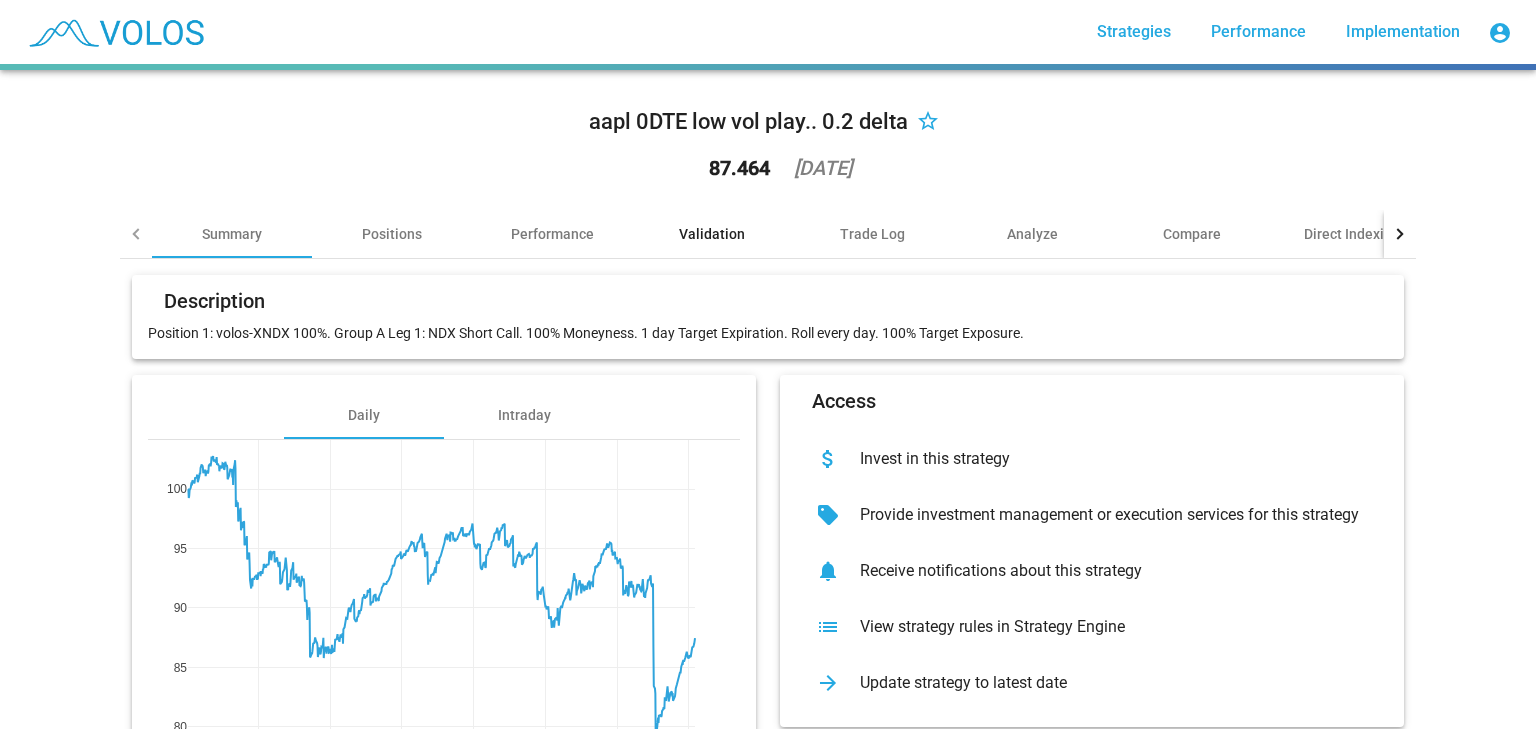 click on "Validation" at bounding box center [712, 234] 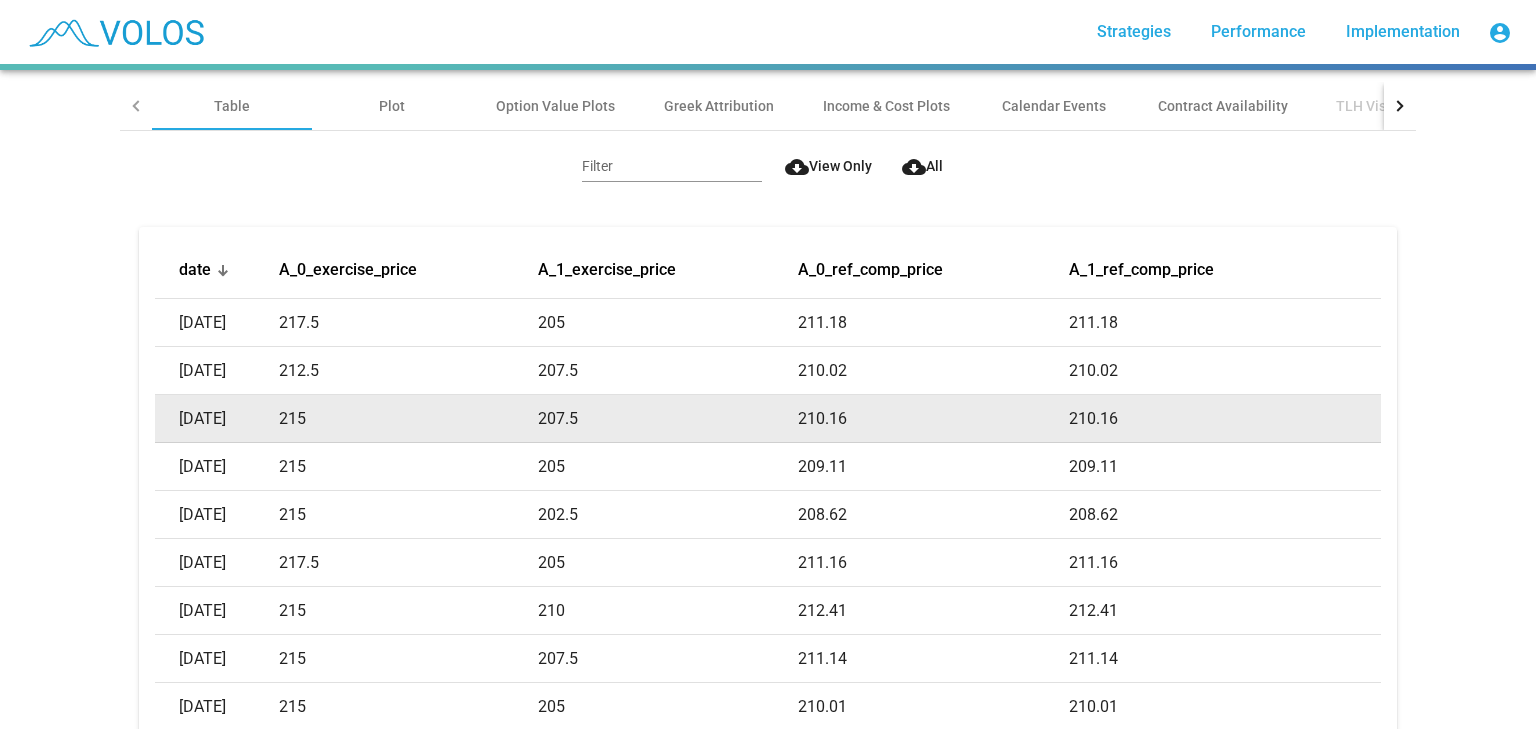 scroll, scrollTop: 0, scrollLeft: 0, axis: both 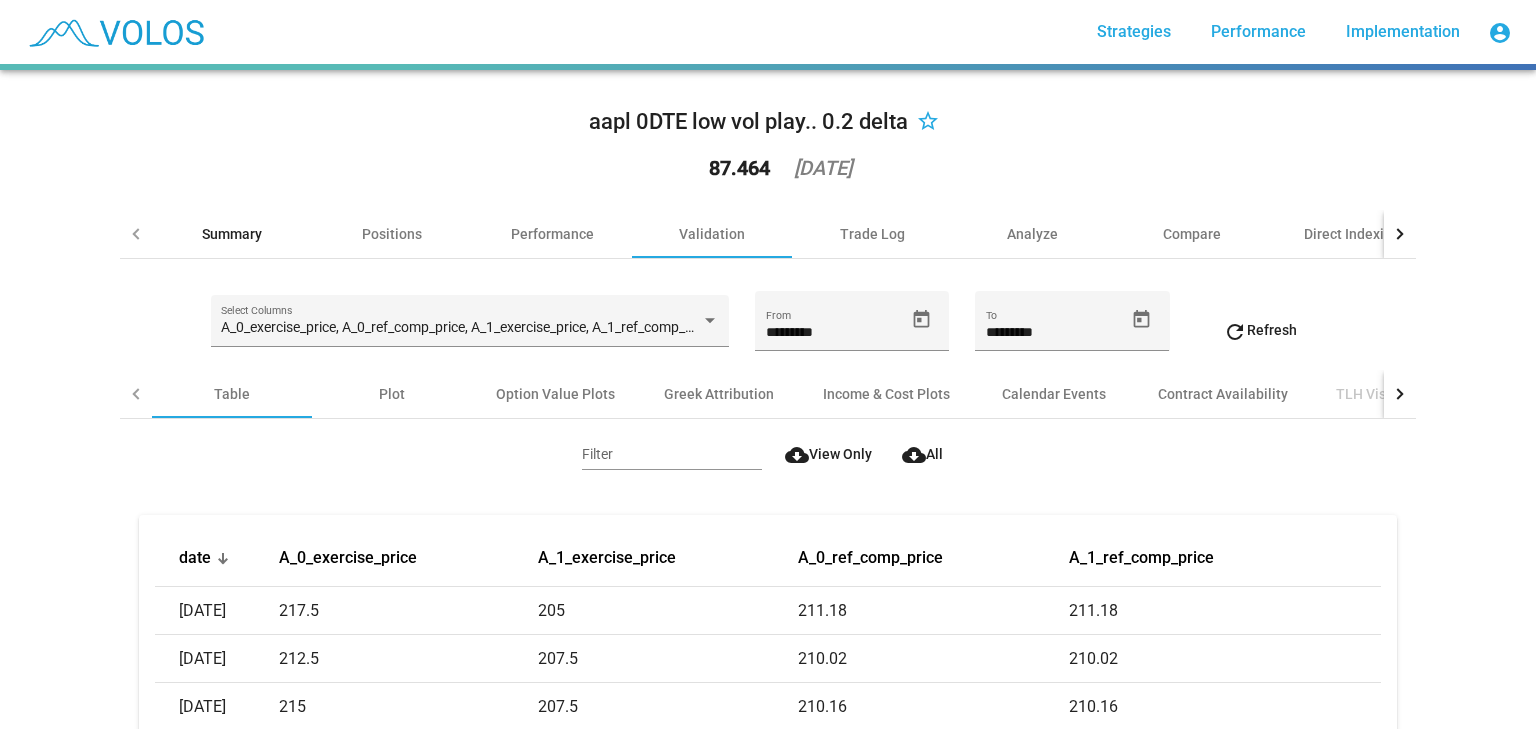 click on "Summary" at bounding box center [232, 234] 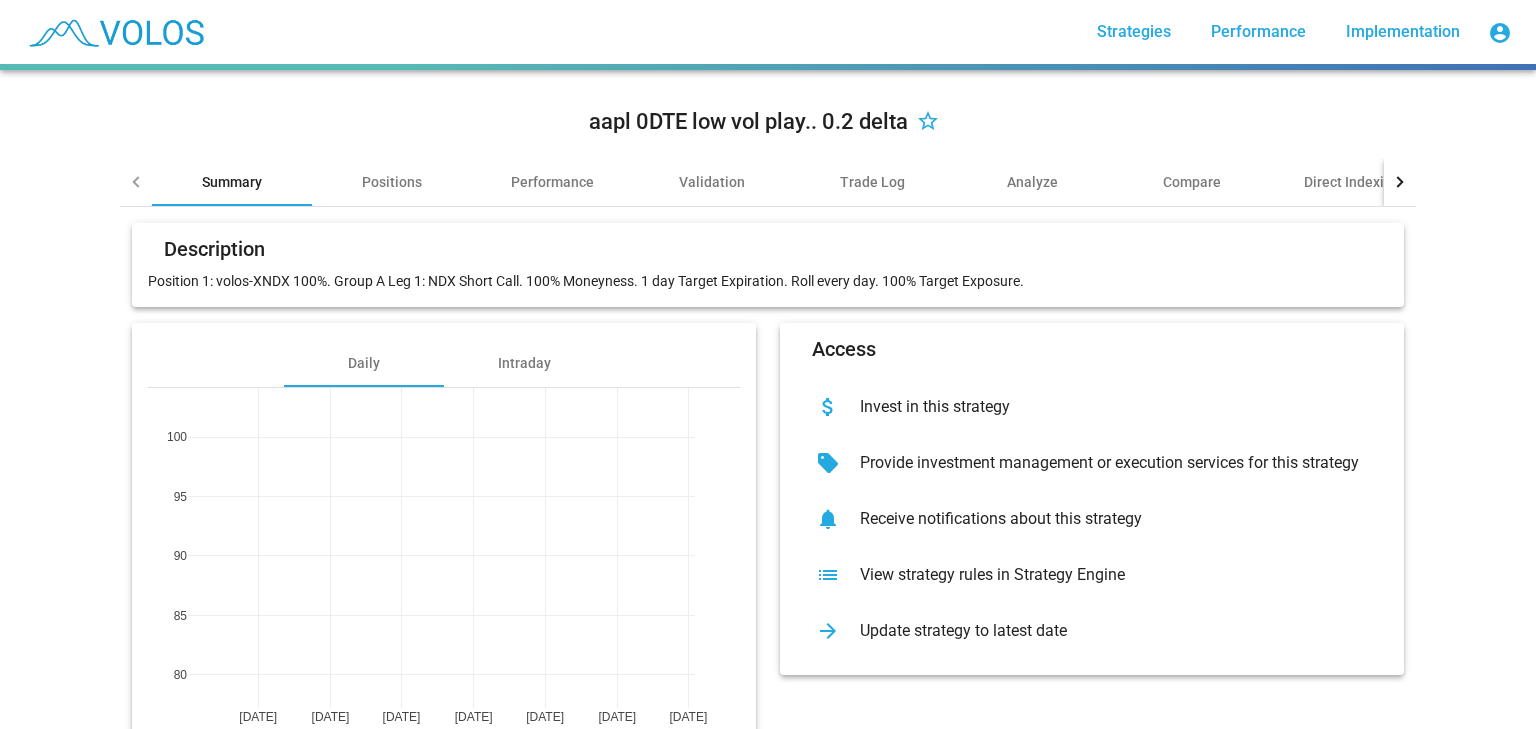 scroll, scrollTop: 159, scrollLeft: 0, axis: vertical 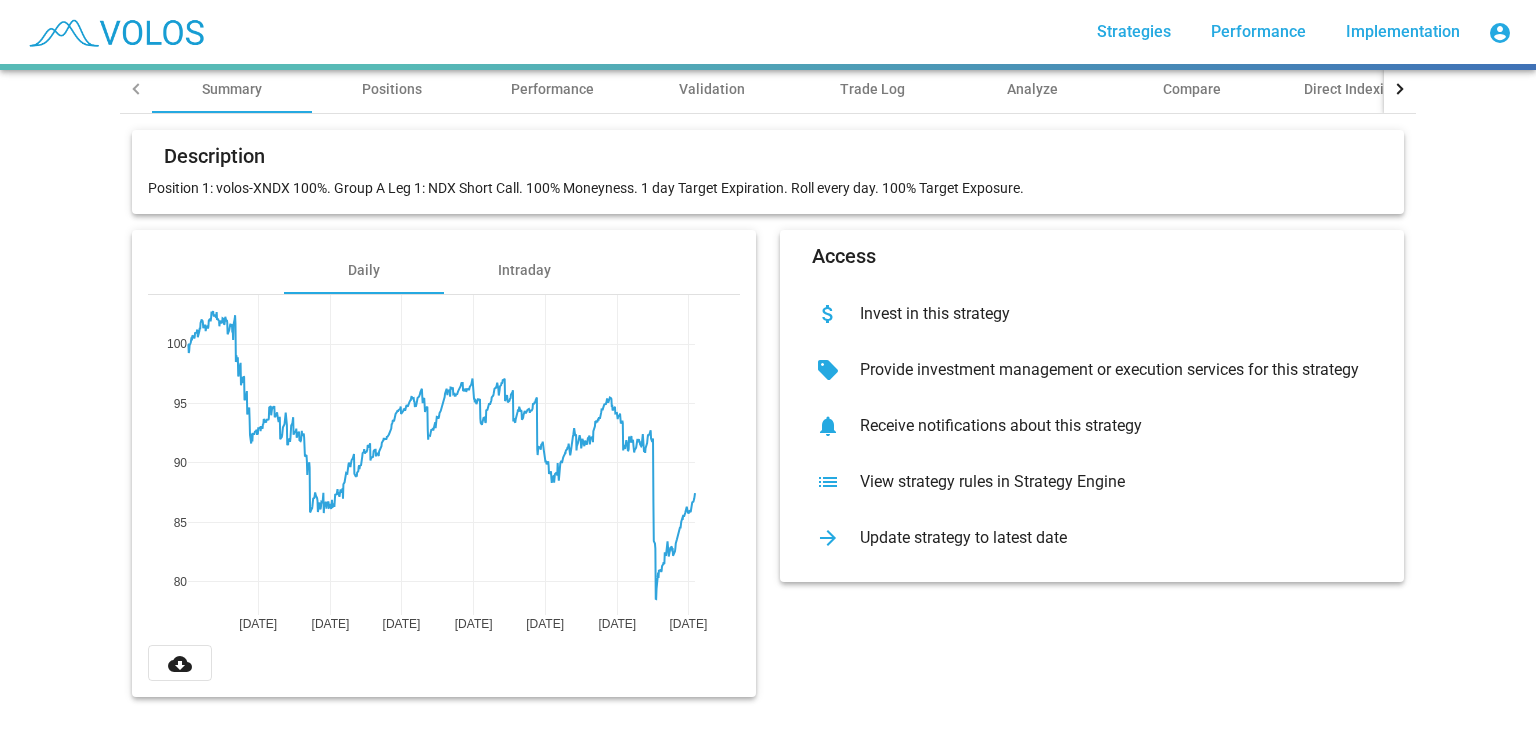 click on "View strategy rules in Strategy Engine" 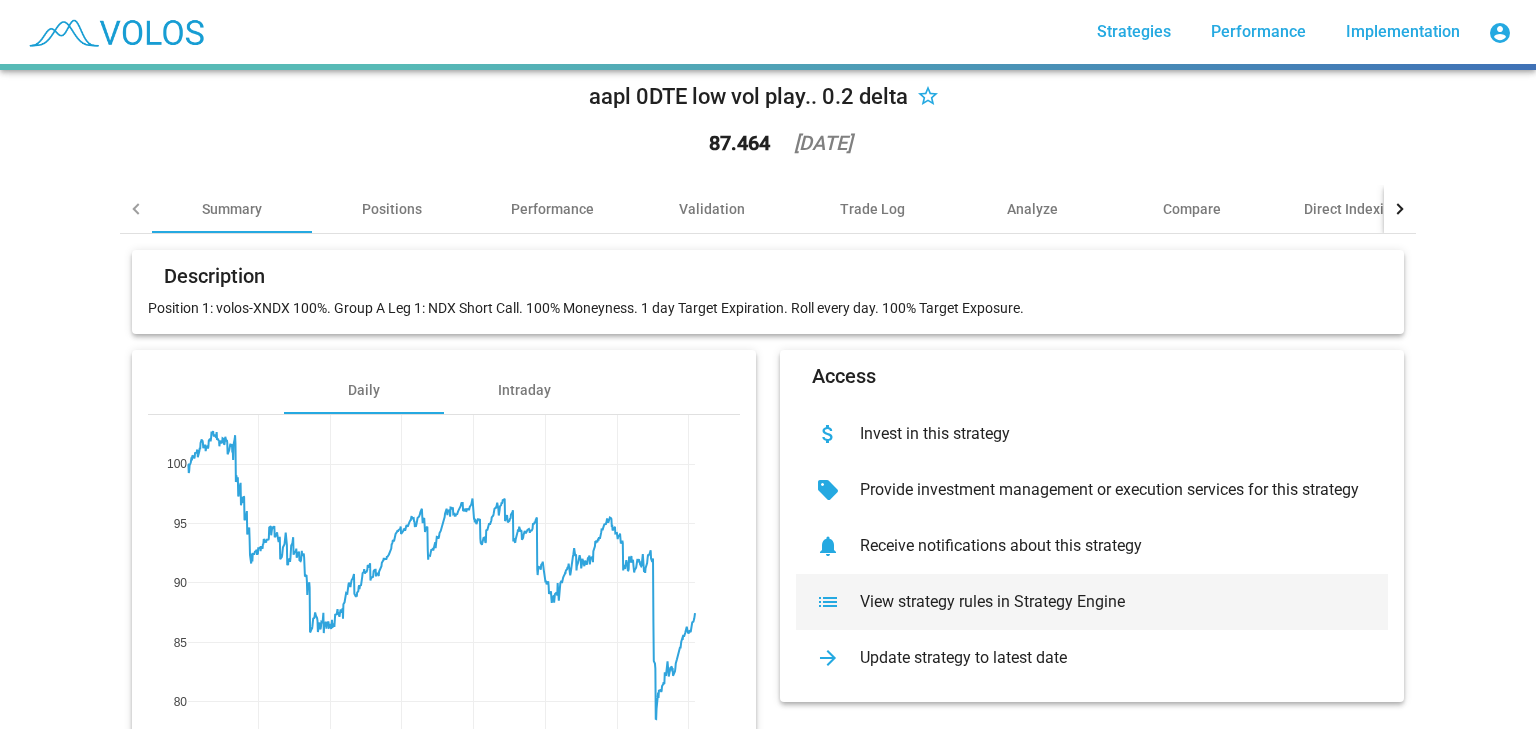 scroll, scrollTop: 0, scrollLeft: 0, axis: both 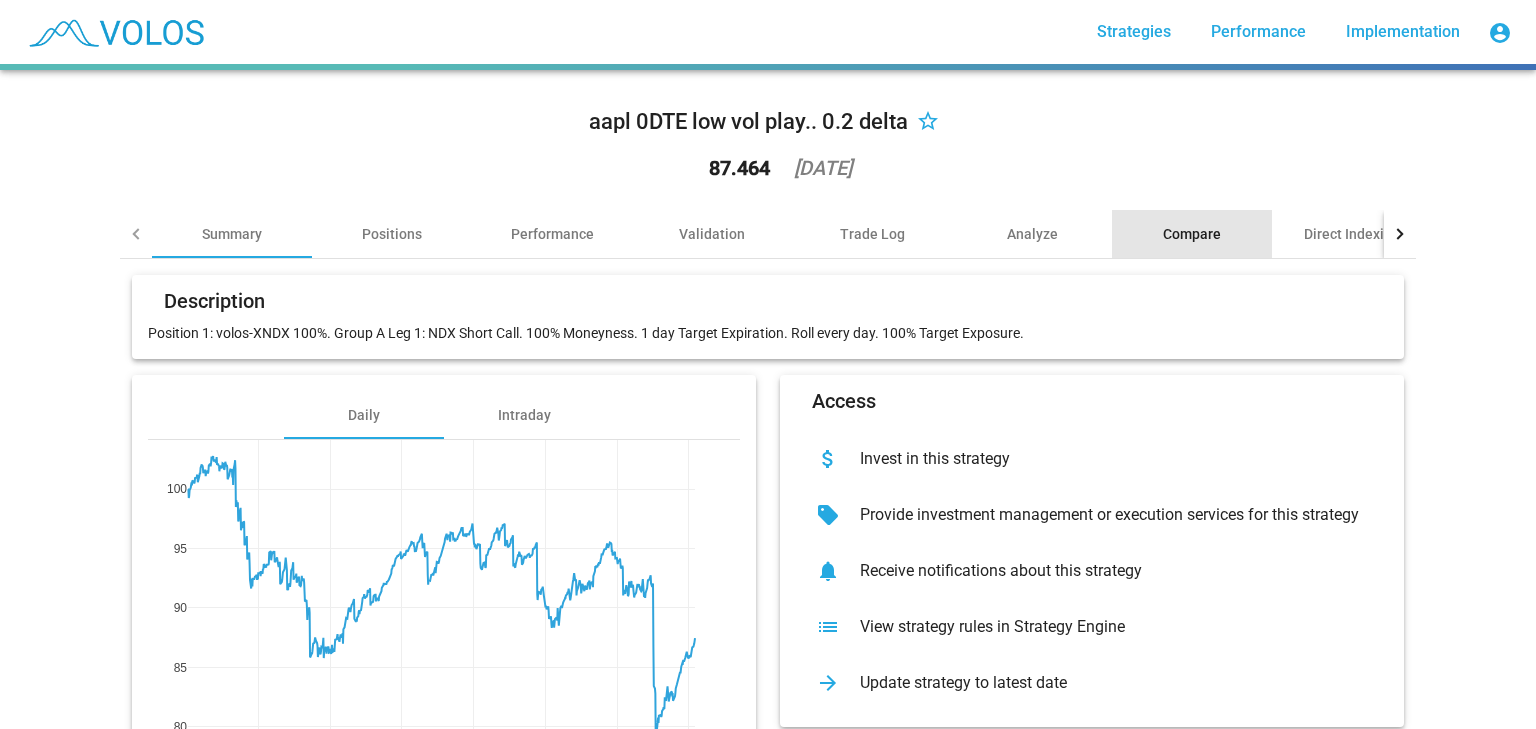 click on "Compare" at bounding box center [1192, 234] 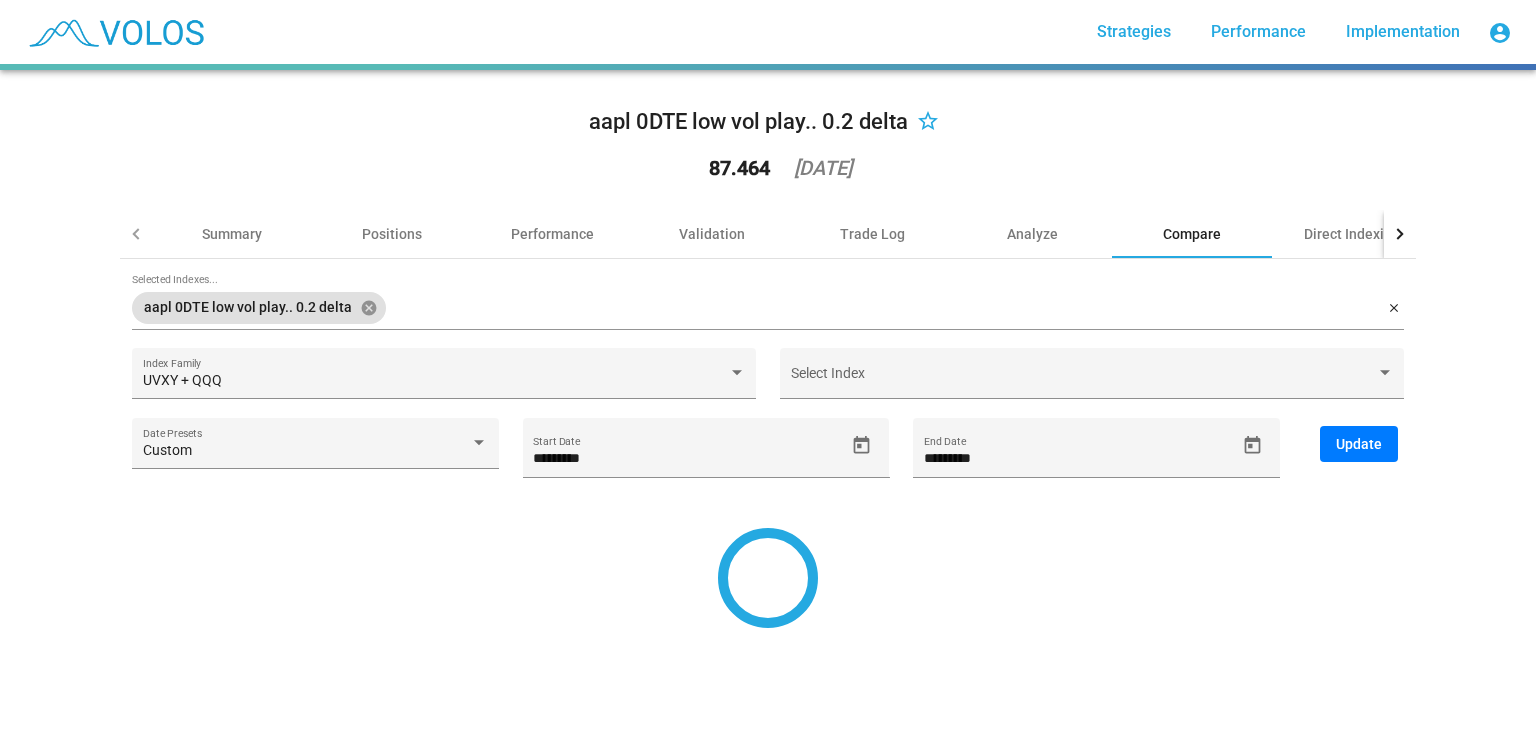 type on "*********" 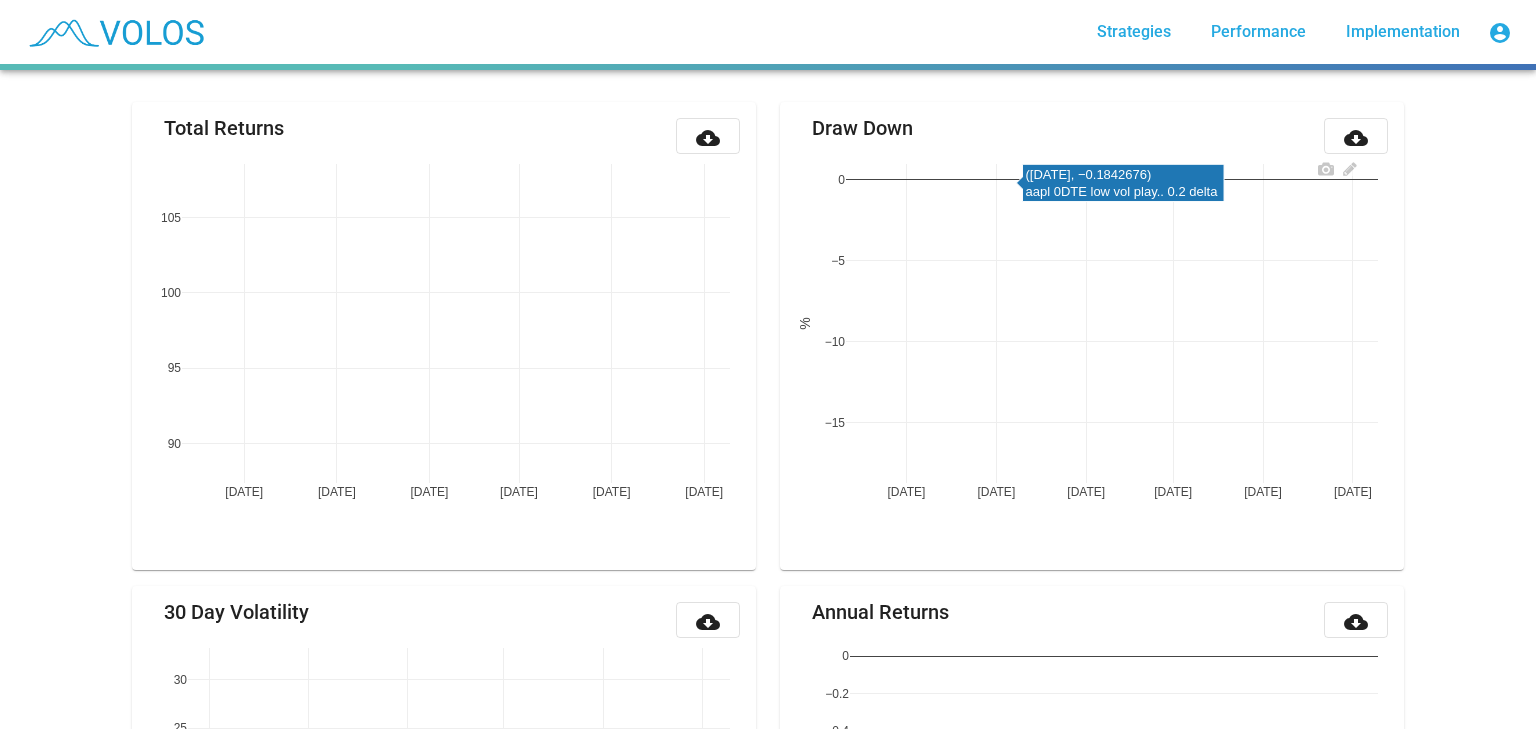 scroll, scrollTop: 230, scrollLeft: 0, axis: vertical 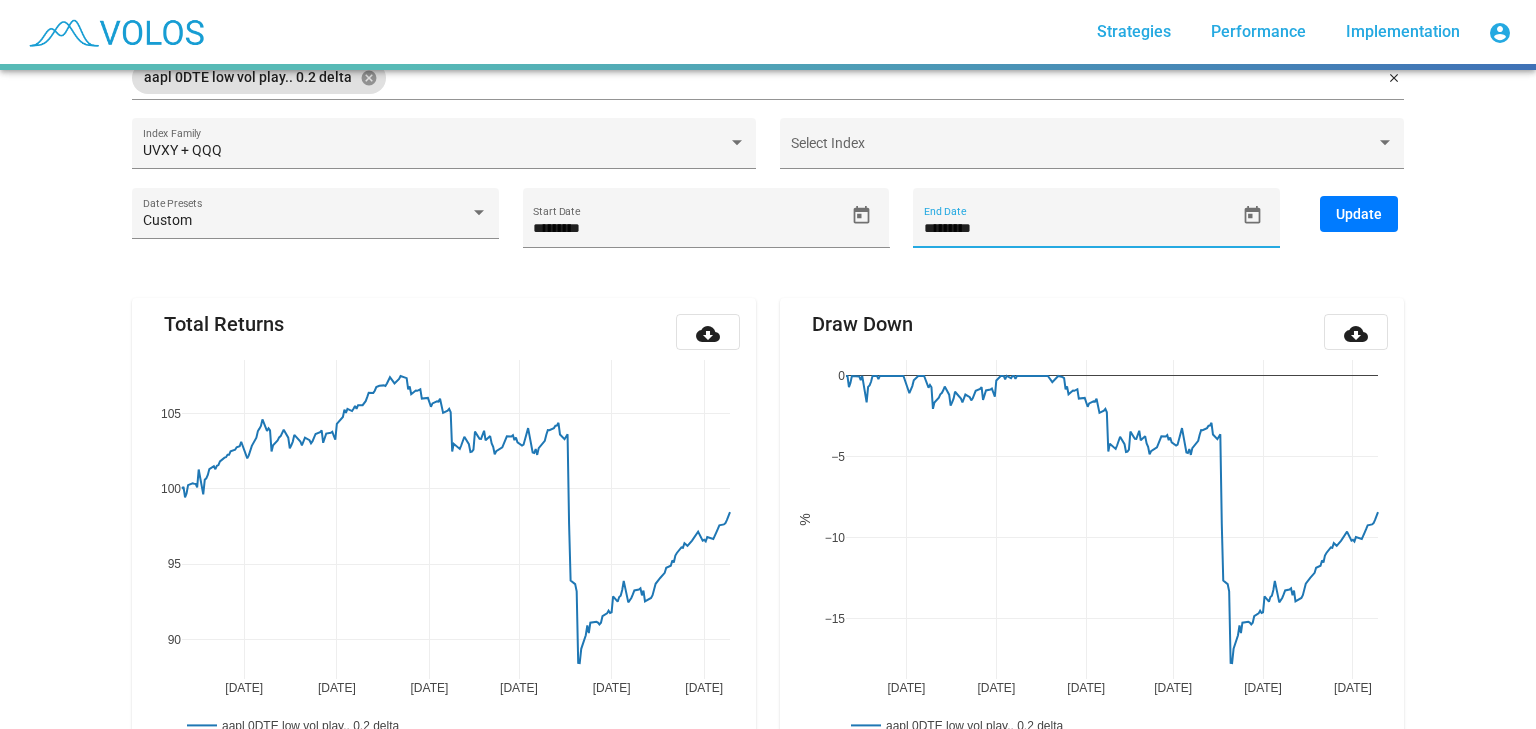 click on "*********" at bounding box center (1079, 229) 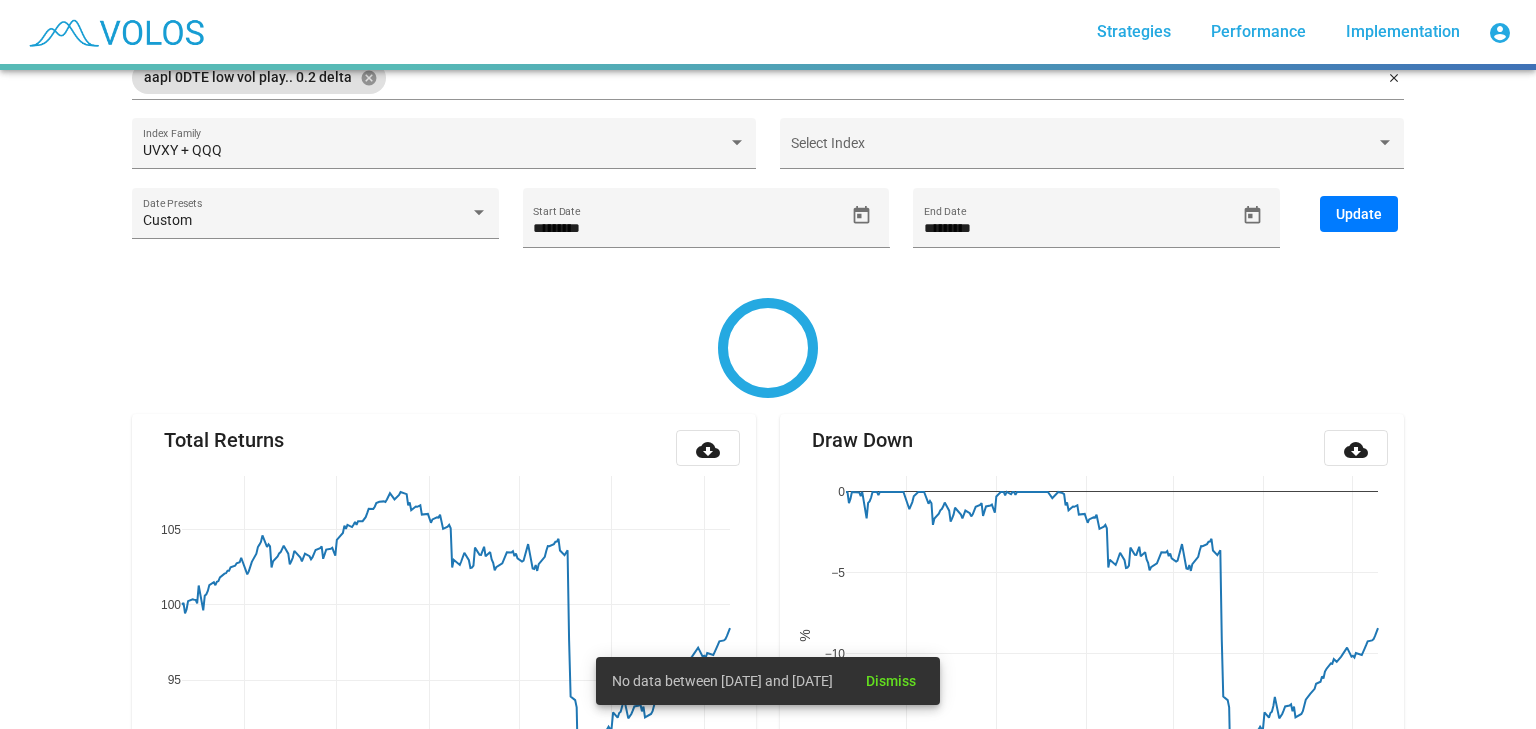 type on "********" 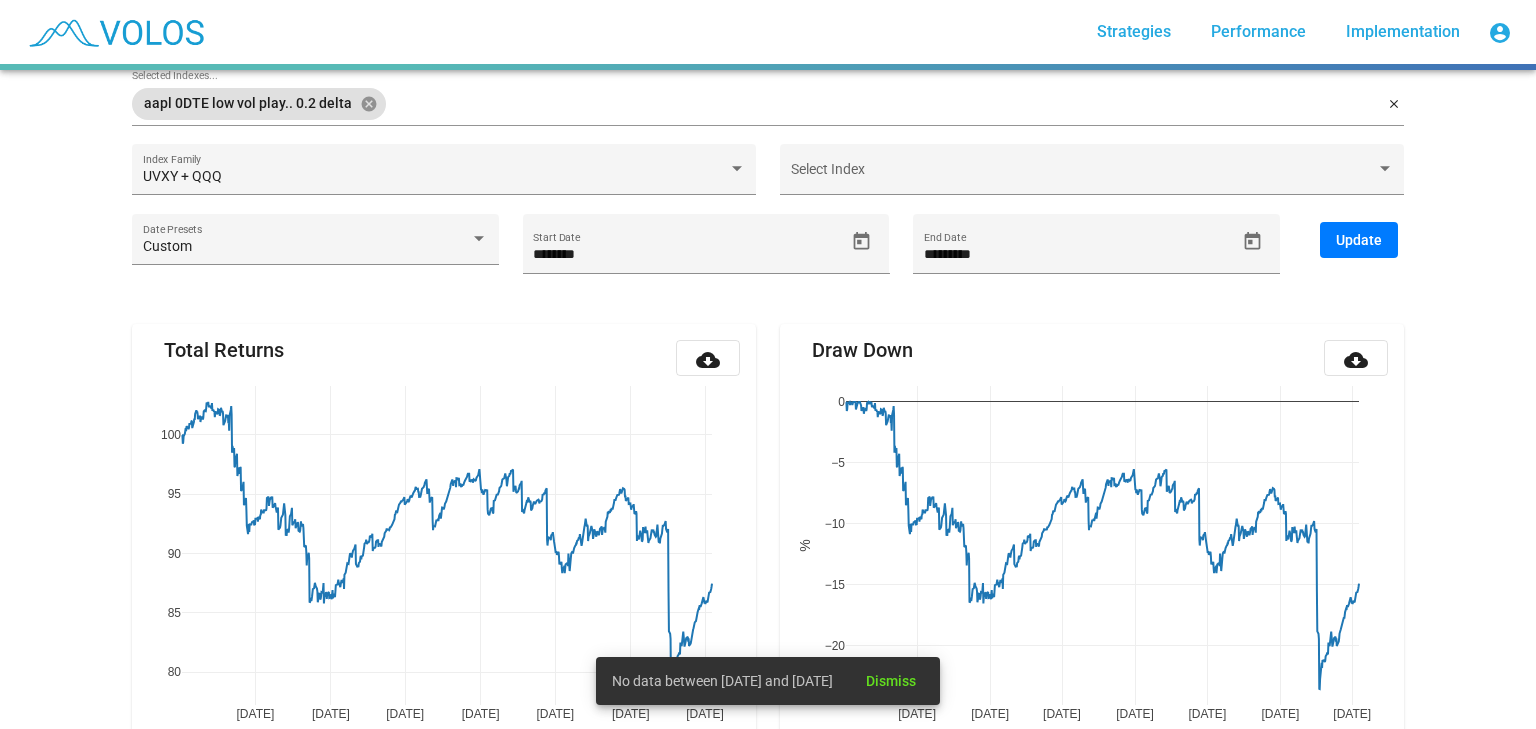 scroll, scrollTop: 200, scrollLeft: 0, axis: vertical 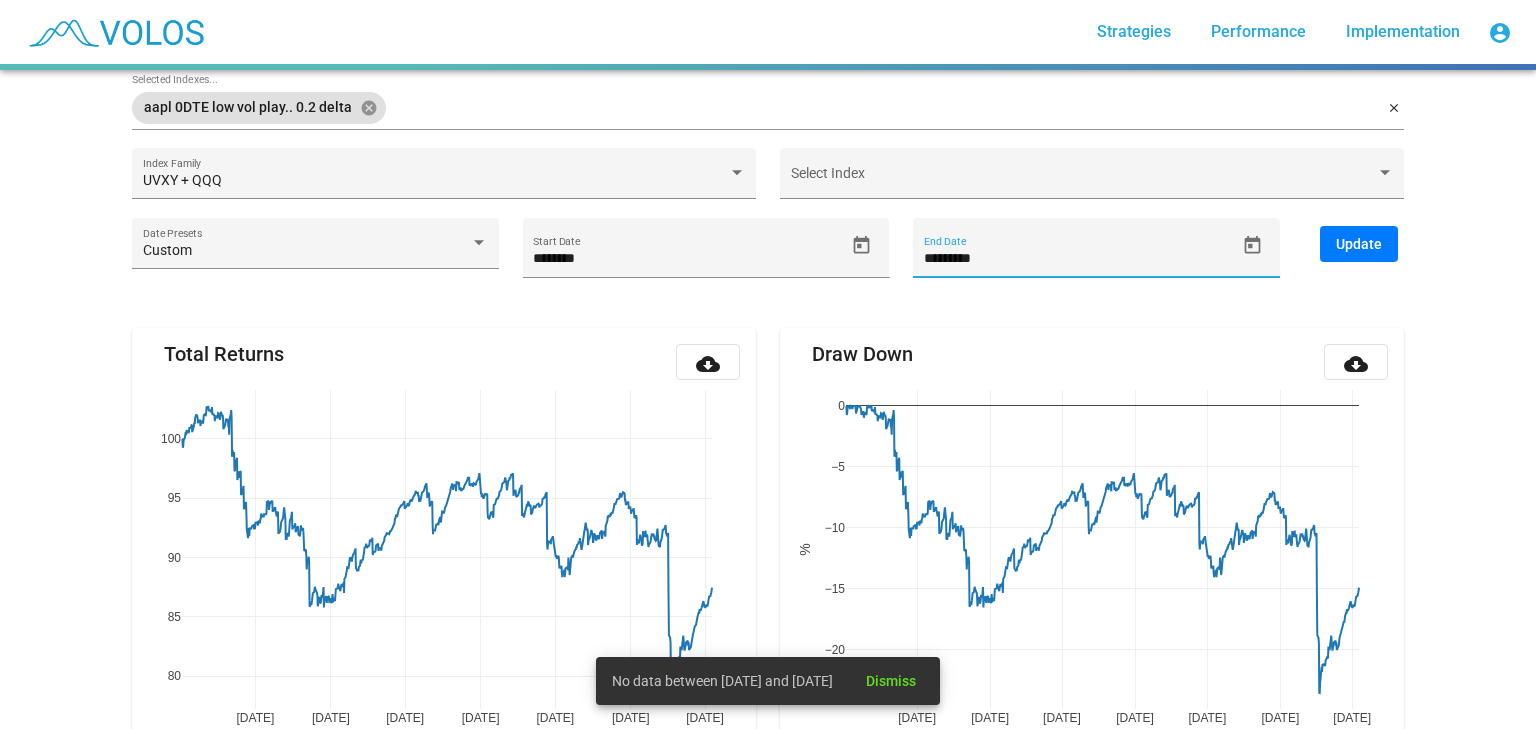 click on "*********" at bounding box center (1079, 259) 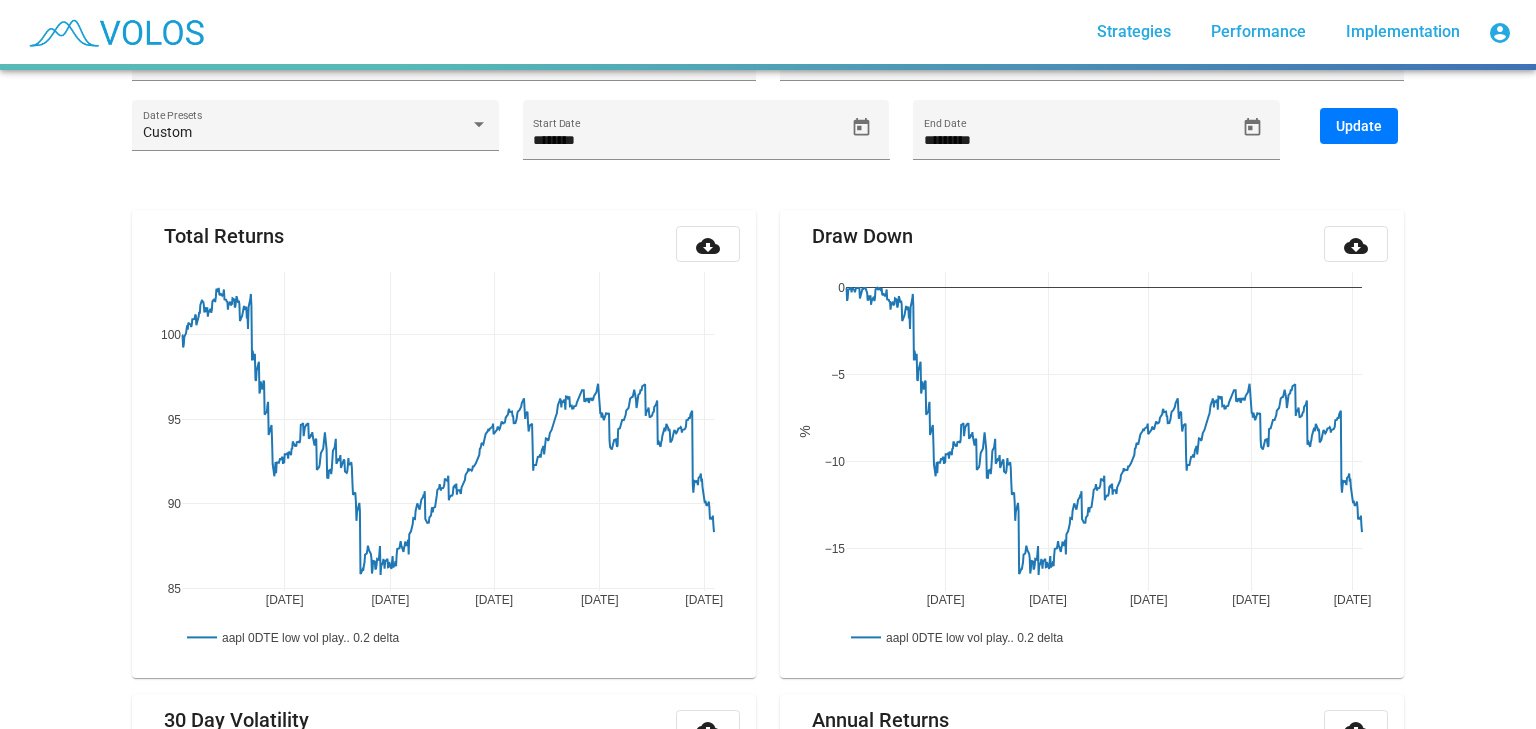 scroll, scrollTop: 278, scrollLeft: 0, axis: vertical 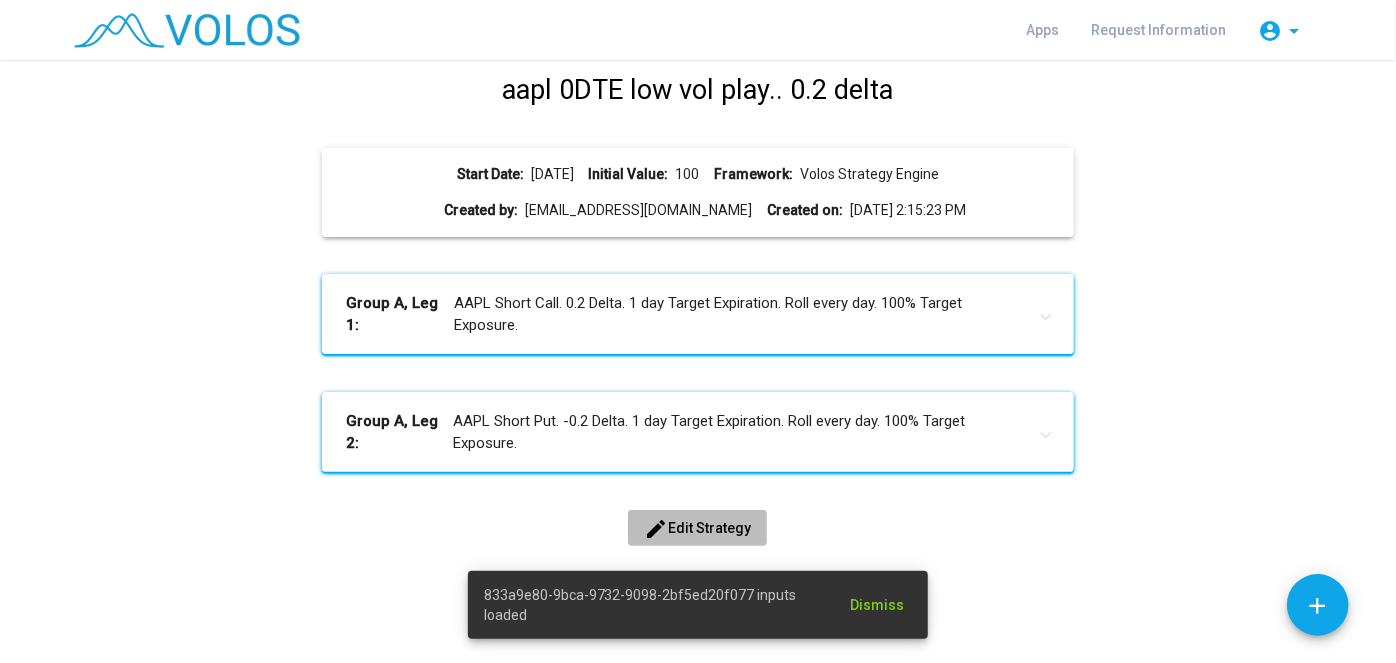 click on "edit  Edit Strategy" at bounding box center (697, 528) 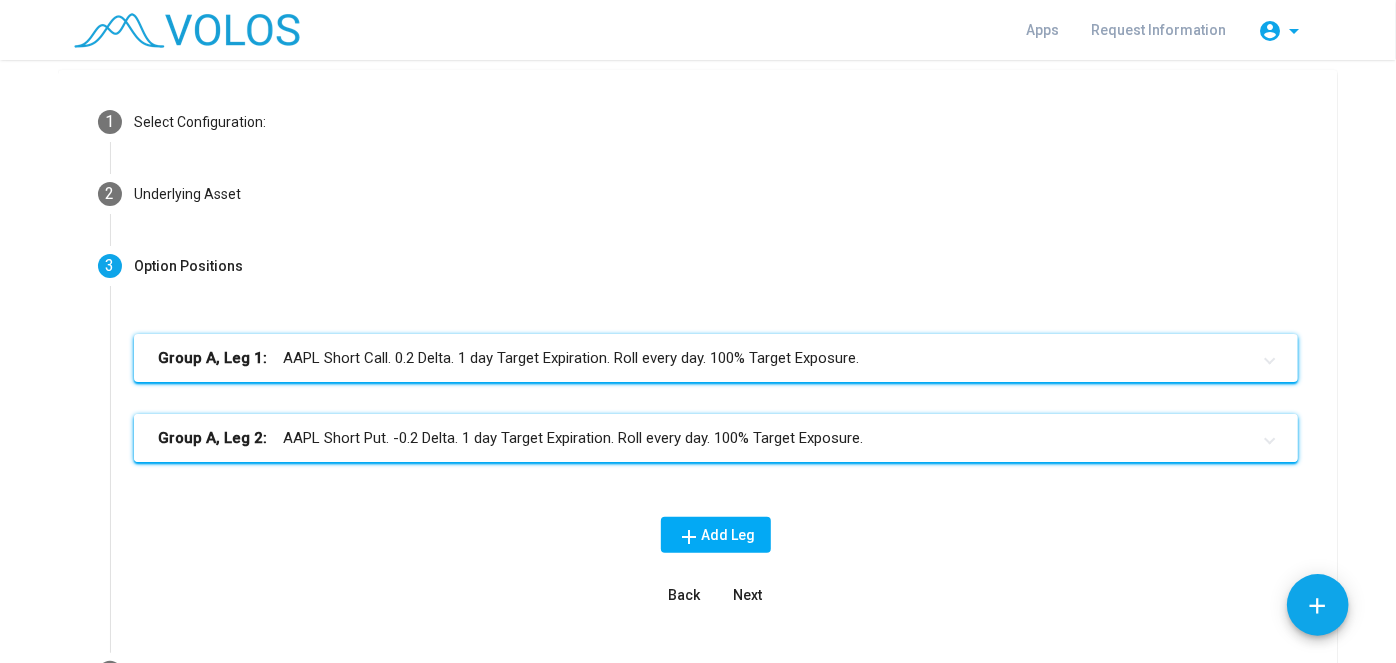 click on "Group A, Leg 2:   AAPL Short Put. -0.2 Delta. 1 day Target Expiration. Roll every day. 100% Target Exposure." at bounding box center [704, 438] 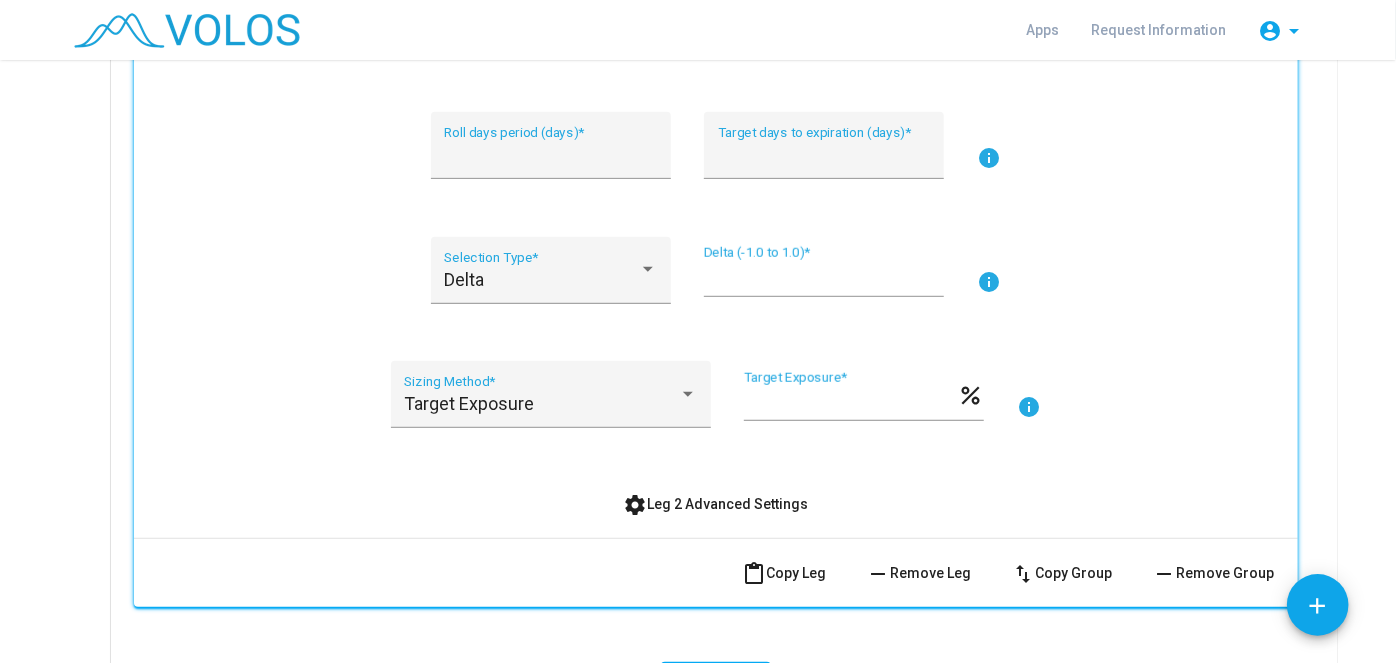 scroll, scrollTop: 630, scrollLeft: 0, axis: vertical 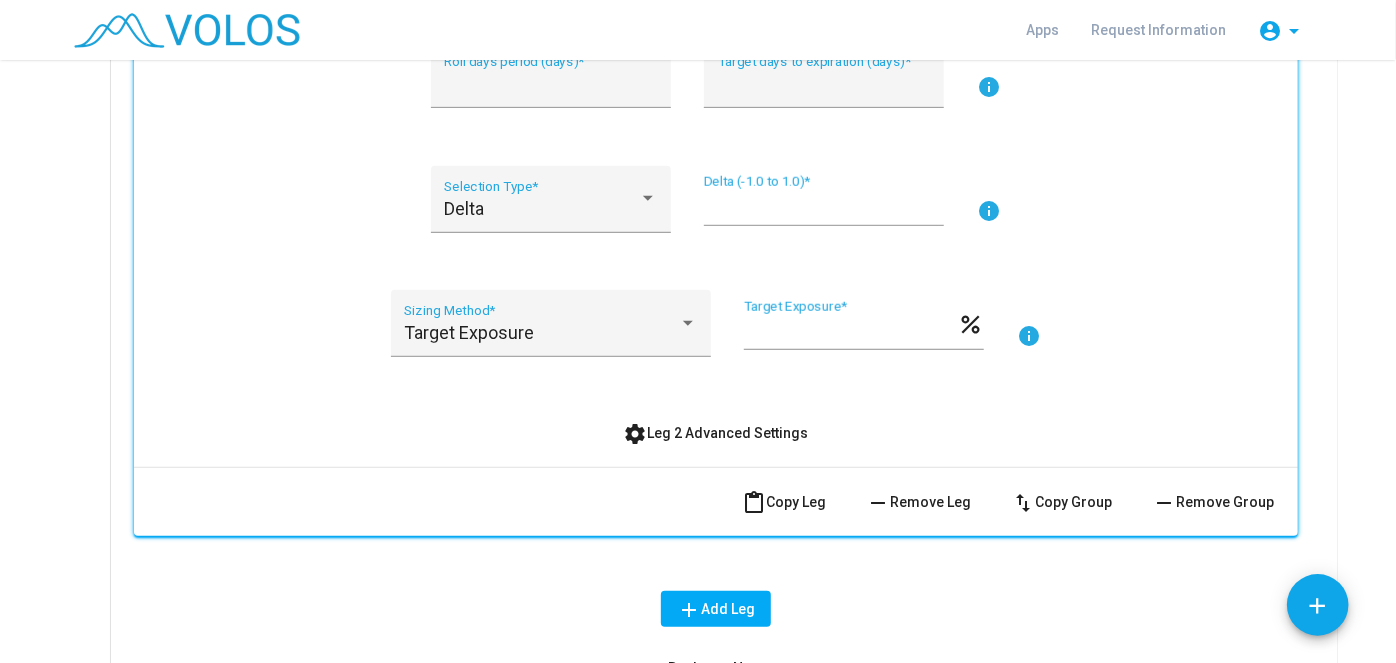 click on "remove  Remove Leg" at bounding box center (918, 502) 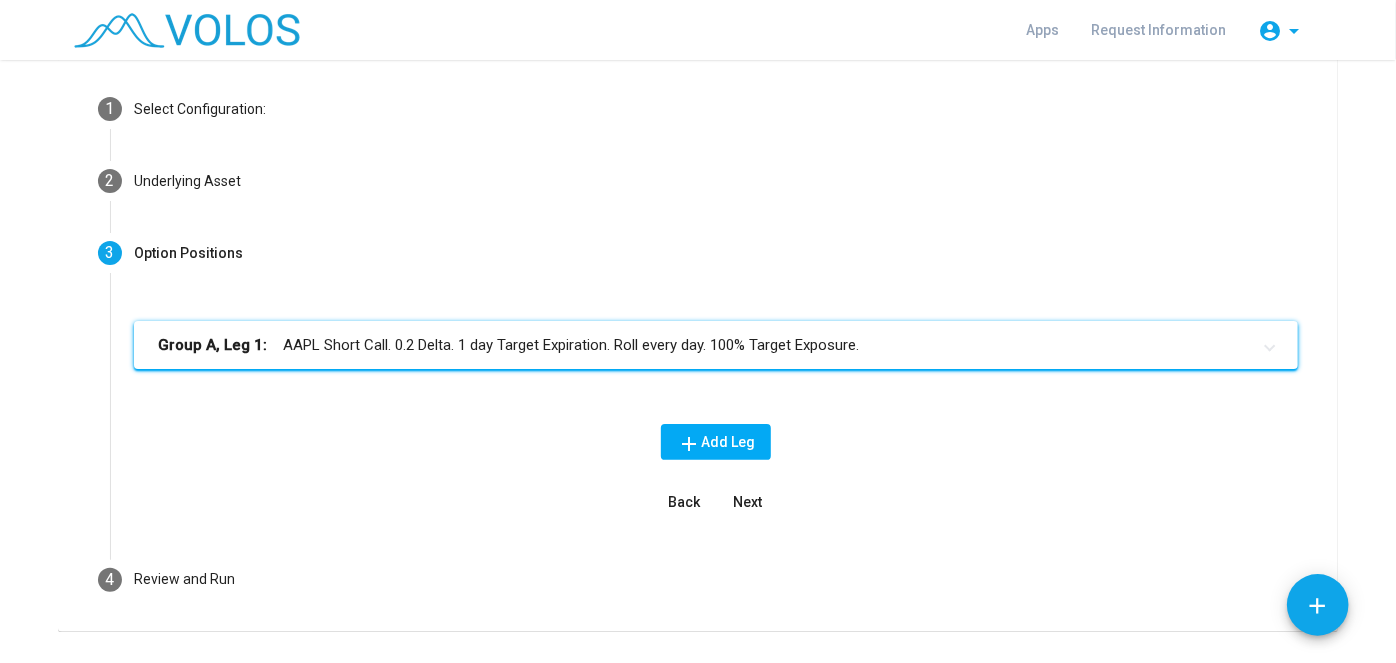 scroll, scrollTop: 80, scrollLeft: 0, axis: vertical 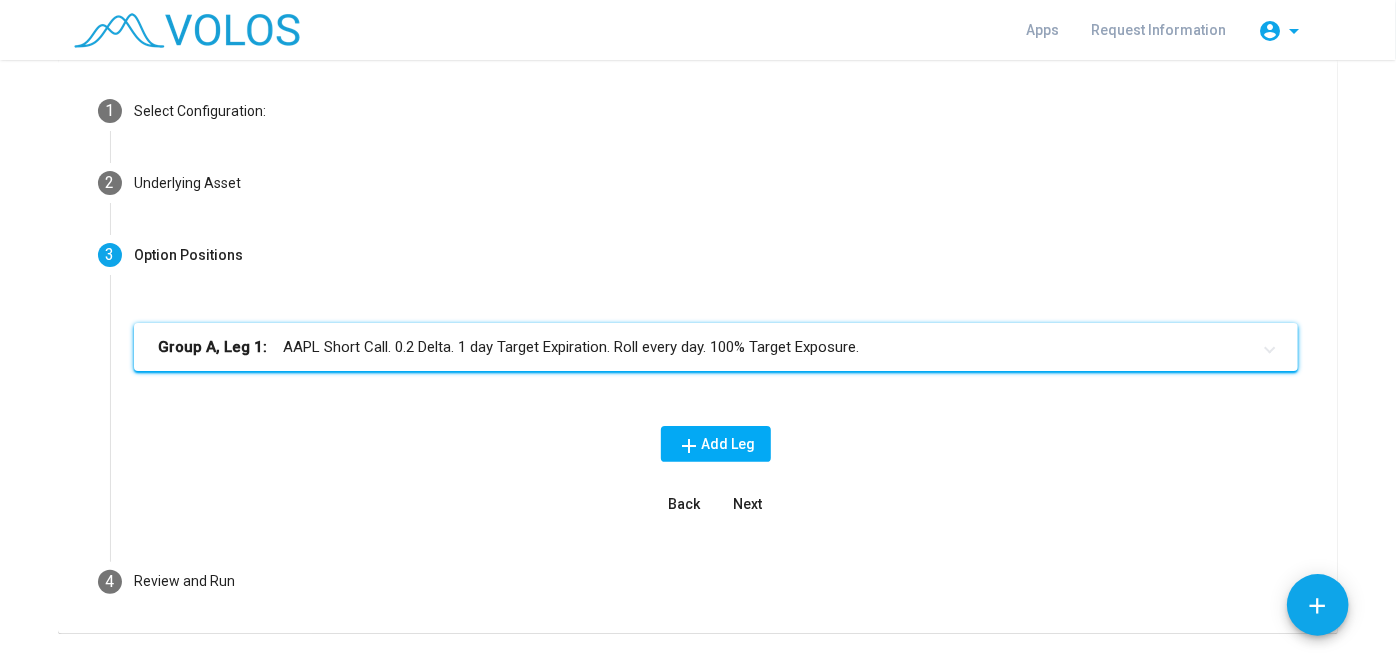 click on "Next" at bounding box center [748, 504] 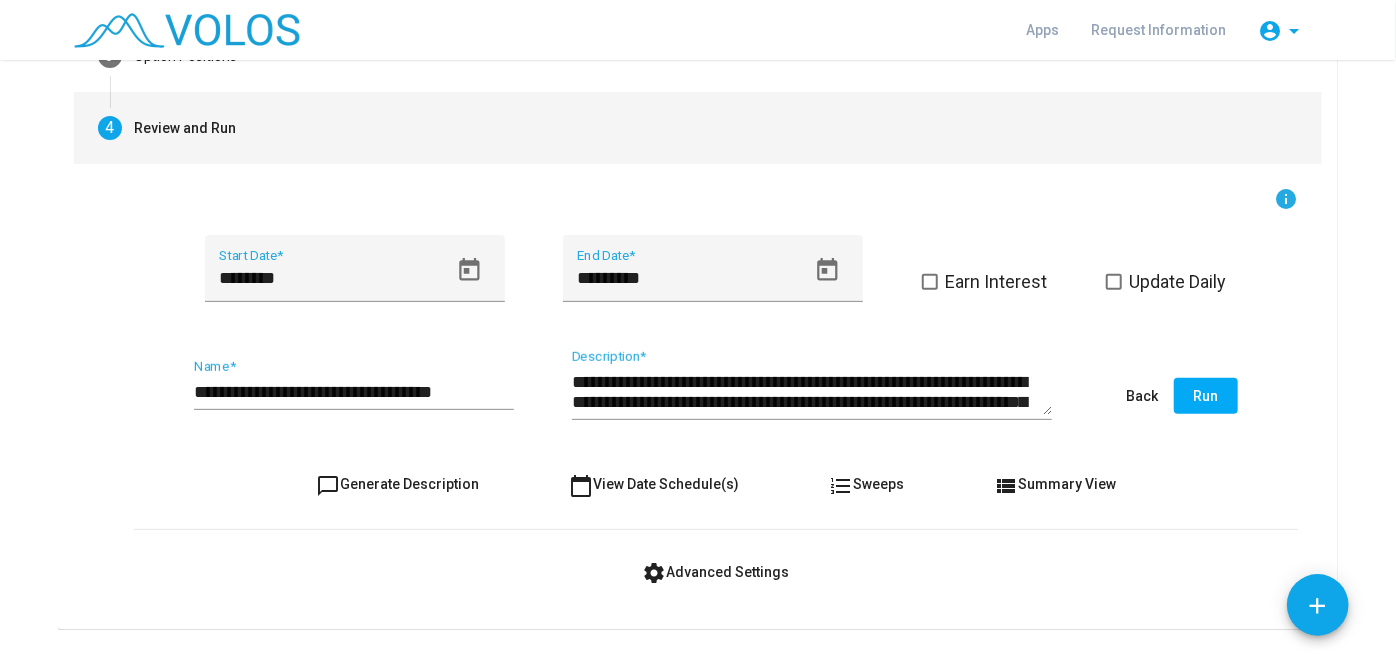 scroll, scrollTop: 293, scrollLeft: 0, axis: vertical 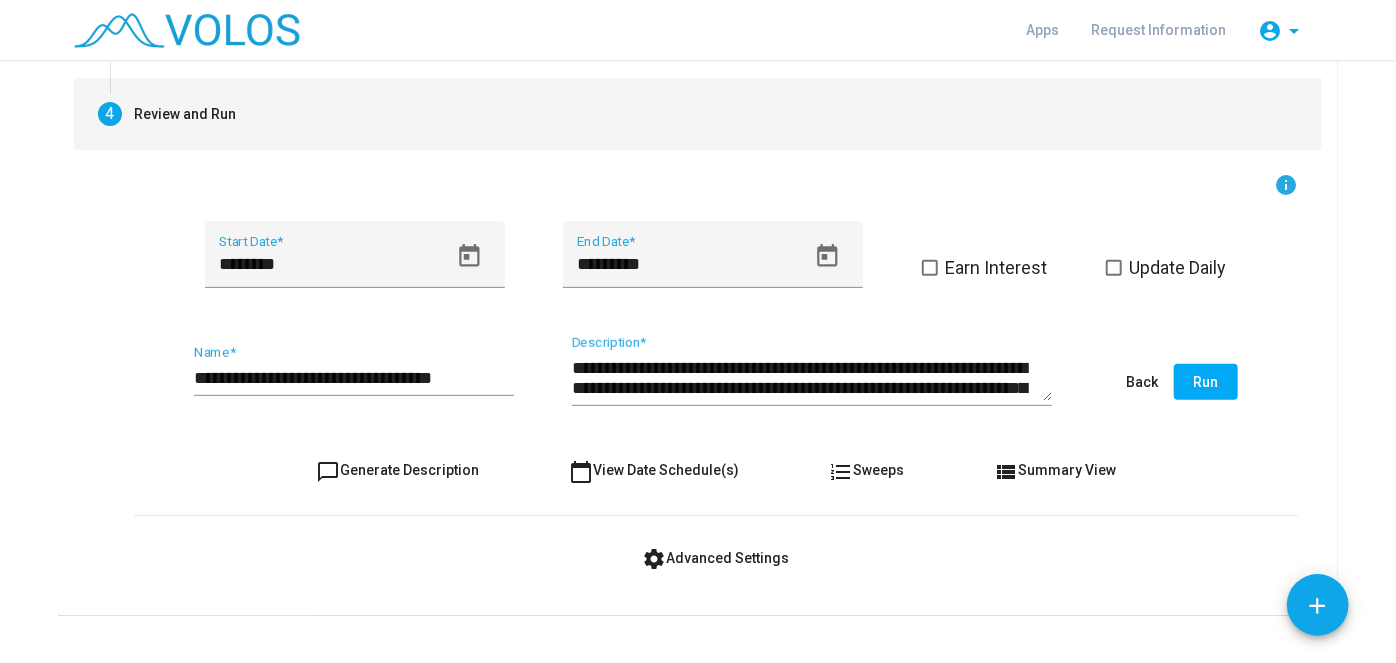 click on "**********" at bounding box center (354, 378) 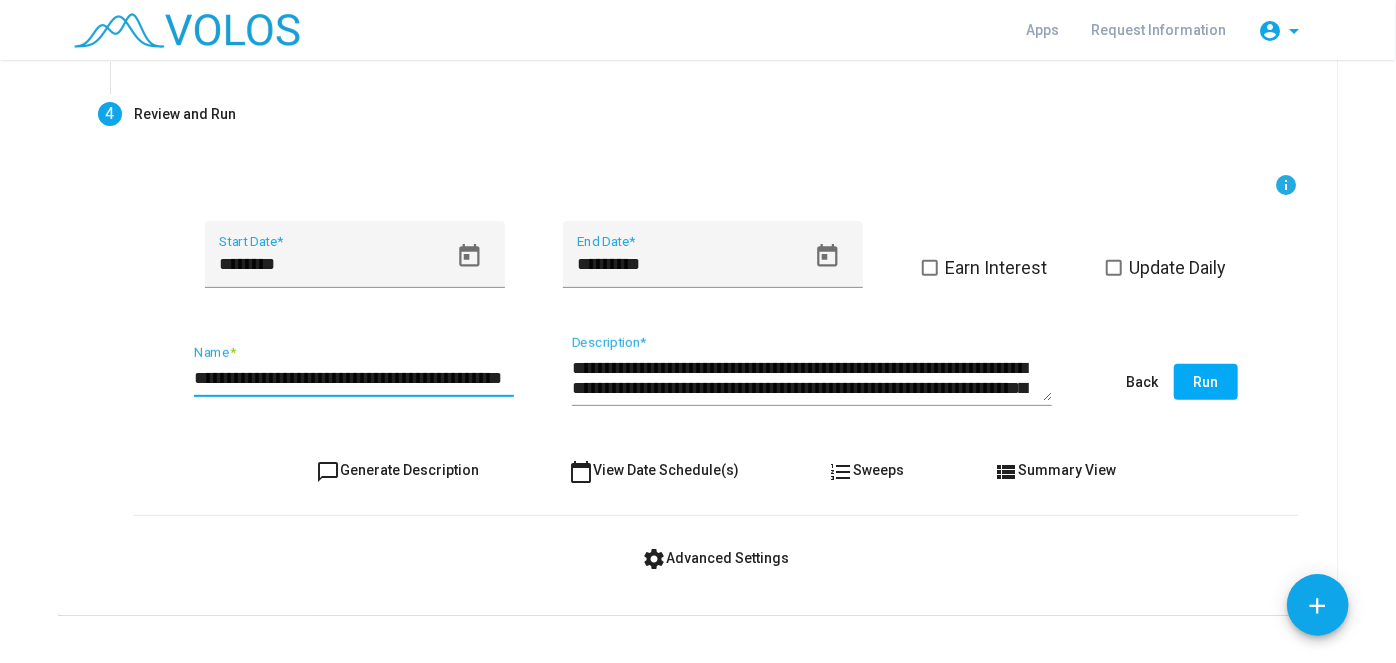 scroll, scrollTop: 0, scrollLeft: 11, axis: horizontal 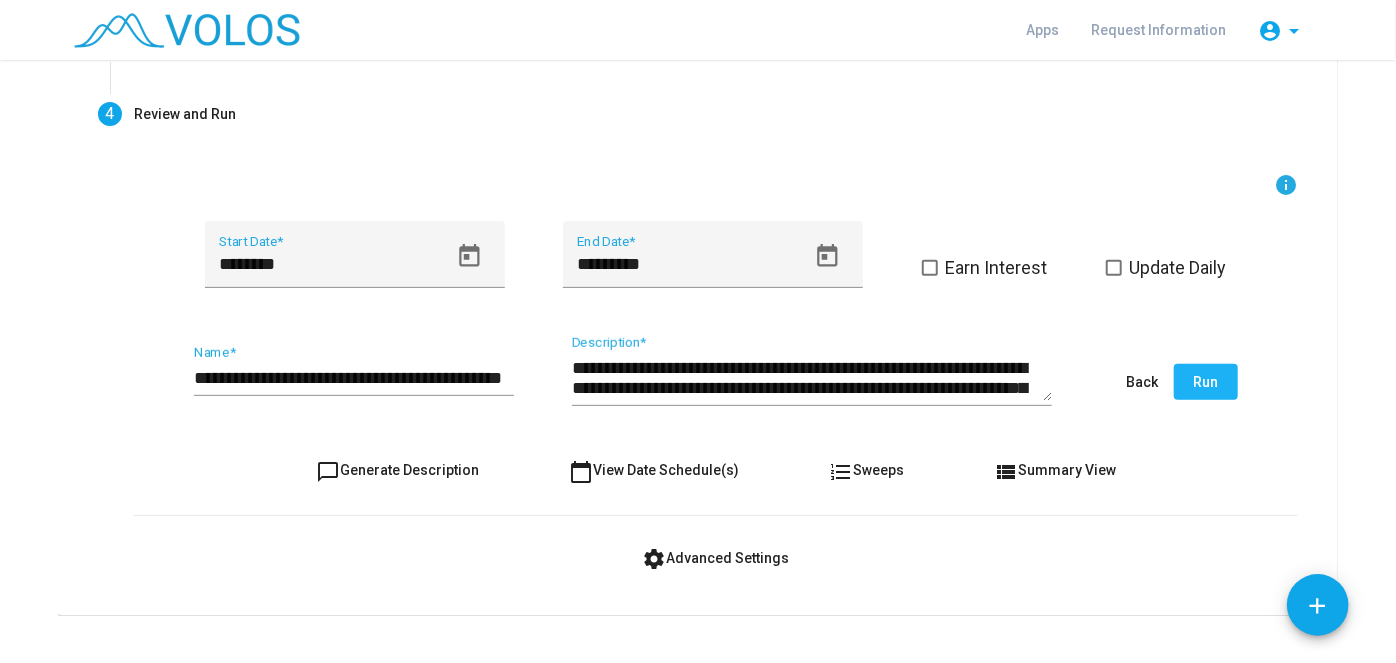 click on "Run" at bounding box center (1206, 382) 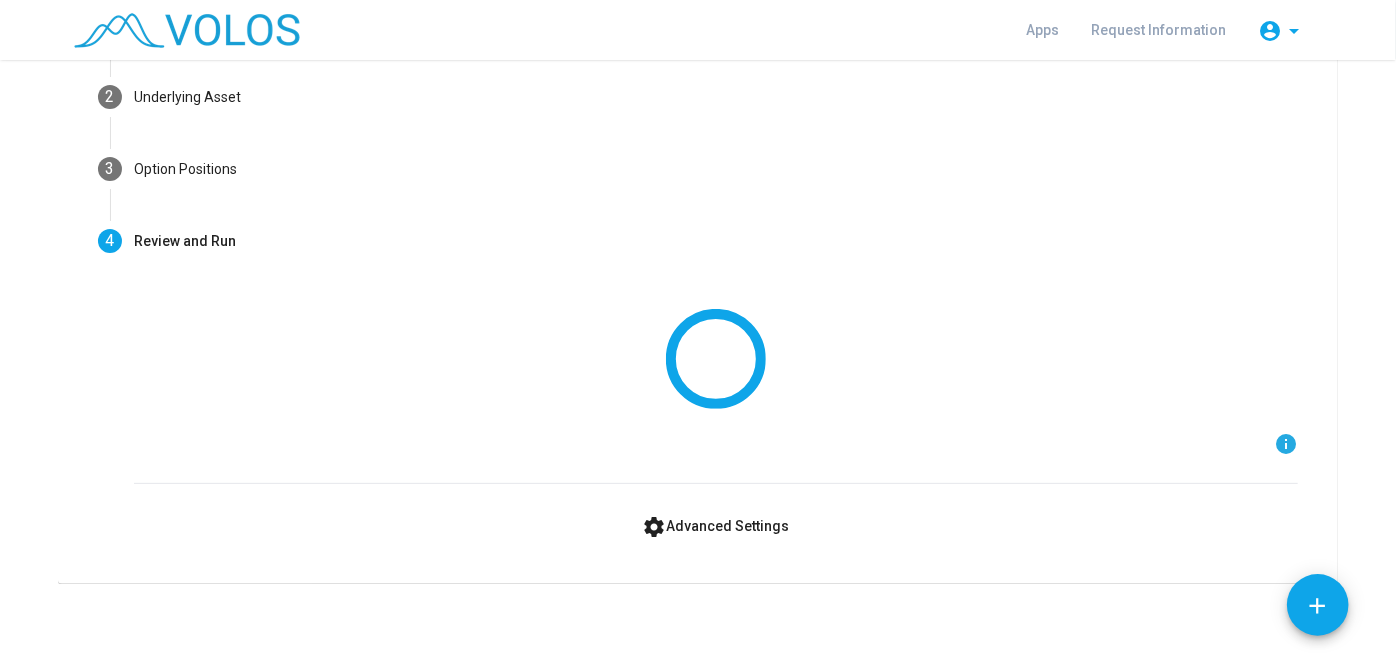 scroll, scrollTop: 0, scrollLeft: 0, axis: both 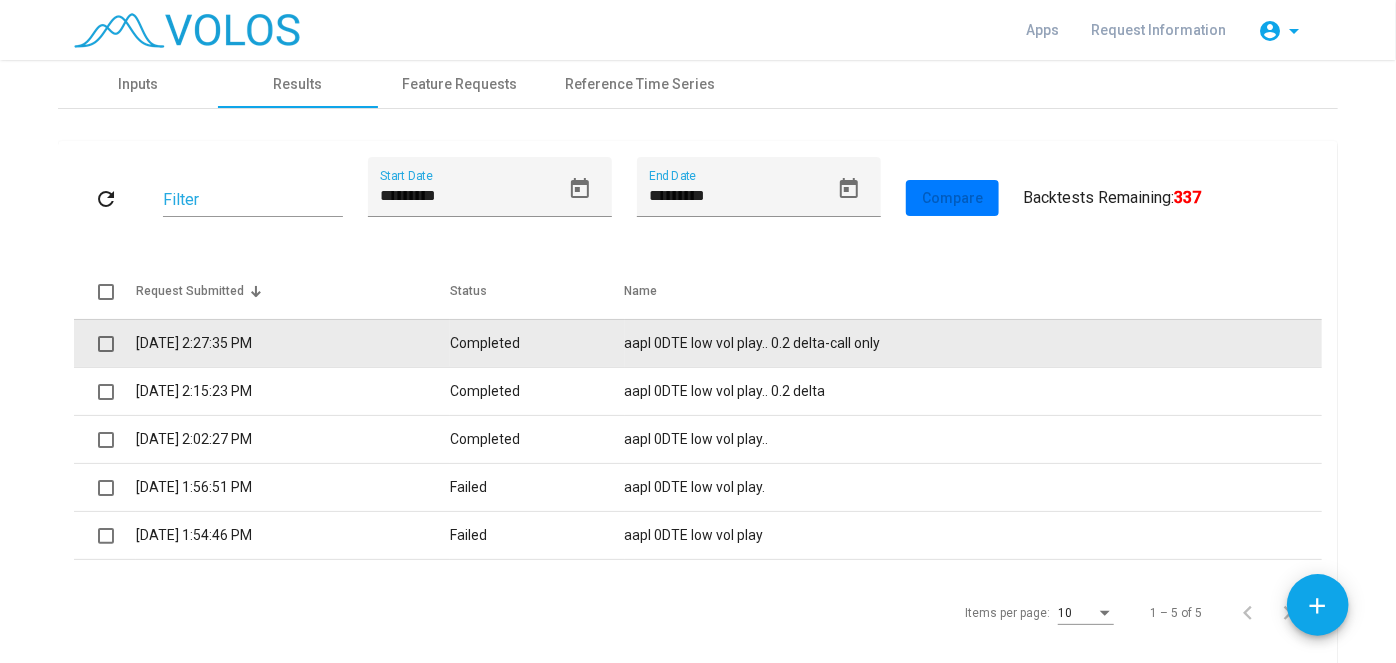 click on "aapl 0DTE low vol play.. 0.2 delta-call only" at bounding box center [973, 343] 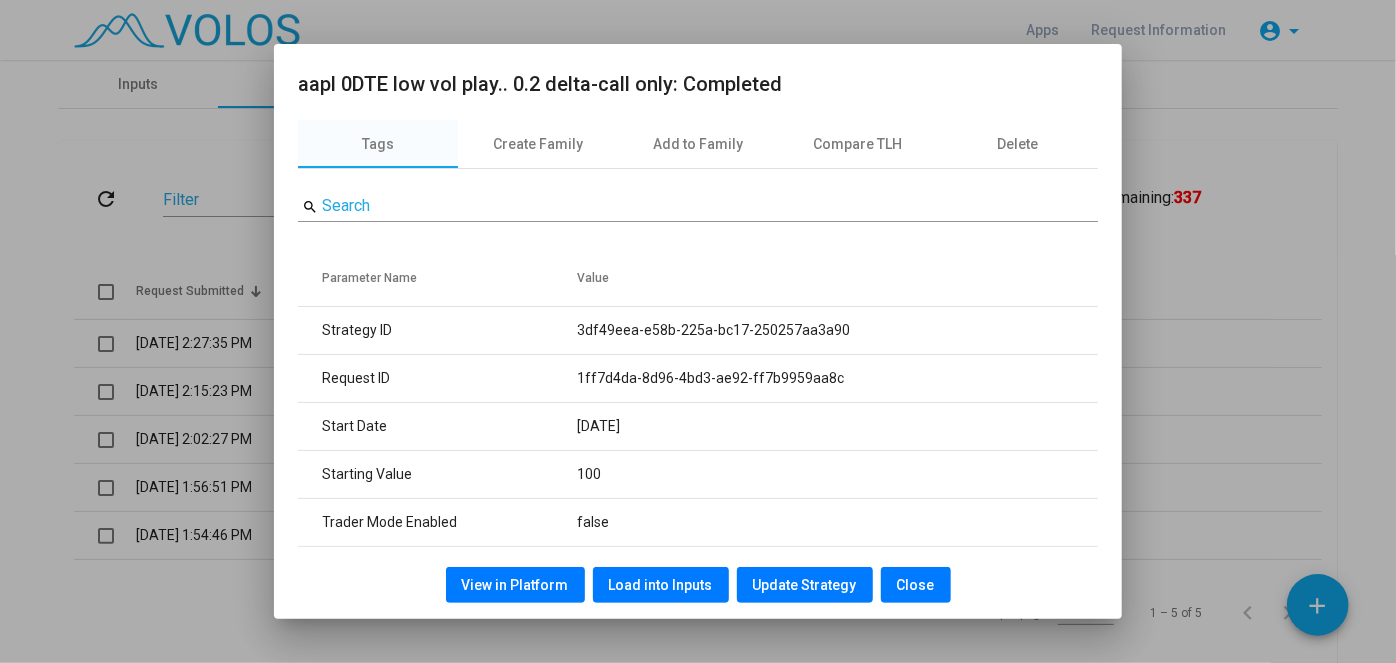 click on "View in Platform" at bounding box center (515, 585) 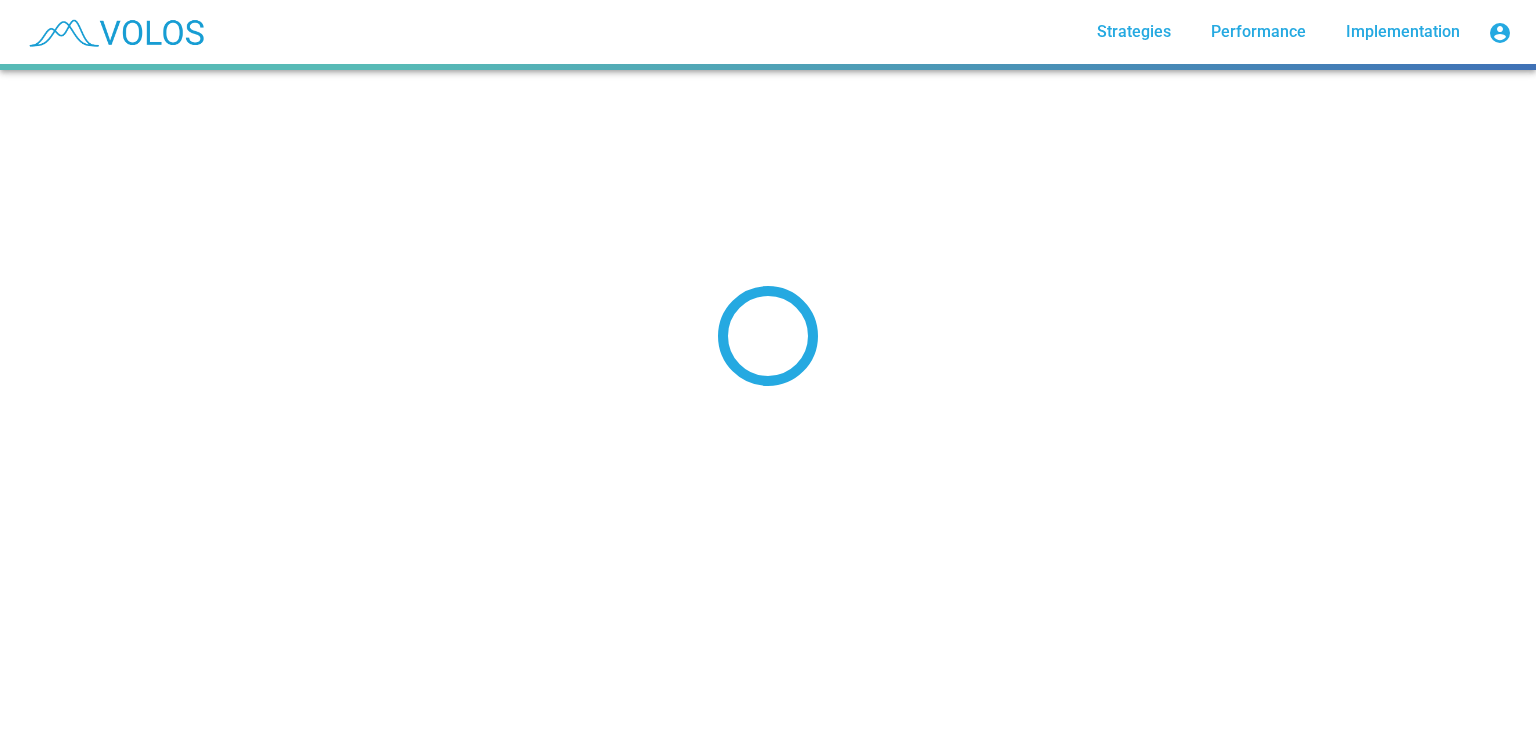scroll, scrollTop: 0, scrollLeft: 0, axis: both 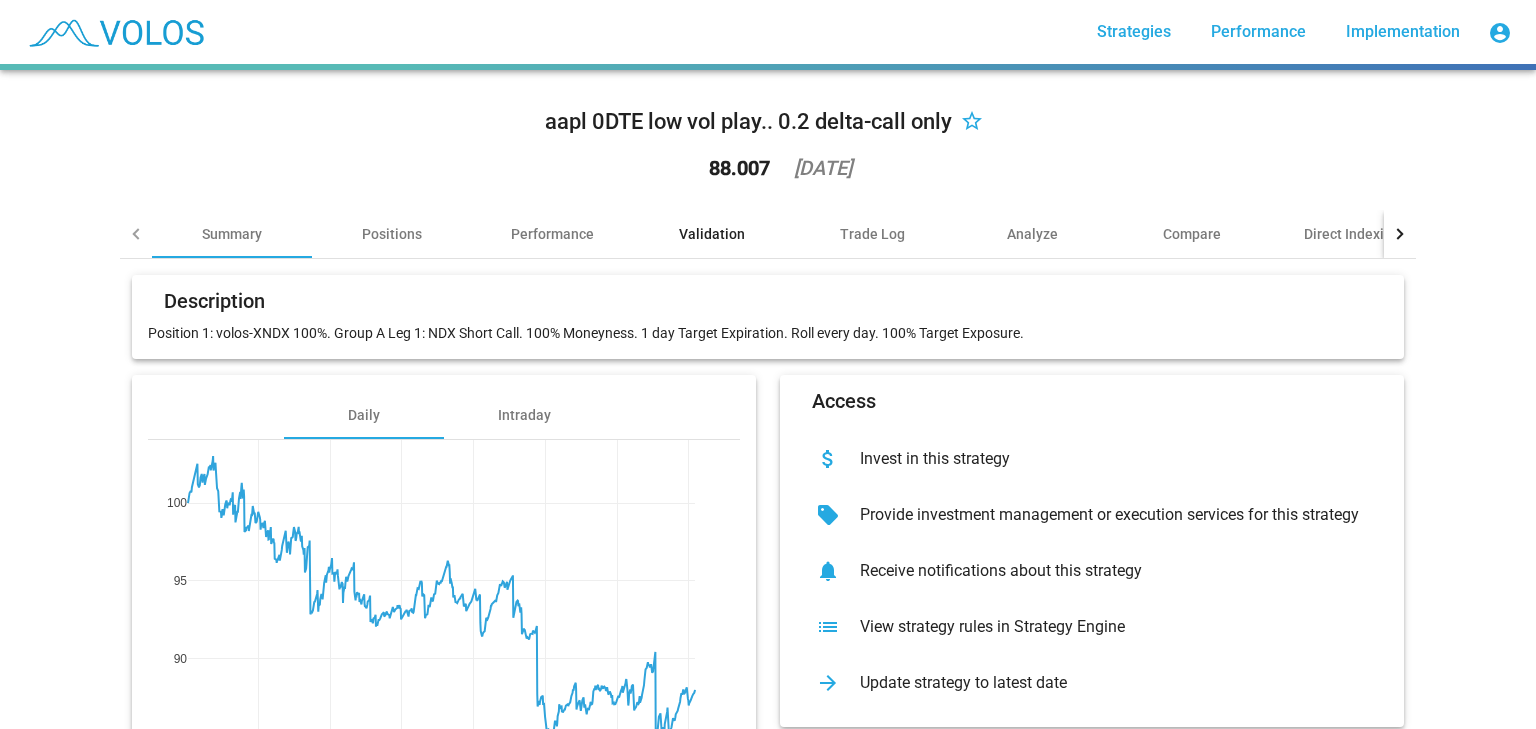 click on "Validation" at bounding box center [712, 234] 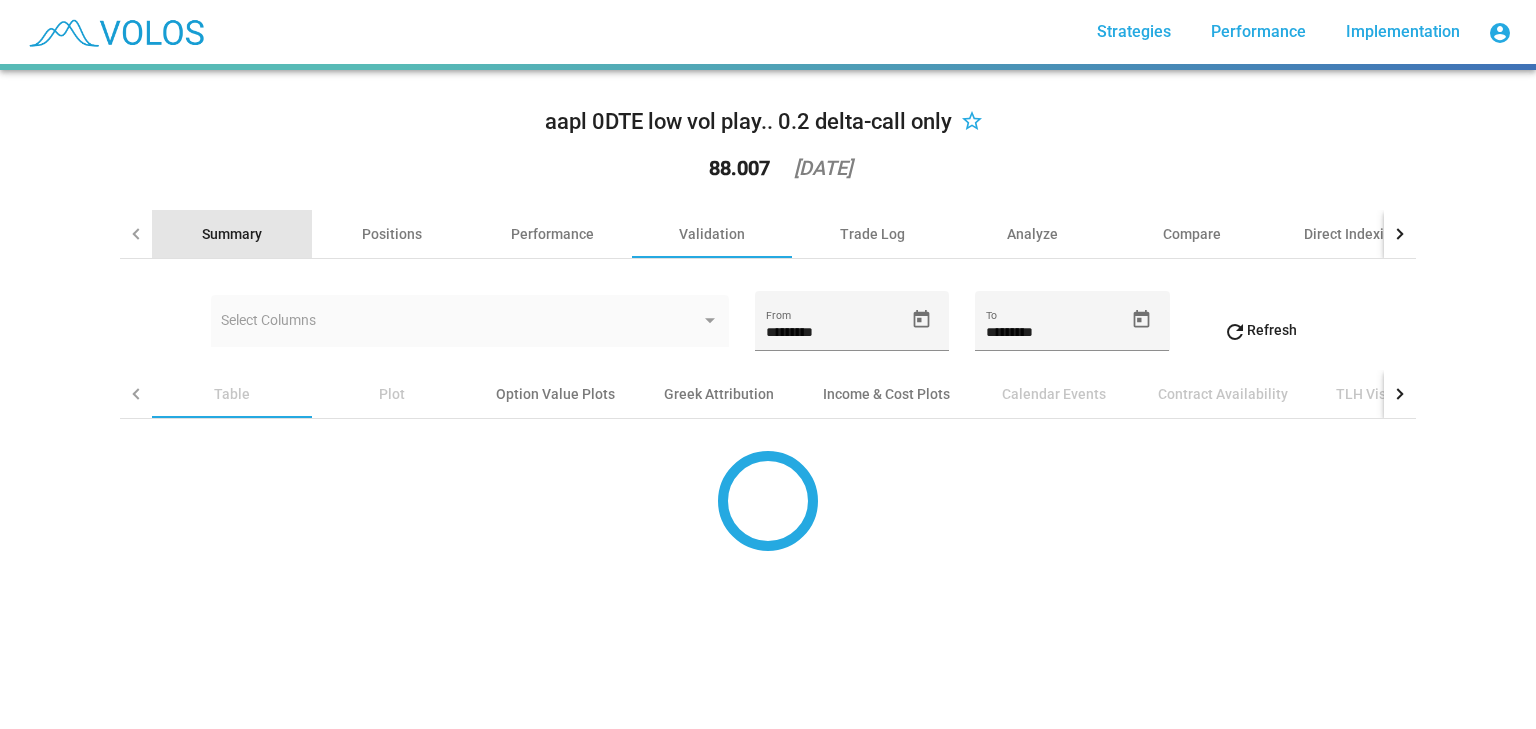 click on "Summary" at bounding box center (232, 234) 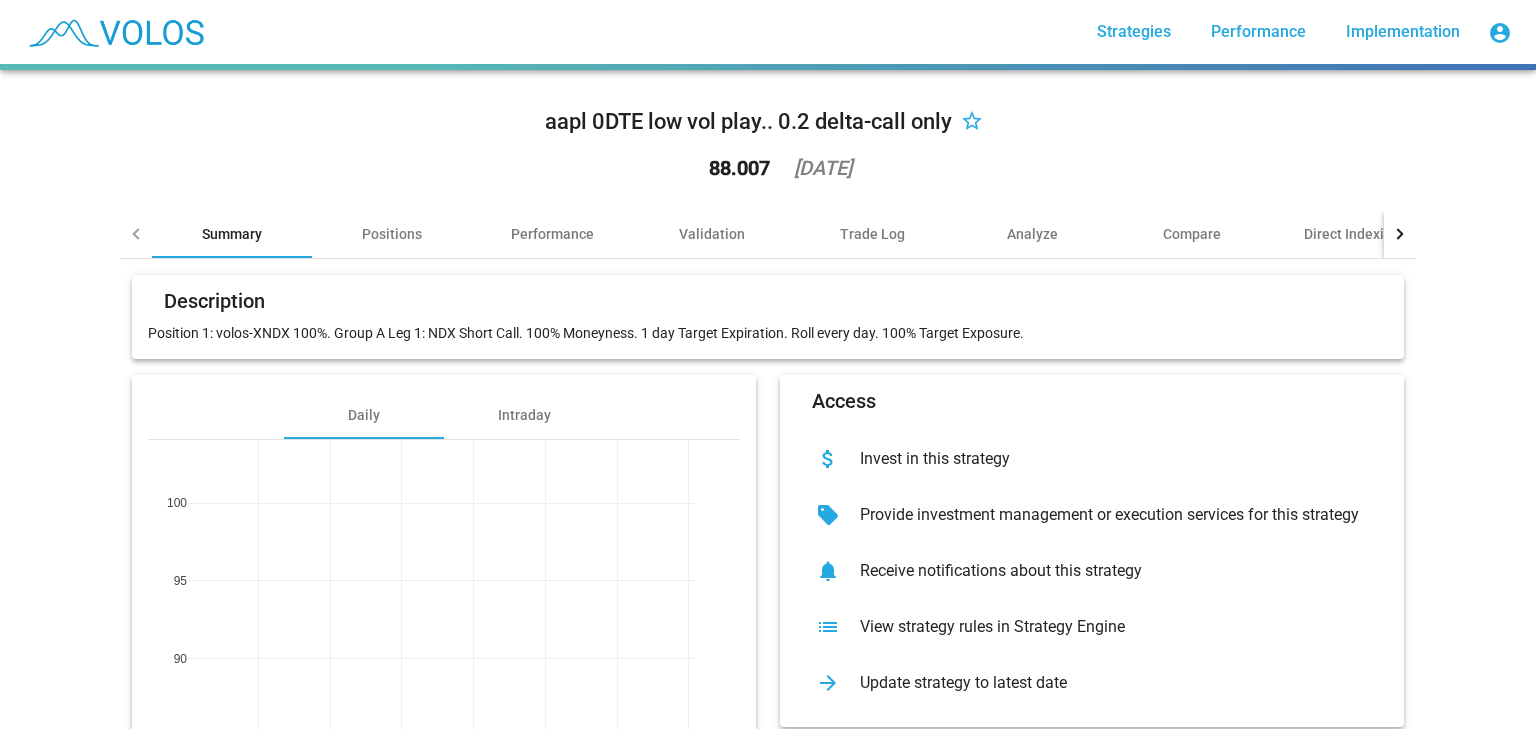 scroll, scrollTop: 159, scrollLeft: 0, axis: vertical 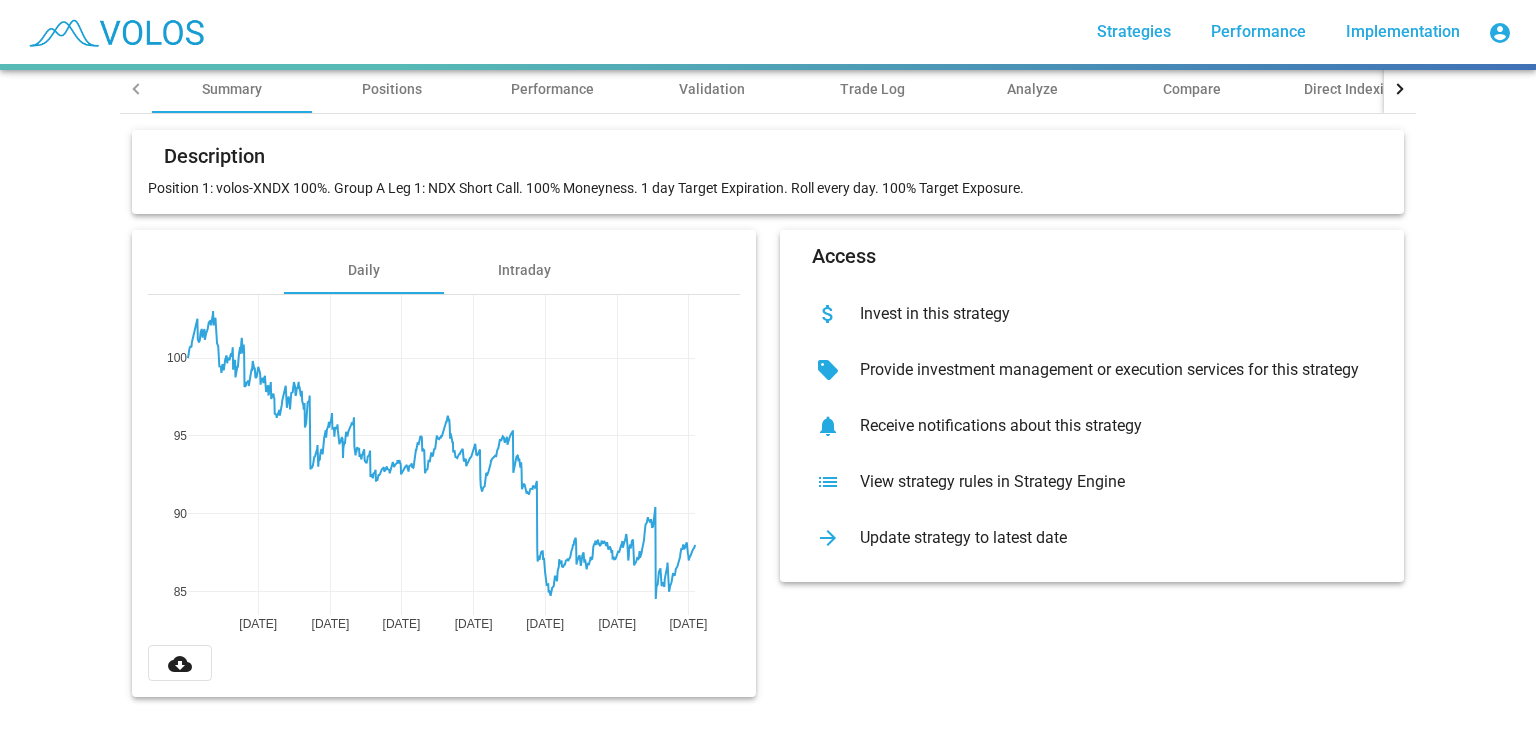 click on "list View strategy rules in Strategy Engine" 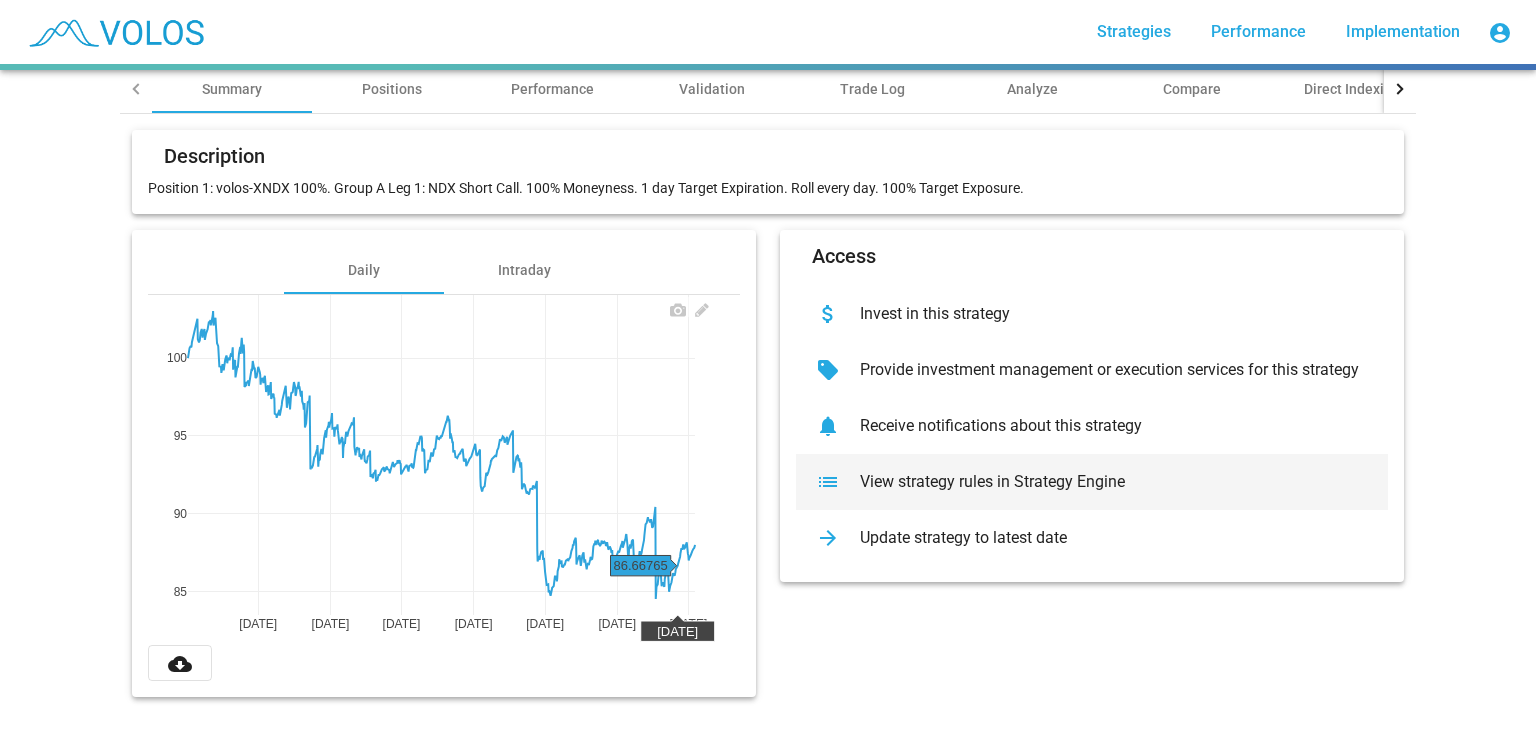 scroll, scrollTop: 0, scrollLeft: 0, axis: both 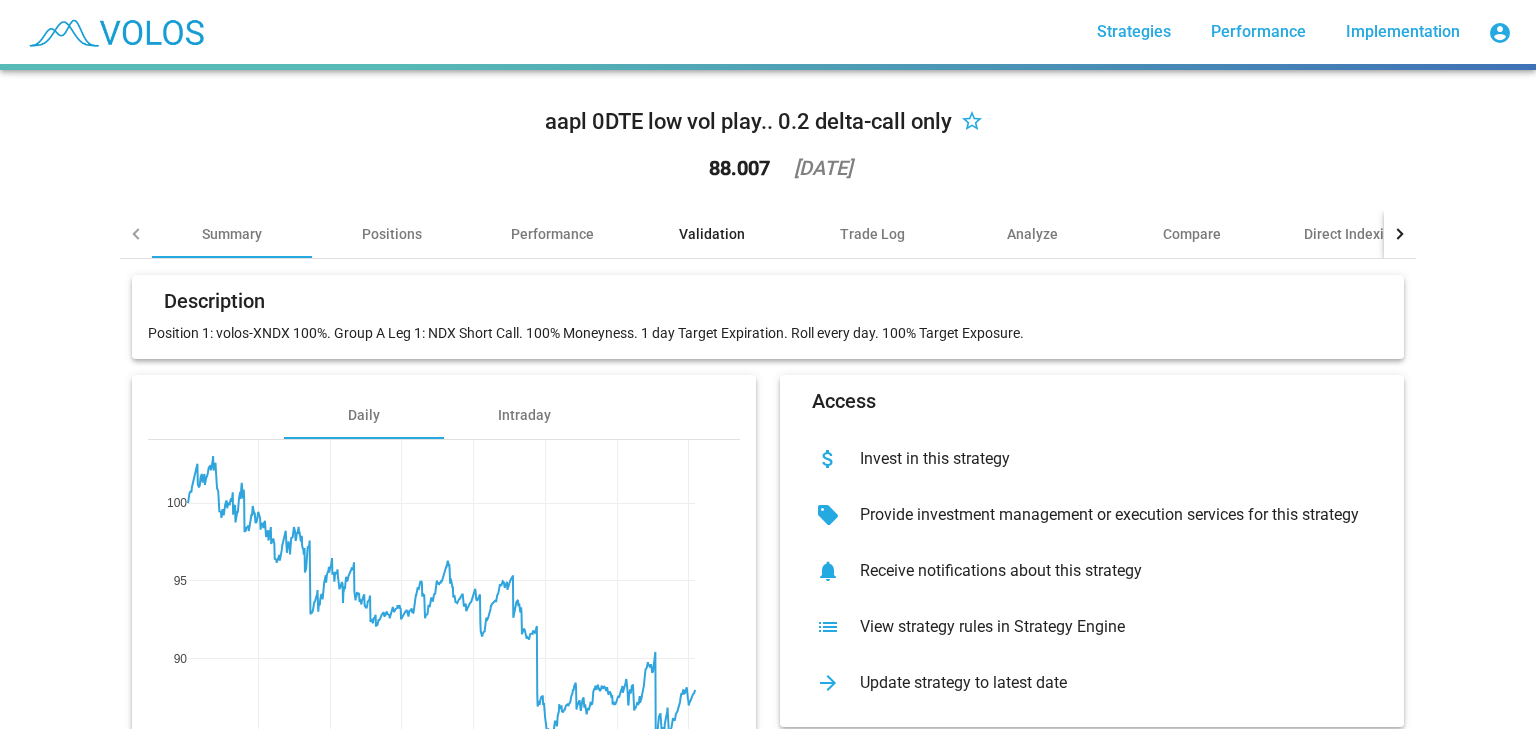click on "Validation" at bounding box center [712, 234] 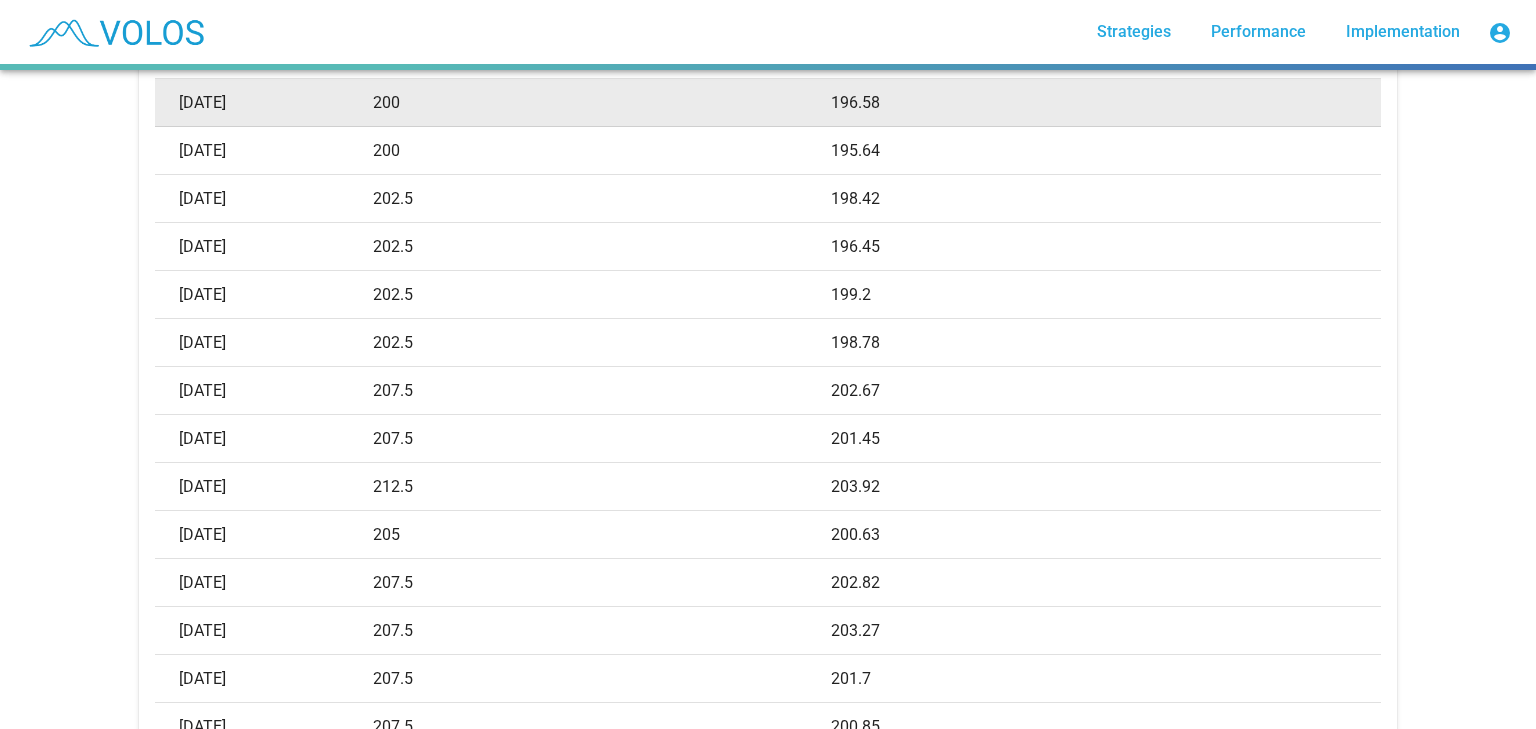 scroll, scrollTop: 1469, scrollLeft: 0, axis: vertical 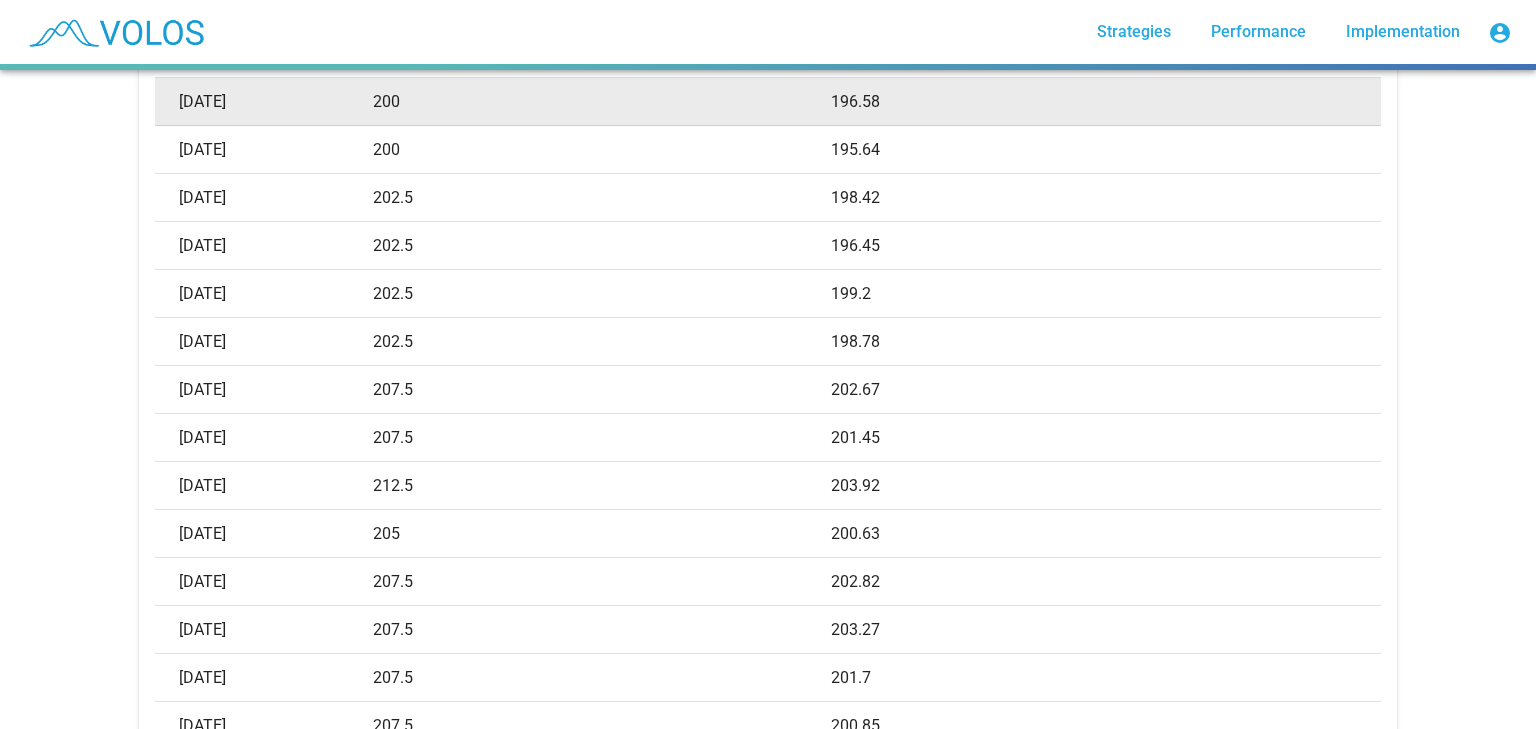 click on "202.5" at bounding box center [602, 342] 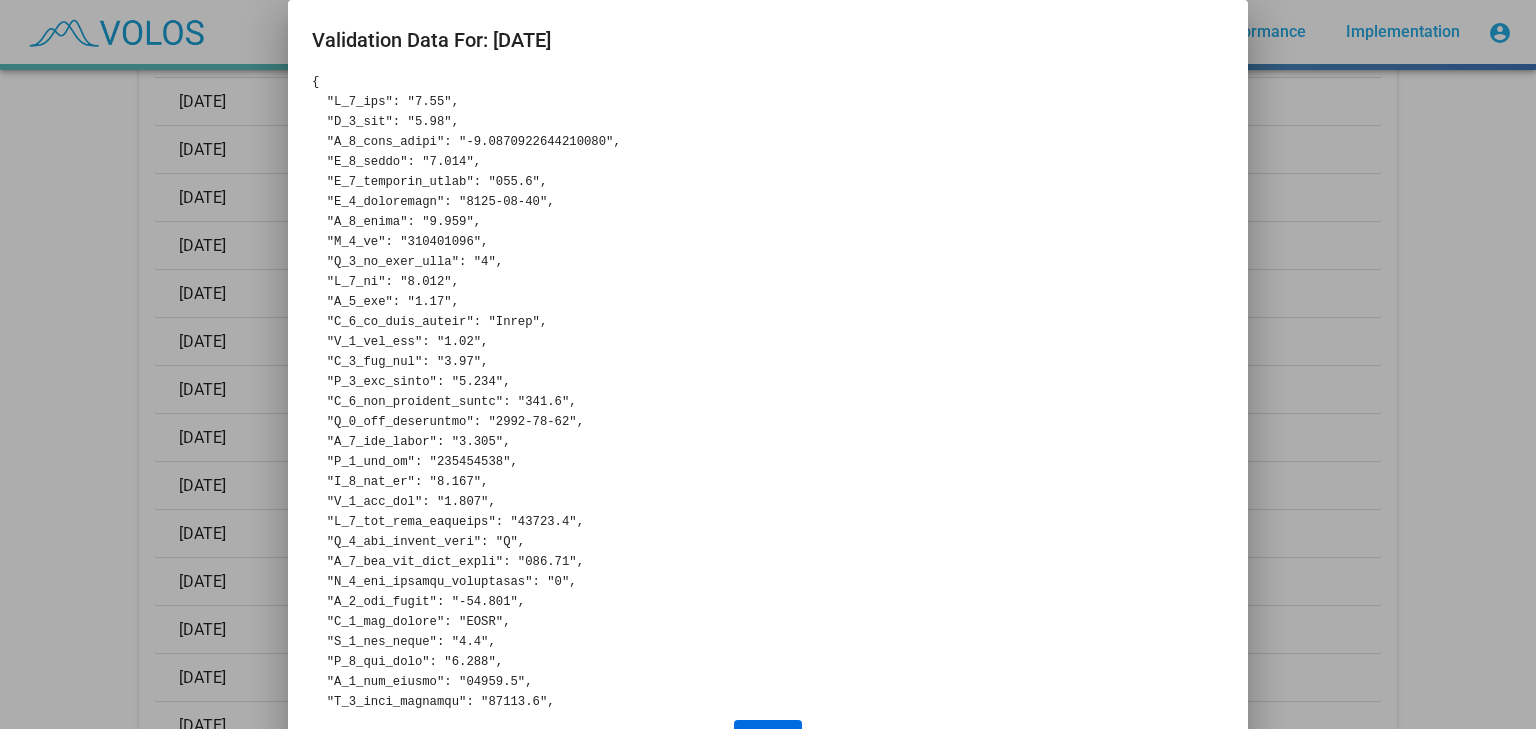 click at bounding box center [768, 364] 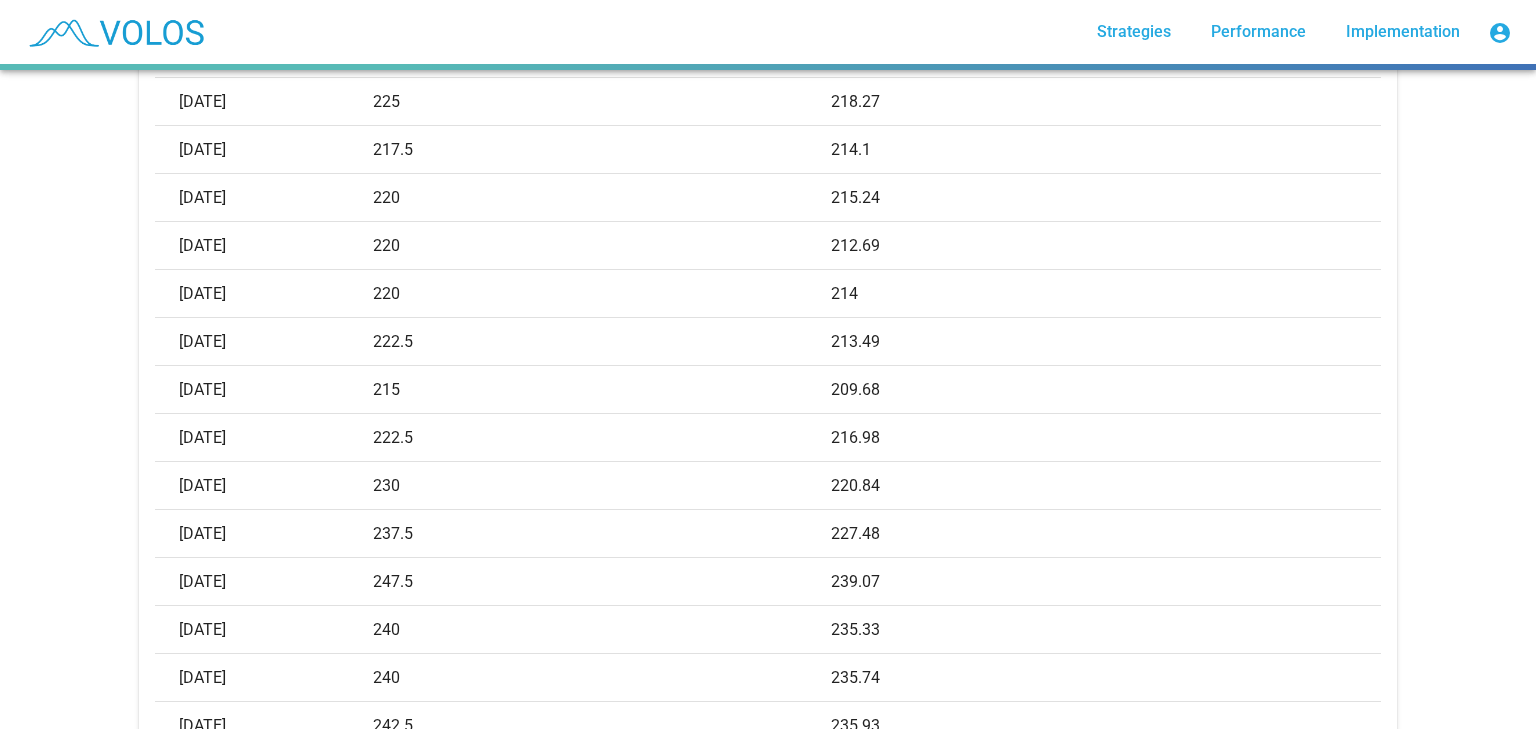 scroll, scrollTop: 4400, scrollLeft: 0, axis: vertical 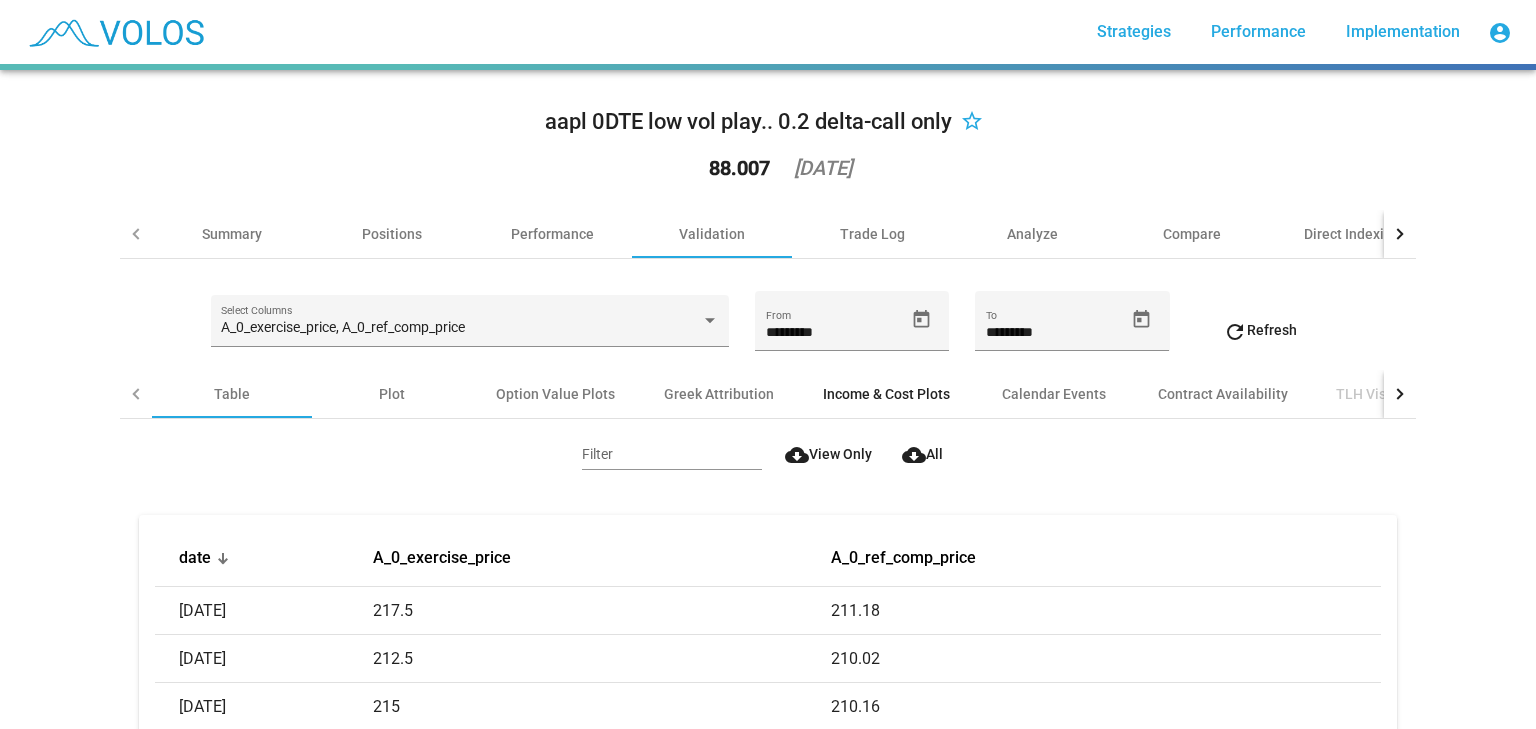 click on "Income & Cost Plots" at bounding box center [886, 394] 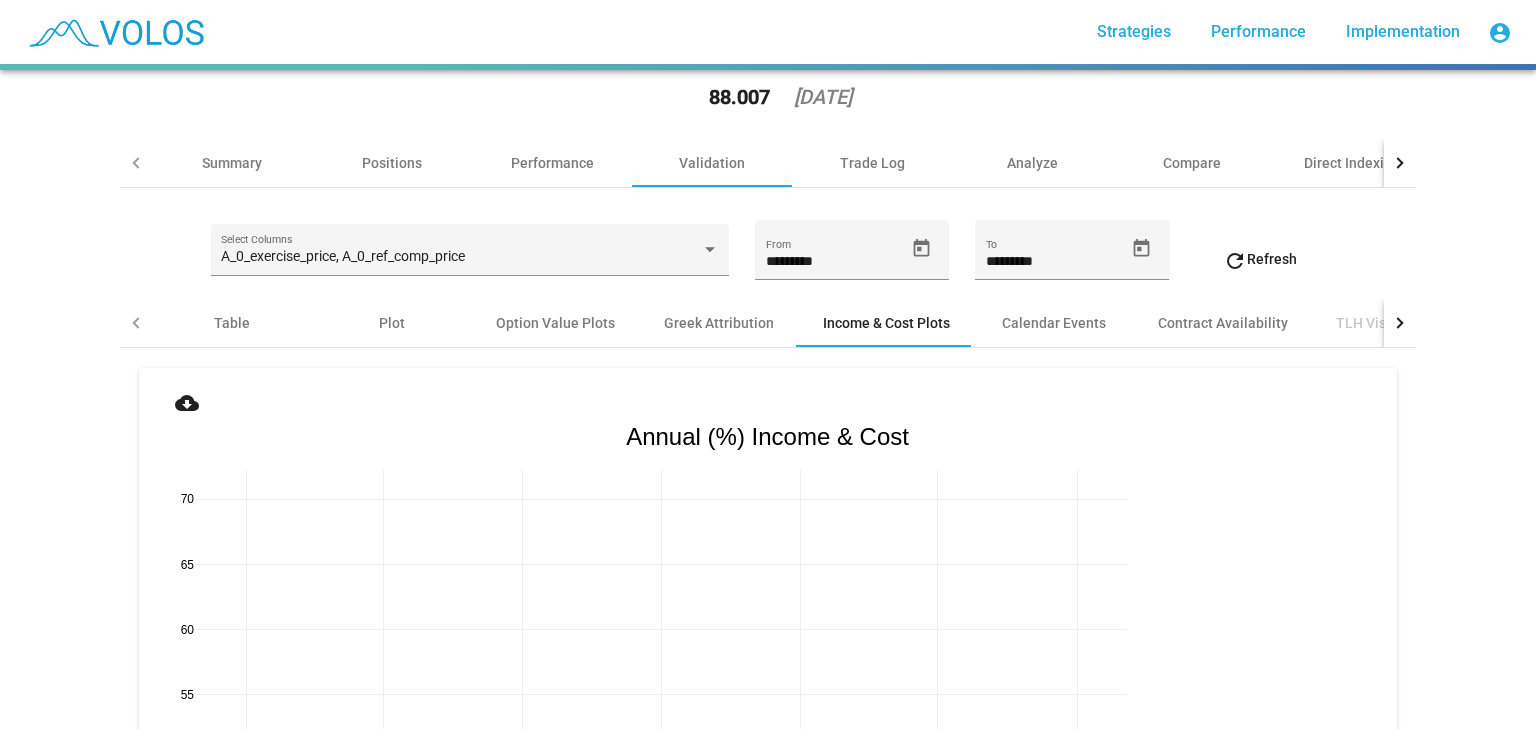 scroll, scrollTop: 0, scrollLeft: 0, axis: both 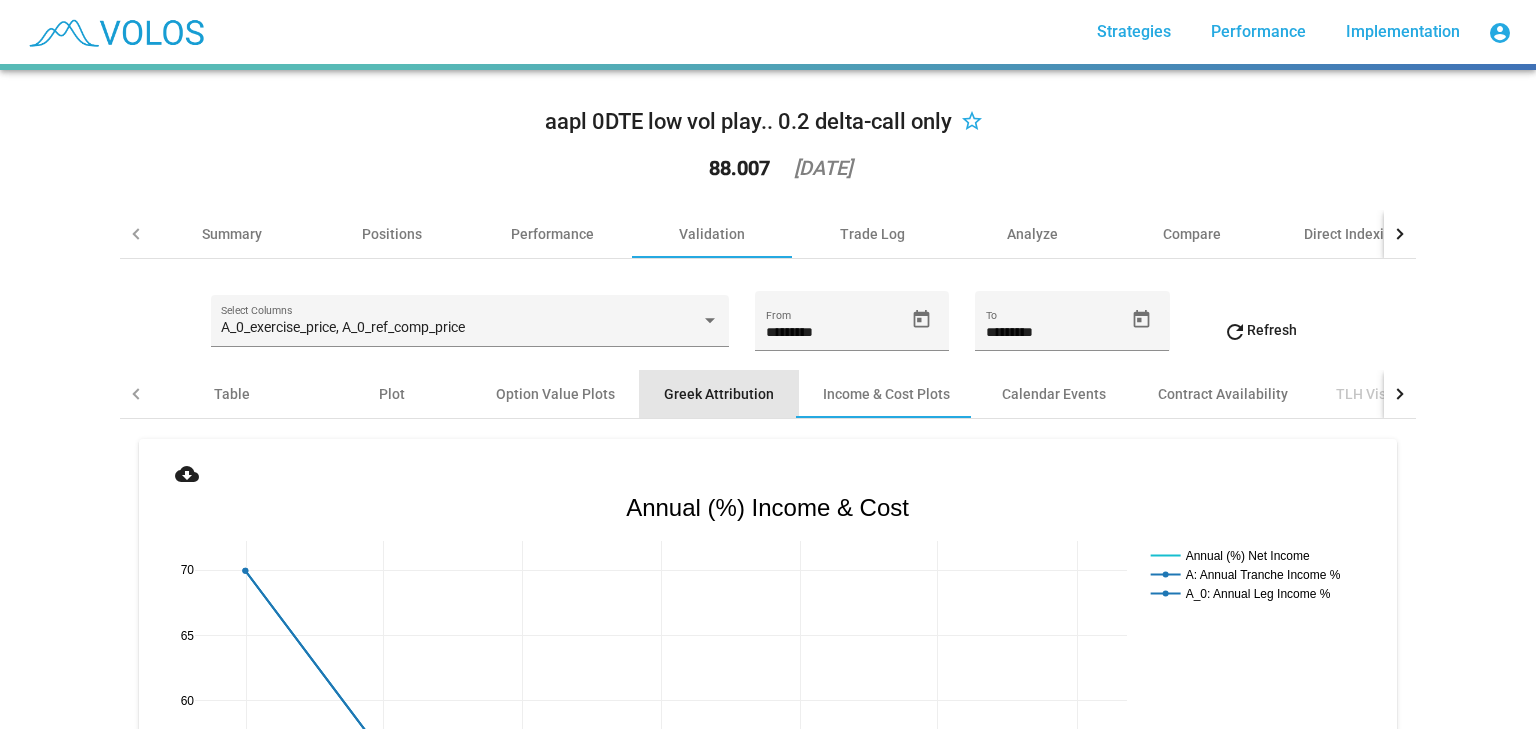 click on "Greek Attribution" at bounding box center (719, 394) 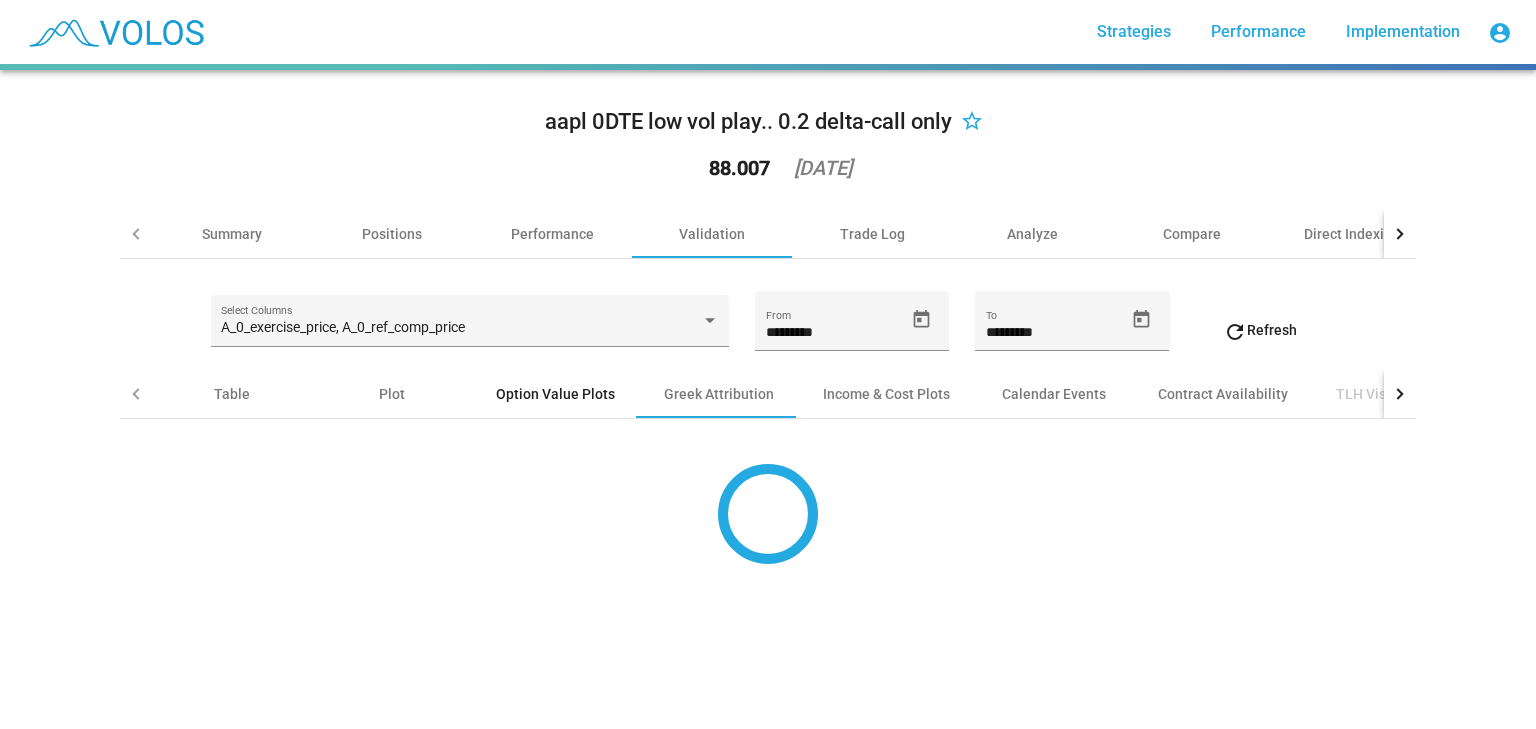 click on "Option Value Plots" at bounding box center (555, 394) 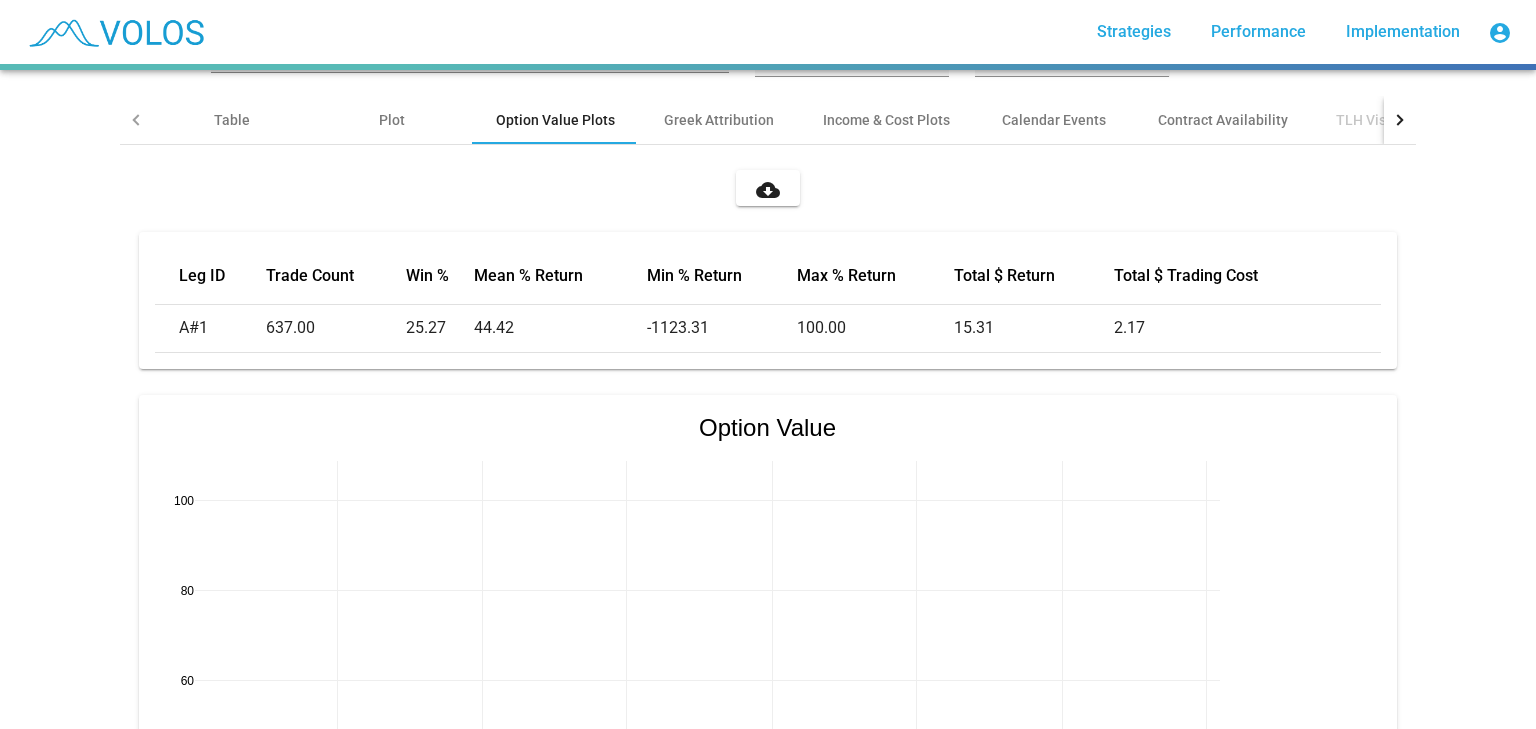 scroll, scrollTop: 282, scrollLeft: 0, axis: vertical 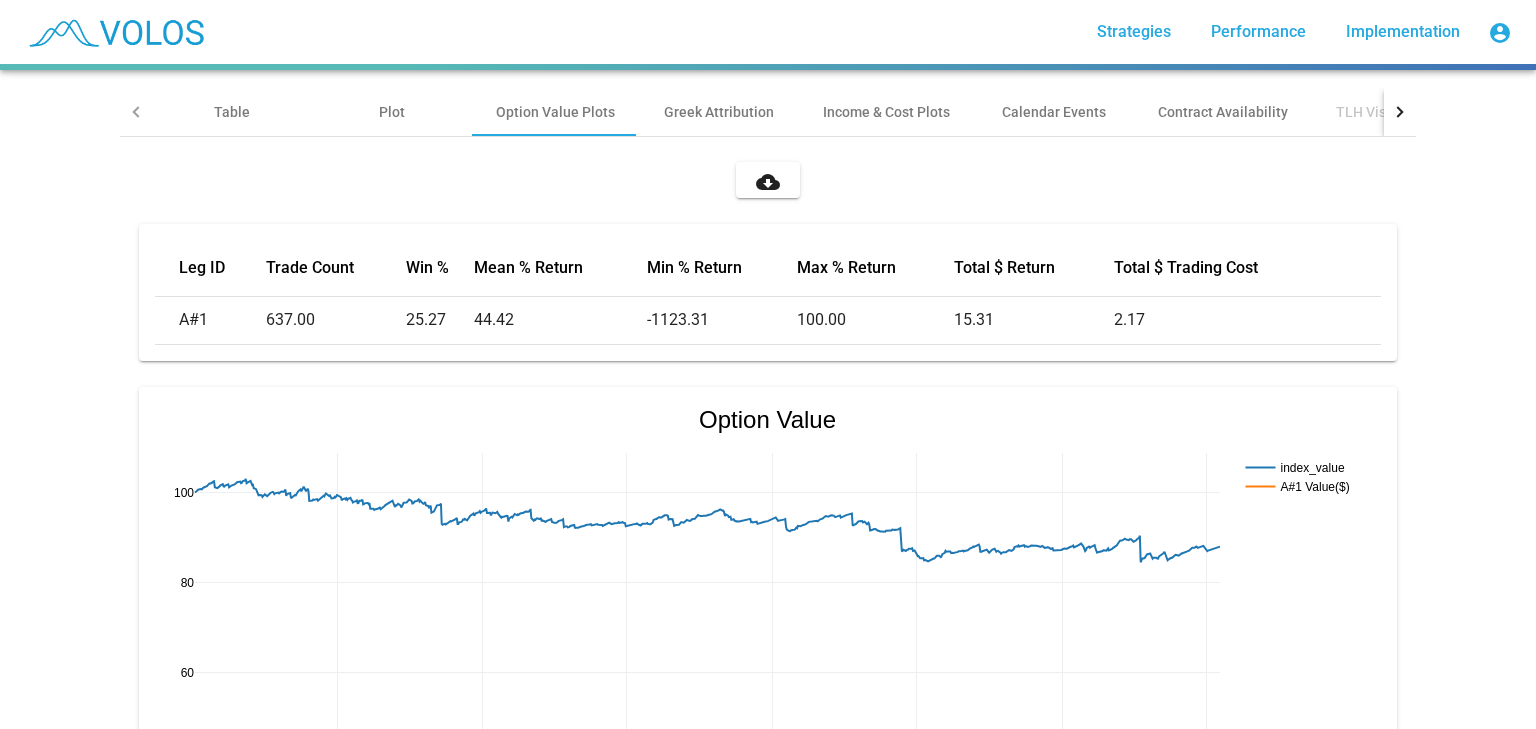drag, startPoint x: 705, startPoint y: 315, endPoint x: 633, endPoint y: 311, distance: 72.11102 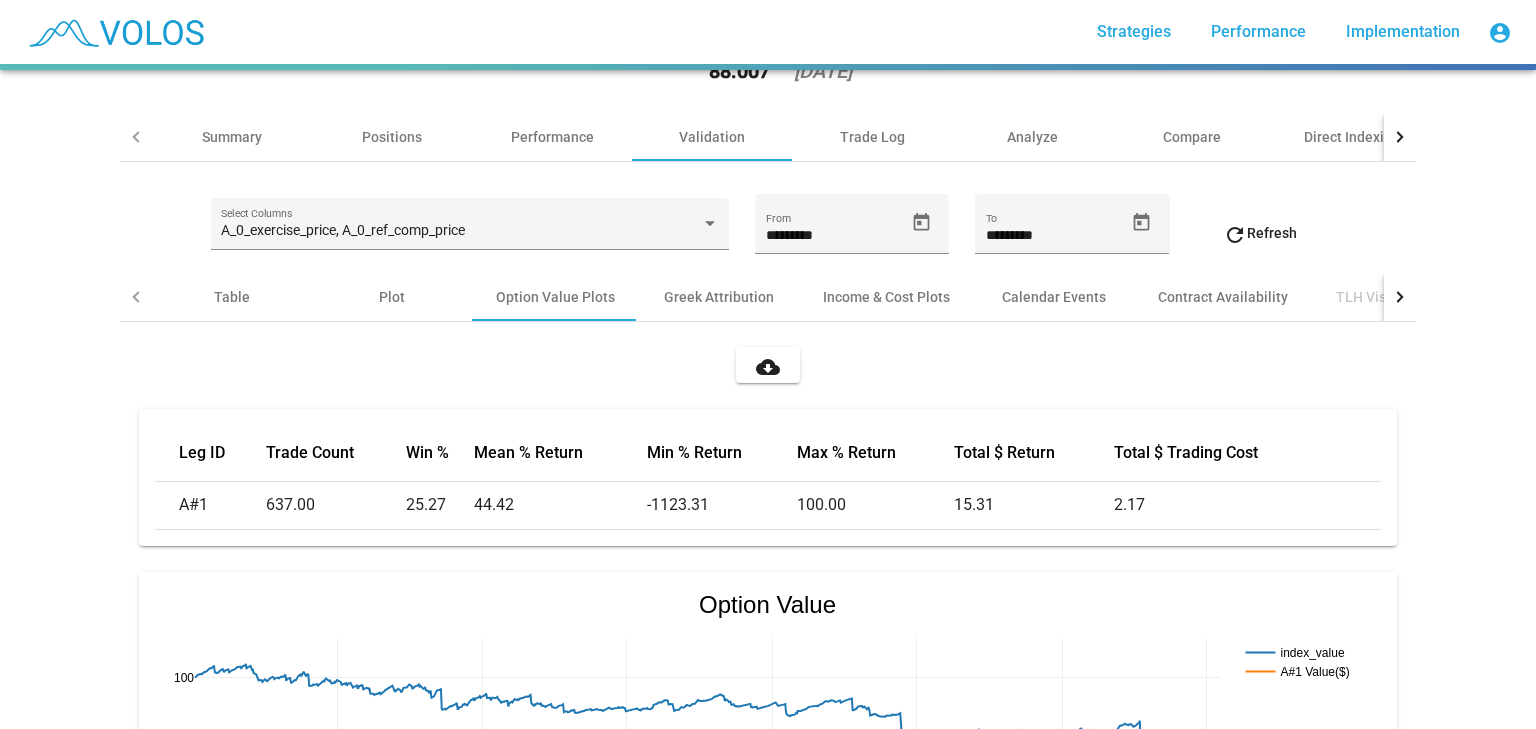 scroll, scrollTop: 0, scrollLeft: 0, axis: both 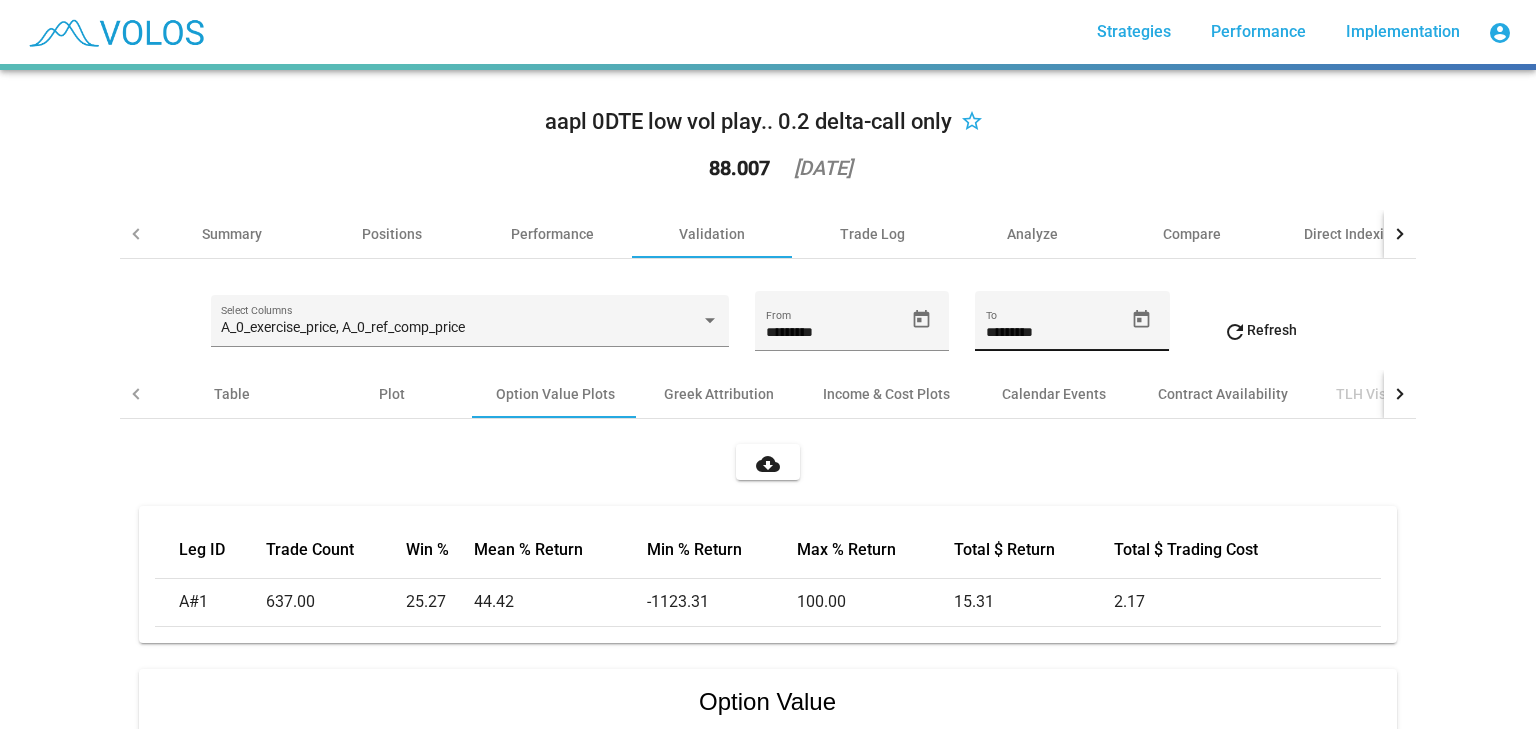 click on "*********" at bounding box center (1055, 333) 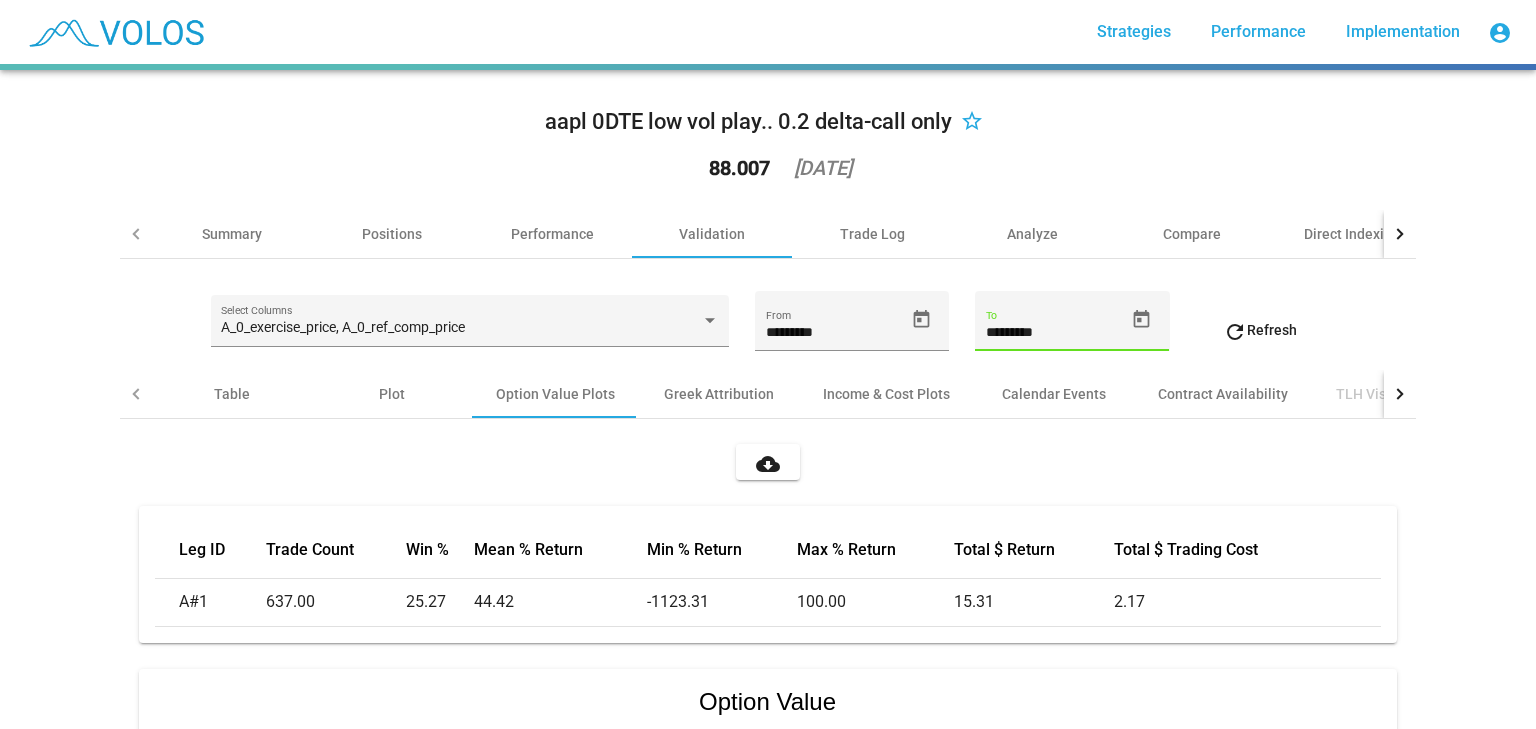 type on "*********" 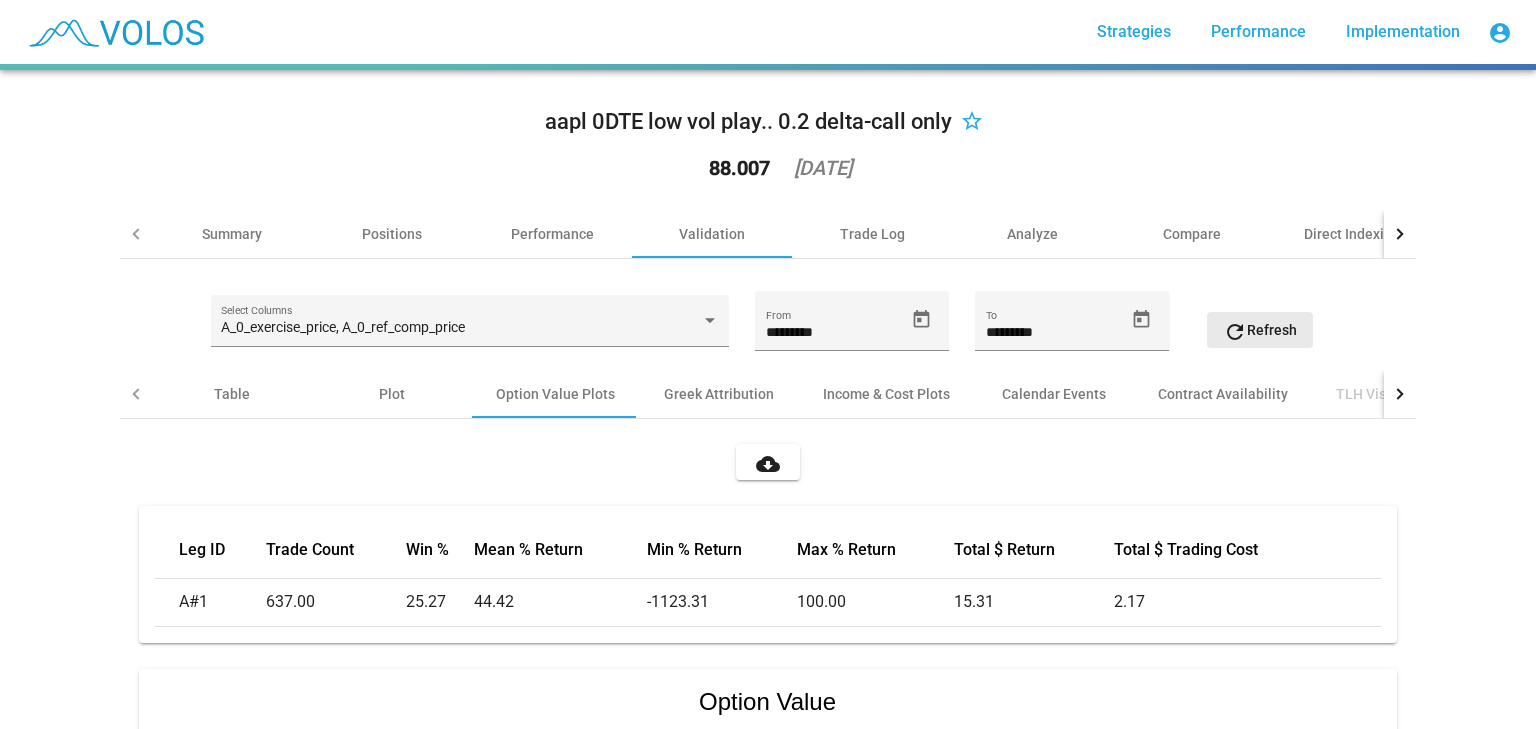 click on "refresh  Refresh" at bounding box center (1260, 330) 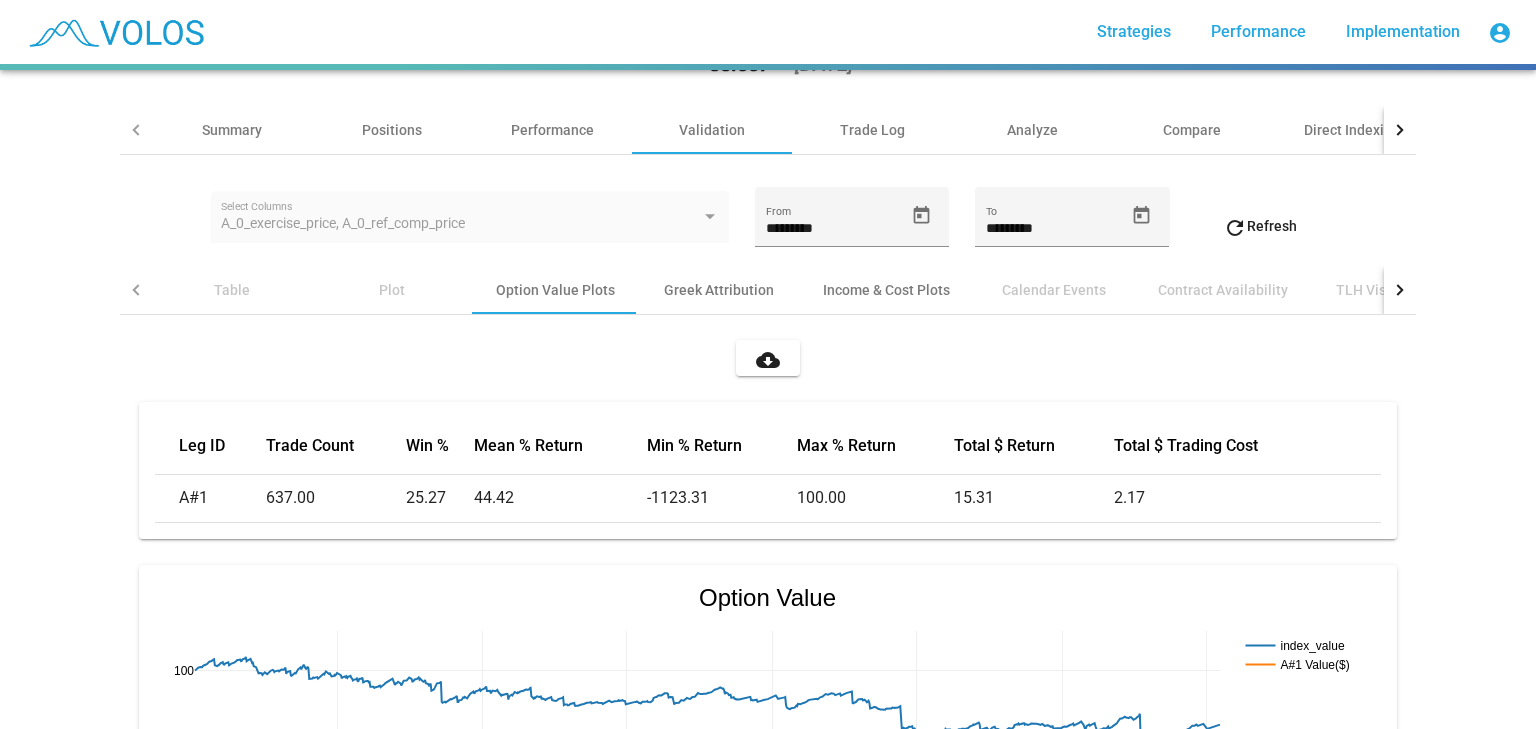 scroll, scrollTop: 100, scrollLeft: 0, axis: vertical 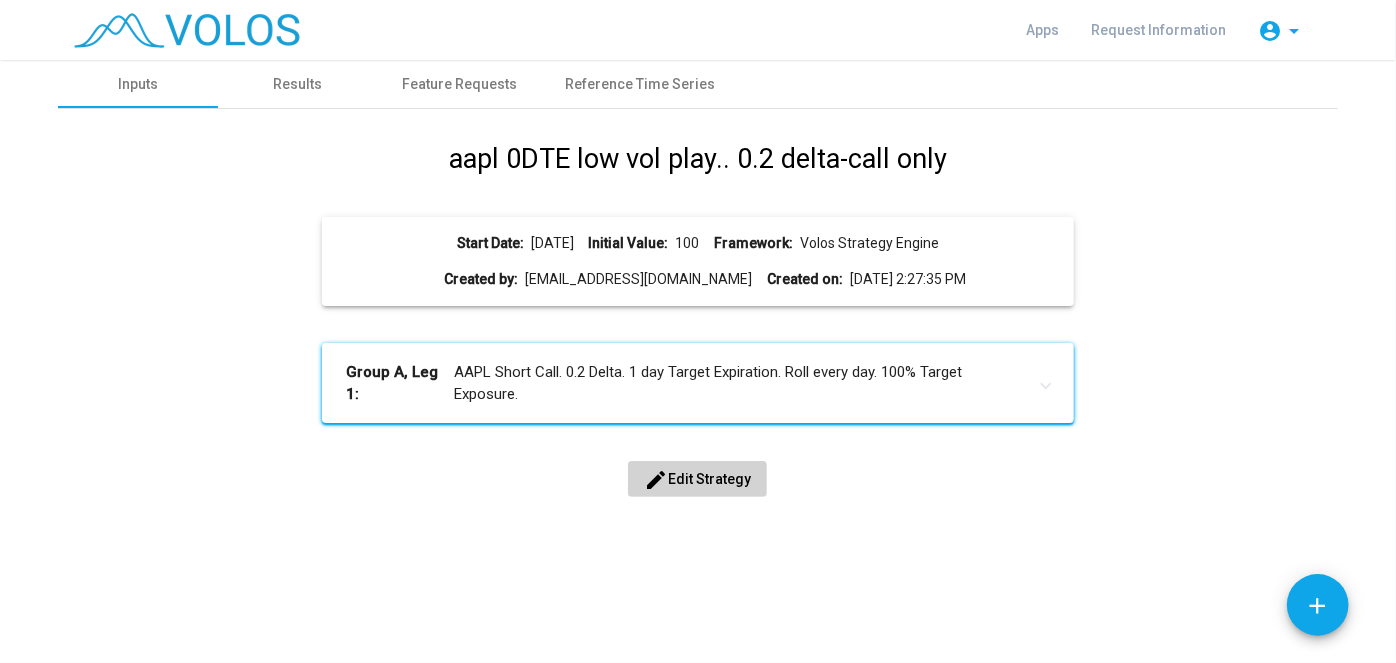 click on "edit  Edit Strategy" at bounding box center [697, 479] 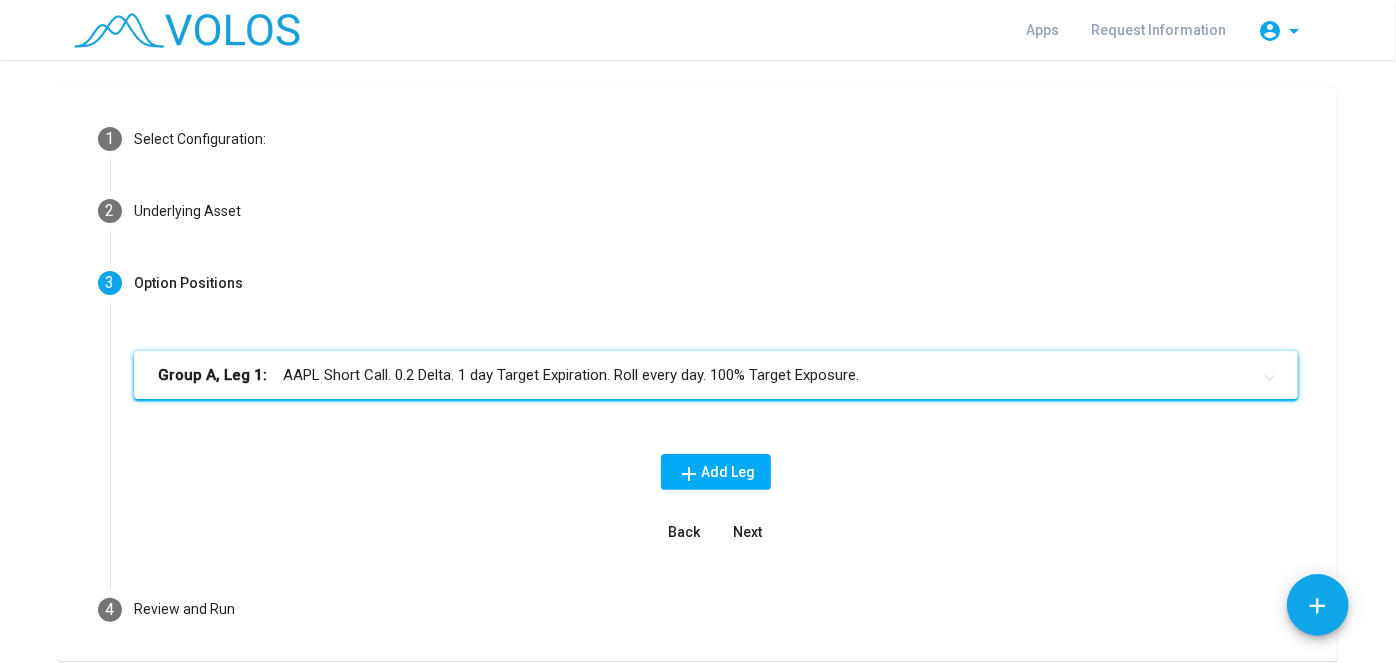 scroll, scrollTop: 61, scrollLeft: 0, axis: vertical 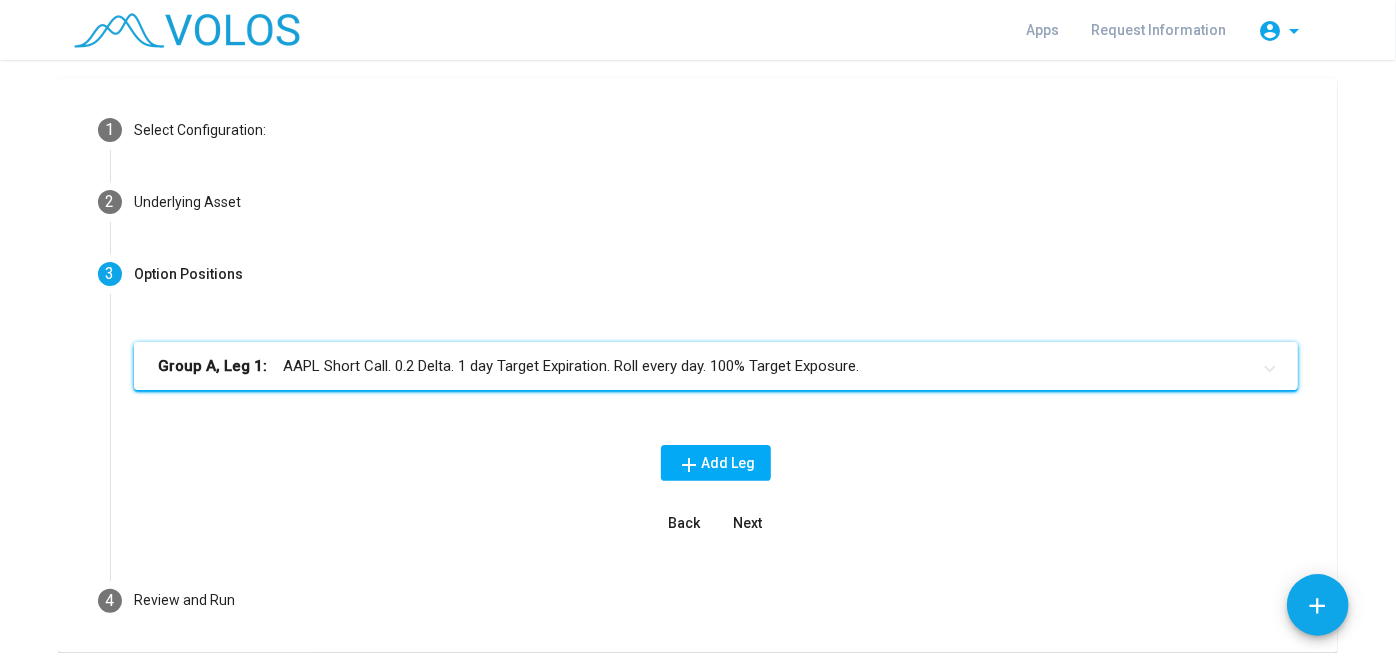 click on "Group A, Leg 1:   AAPL Short Call. 0.2 Delta. 1 day Target Expiration. Roll every day. 100% Target Exposure." at bounding box center (704, 366) 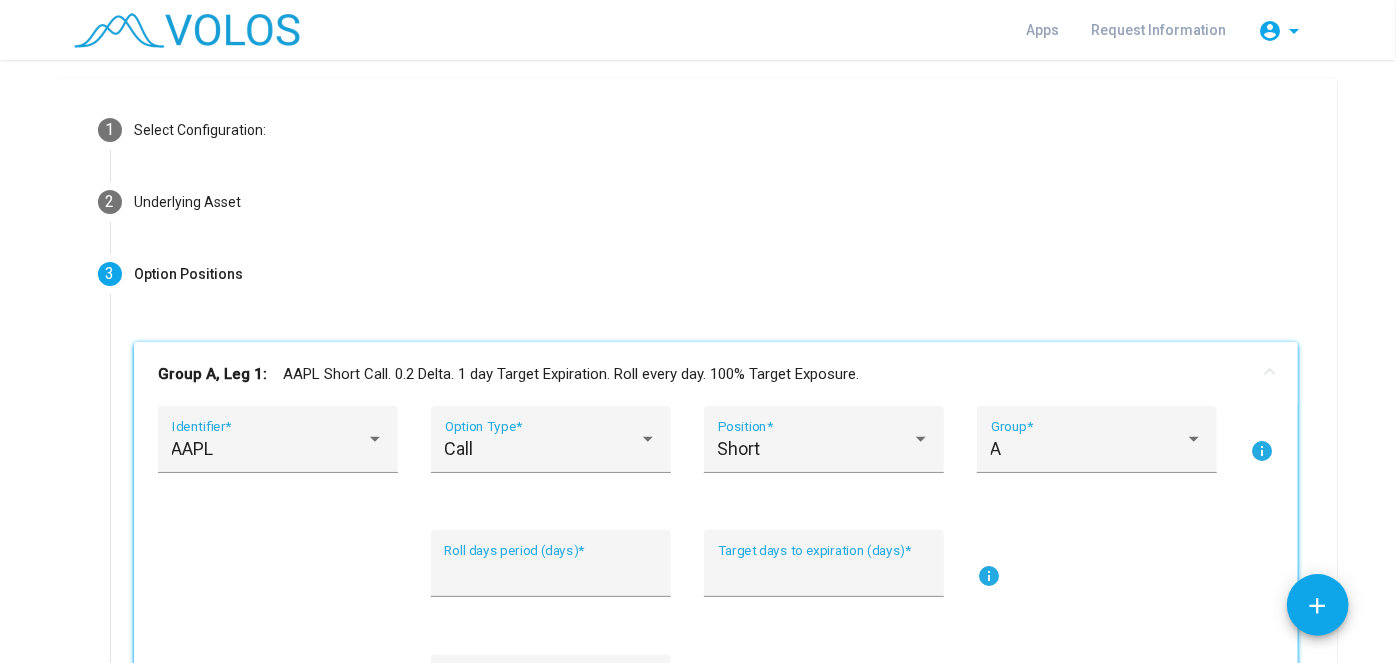 scroll, scrollTop: 229, scrollLeft: 0, axis: vertical 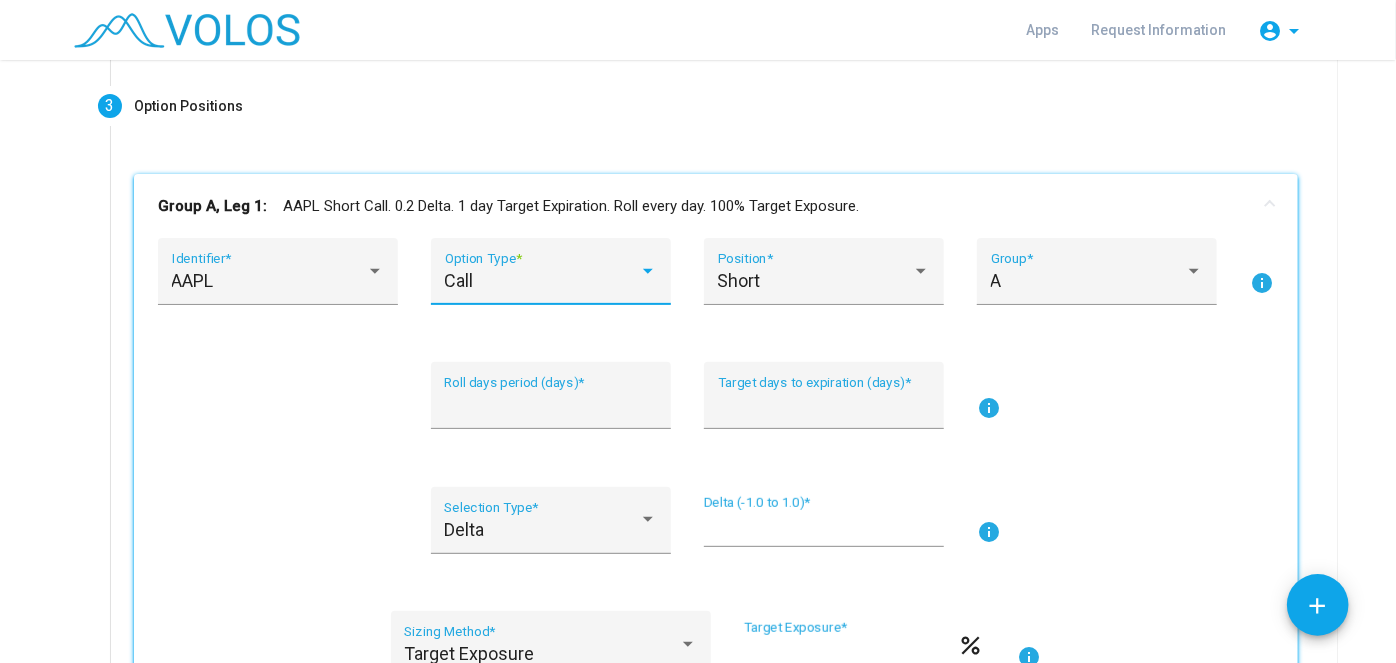 click at bounding box center (648, 271) 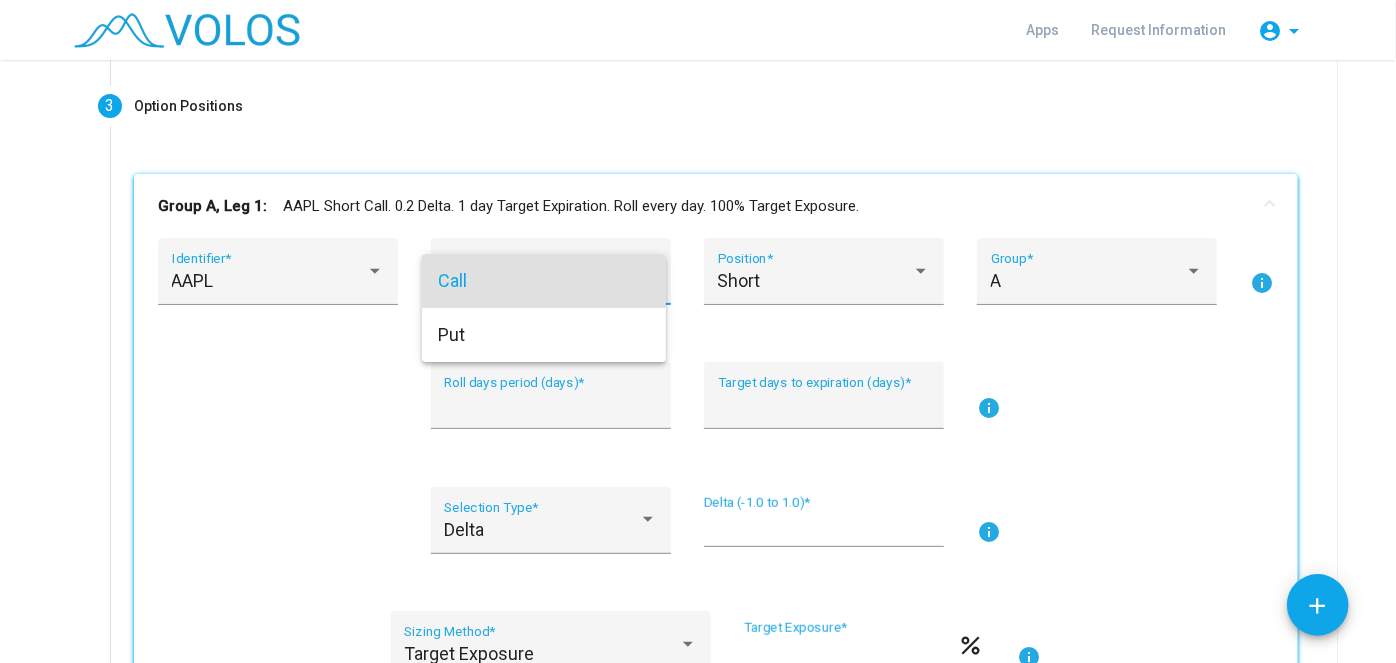 click at bounding box center [698, 331] 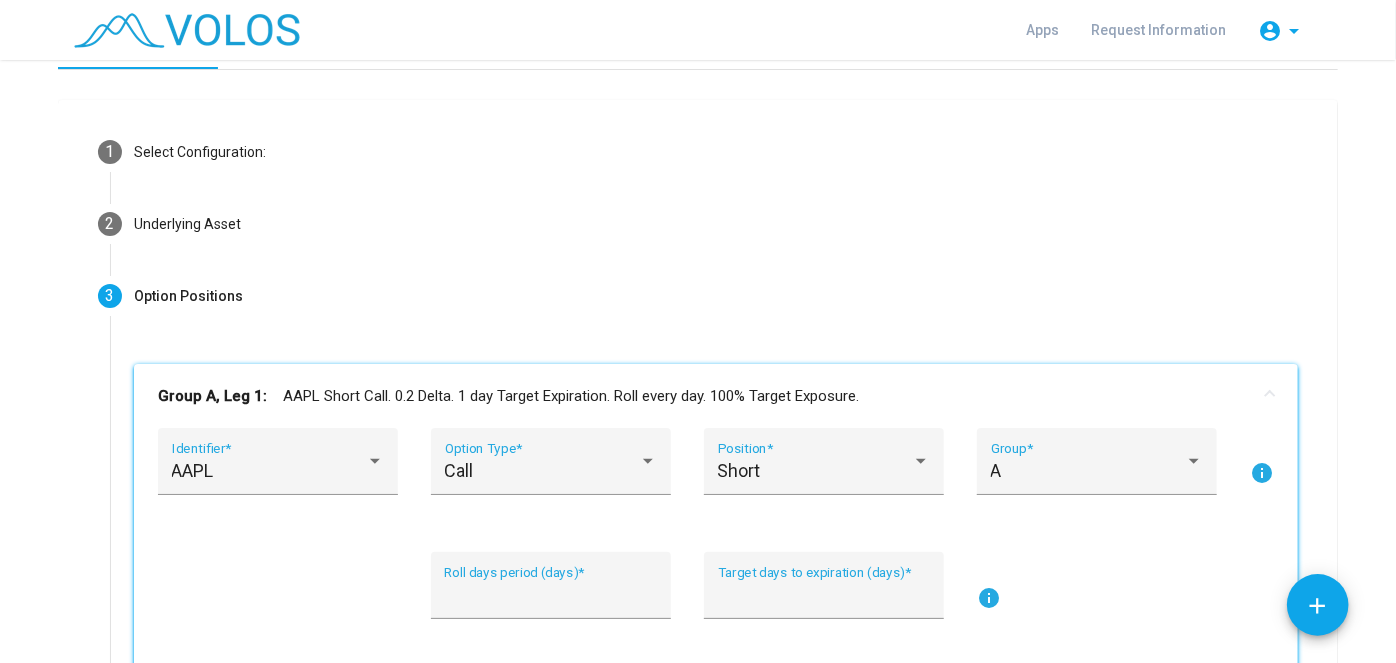 scroll, scrollTop: 37, scrollLeft: 0, axis: vertical 